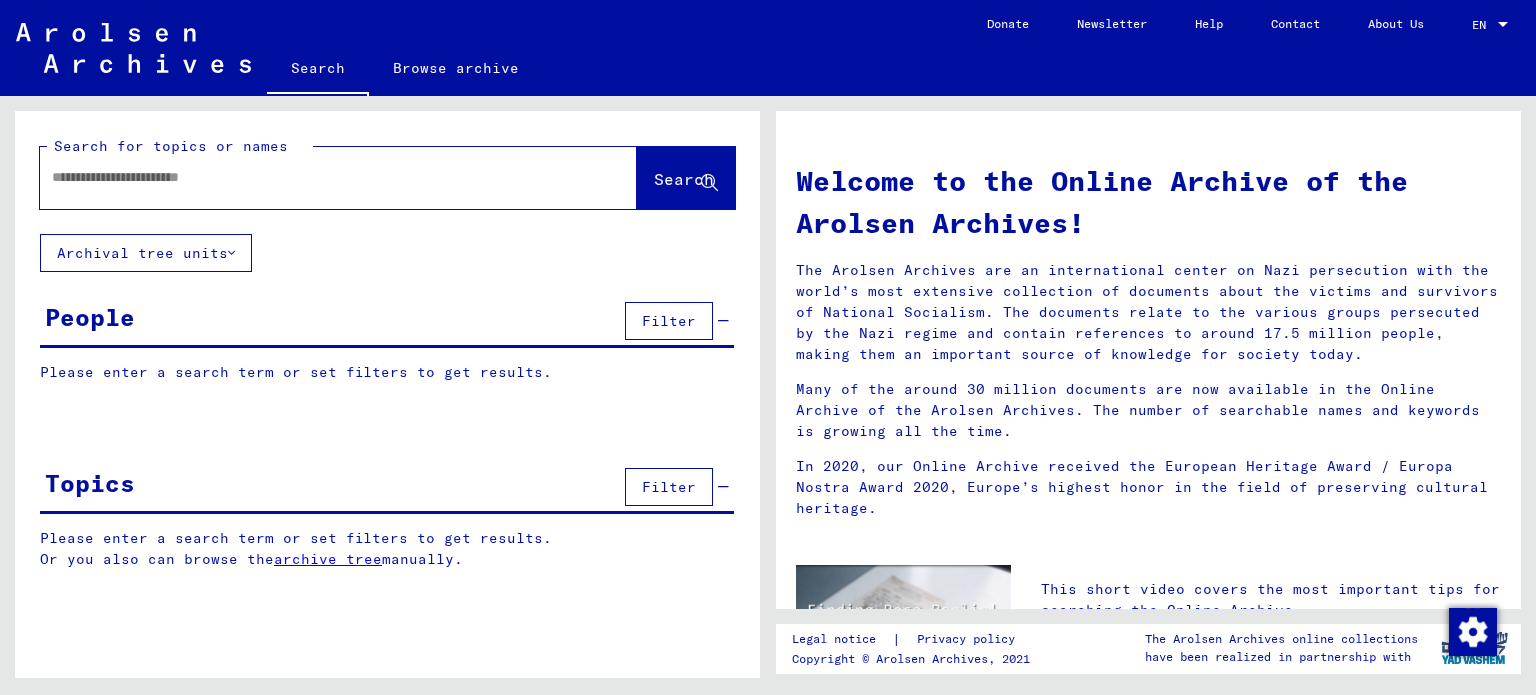scroll, scrollTop: 0, scrollLeft: 0, axis: both 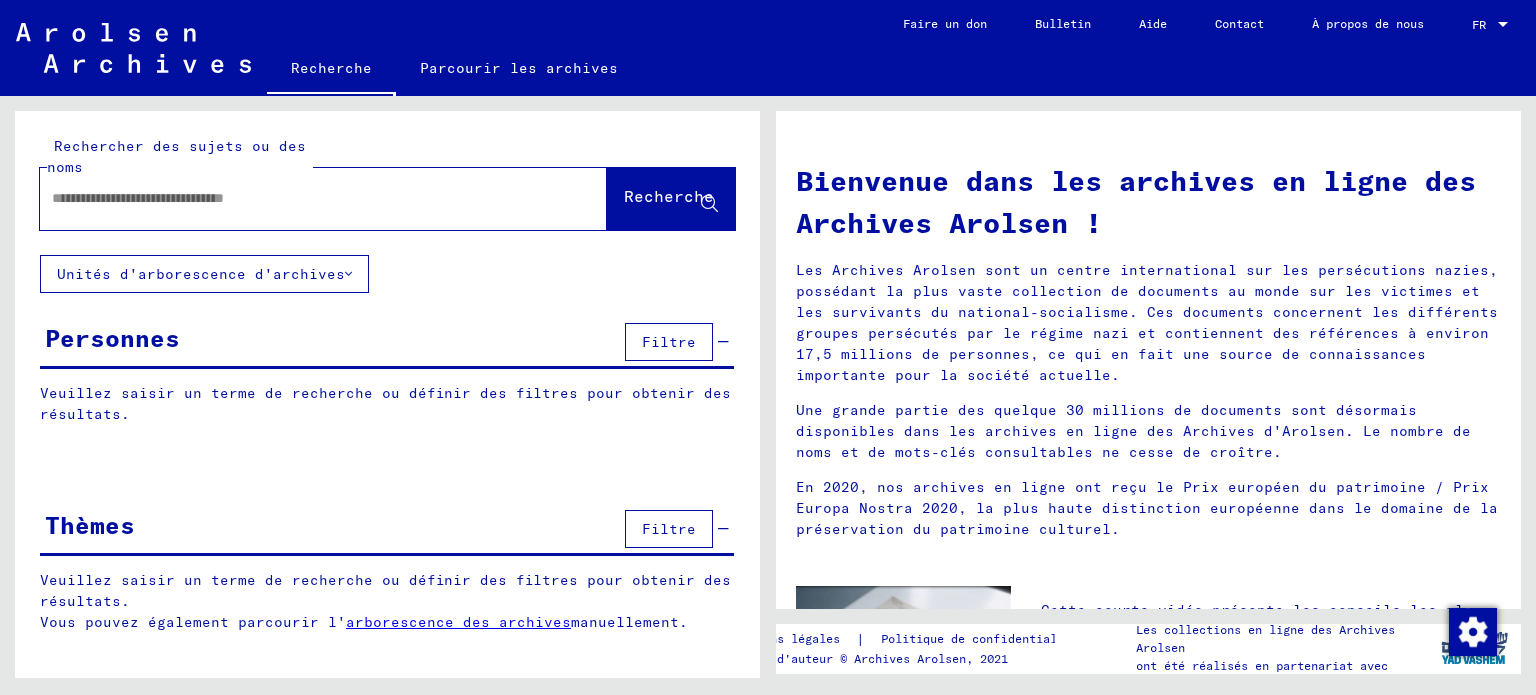 click at bounding box center (299, 198) 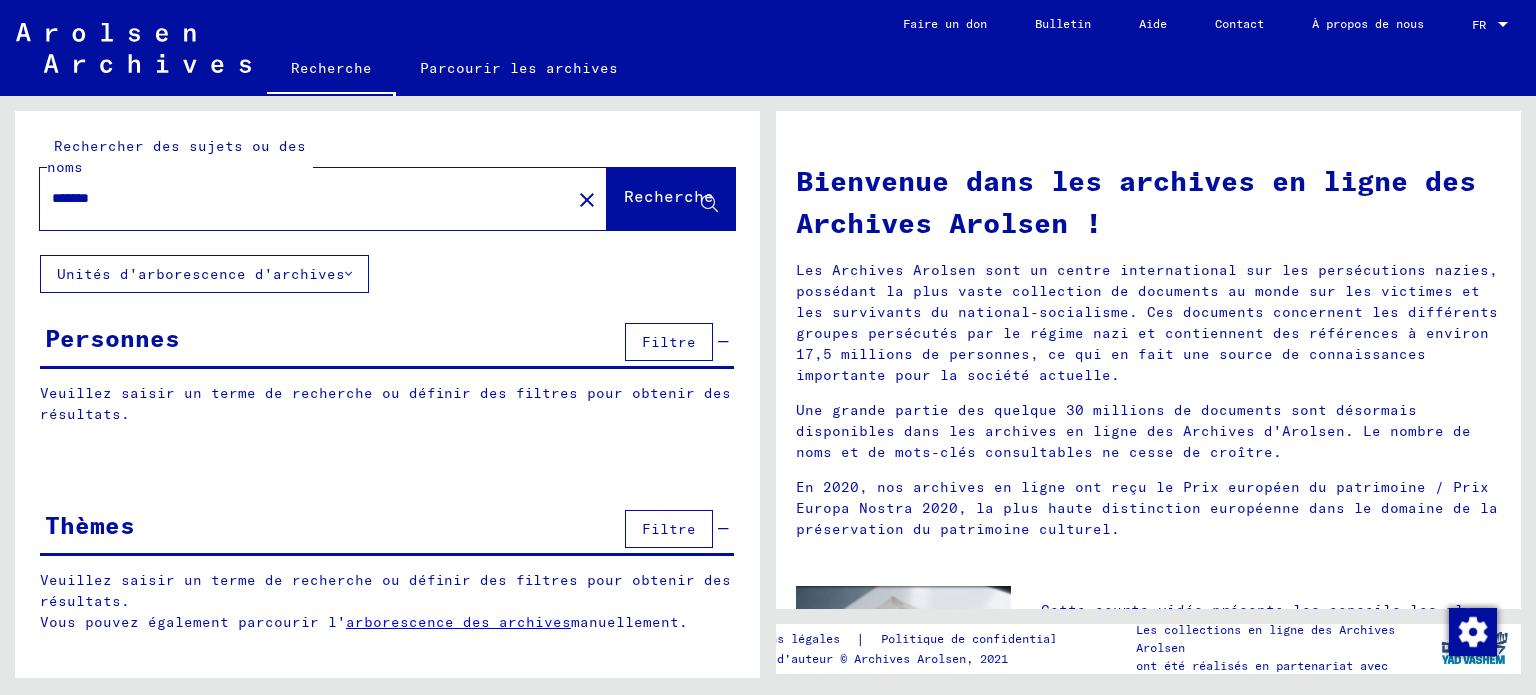 click on "Recherche" 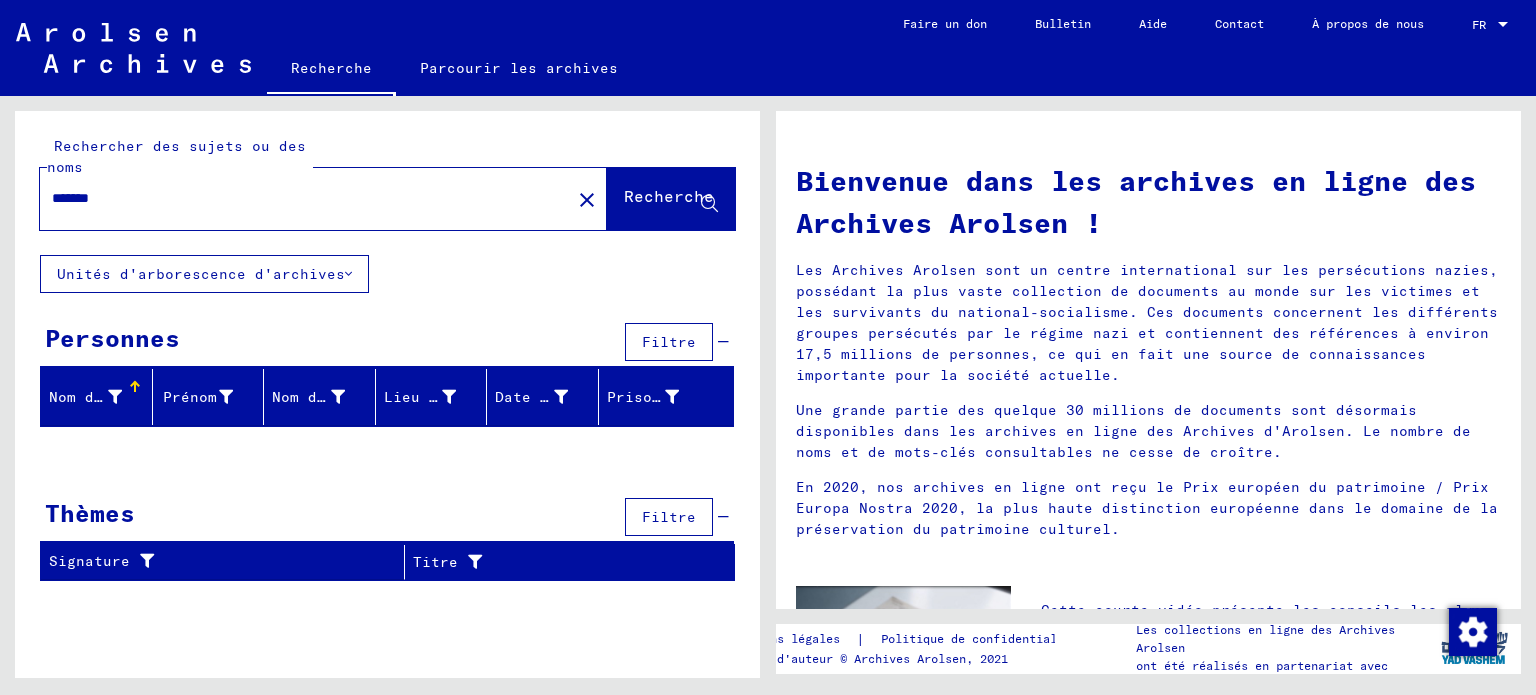 click on "*******" at bounding box center (299, 198) 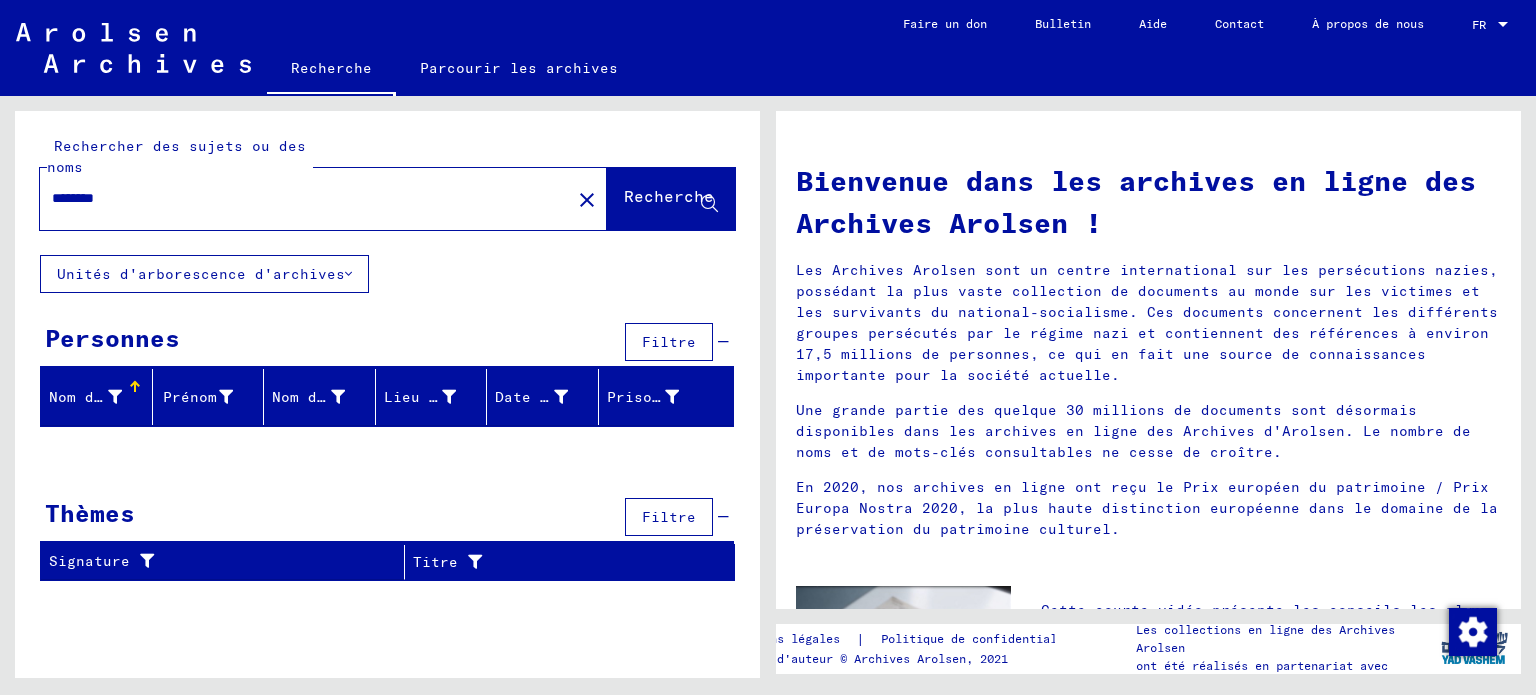 type on "********" 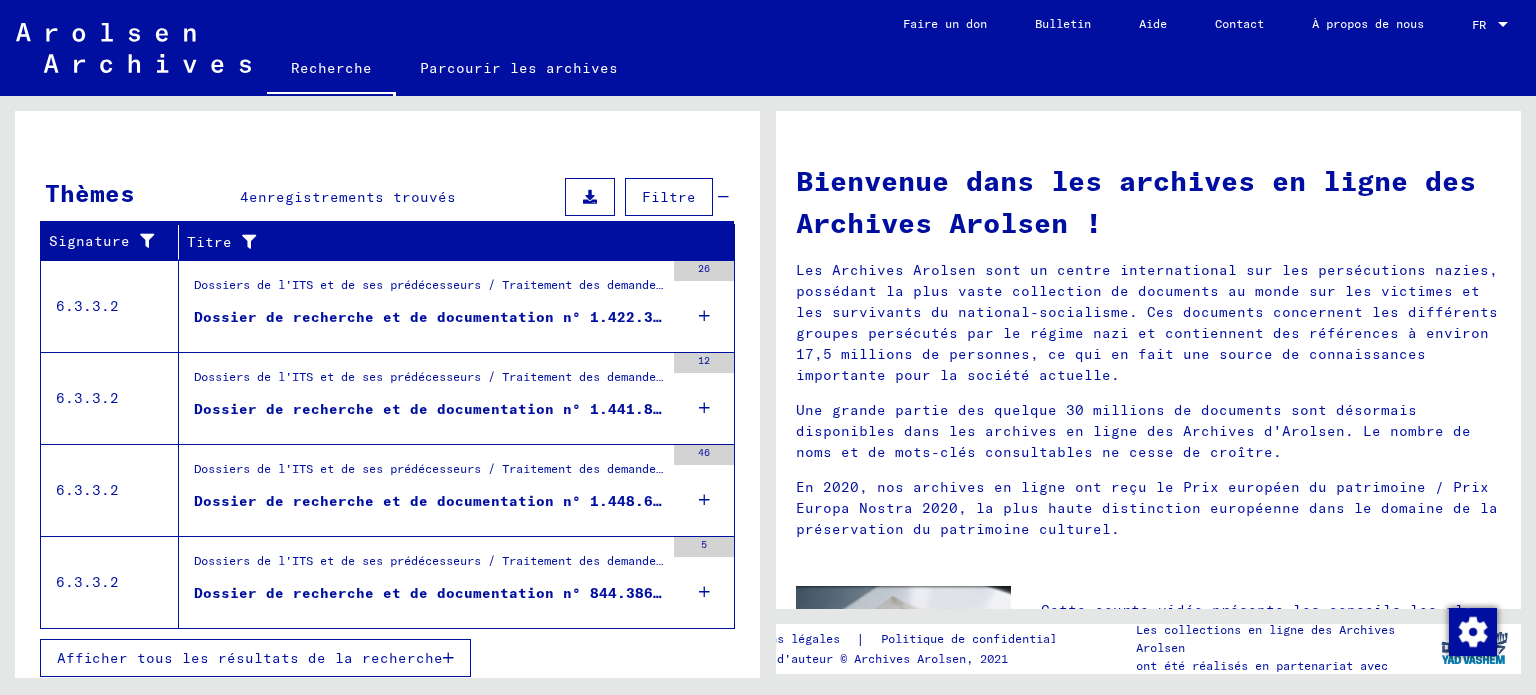 scroll, scrollTop: 324, scrollLeft: 0, axis: vertical 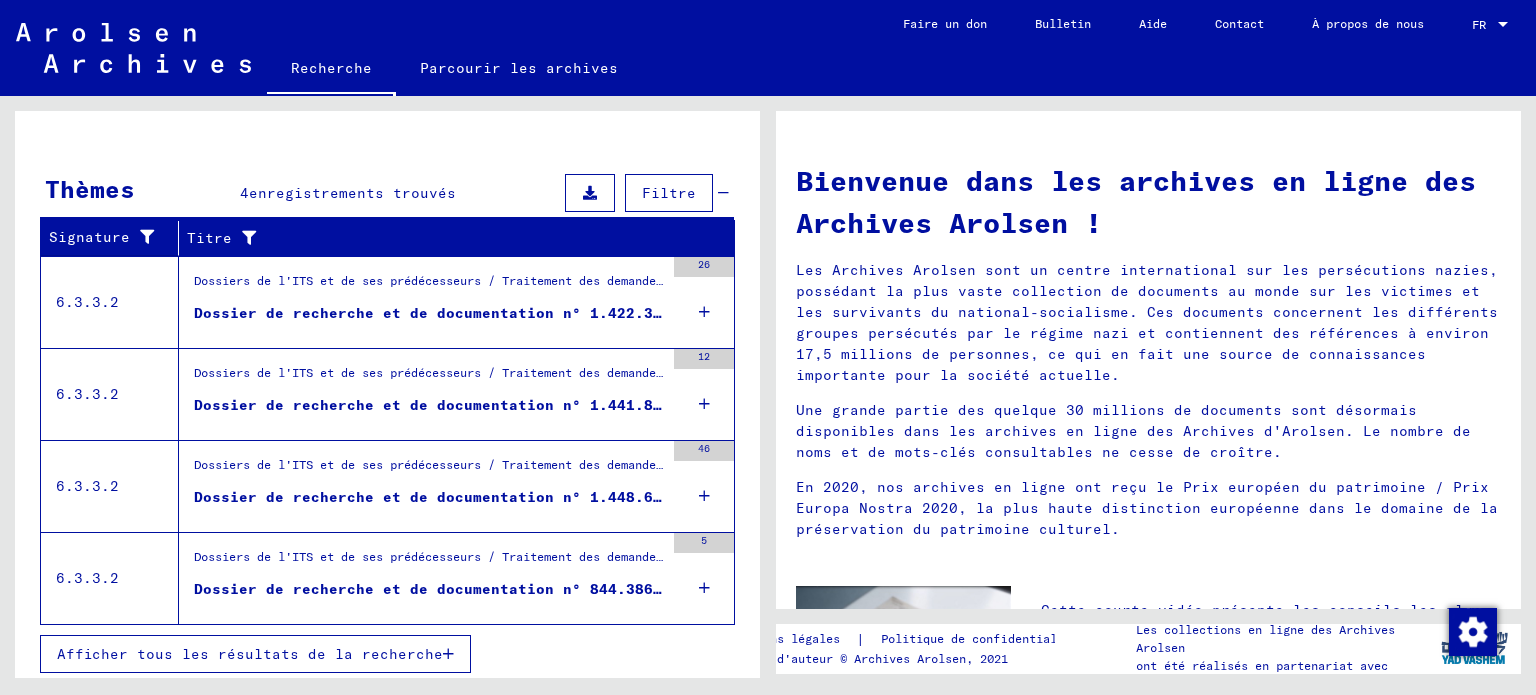 click on "Dossier de recherche et de documentation n° 1.422.323 pour [LAST], [FIRST] née le [DATE]" at bounding box center (590, 313) 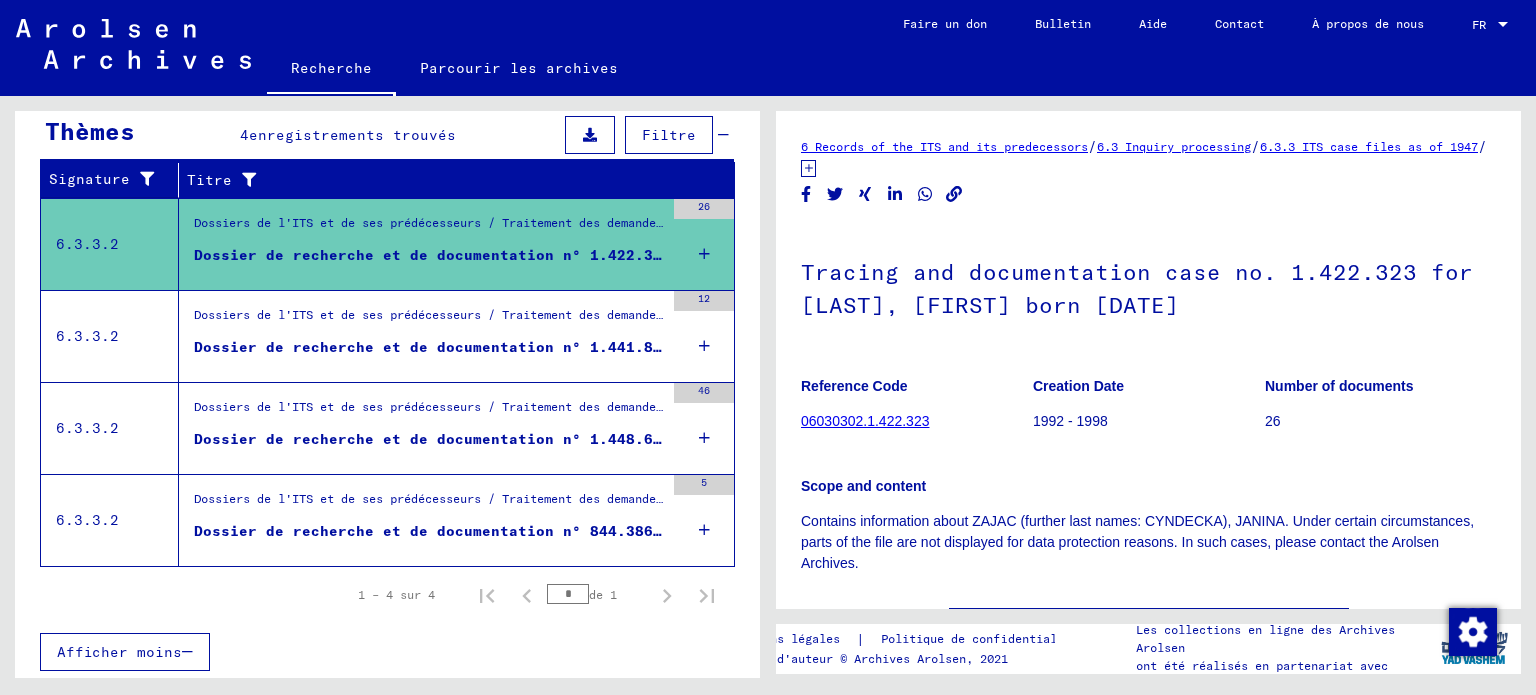 scroll, scrollTop: 323, scrollLeft: 0, axis: vertical 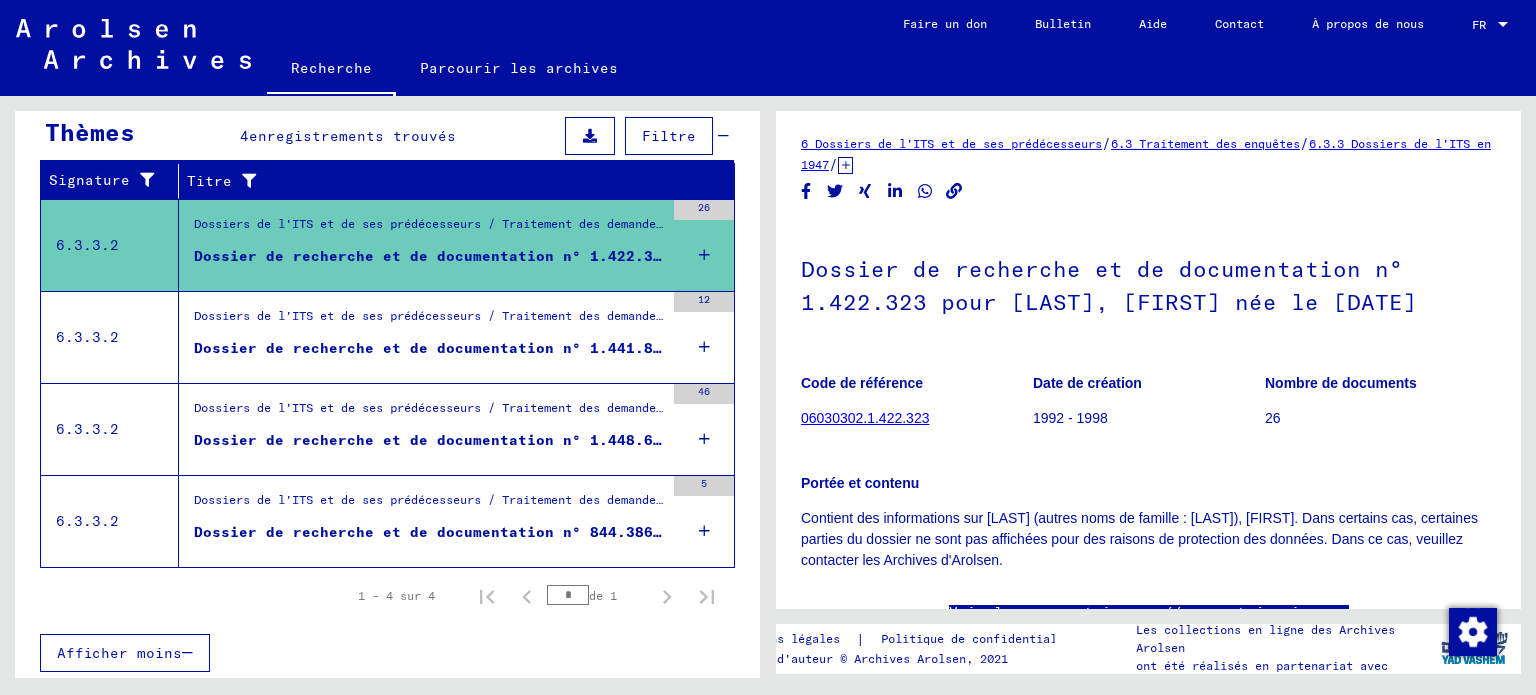 click on "06030302.1.422.323" 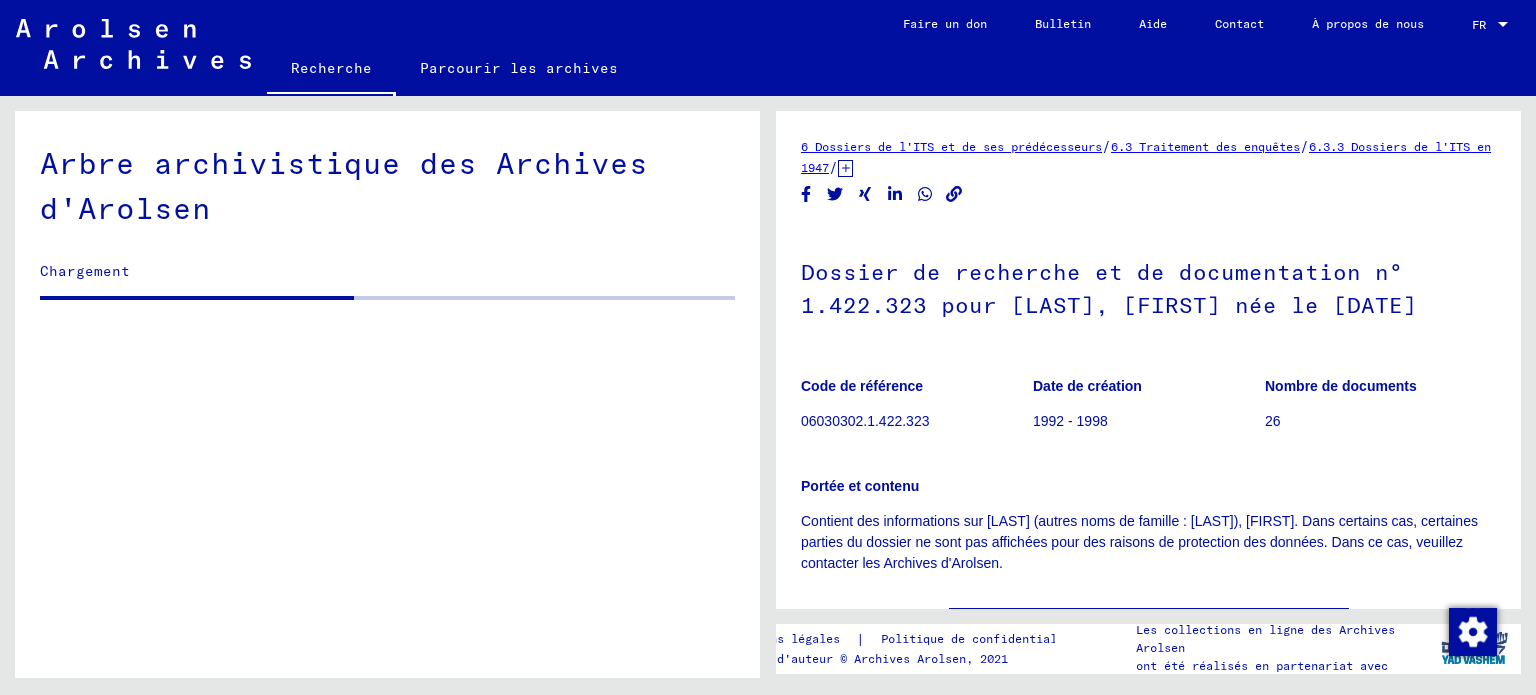 scroll, scrollTop: 0, scrollLeft: 0, axis: both 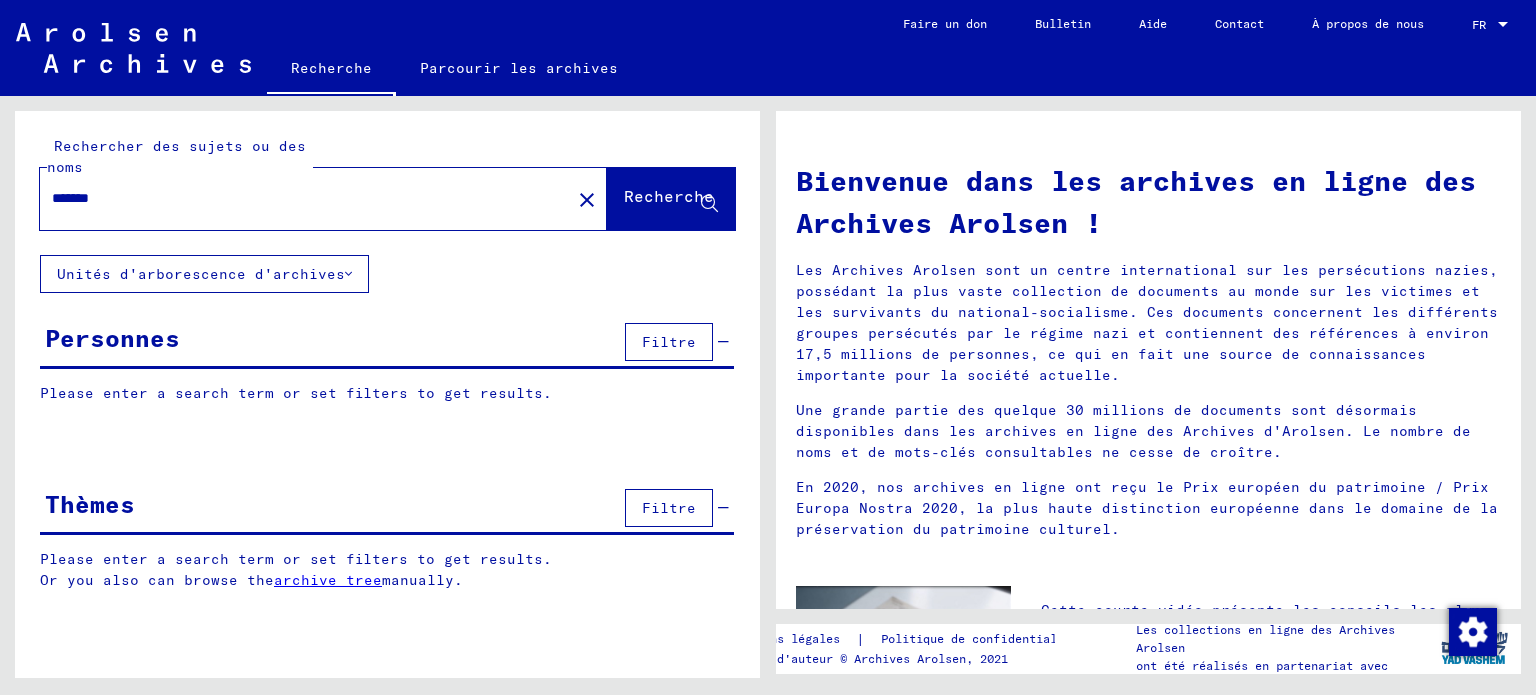 type on "*******" 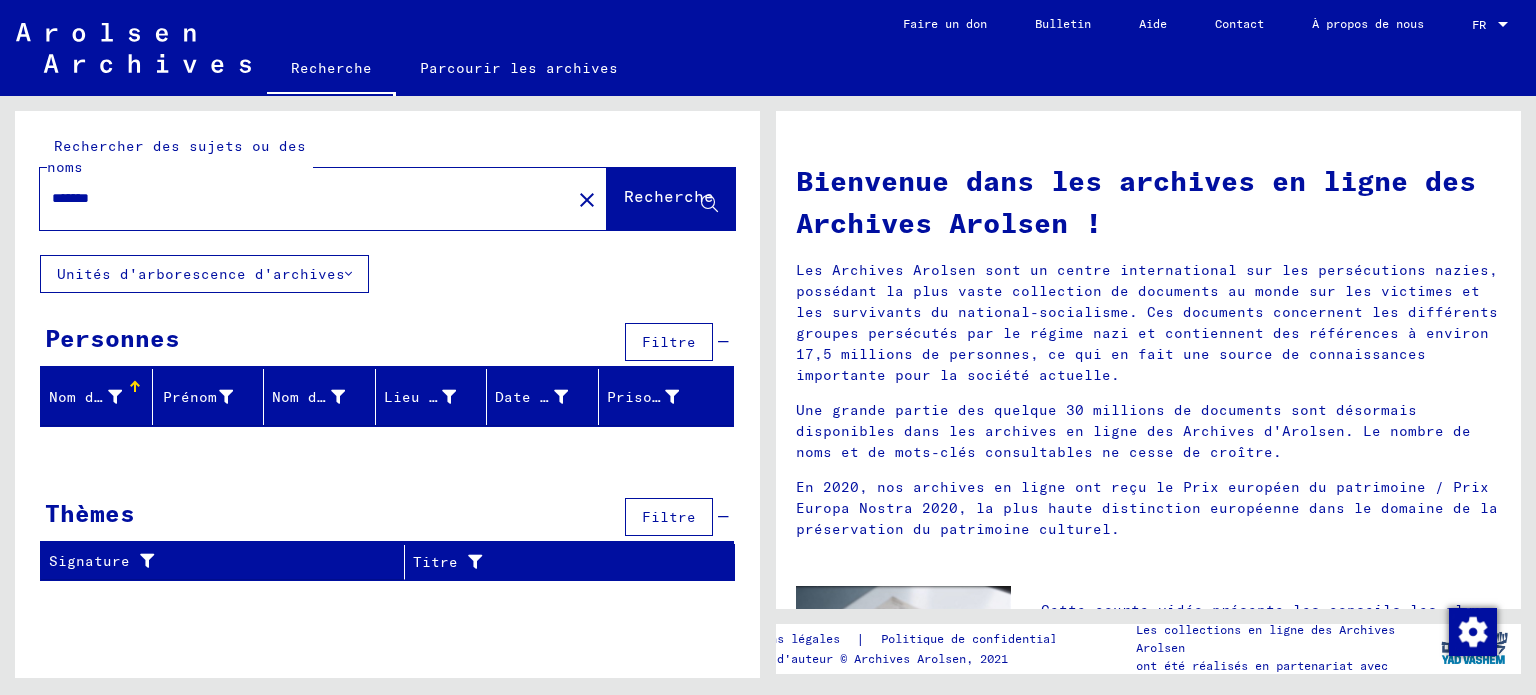 click on "close" 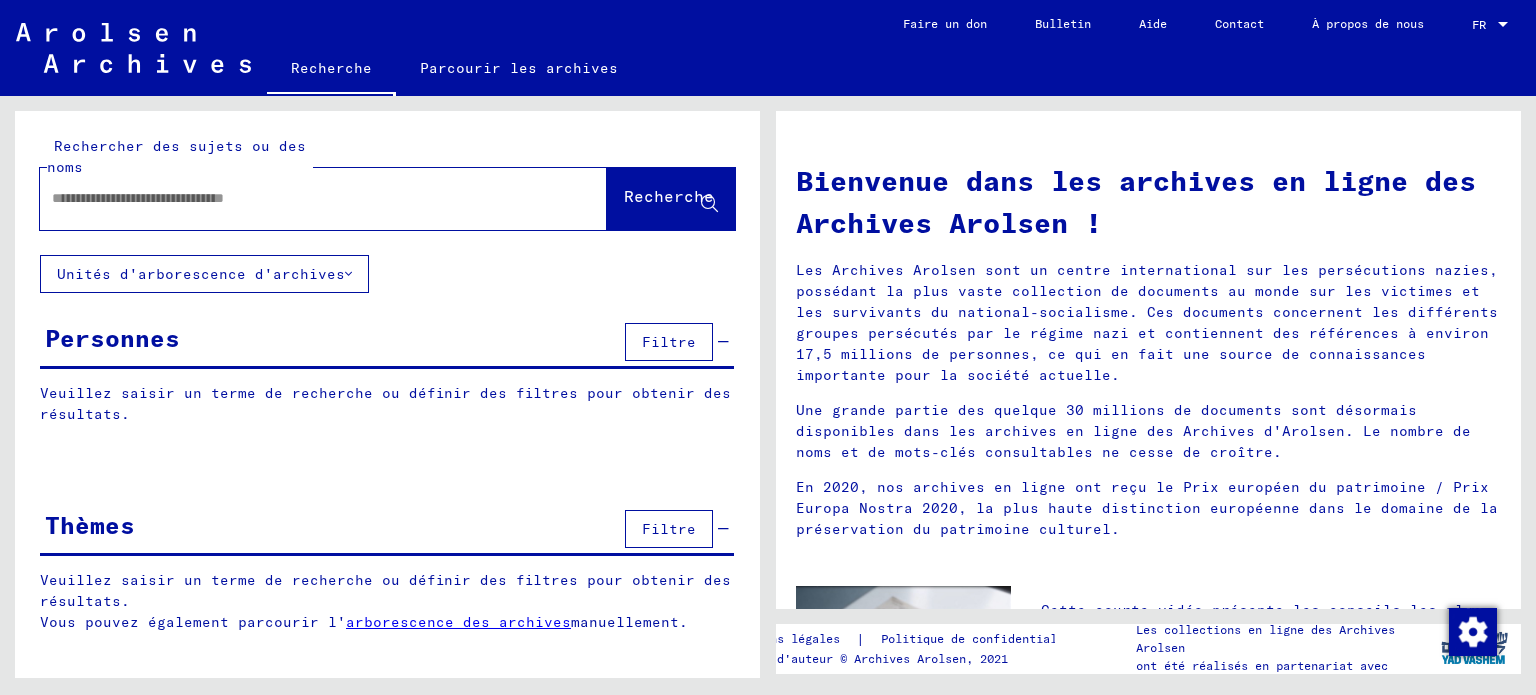 click at bounding box center (299, 198) 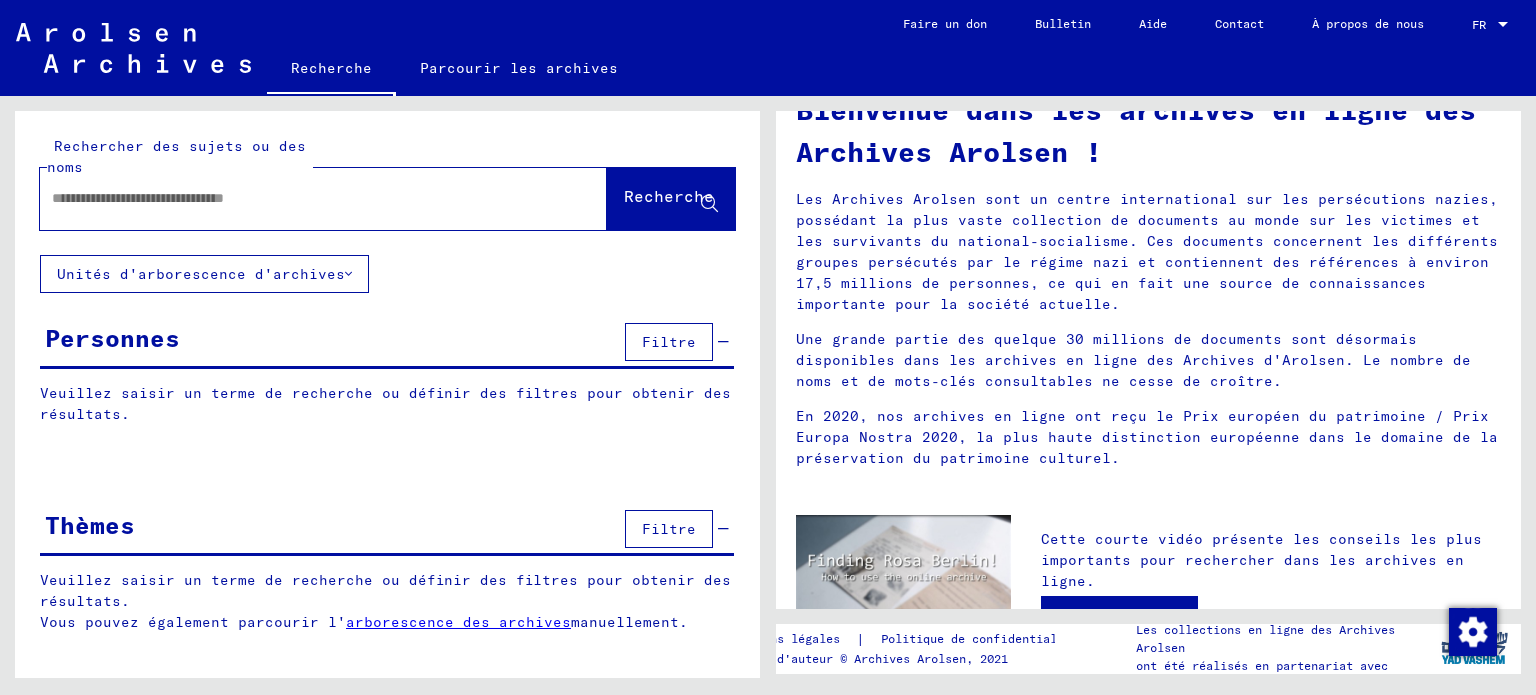 scroll, scrollTop: 0, scrollLeft: 0, axis: both 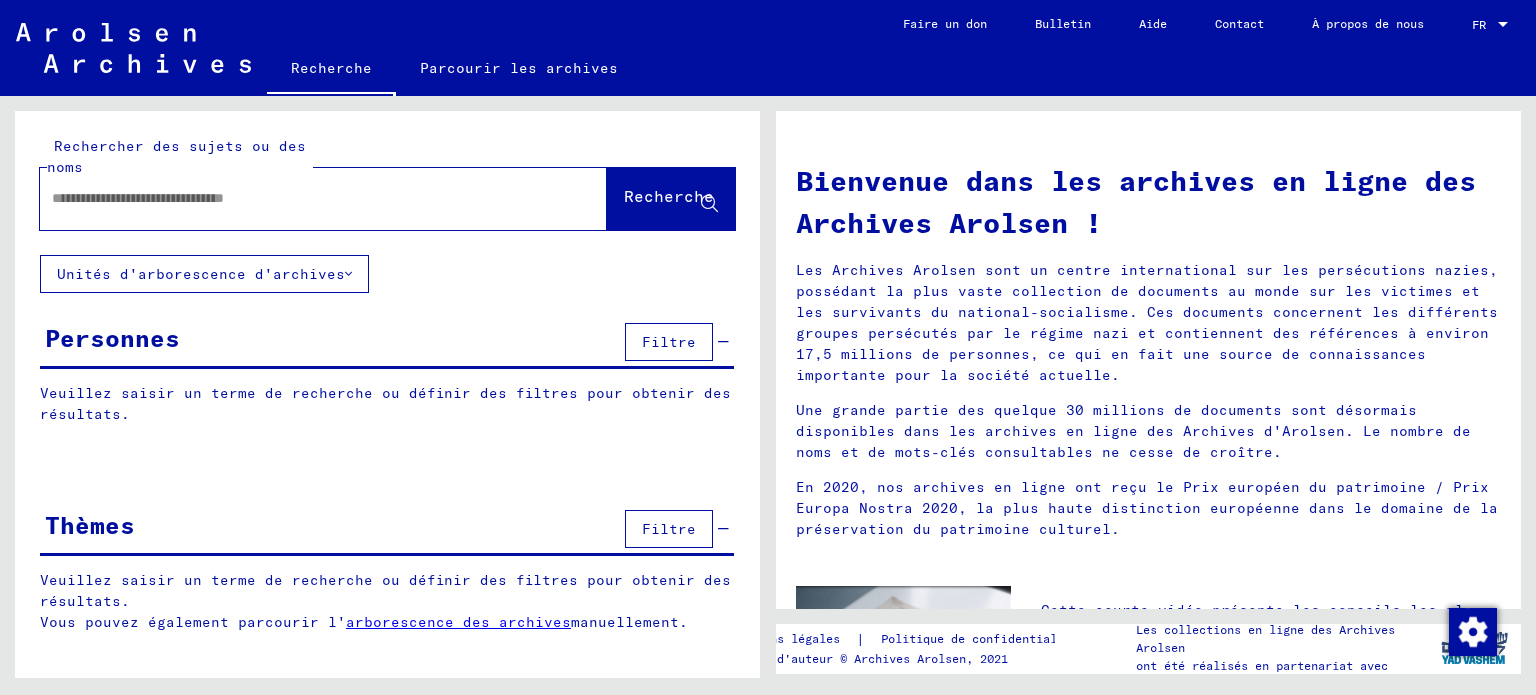 click at bounding box center [299, 198] 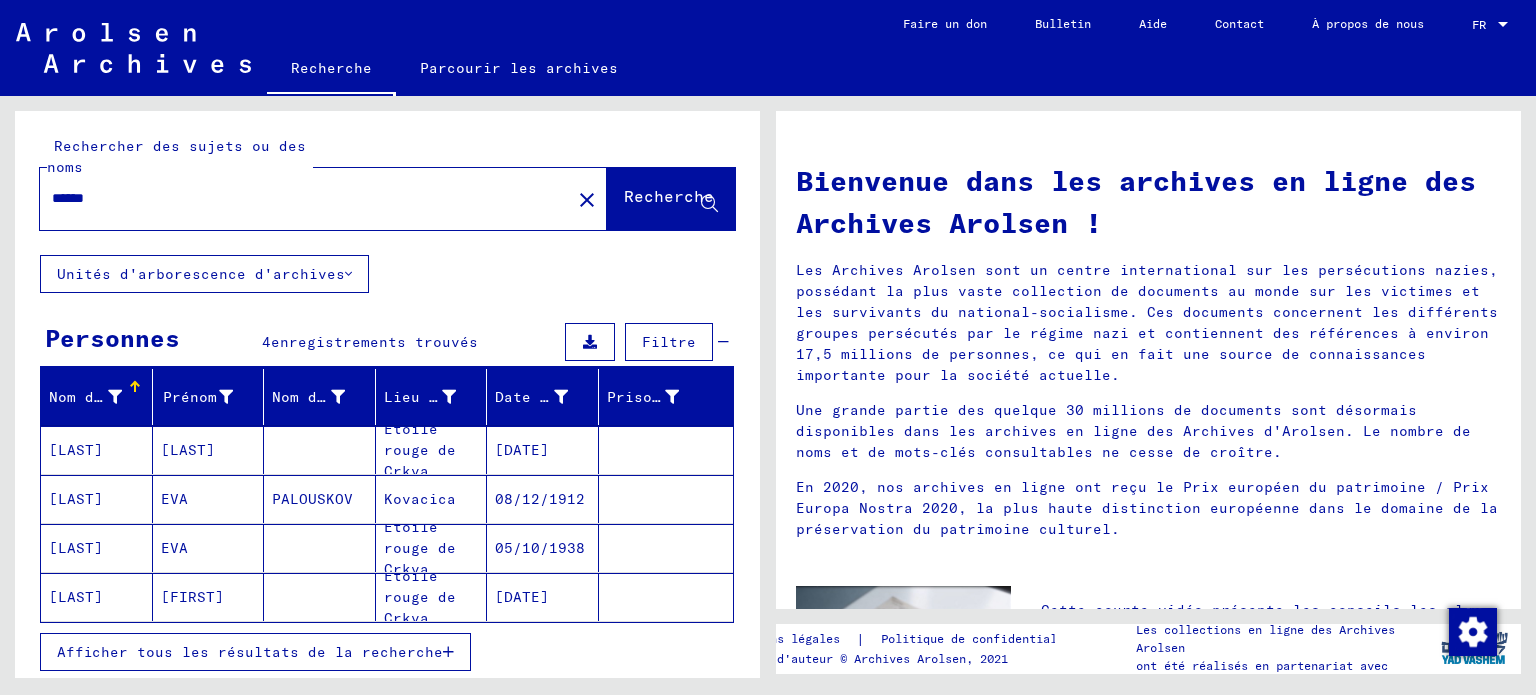 click on "PALOUSKOV" 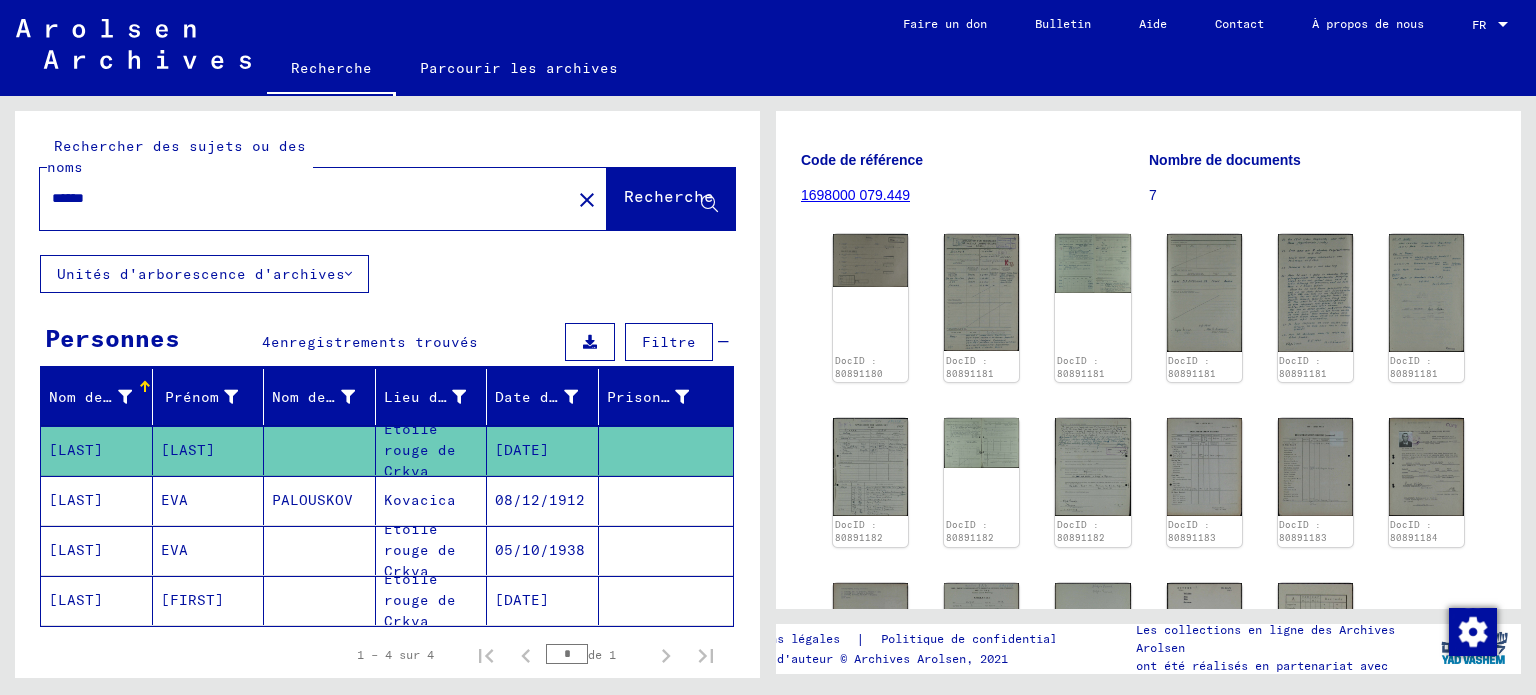 scroll, scrollTop: 212, scrollLeft: 0, axis: vertical 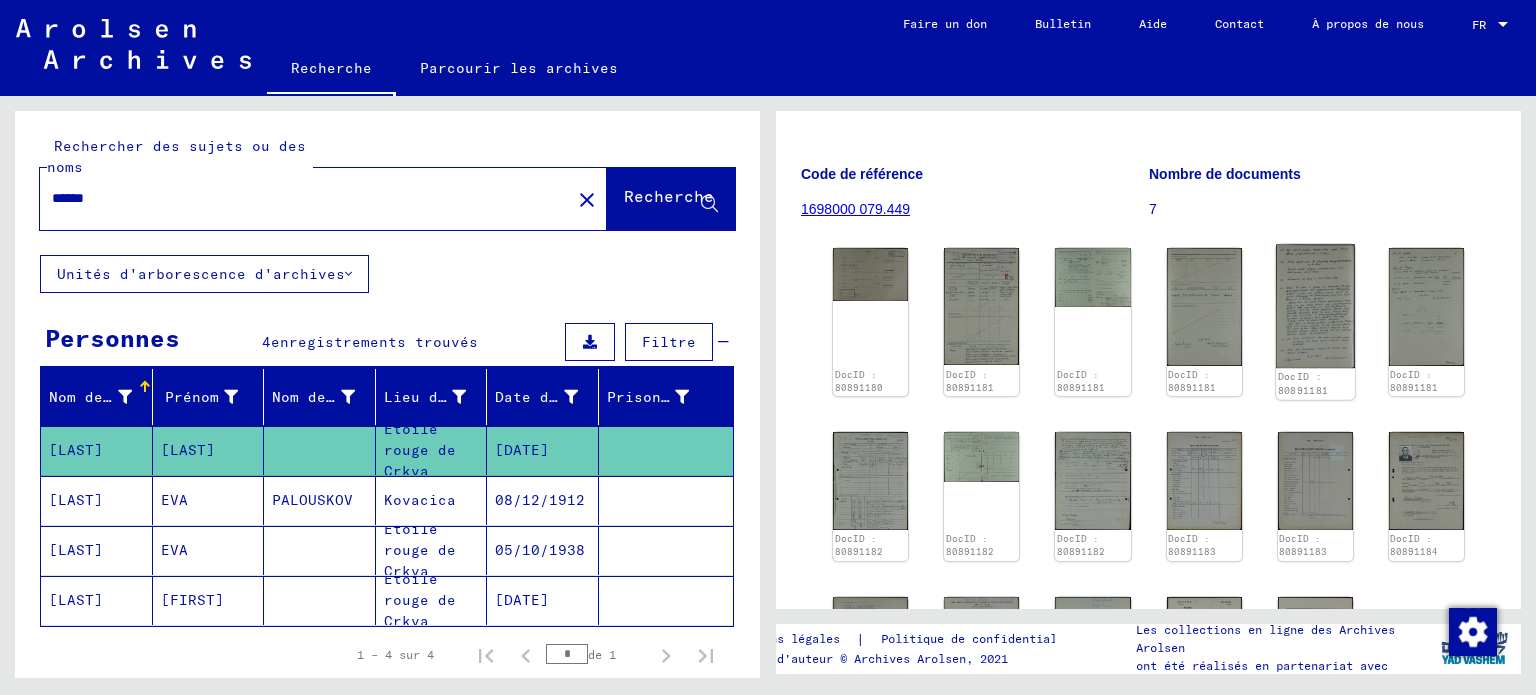 click 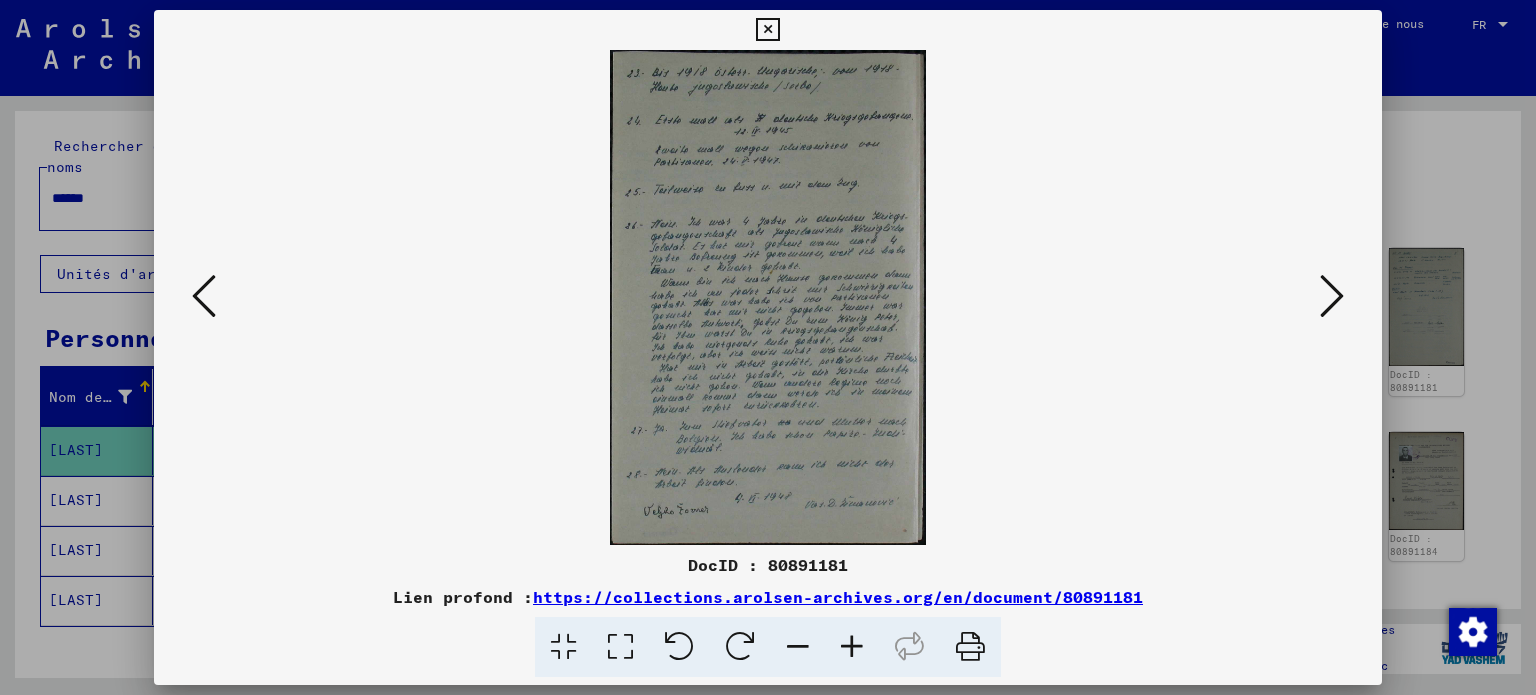 click at bounding box center (1332, 296) 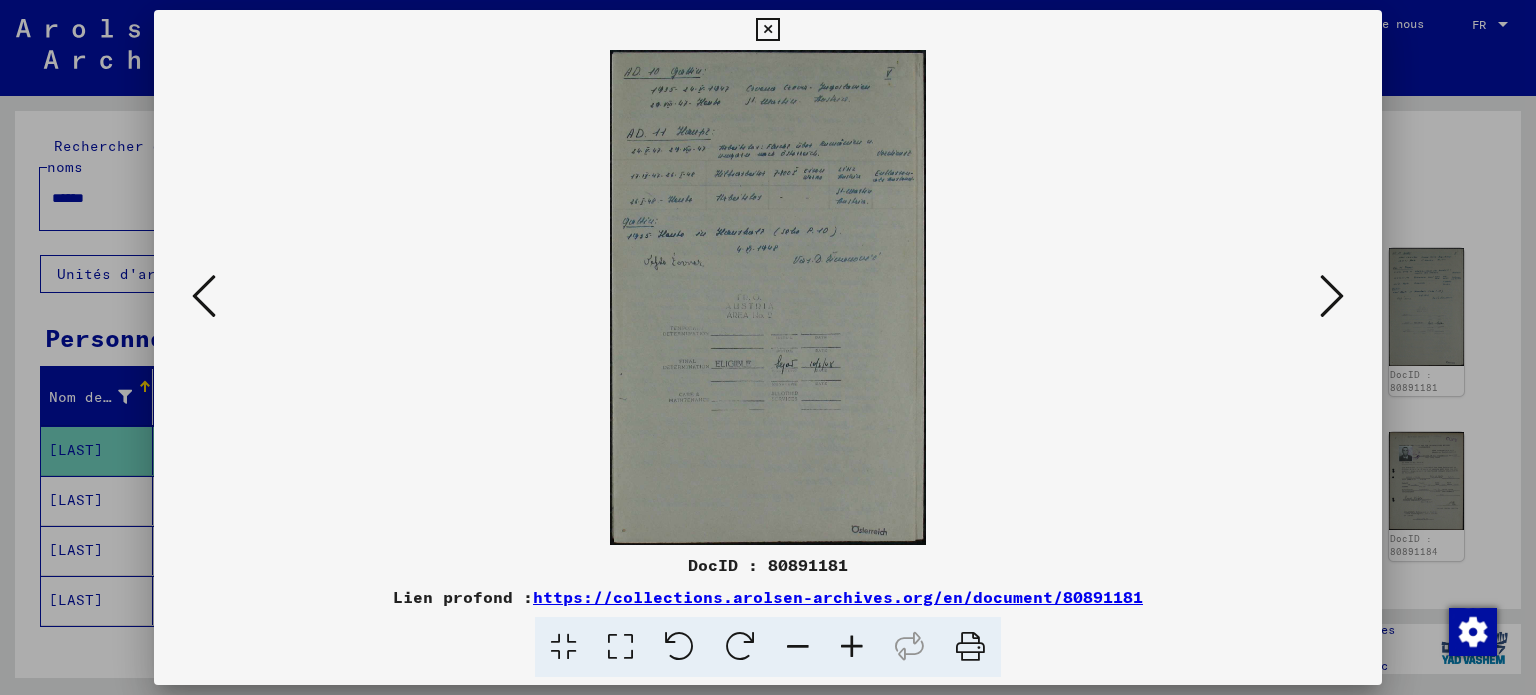 click at bounding box center [204, 296] 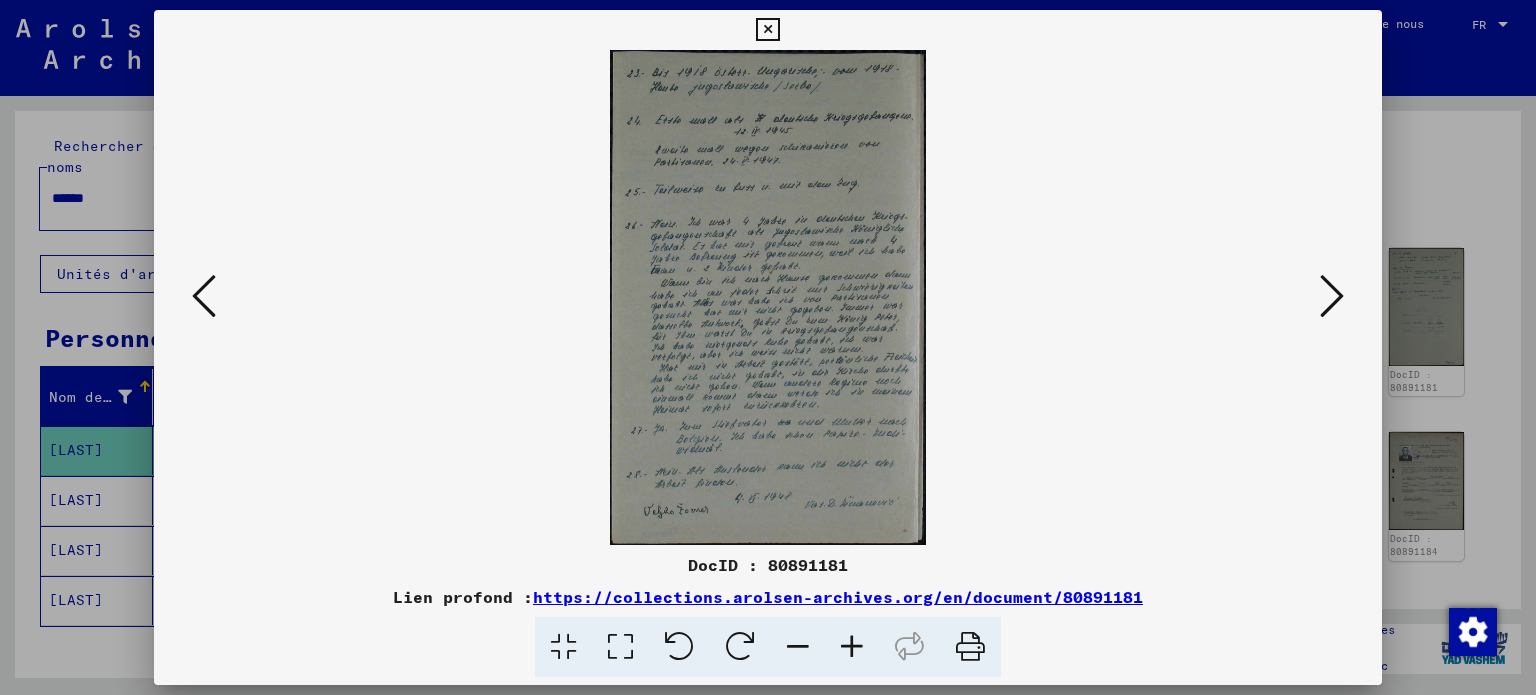 click at bounding box center [970, 647] 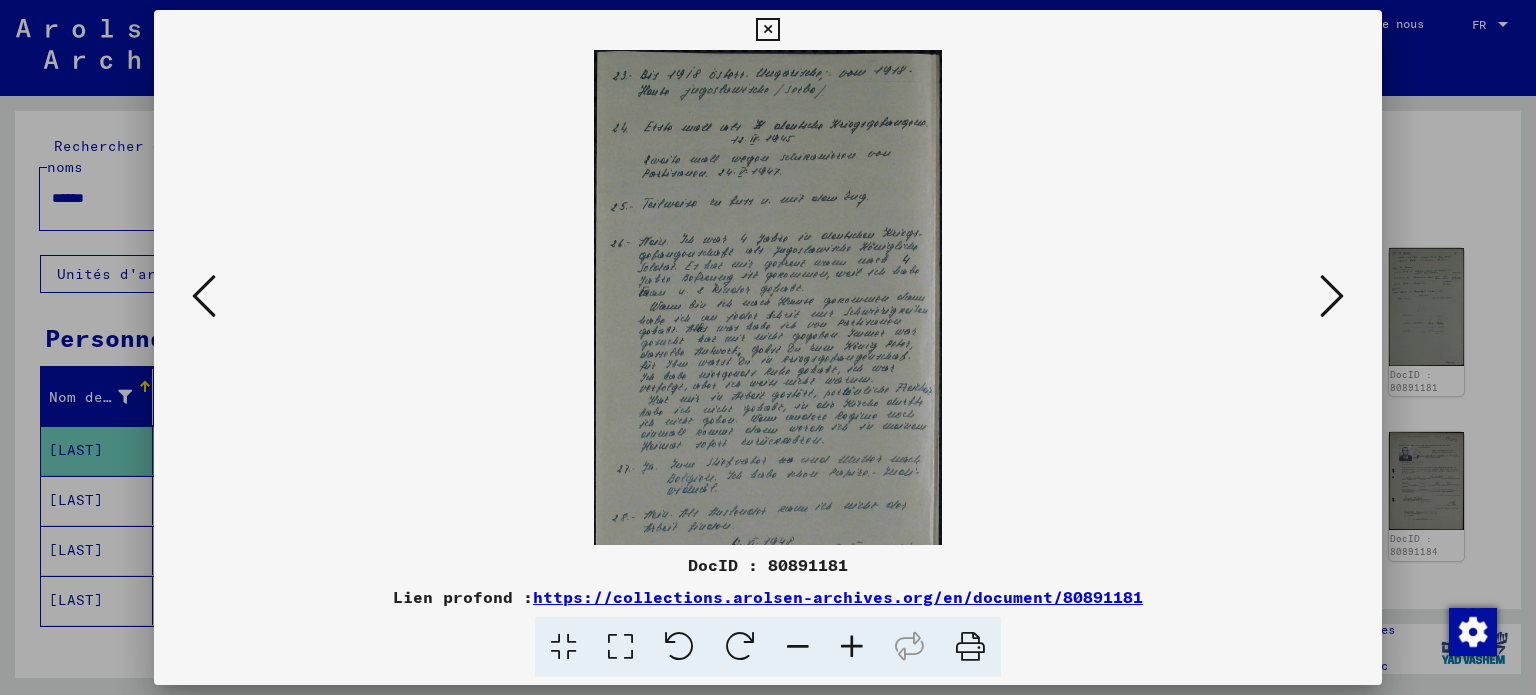 click at bounding box center (852, 647) 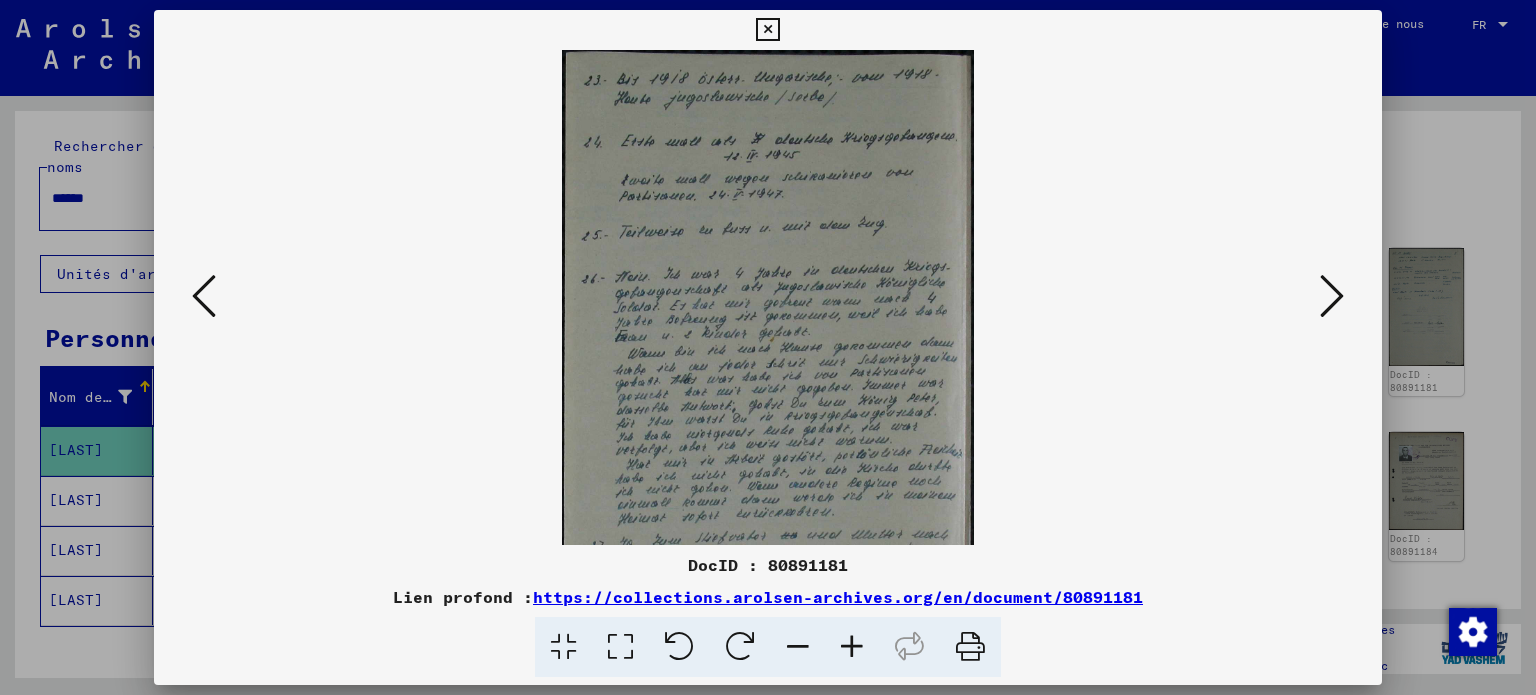 click at bounding box center [852, 647] 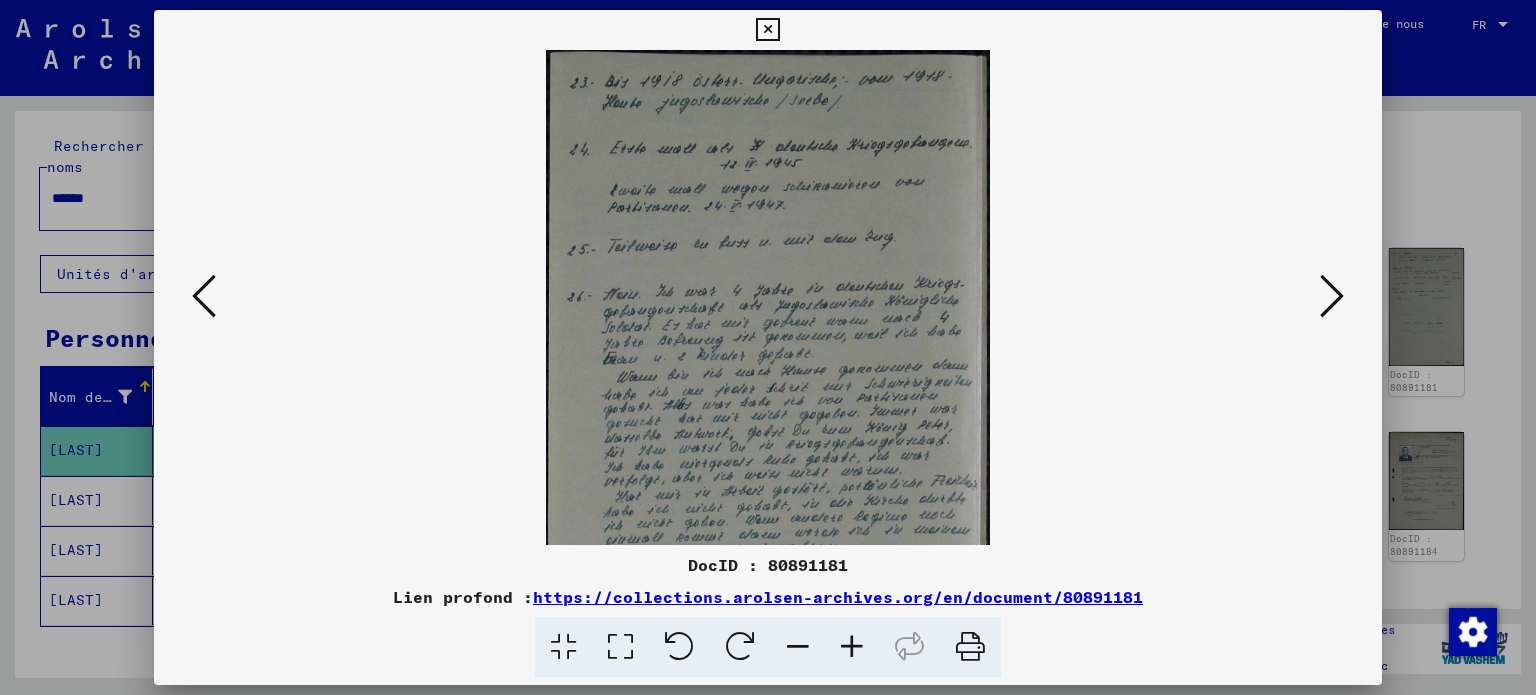 click at bounding box center (852, 647) 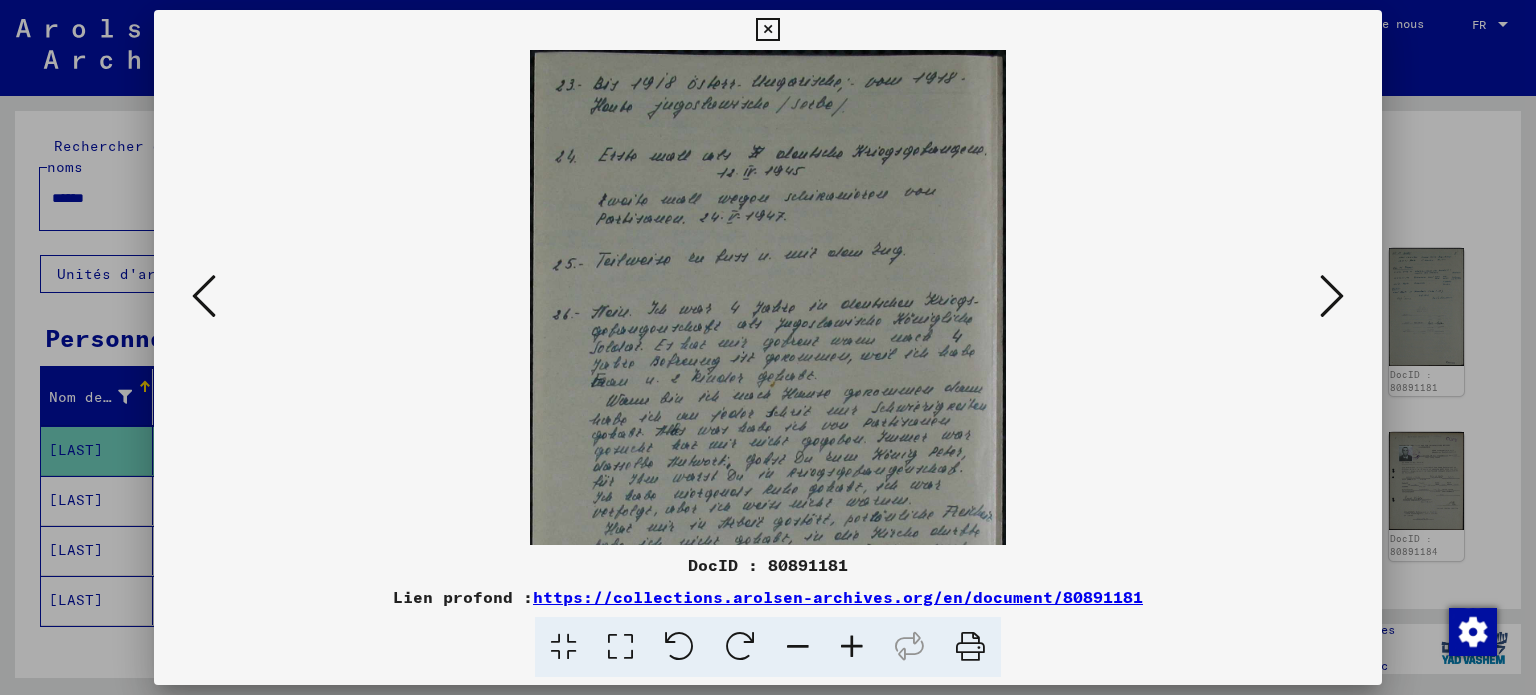 click at bounding box center (852, 647) 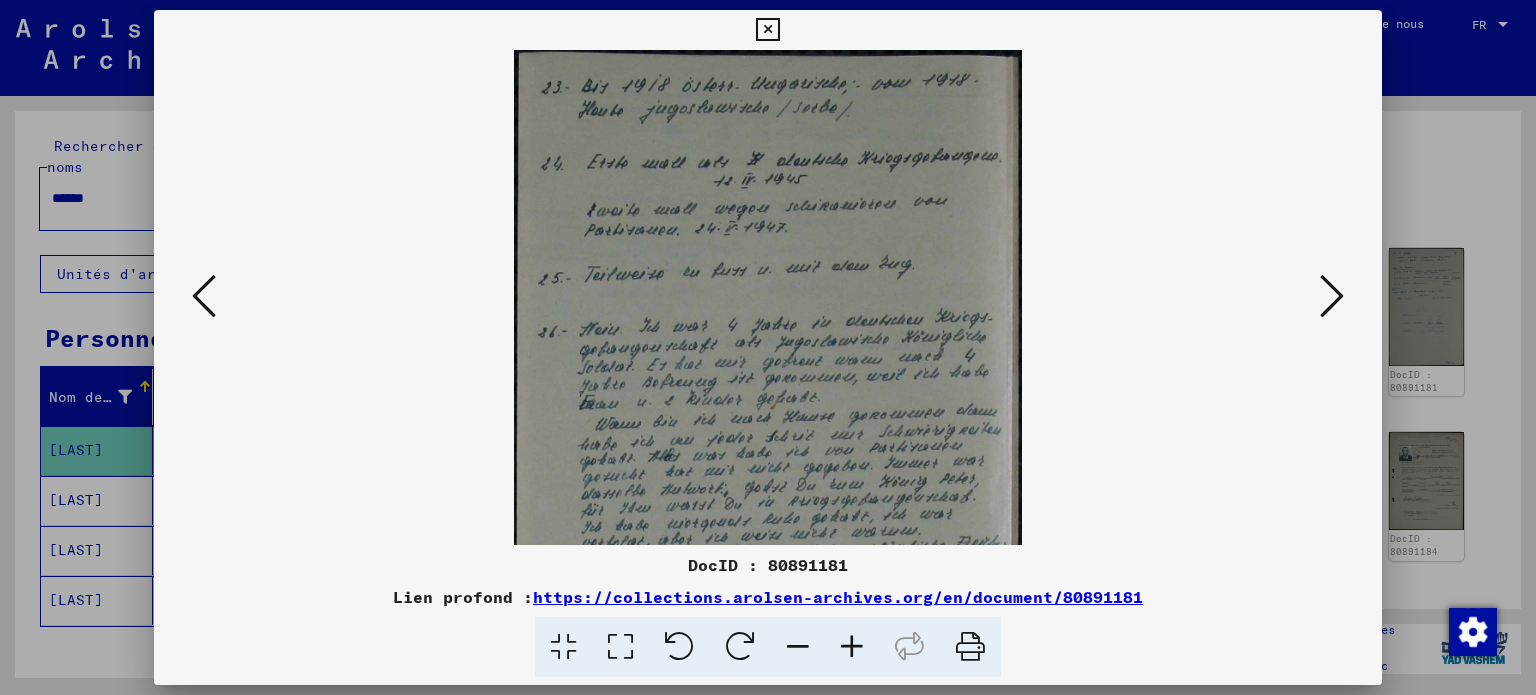 click at bounding box center (852, 647) 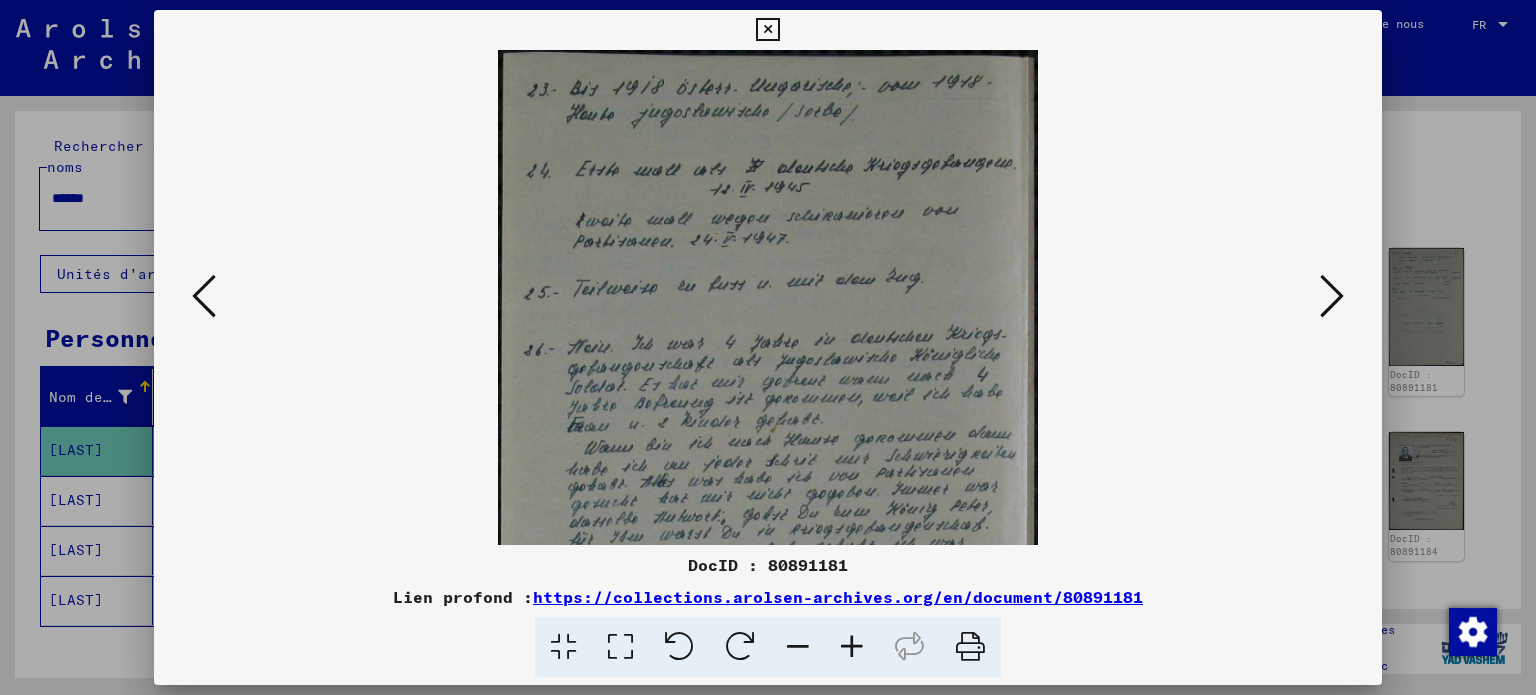 click at bounding box center [852, 647] 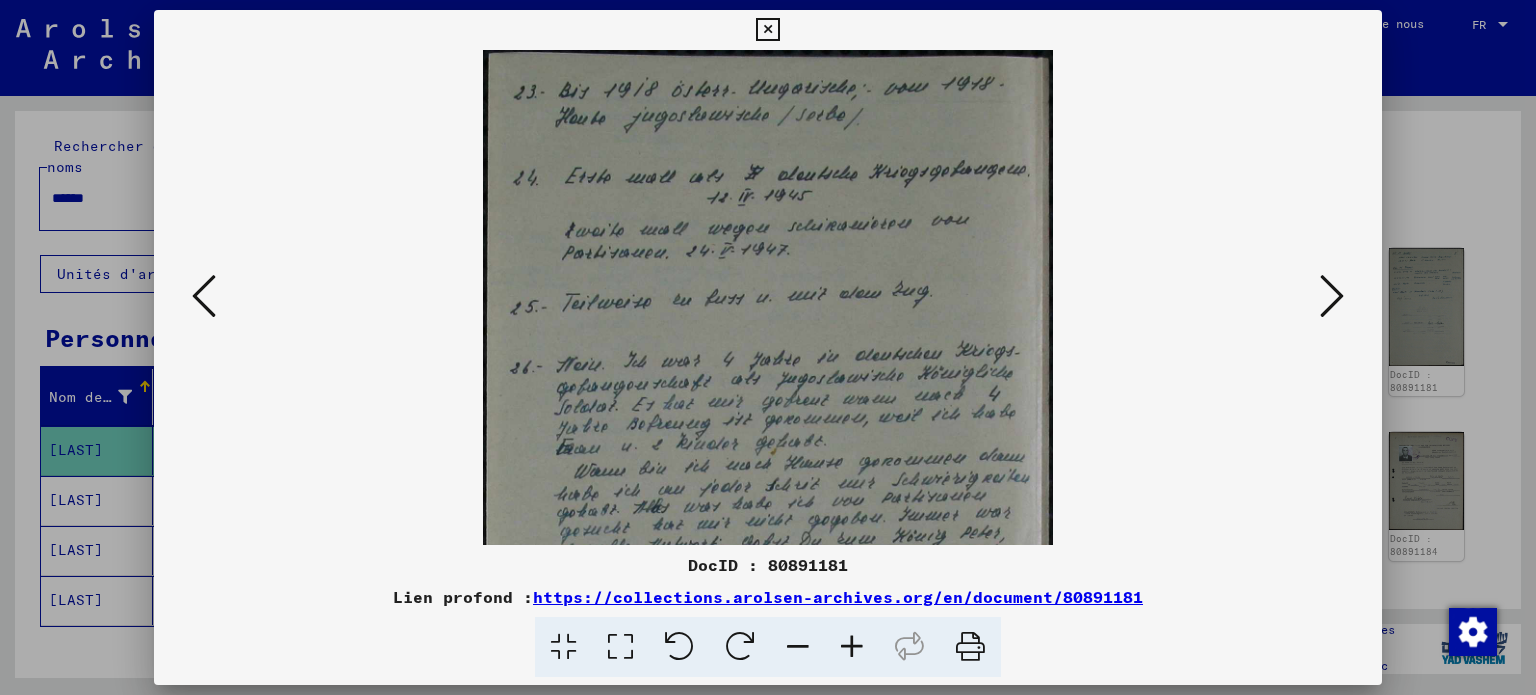 click at bounding box center (852, 647) 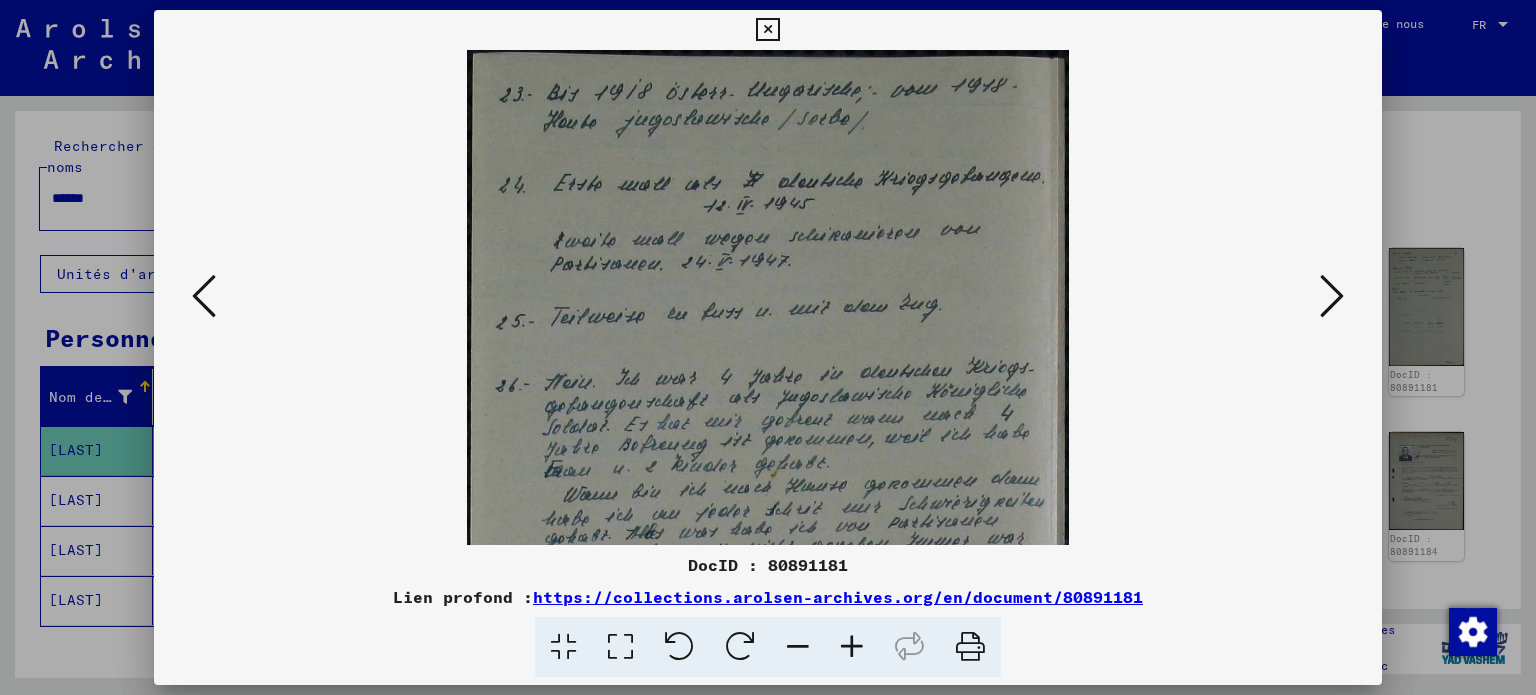 click at bounding box center [852, 647] 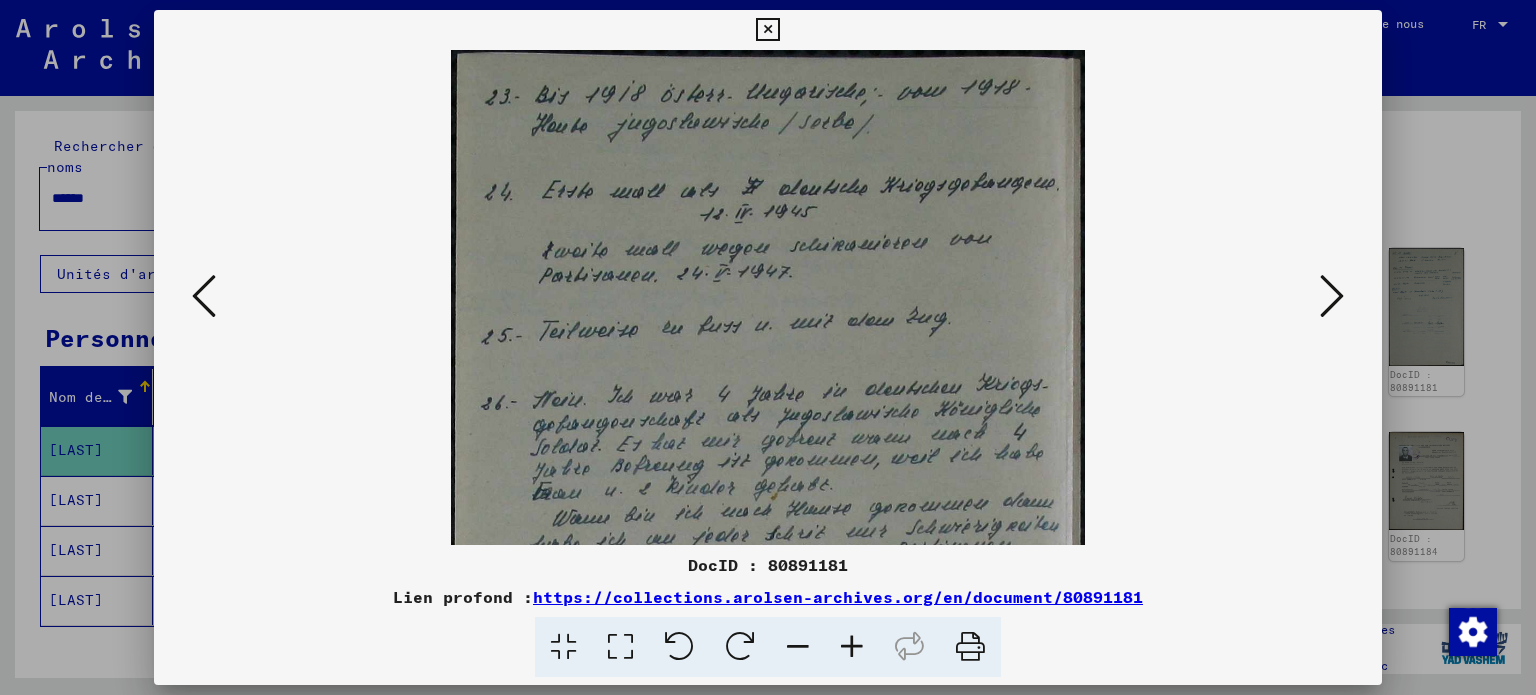 click at bounding box center [852, 647] 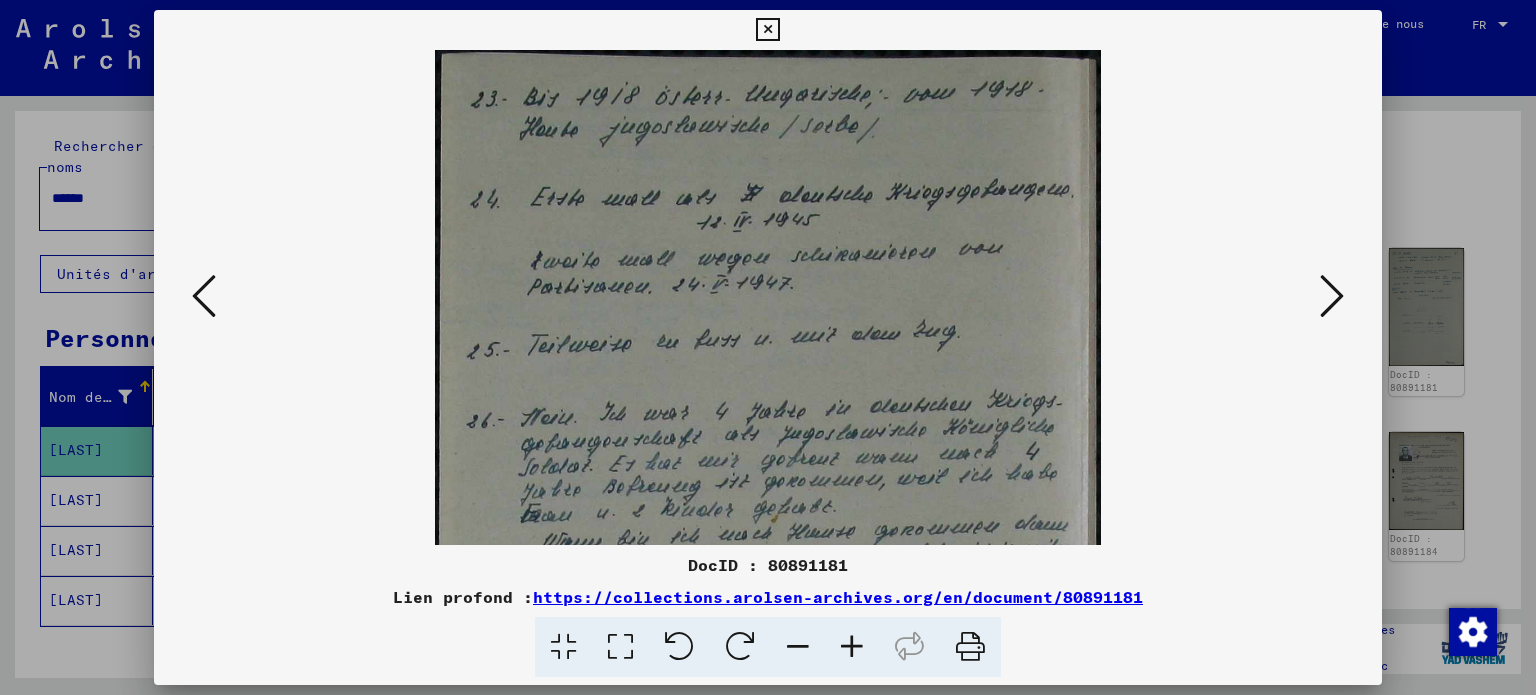 click at bounding box center (852, 647) 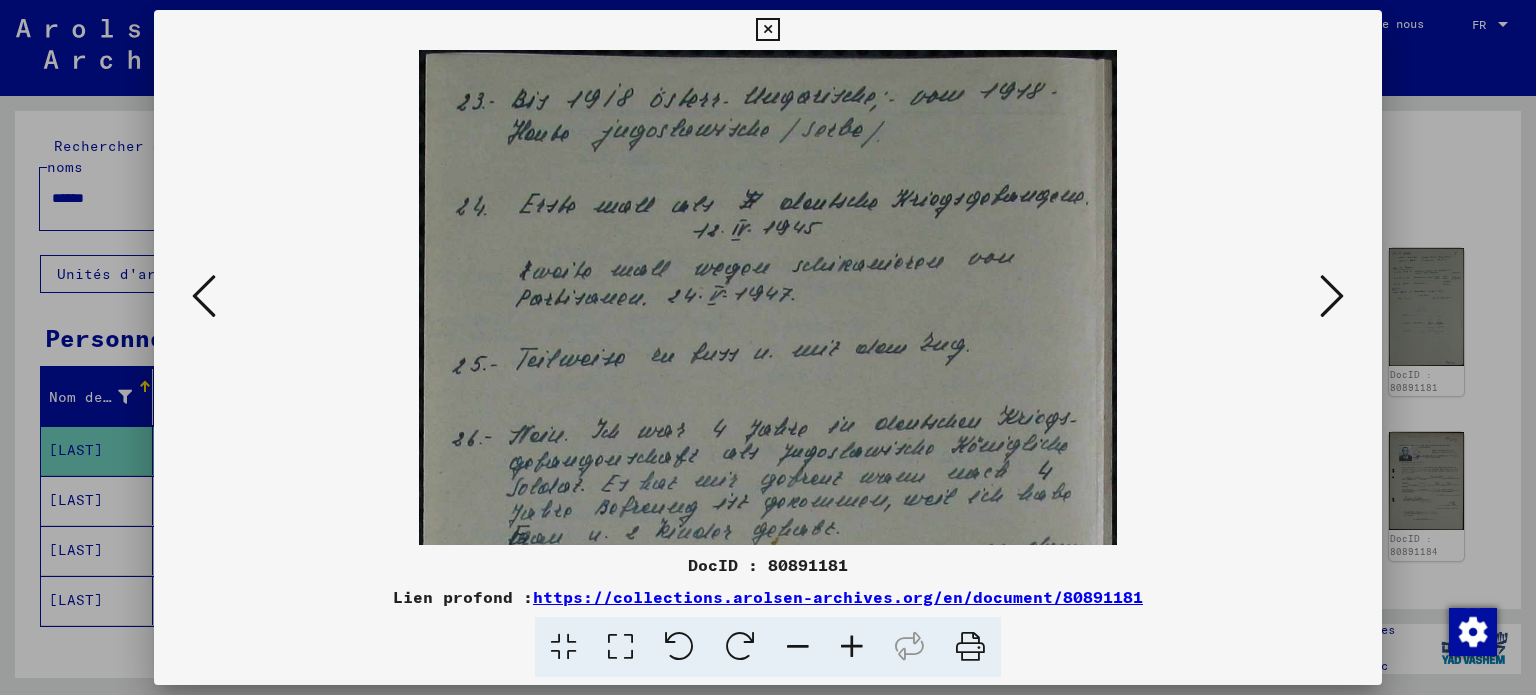 click at bounding box center (852, 647) 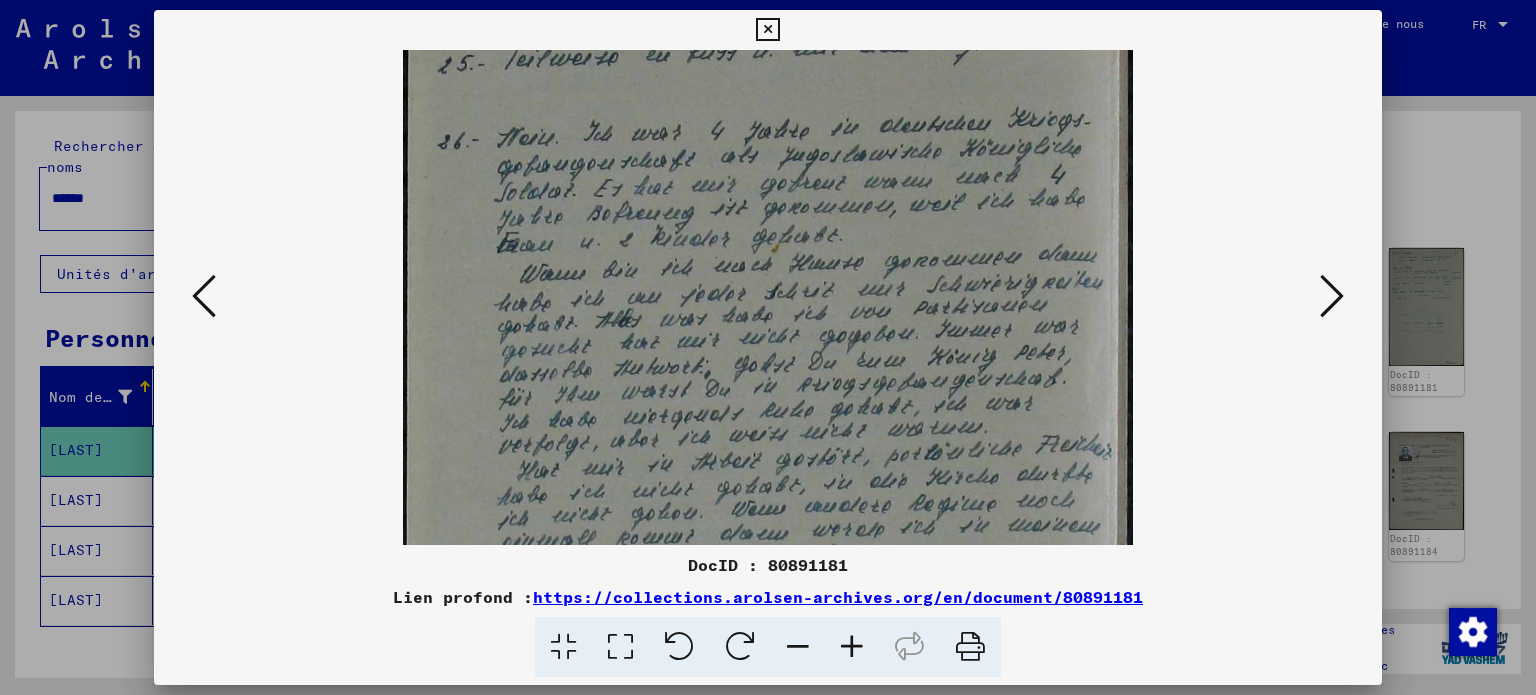 scroll, scrollTop: 313, scrollLeft: 0, axis: vertical 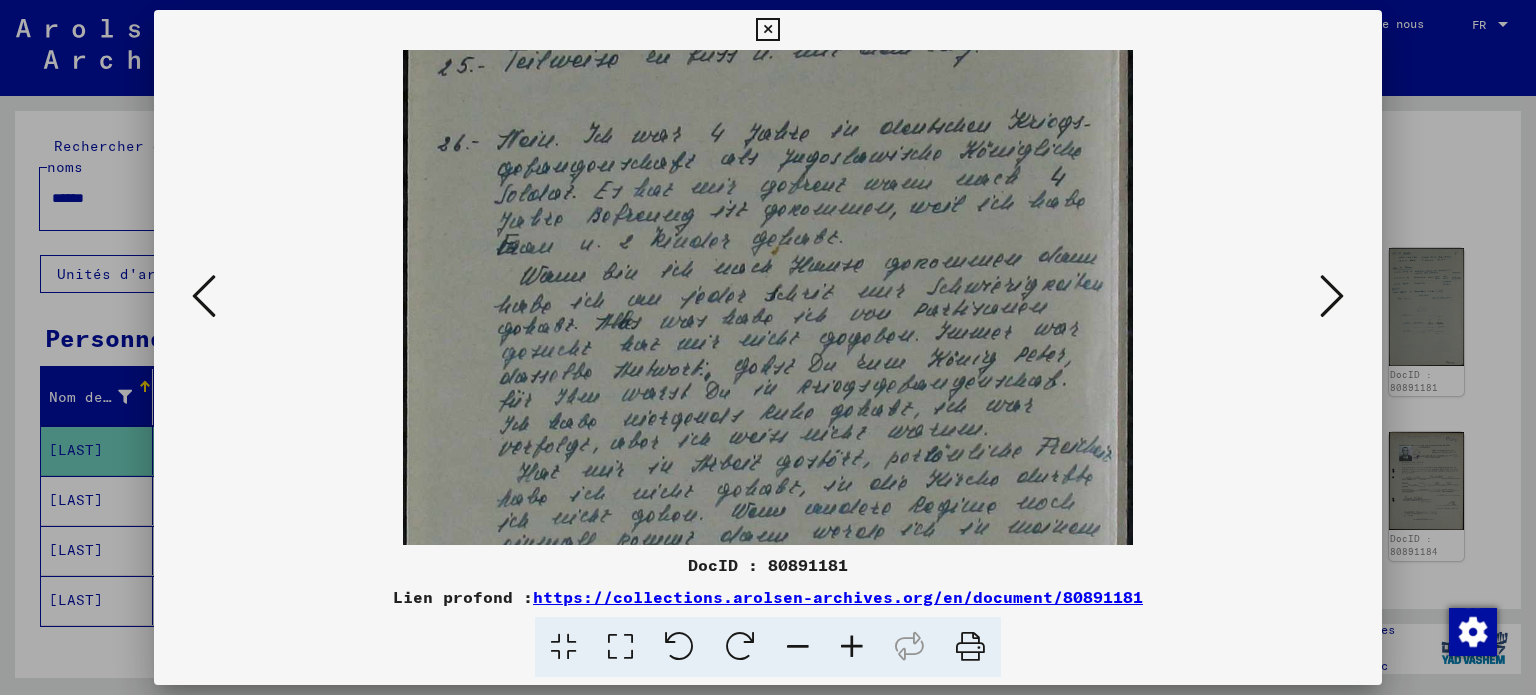 drag, startPoint x: 784, startPoint y: 411, endPoint x: 720, endPoint y: 101, distance: 316.5375 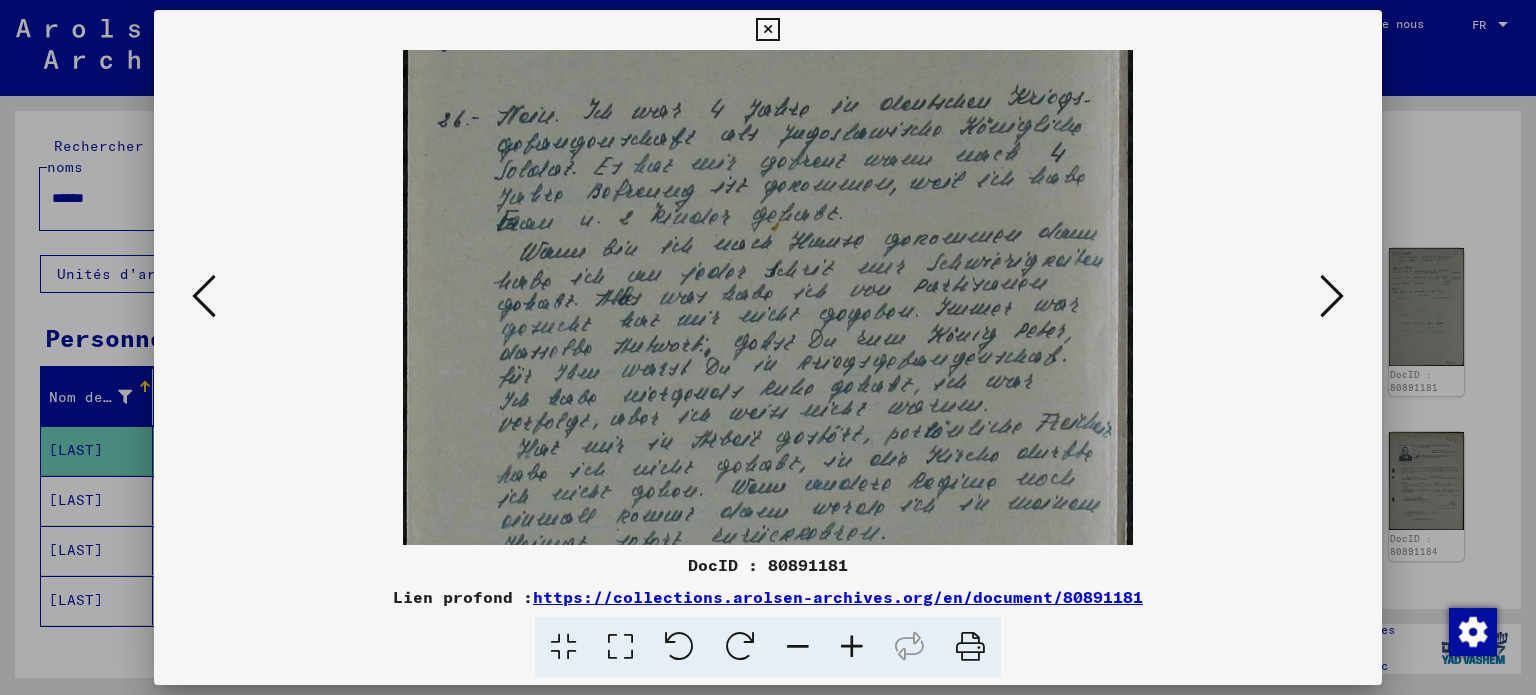 scroll, scrollTop: 340, scrollLeft: 0, axis: vertical 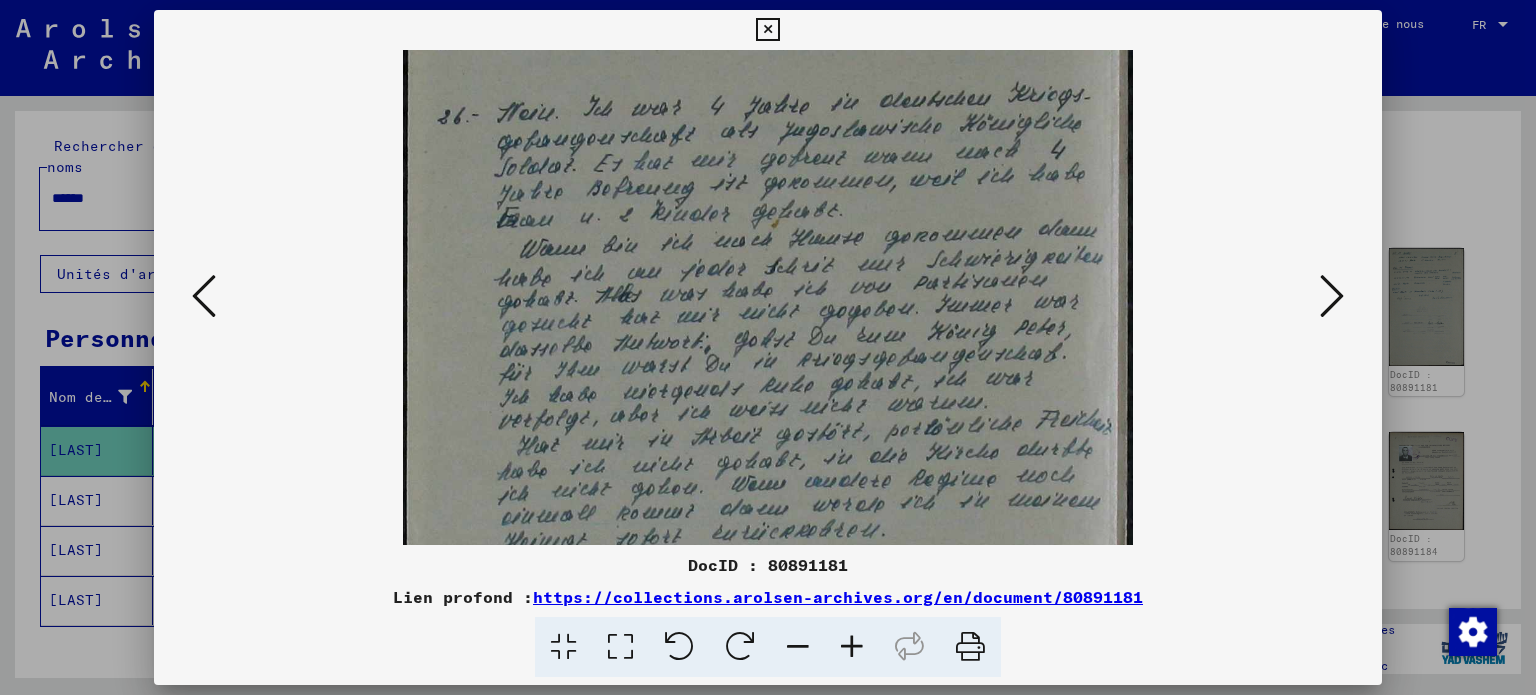 drag, startPoint x: 757, startPoint y: 335, endPoint x: 738, endPoint y: 319, distance: 24.839485 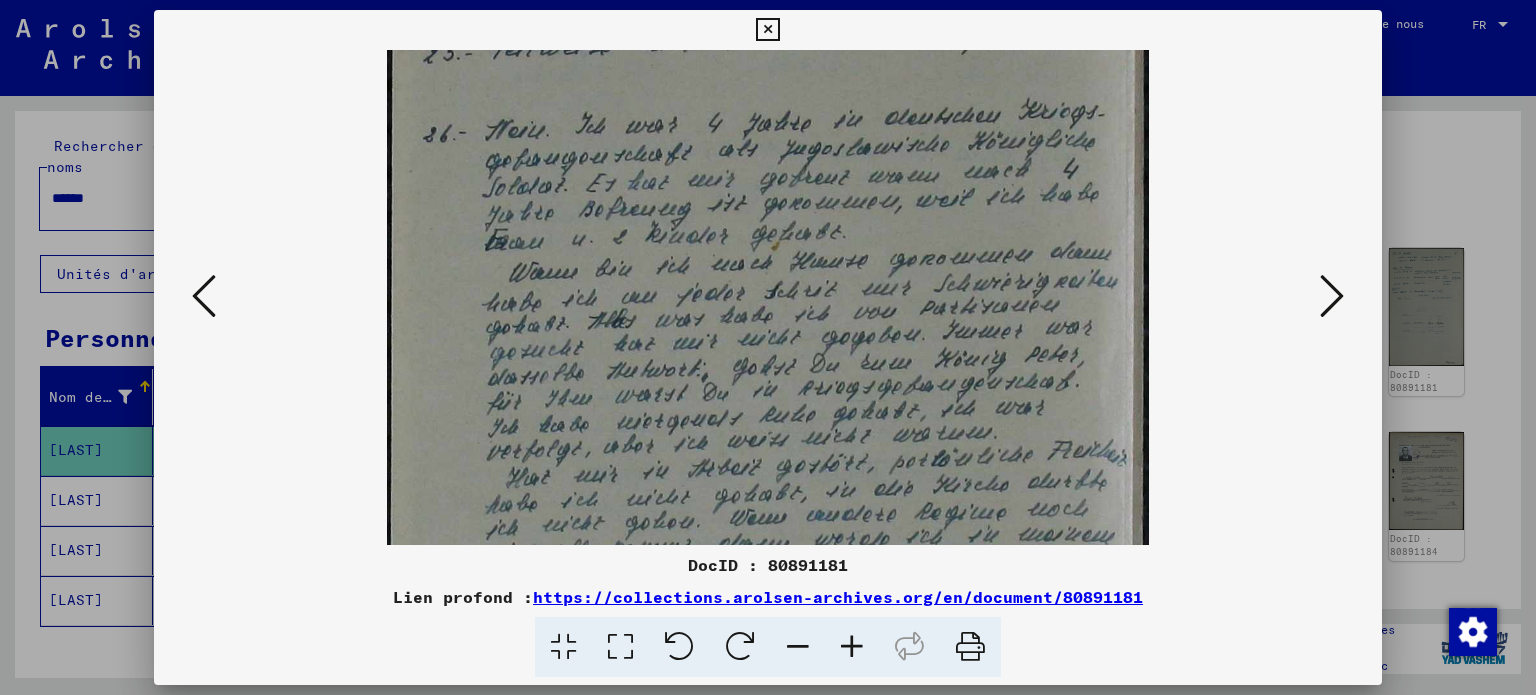 click at bounding box center (852, 647) 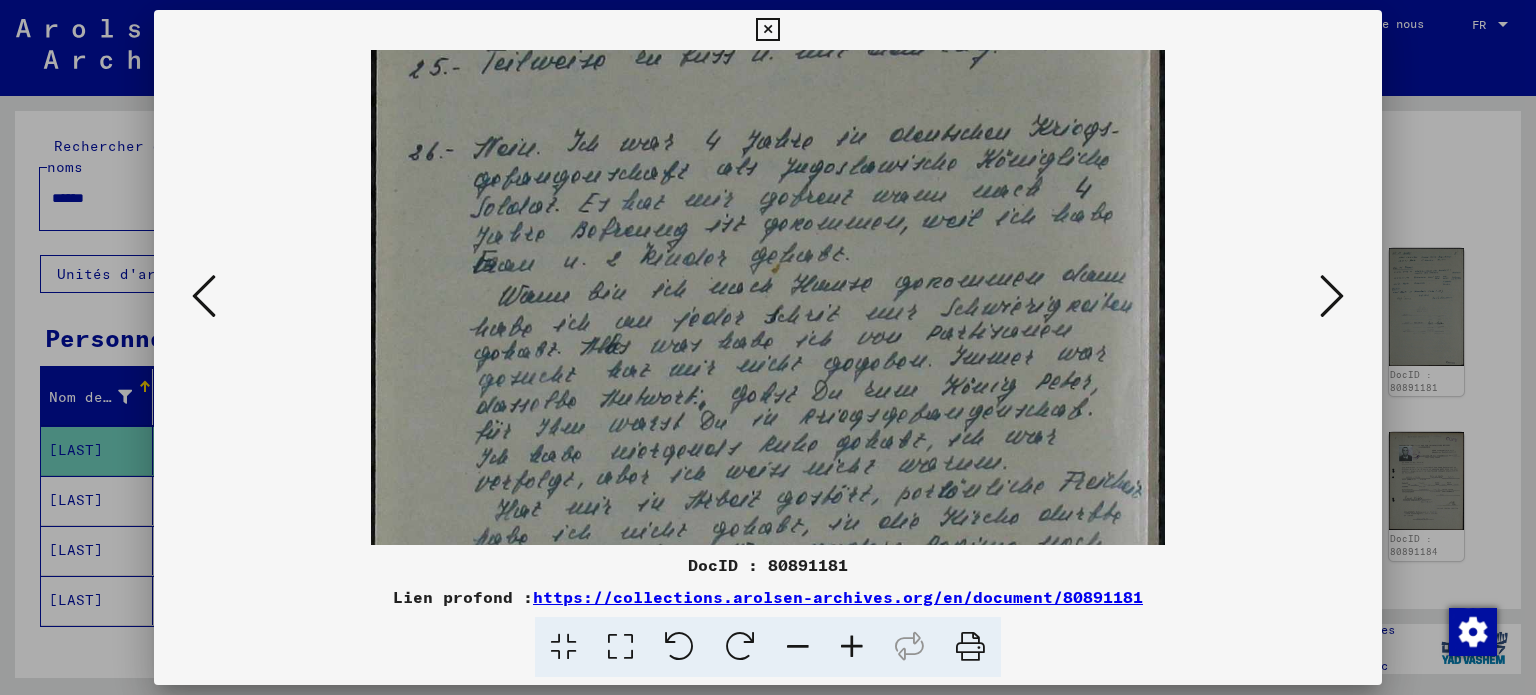 click at bounding box center (852, 647) 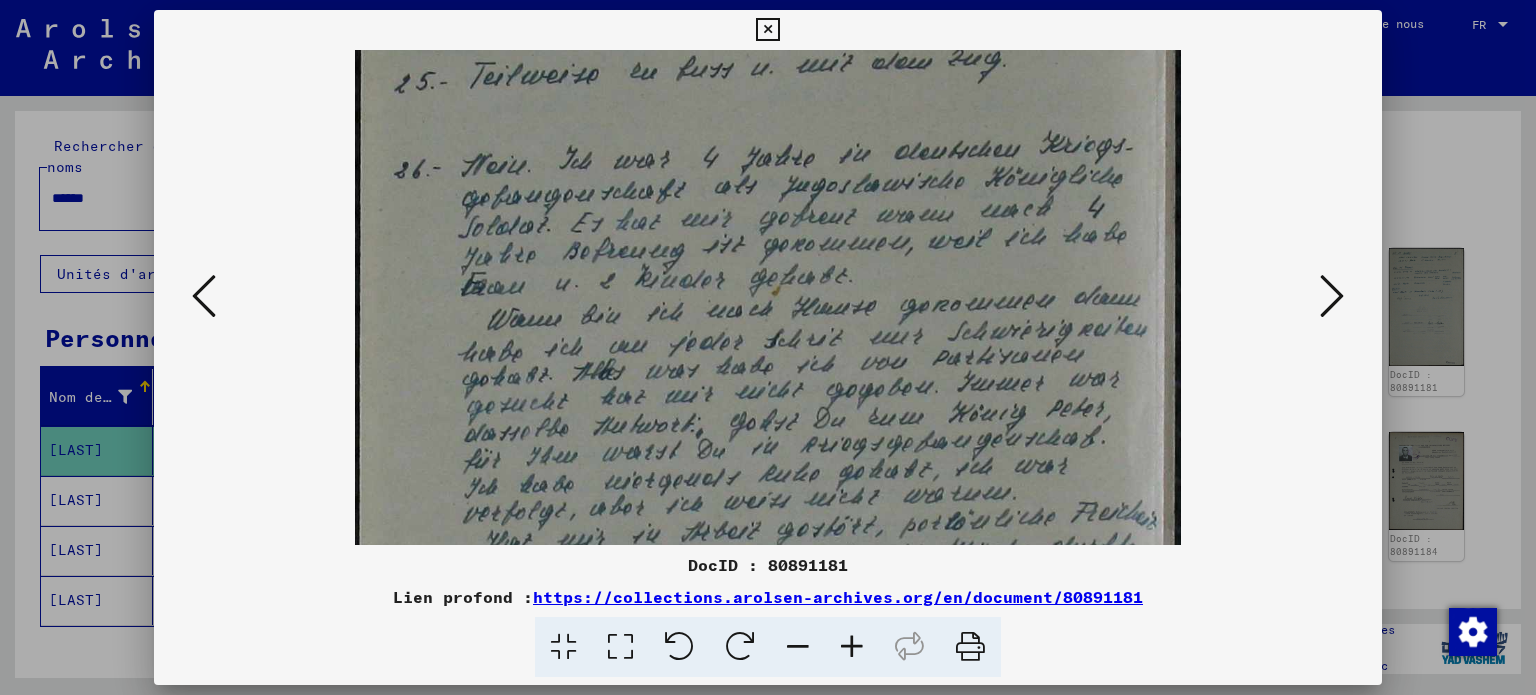 click at bounding box center [852, 647] 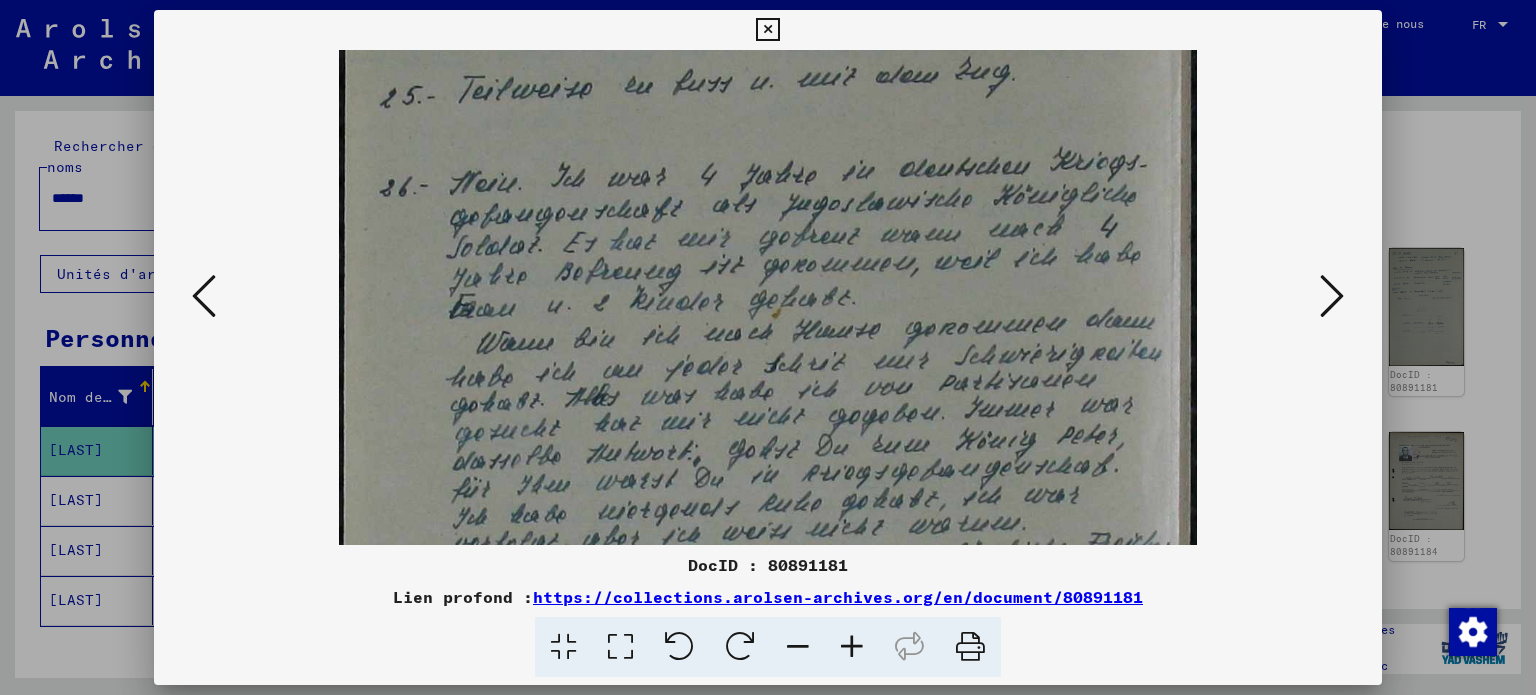 click at bounding box center [852, 647] 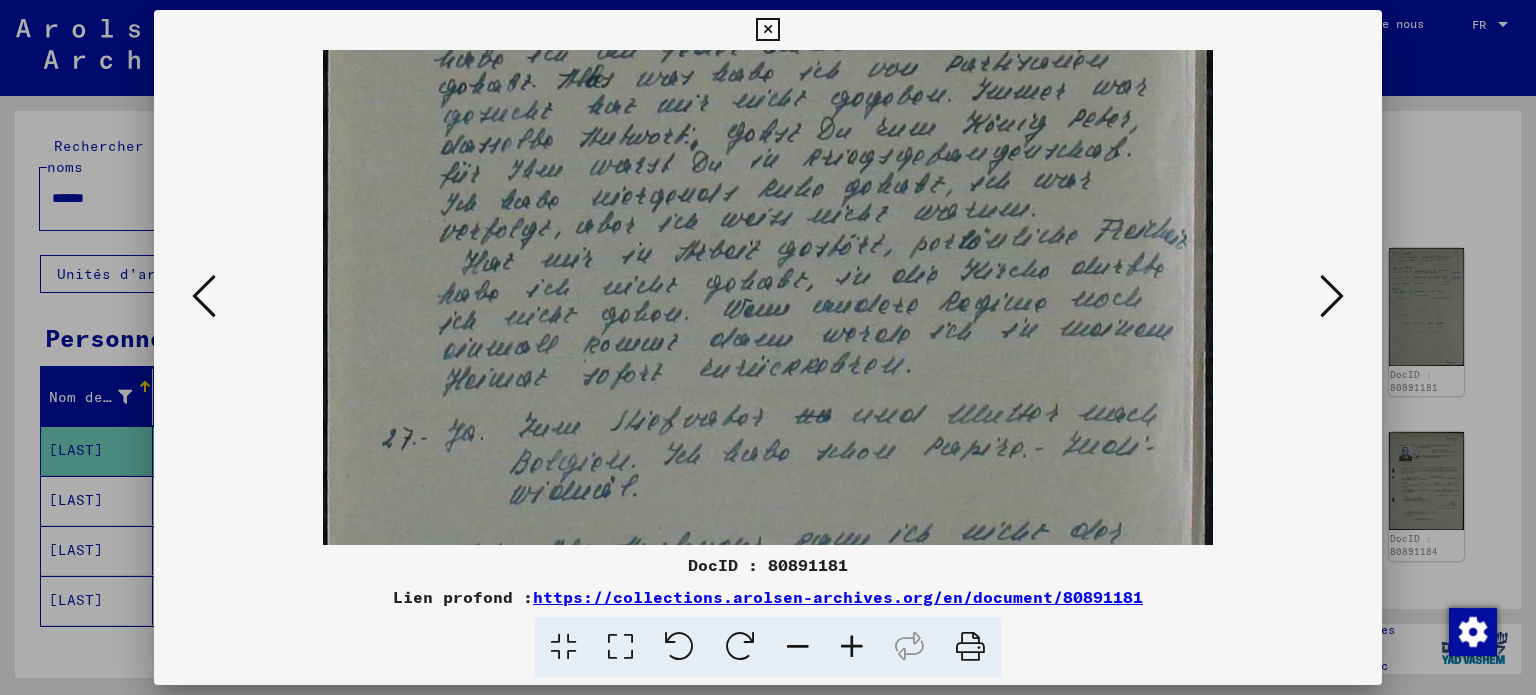 scroll, scrollTop: 768, scrollLeft: 0, axis: vertical 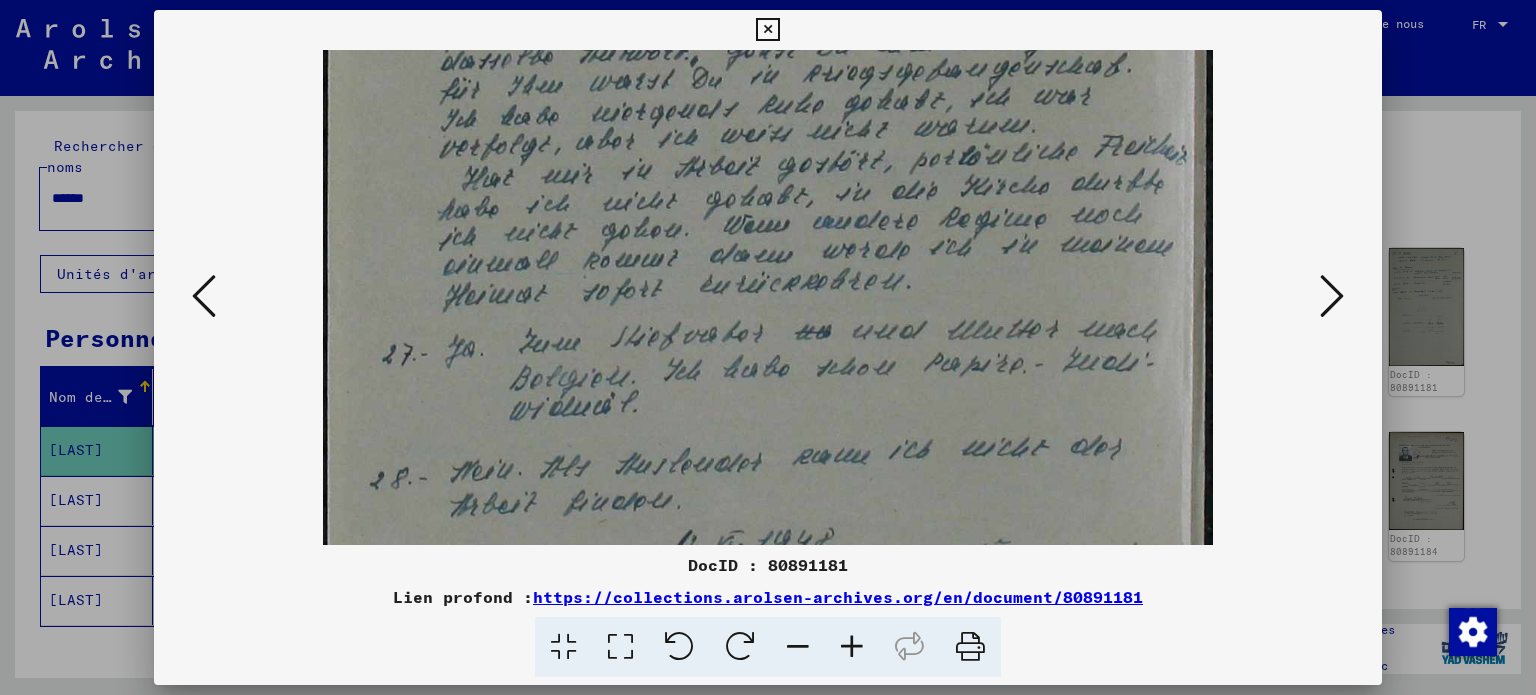 drag, startPoint x: 796, startPoint y: 375, endPoint x: 820, endPoint y: -51, distance: 426.6755 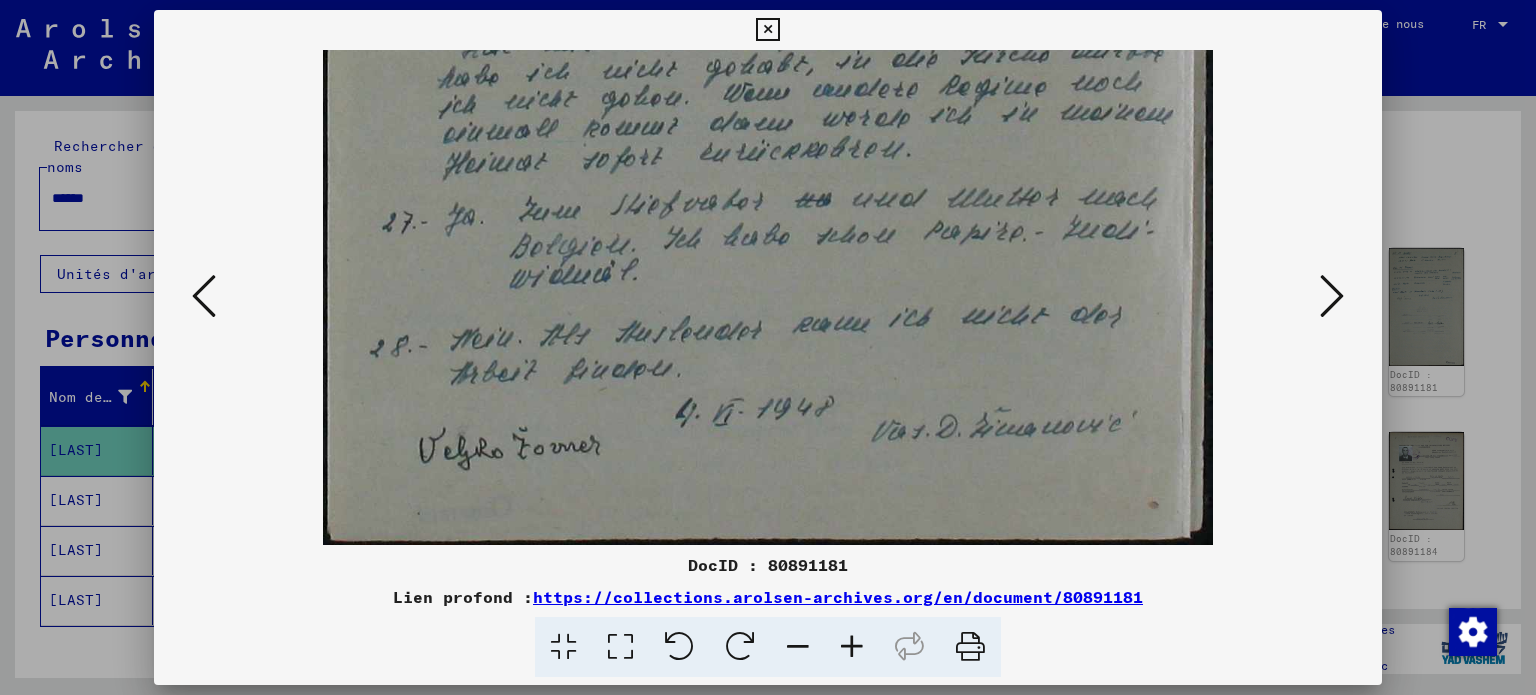 scroll, scrollTop: 895, scrollLeft: 0, axis: vertical 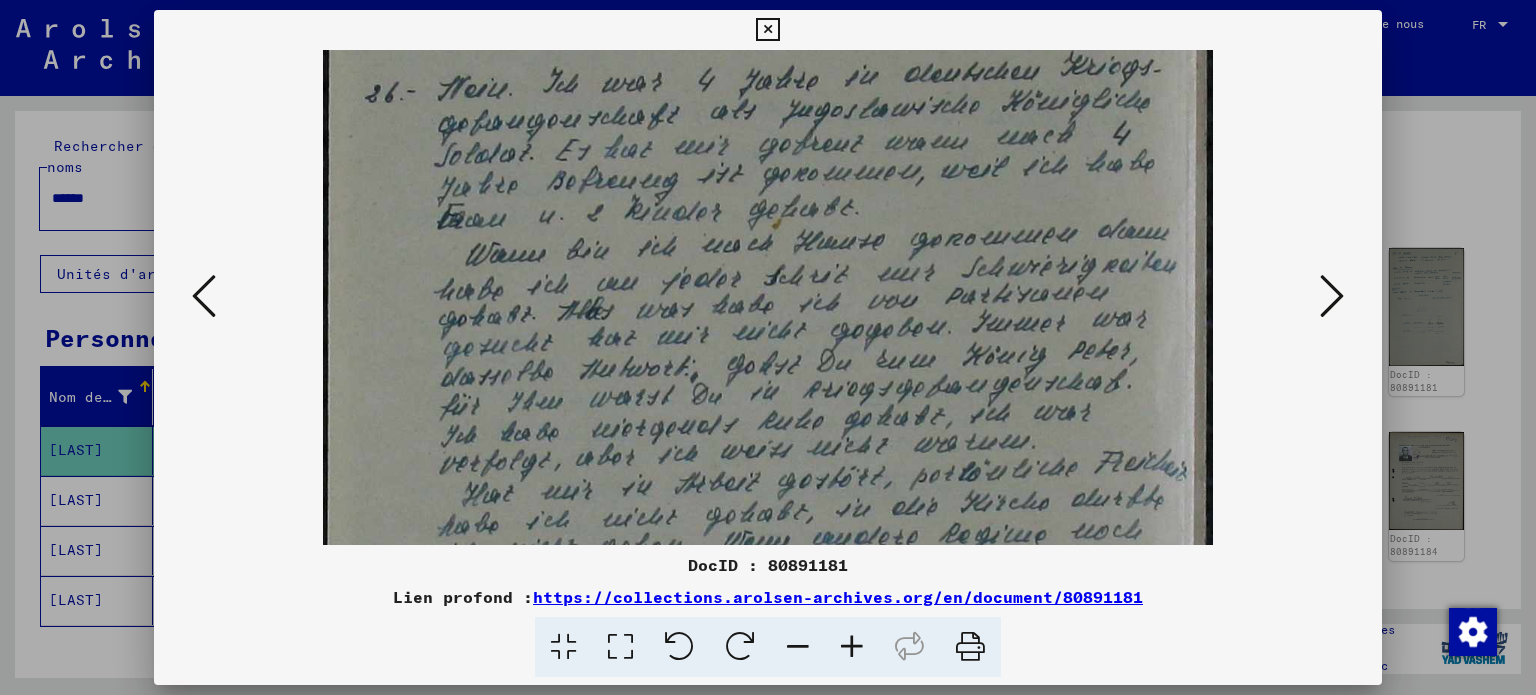 drag, startPoint x: 780, startPoint y: 384, endPoint x: 775, endPoint y: 660, distance: 276.0453 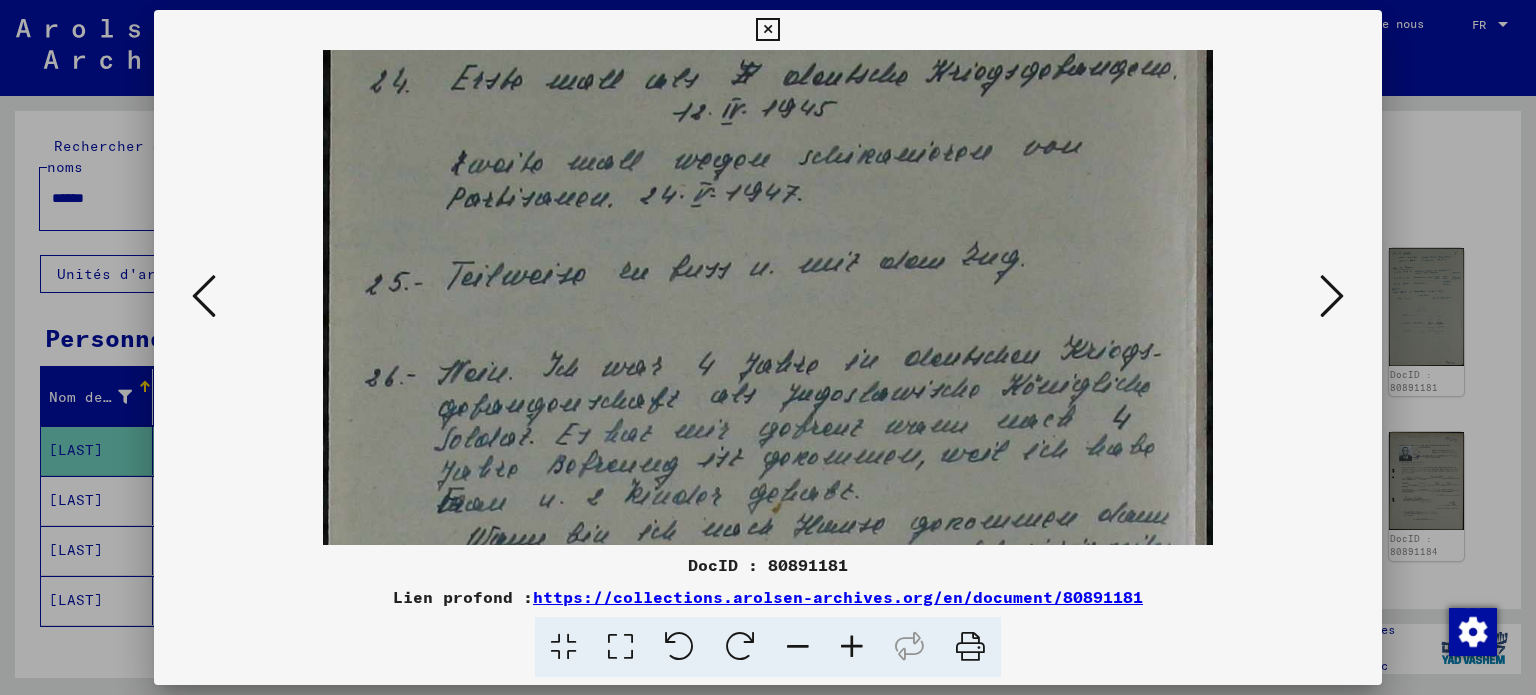 drag, startPoint x: 761, startPoint y: 373, endPoint x: 724, endPoint y: 657, distance: 286.40005 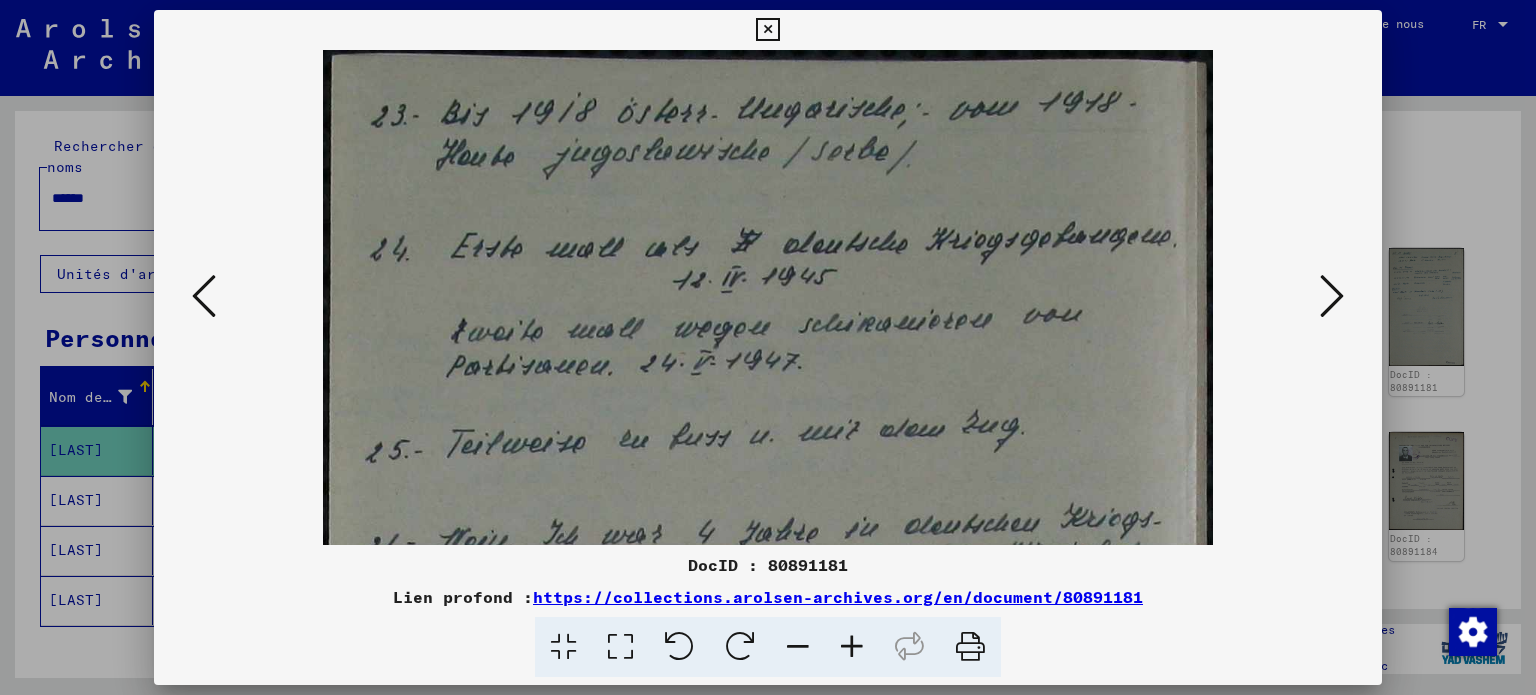 click on "DocID : 80891181 Lien profond :  https://collections.arolsen-archives.org/en/document/80891181" at bounding box center (768, 344) 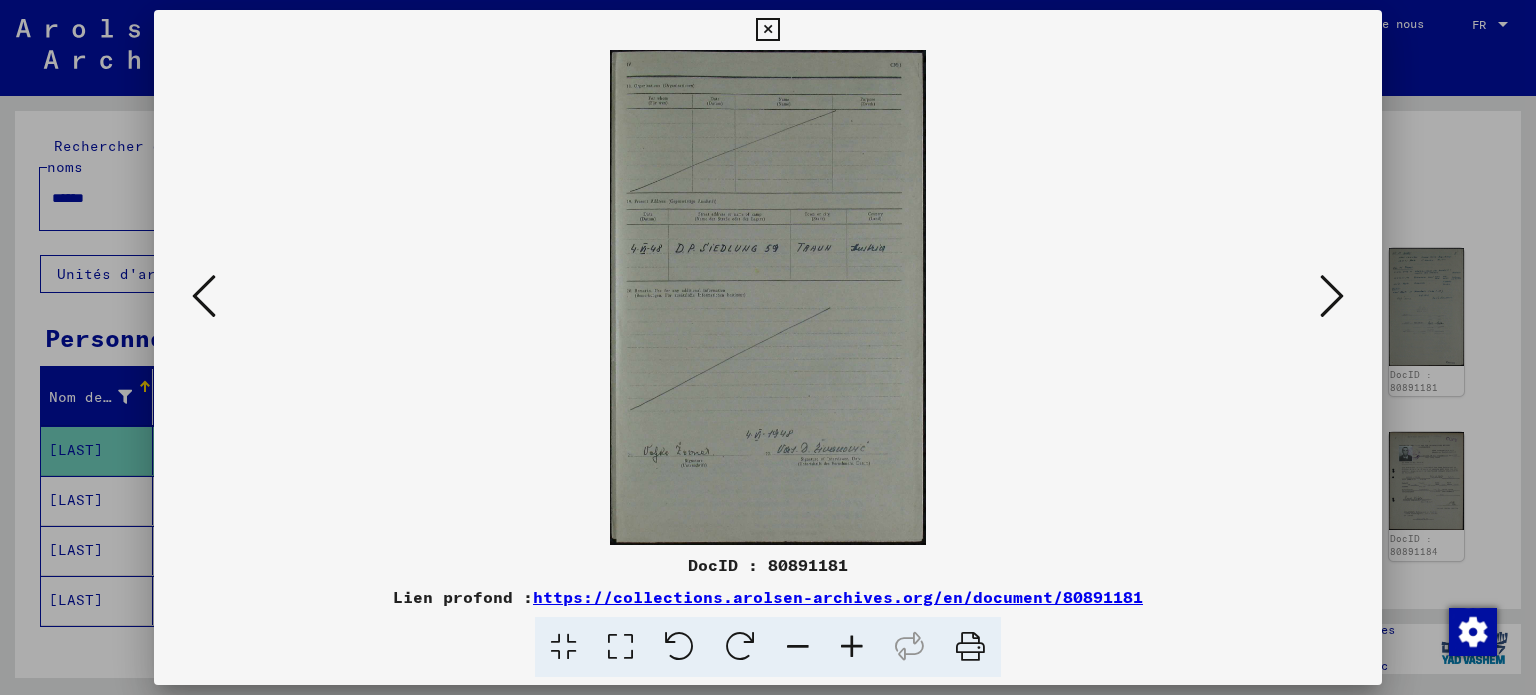 click at bounding box center [204, 296] 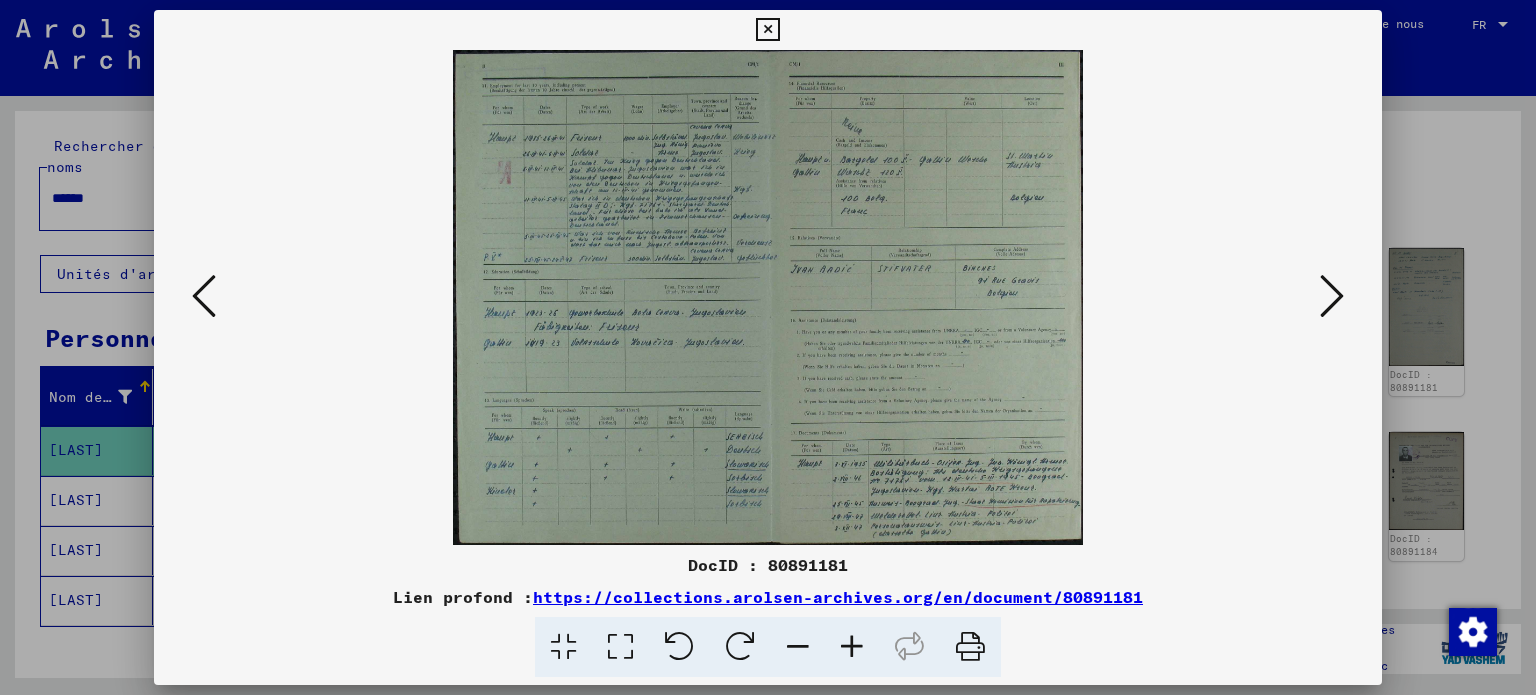 click at bounding box center (204, 296) 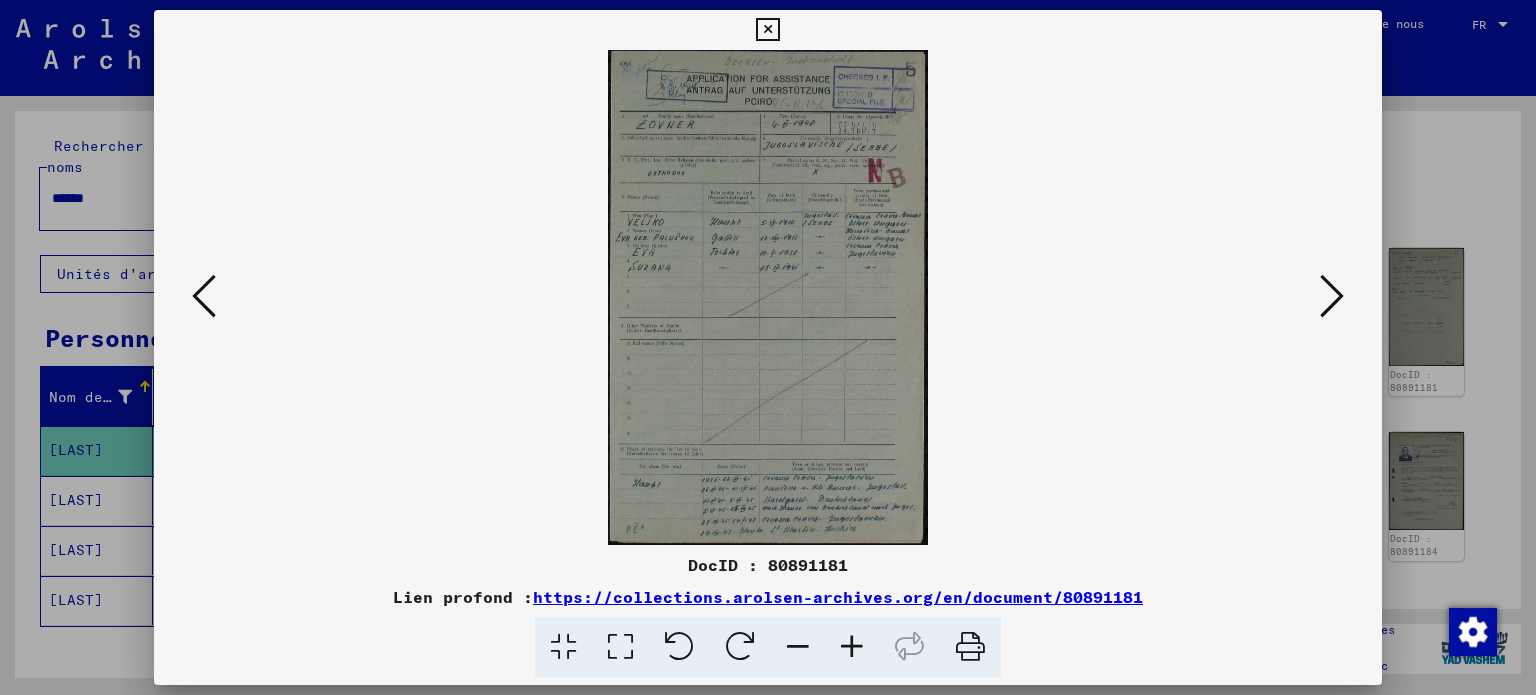 click at bounding box center [204, 296] 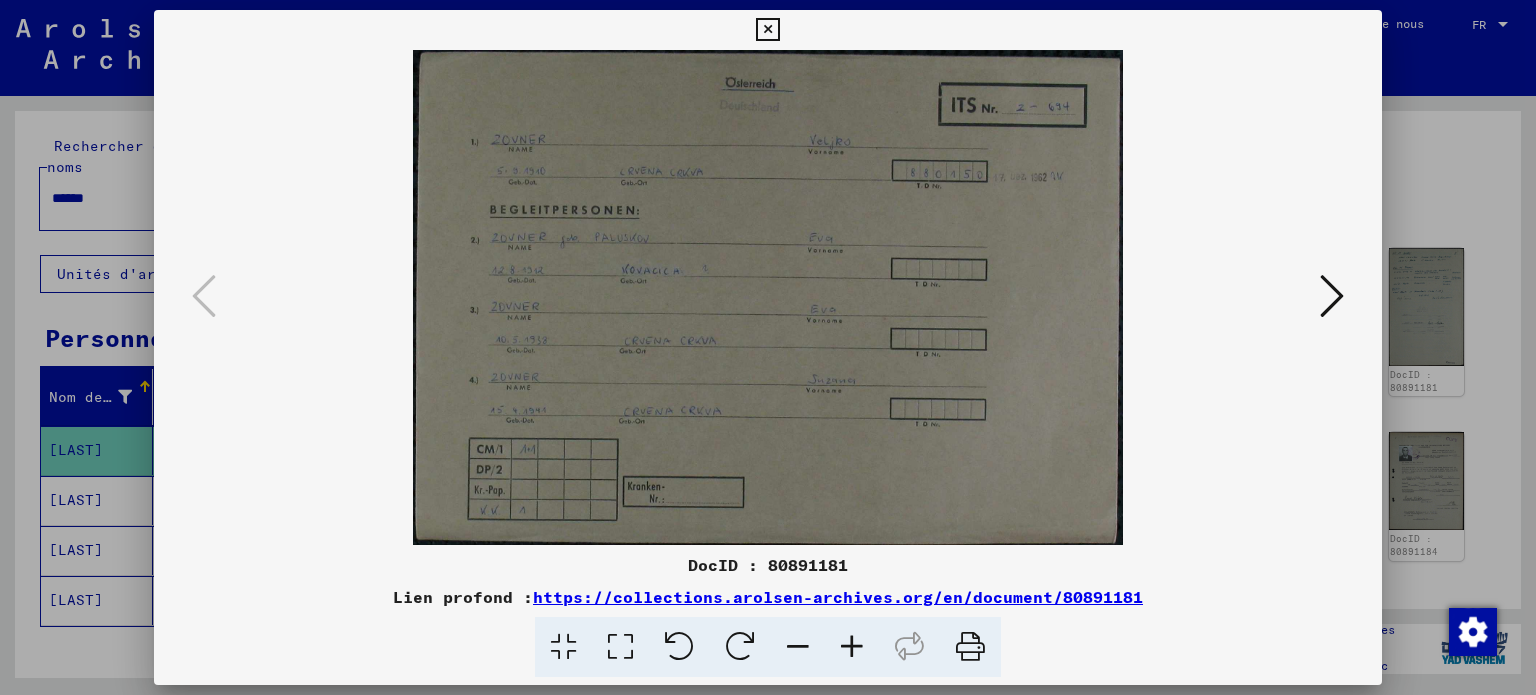 click at bounding box center [1332, 296] 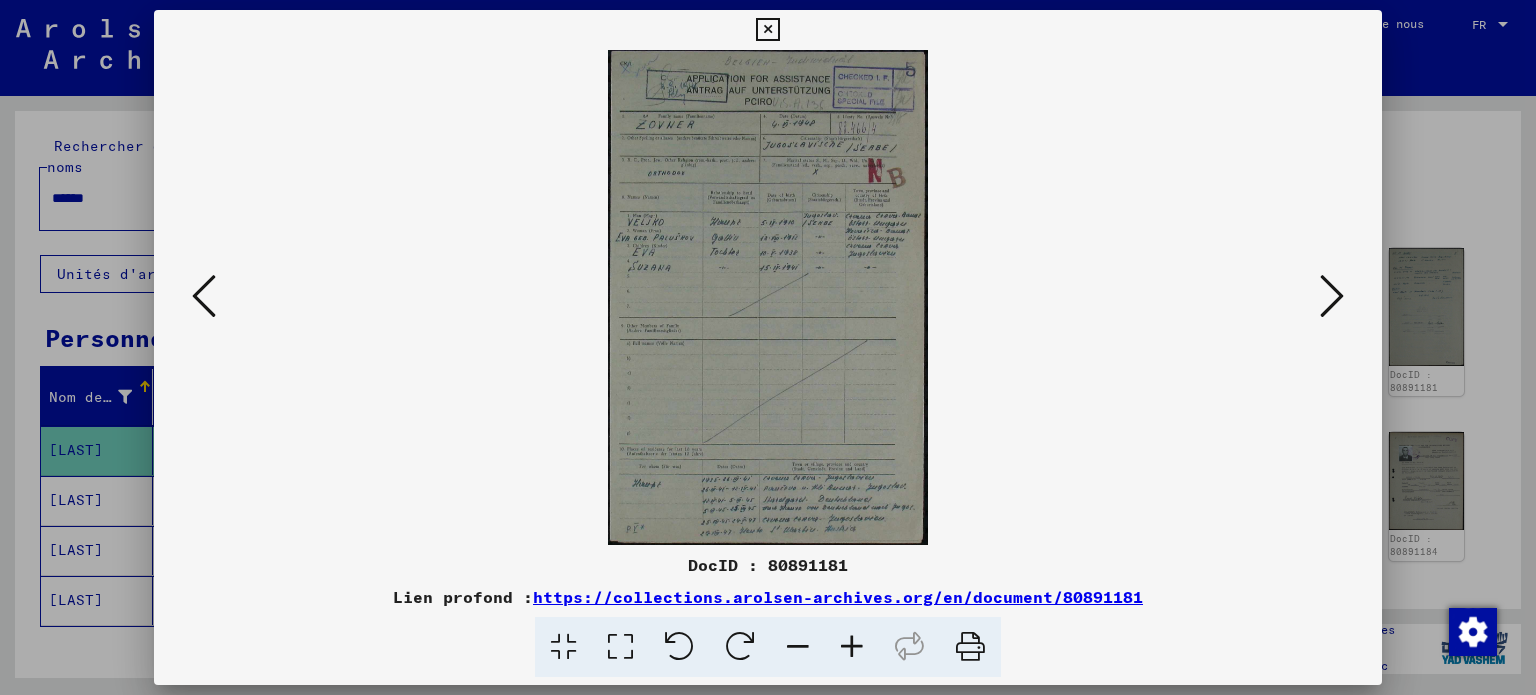 click at bounding box center [1332, 296] 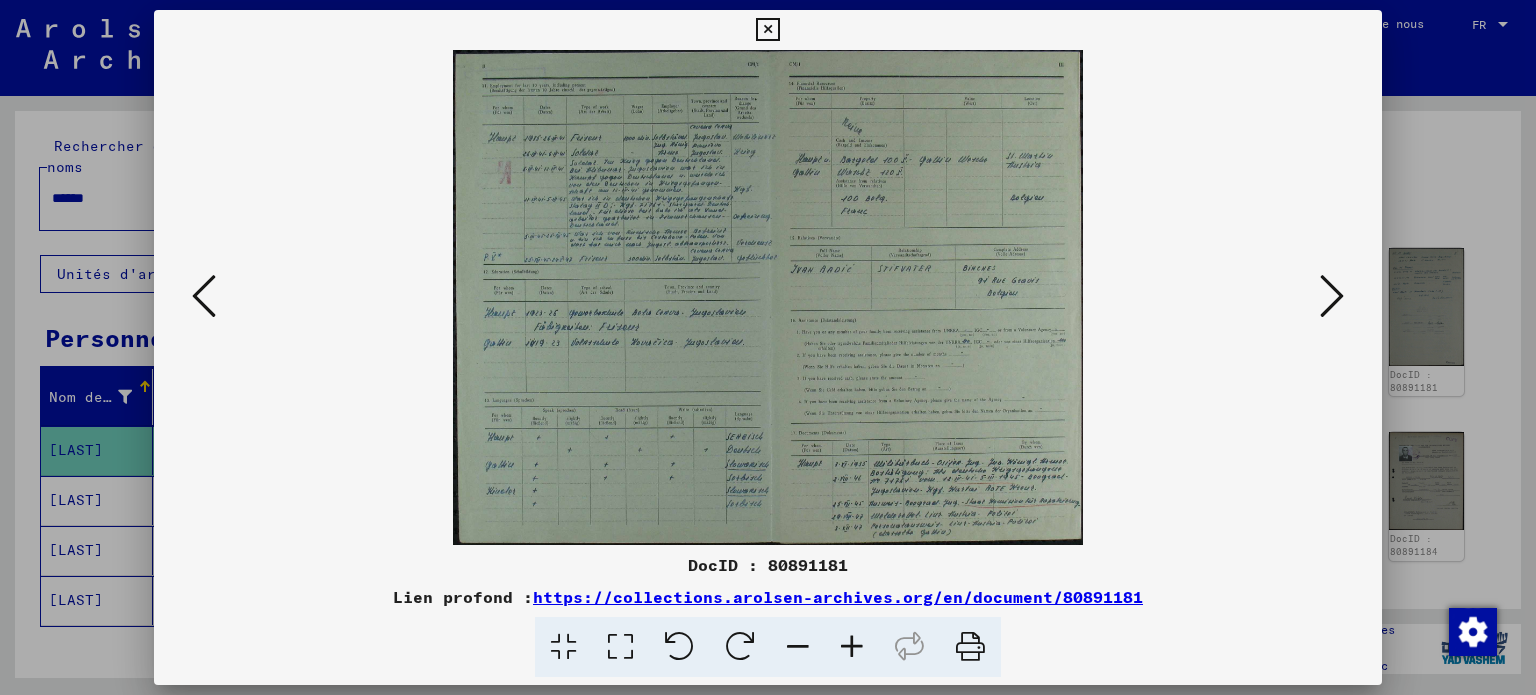 click at bounding box center [1332, 296] 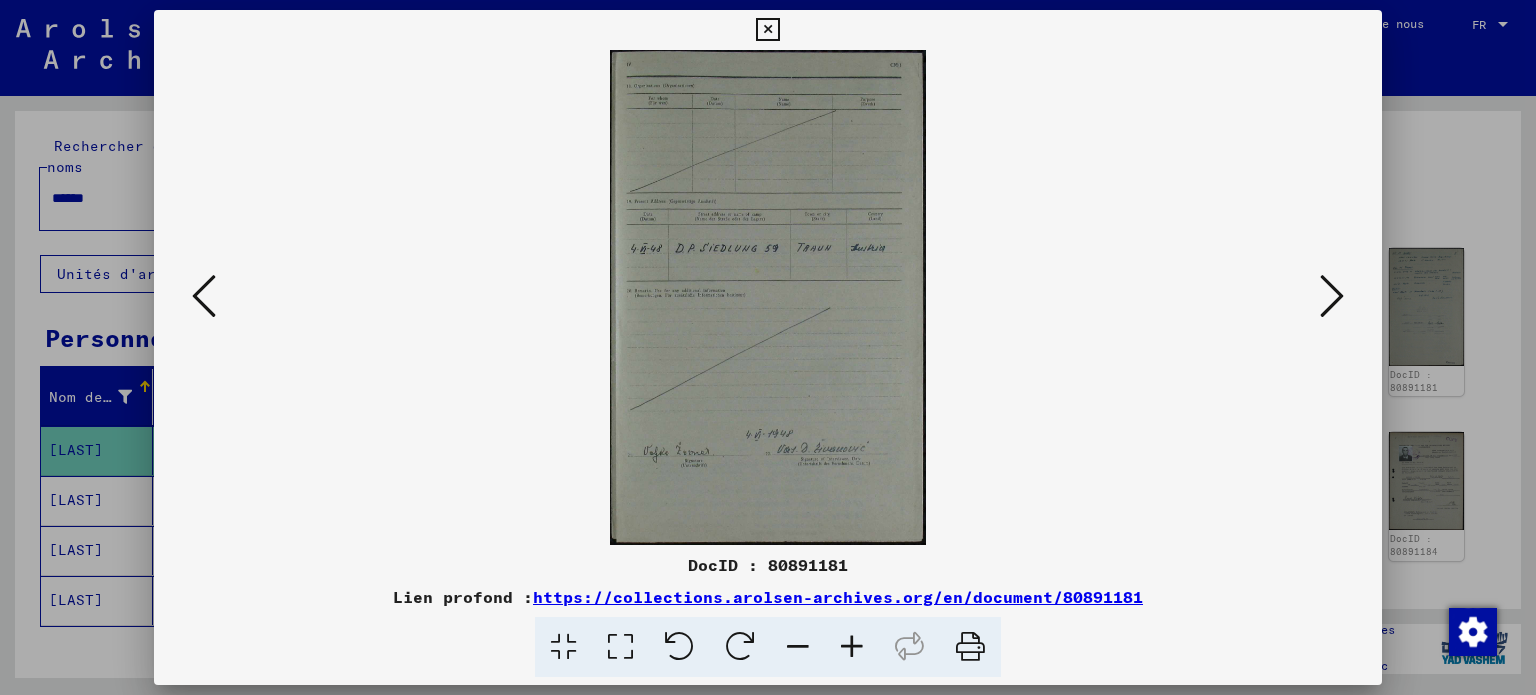 click at bounding box center [1332, 296] 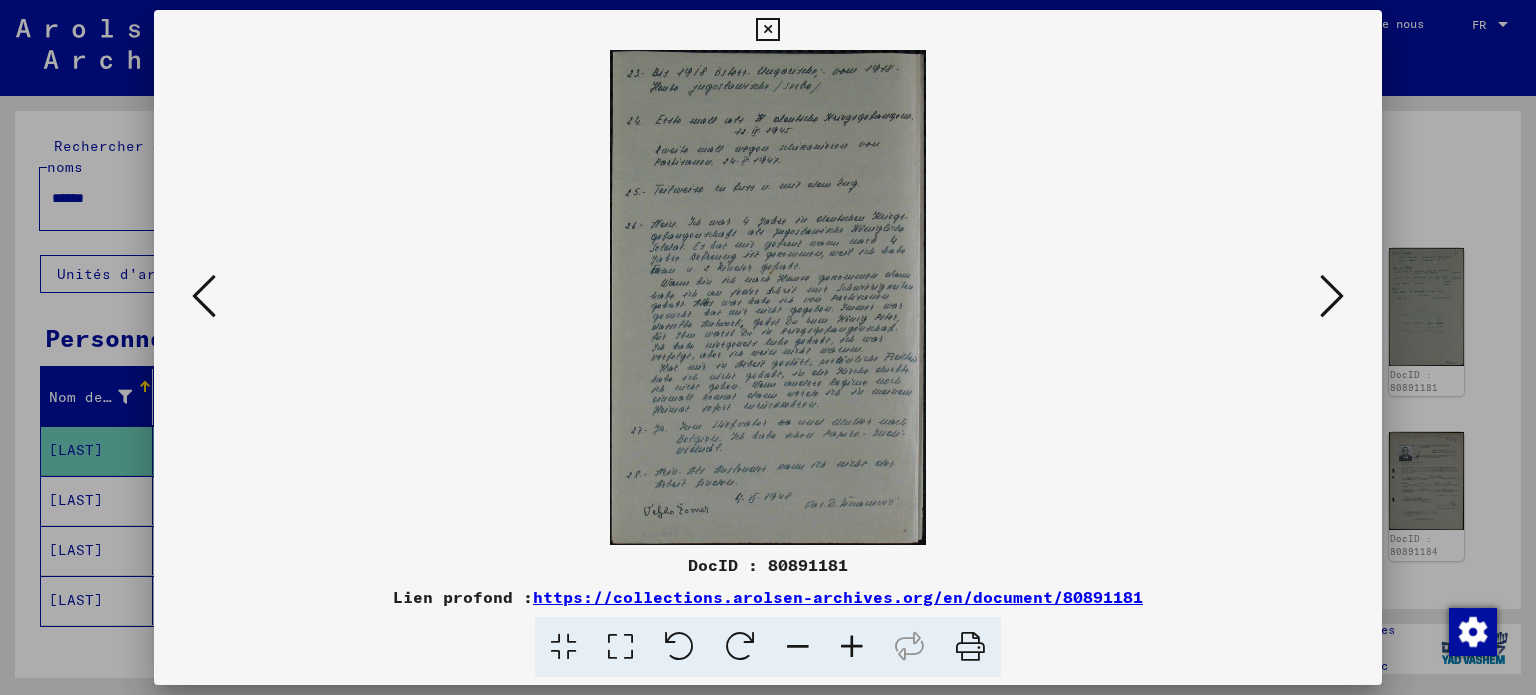 click at bounding box center [1332, 296] 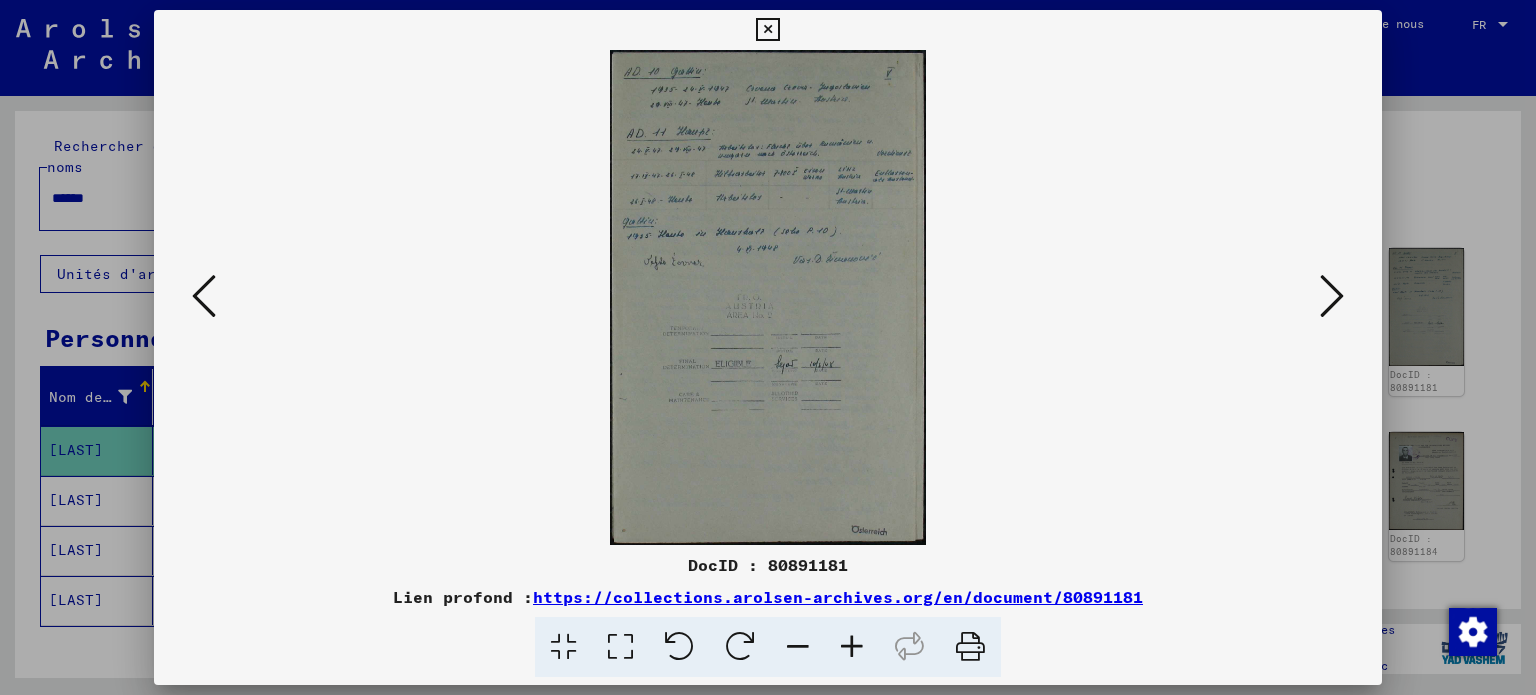 click at bounding box center (1332, 296) 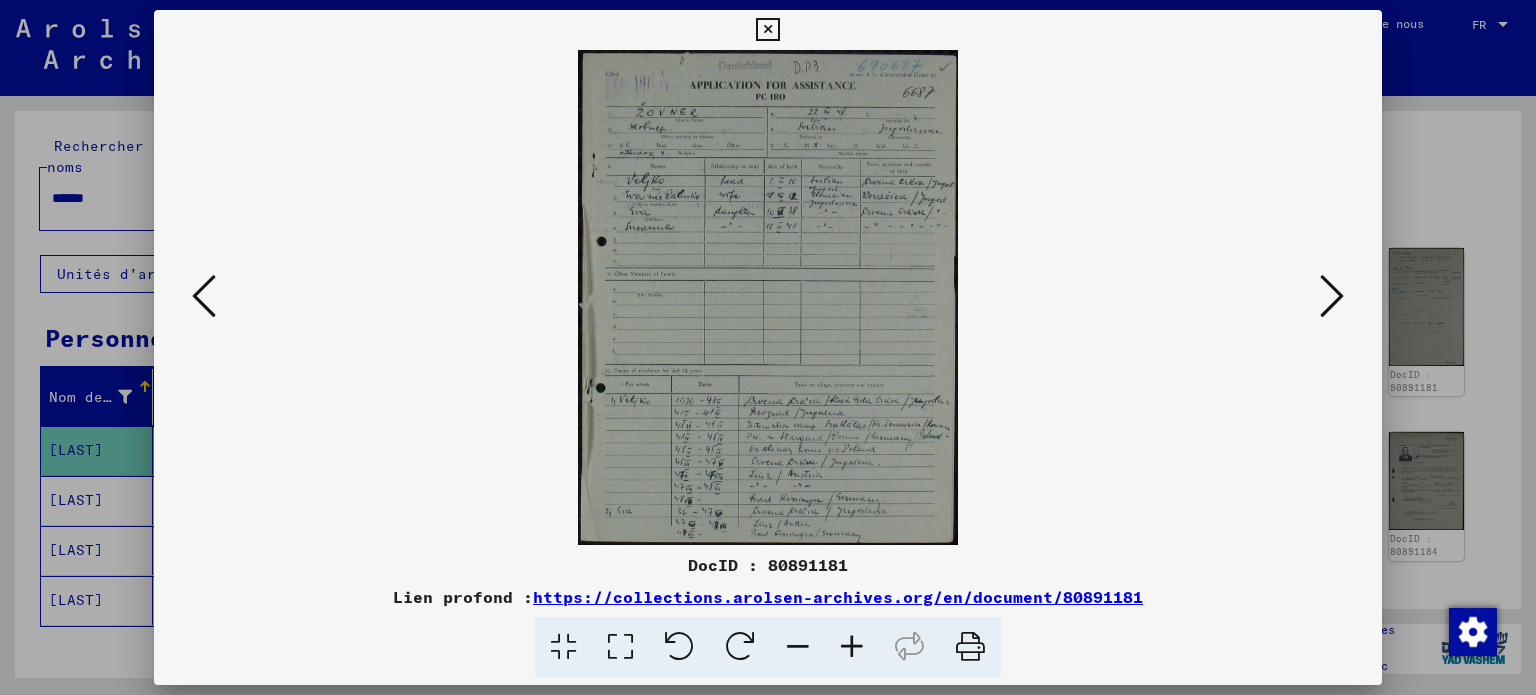 click at bounding box center [1332, 296] 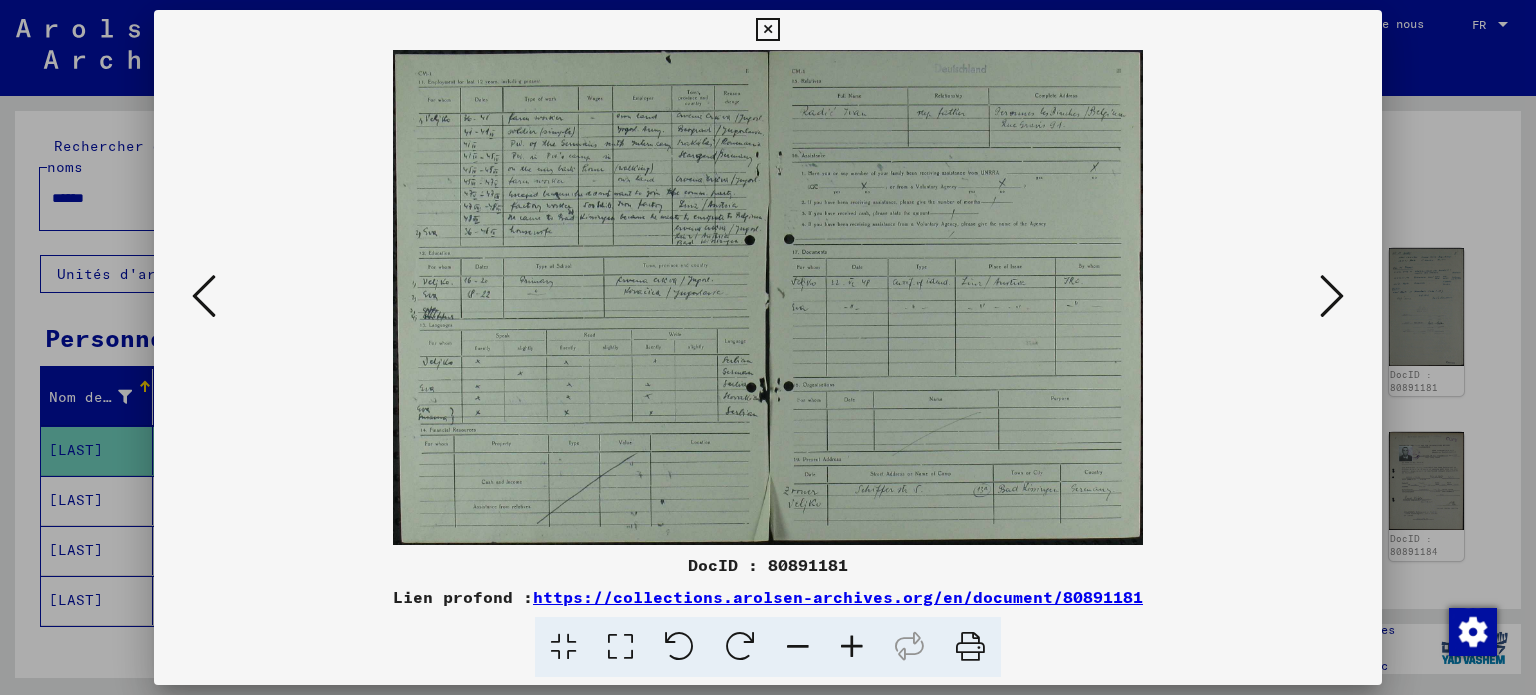 click at bounding box center [1332, 296] 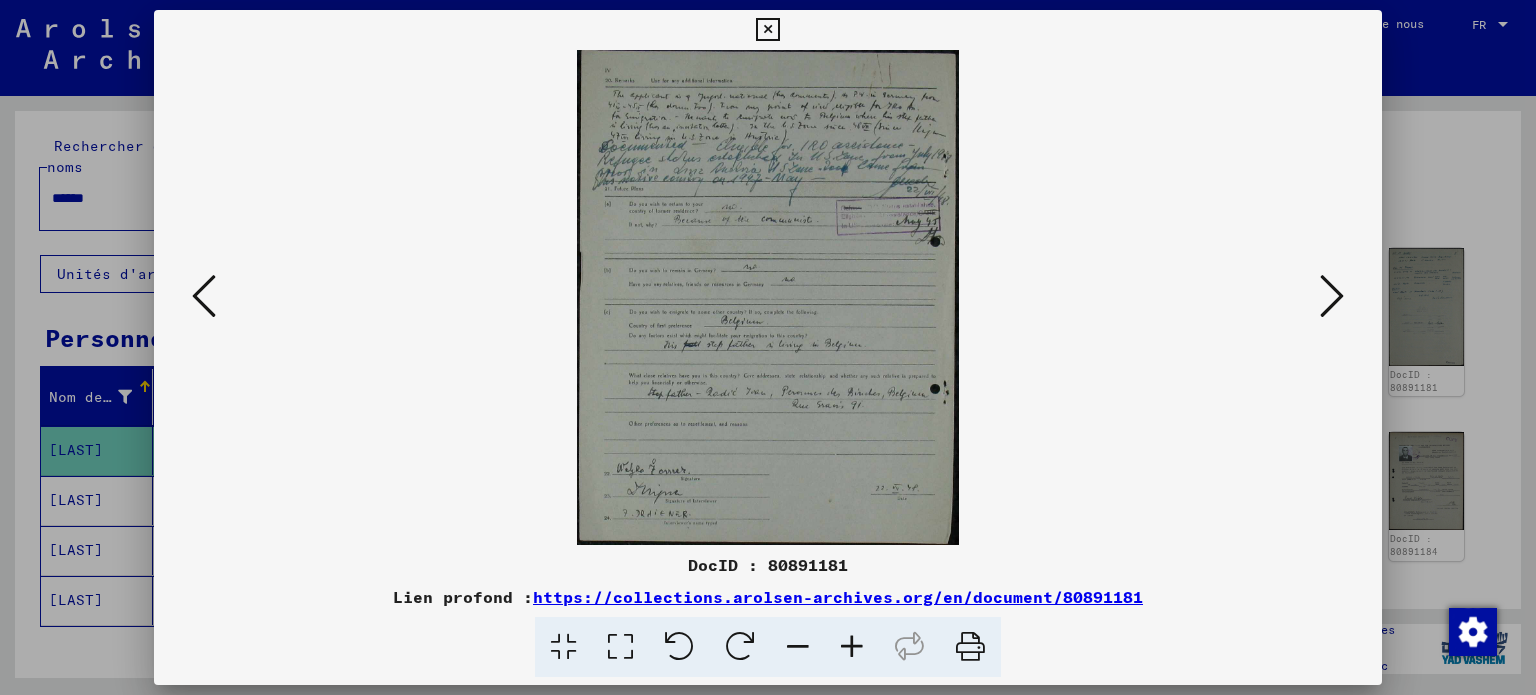 click at bounding box center [852, 647] 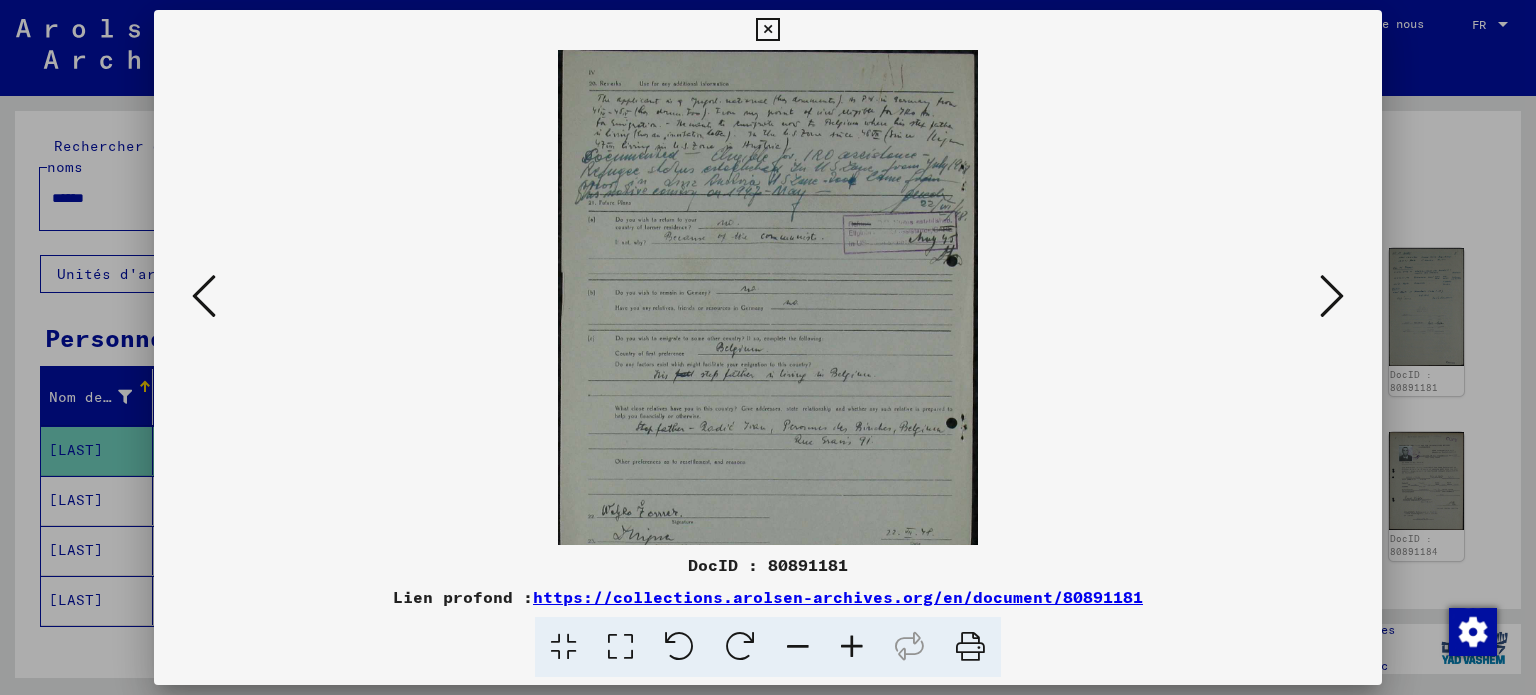 click at bounding box center [852, 647] 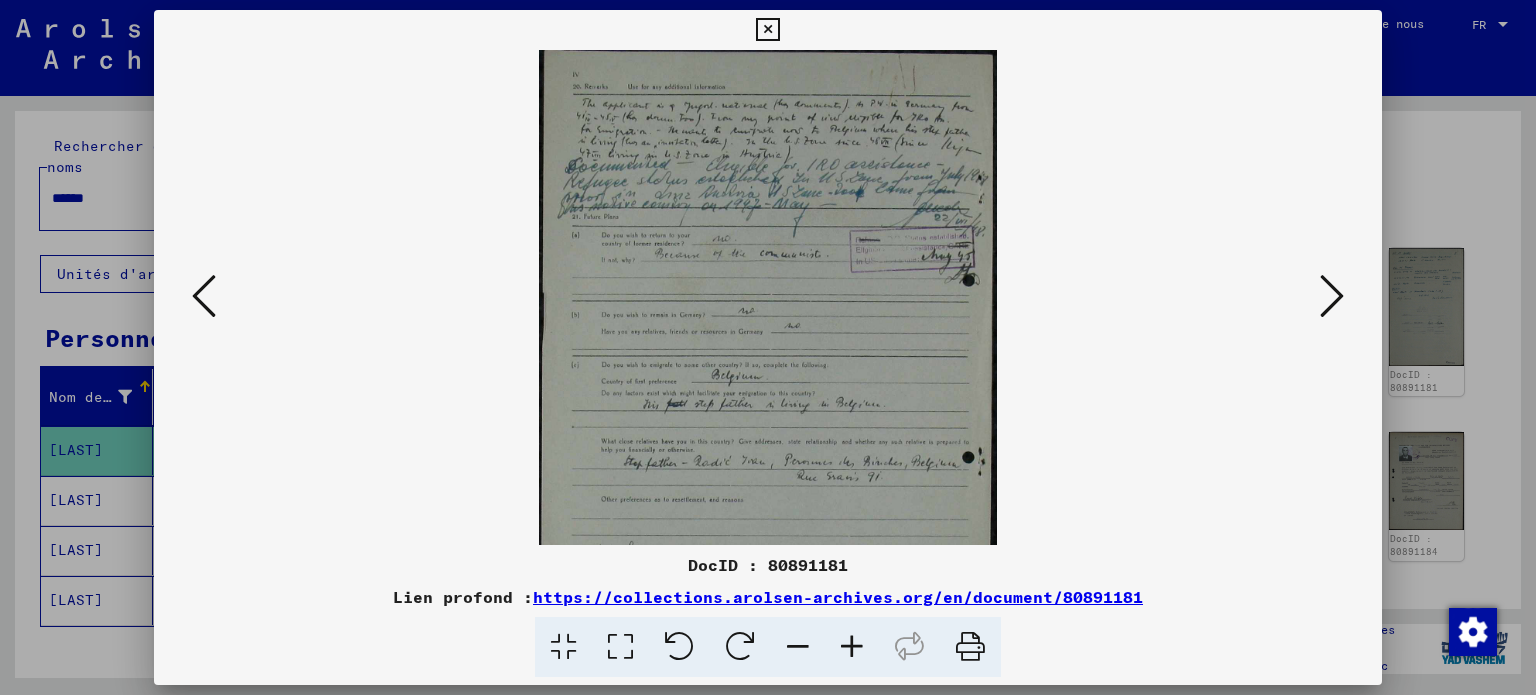click at bounding box center (852, 647) 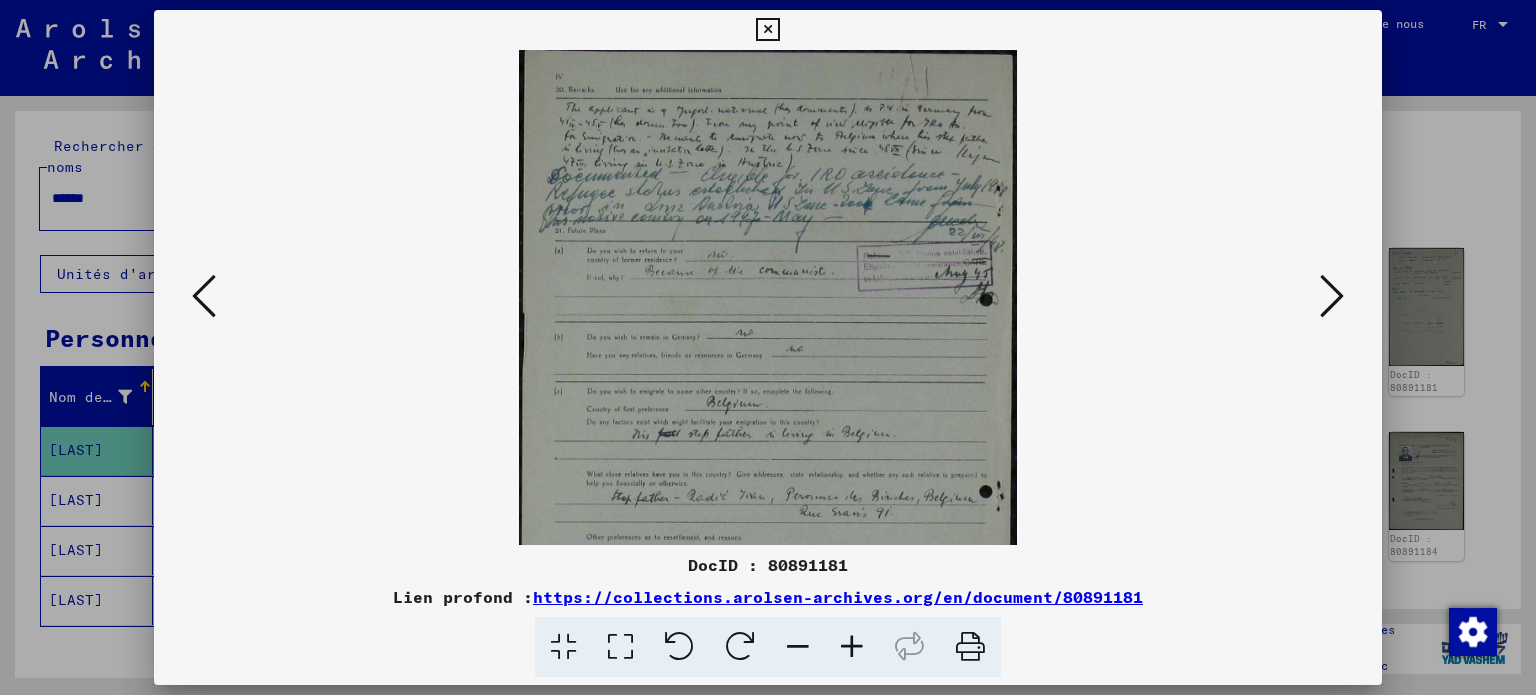 click at bounding box center [852, 647] 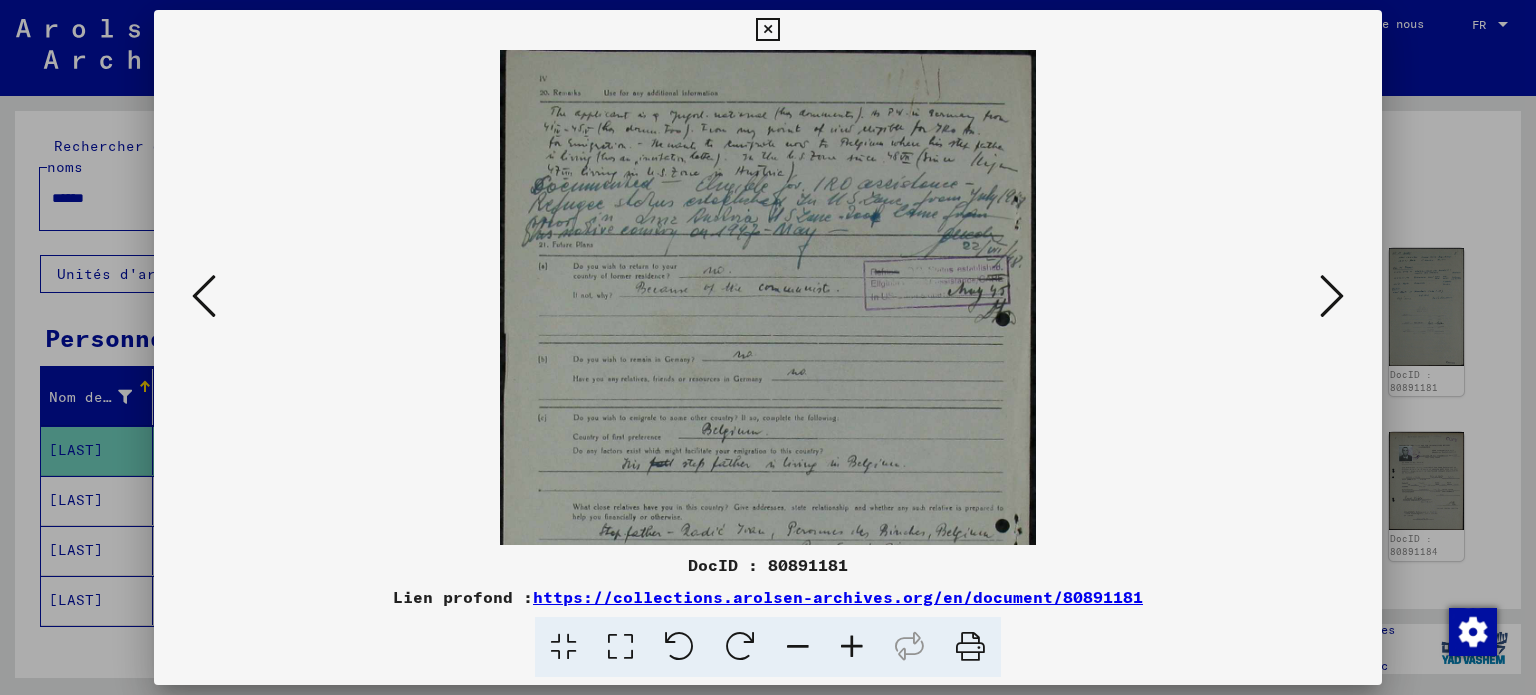 click at bounding box center (852, 647) 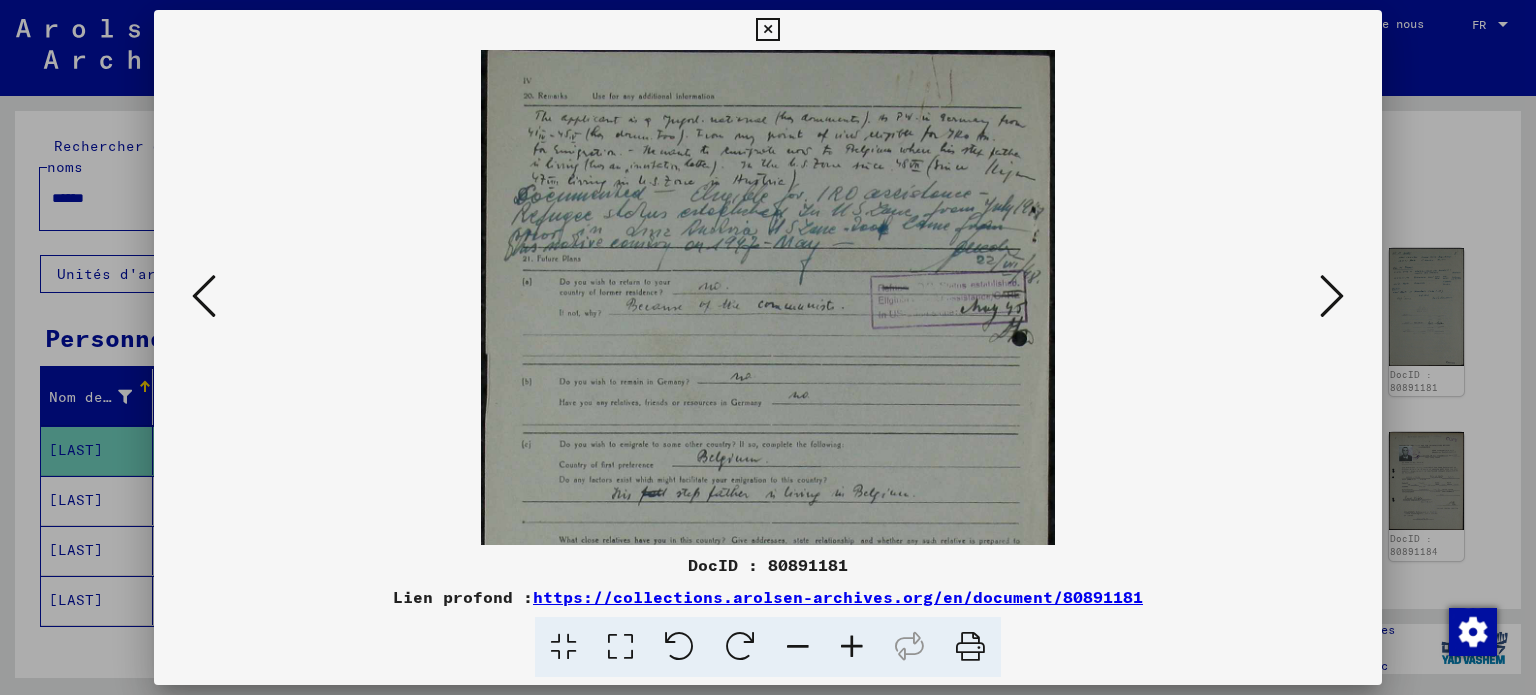 click at bounding box center [852, 647] 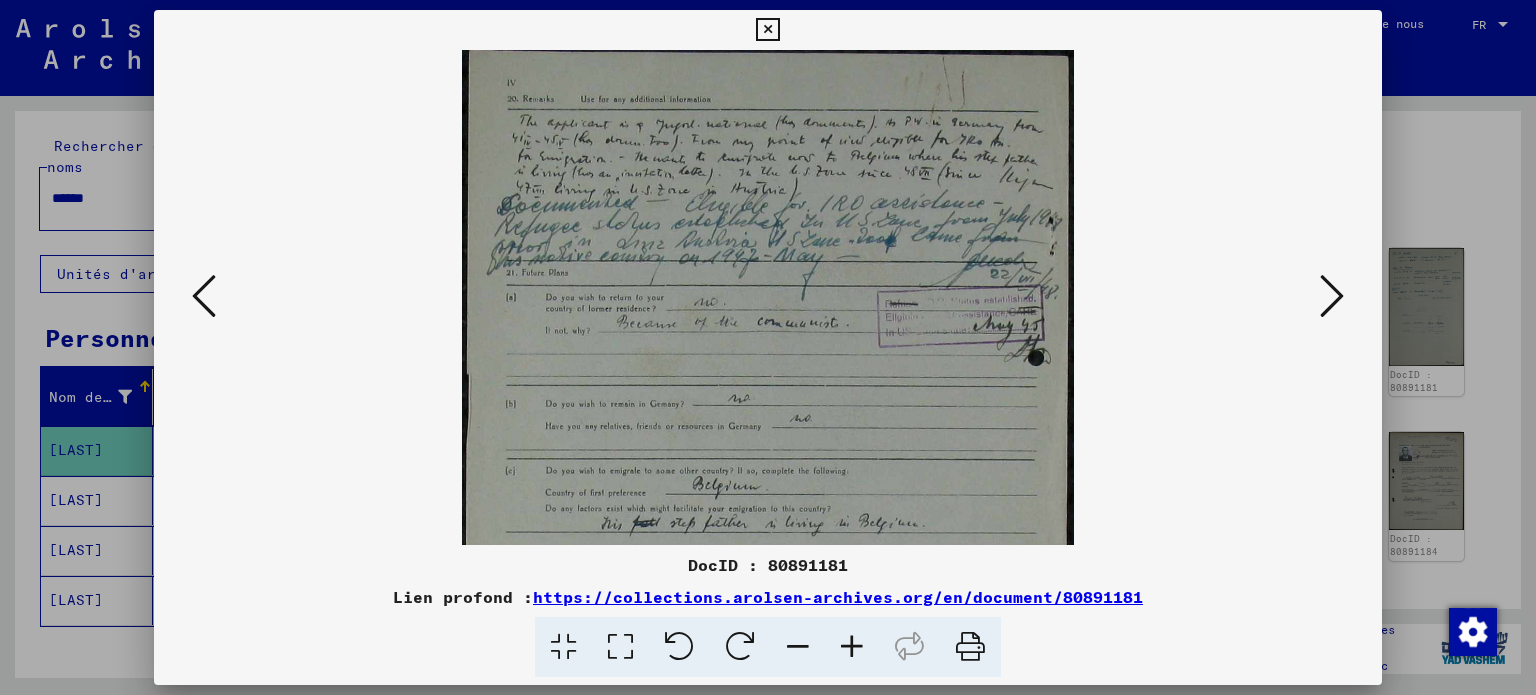 click at bounding box center (852, 647) 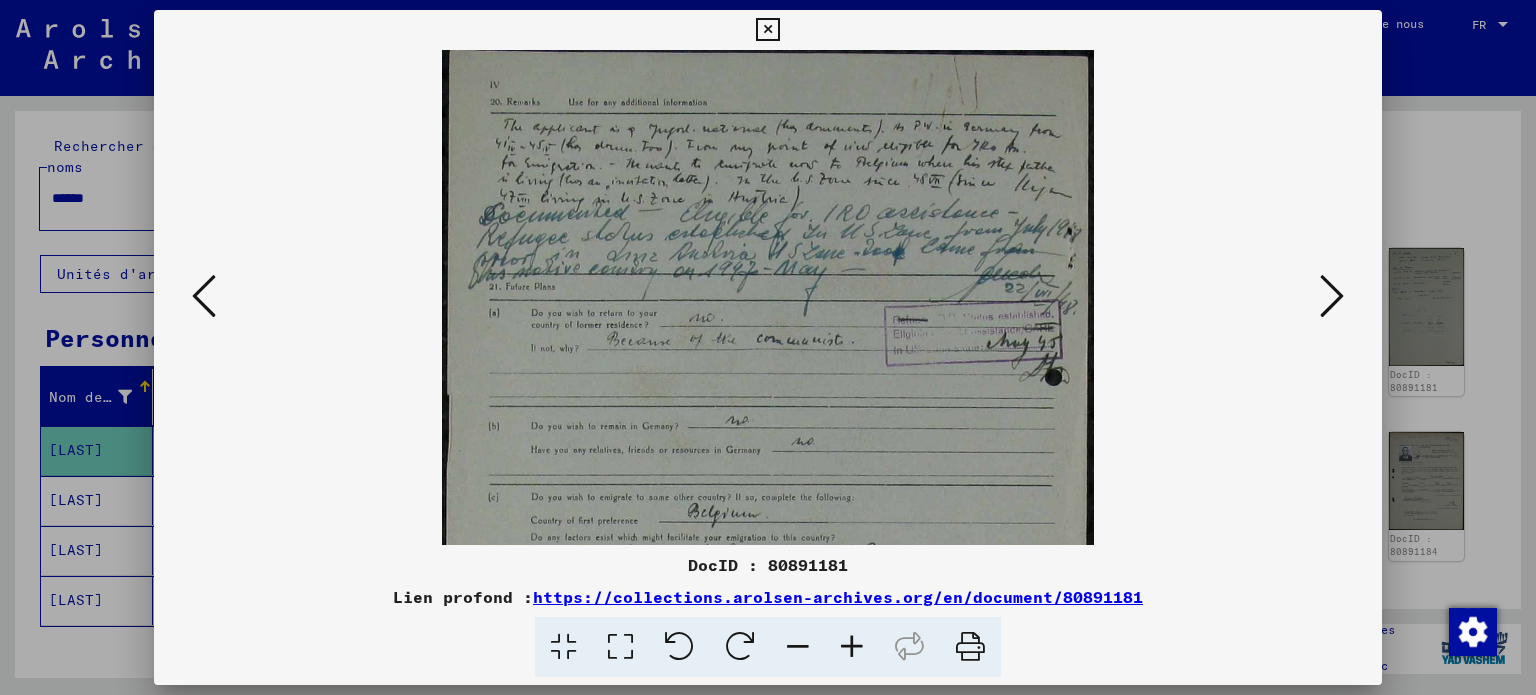 click at bounding box center (852, 647) 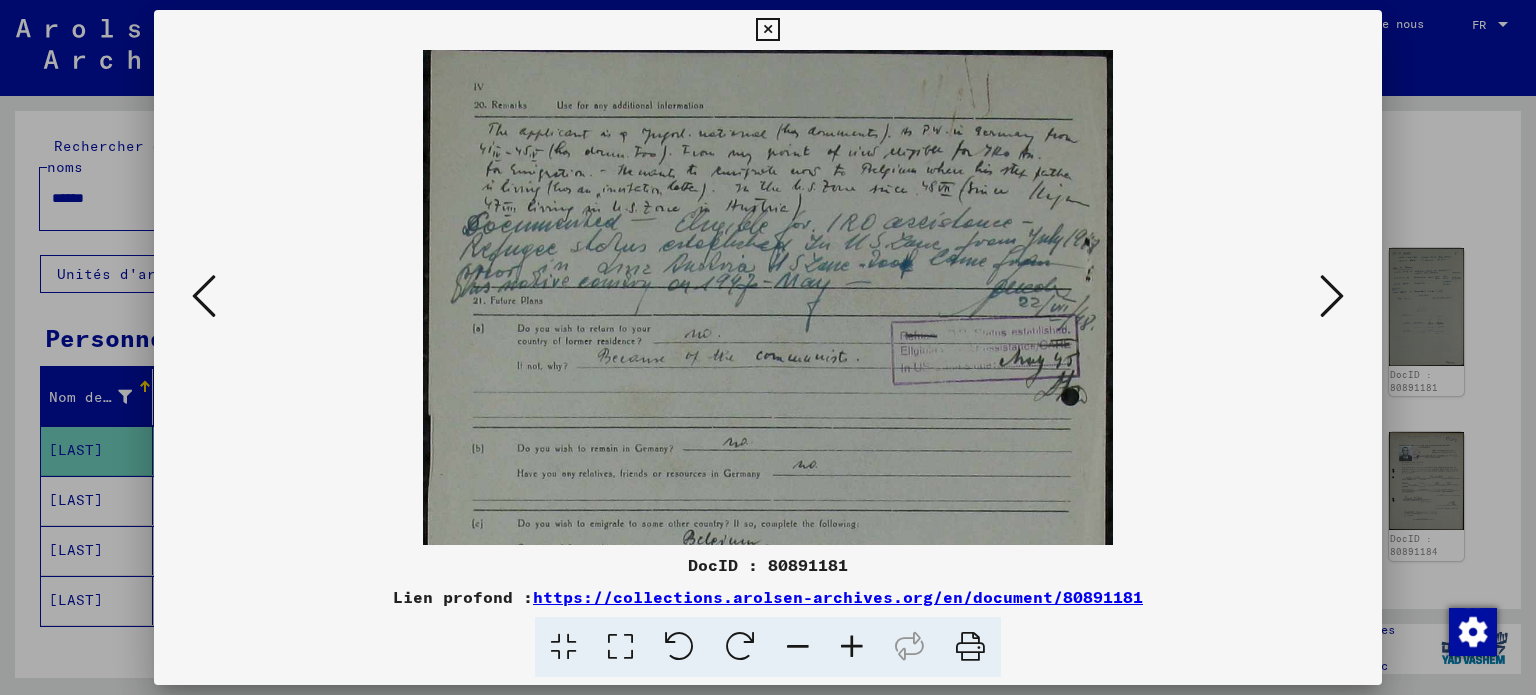 click at bounding box center [852, 647] 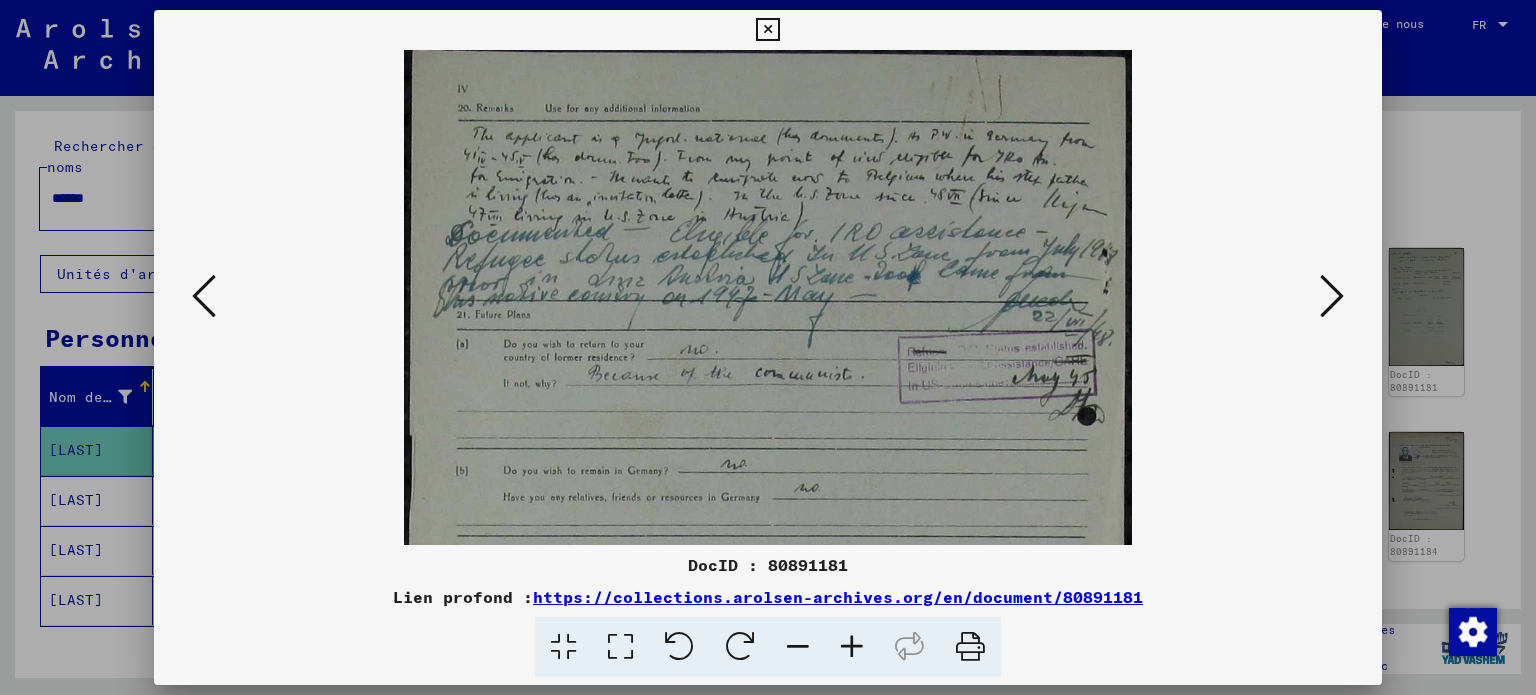 click at bounding box center [852, 647] 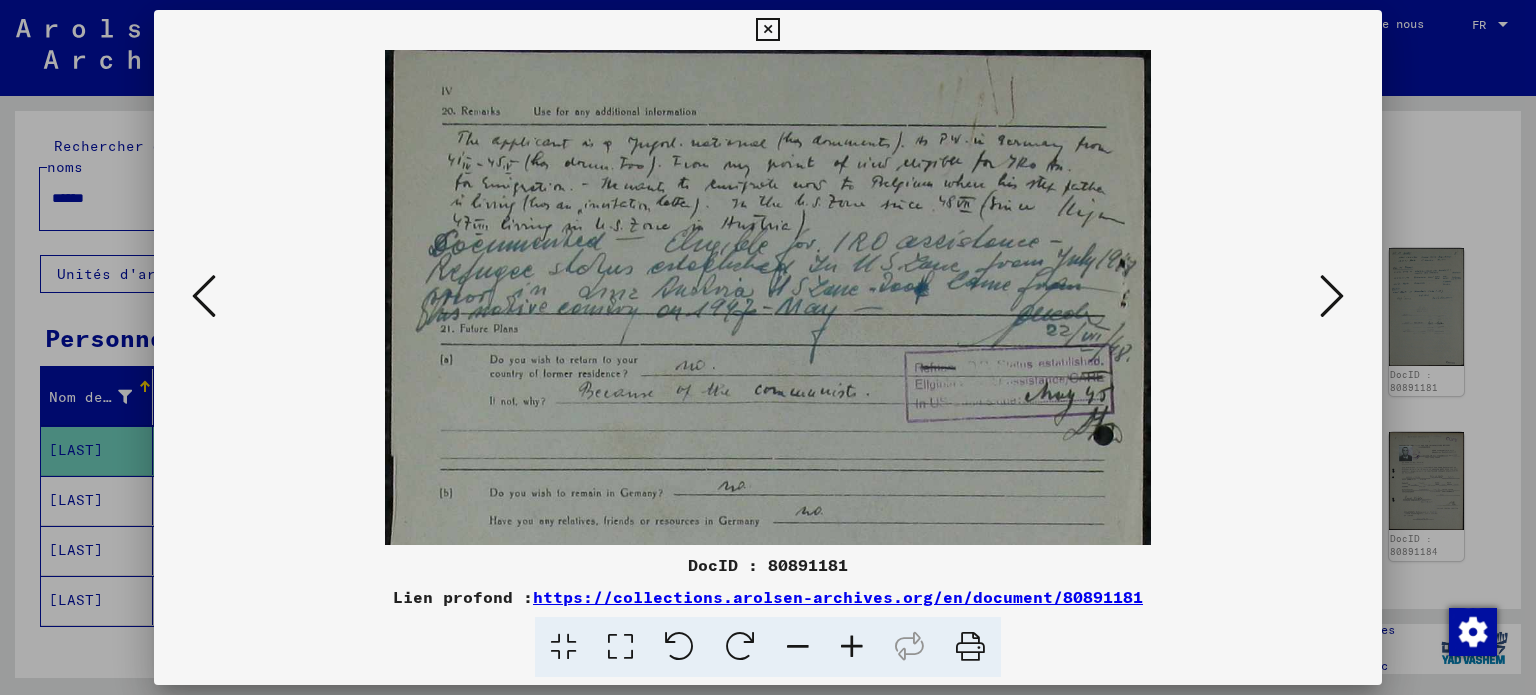 click at bounding box center (852, 647) 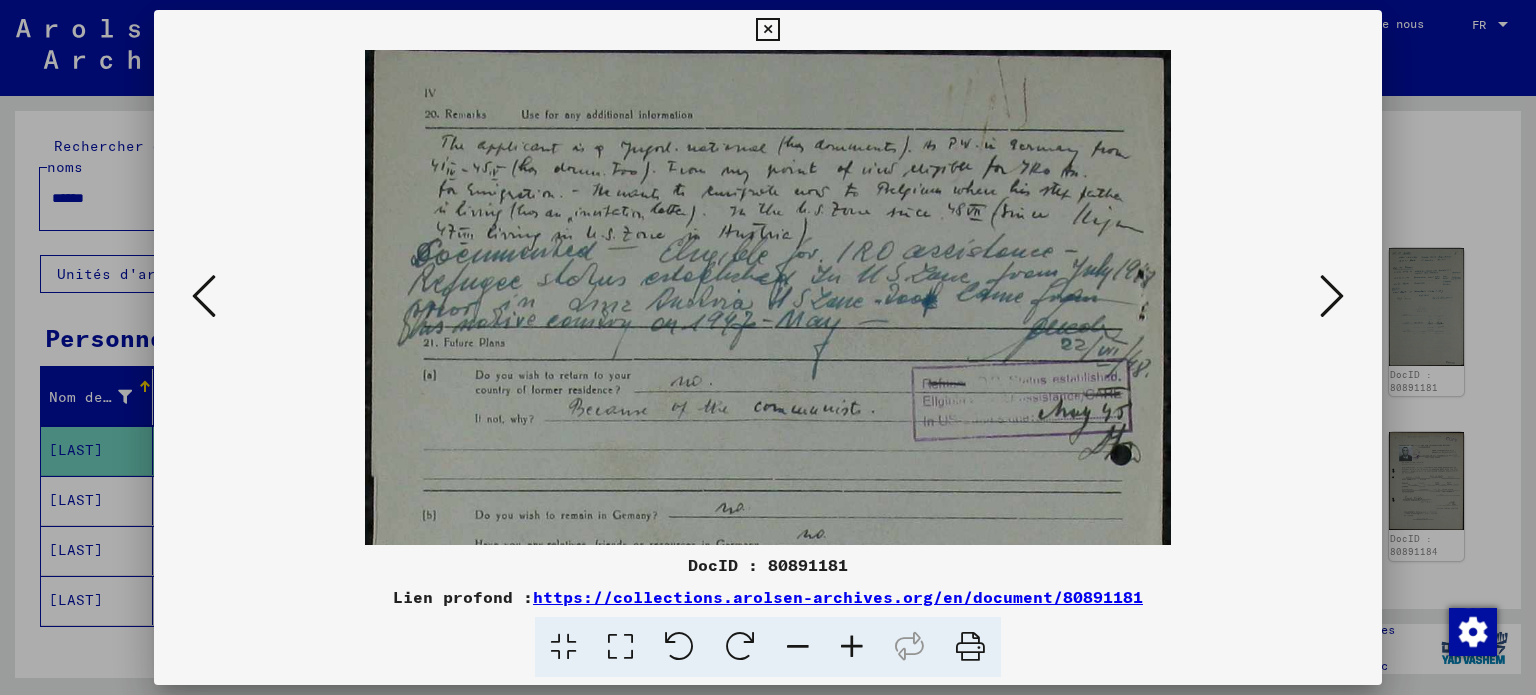 click at bounding box center [852, 647] 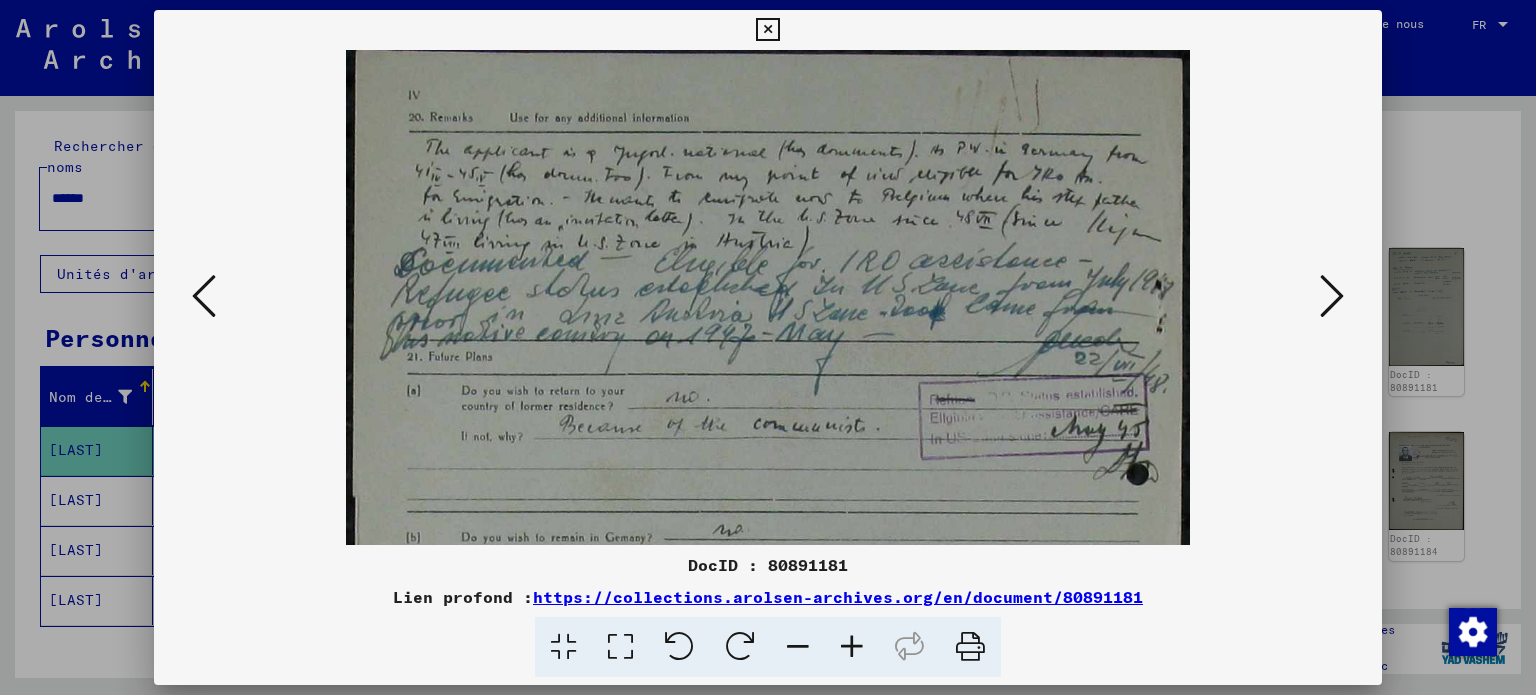 click at bounding box center (852, 647) 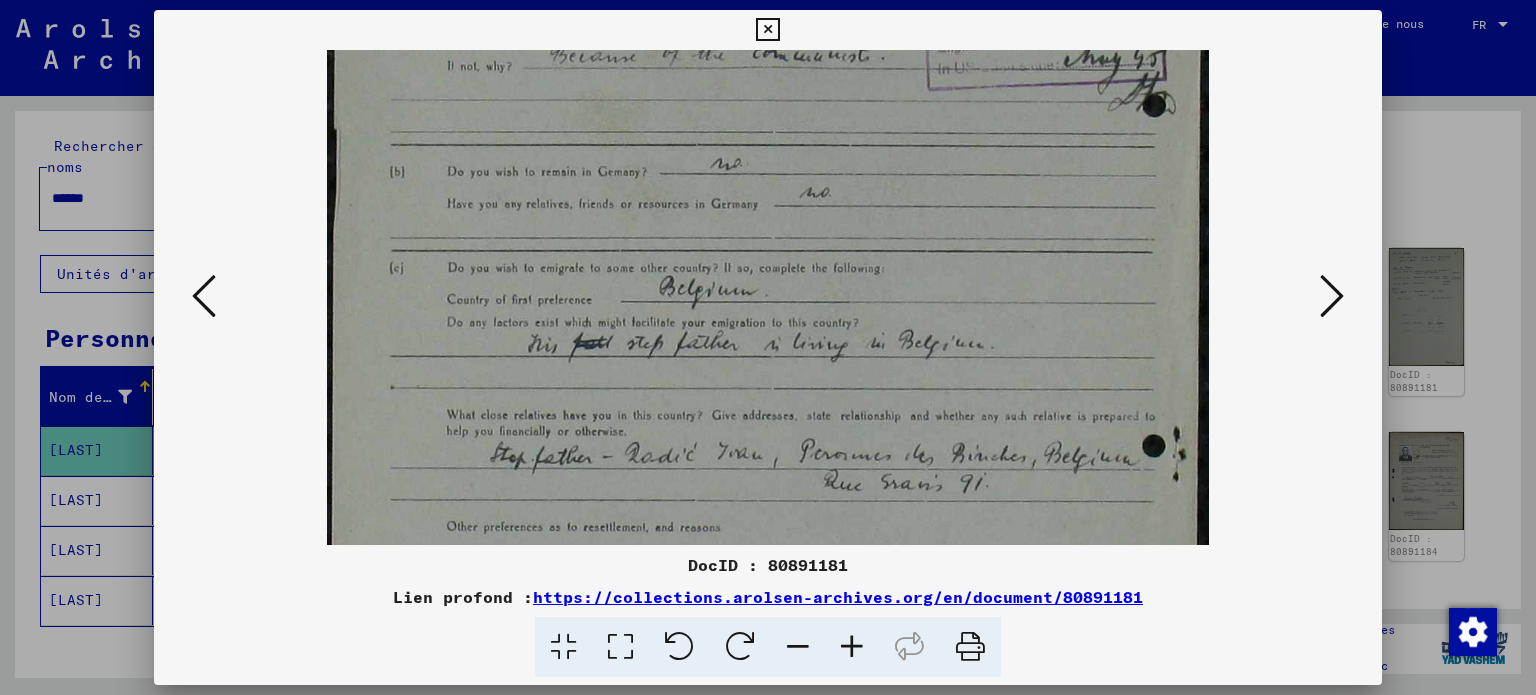 scroll, scrollTop: 392, scrollLeft: 0, axis: vertical 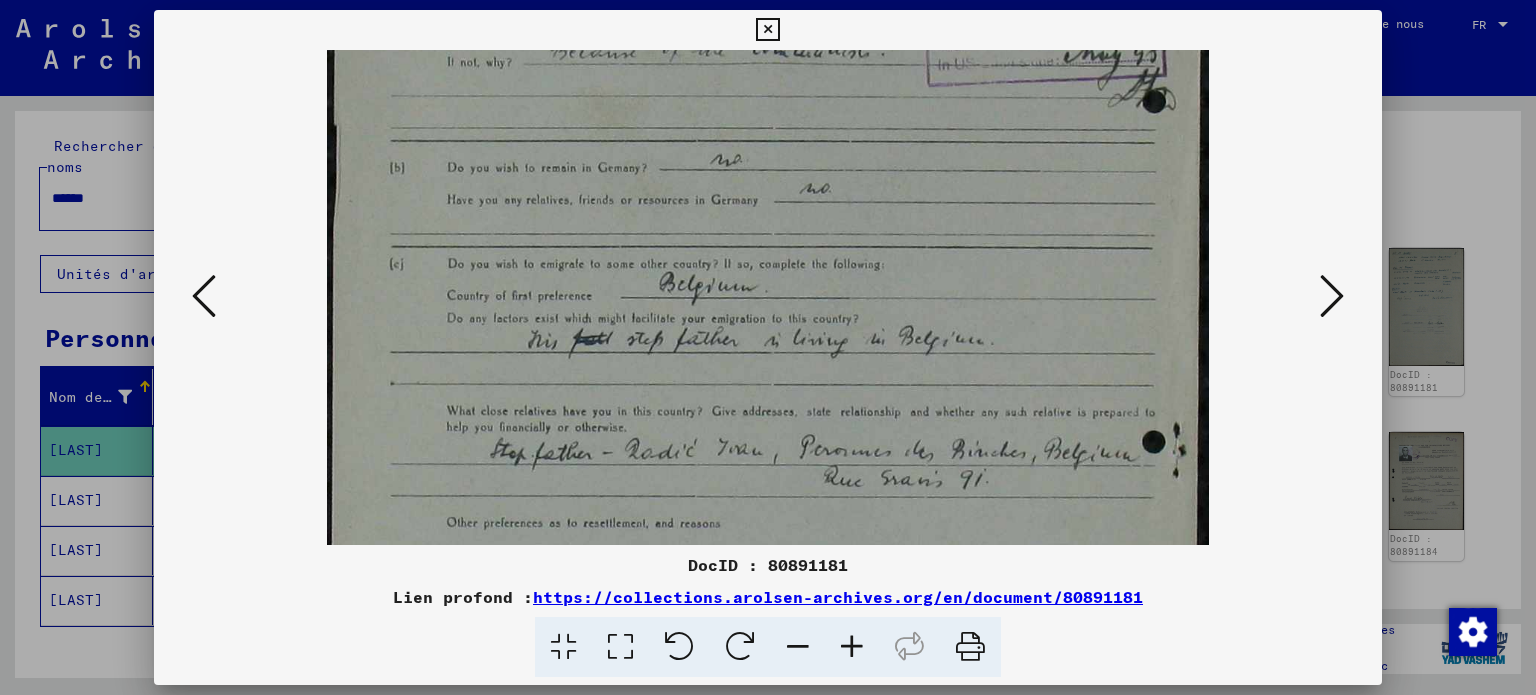 drag, startPoint x: 708, startPoint y: 511, endPoint x: 678, endPoint y: 119, distance: 393.14627 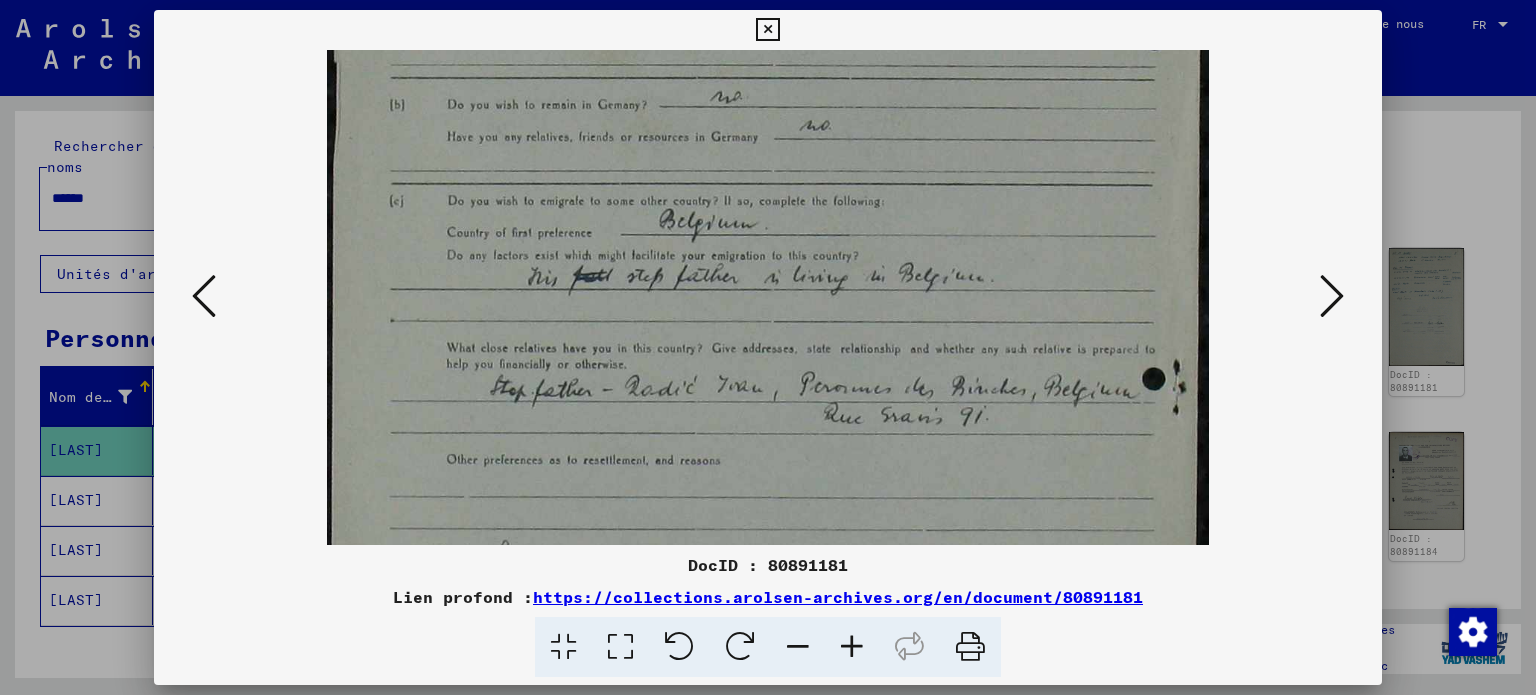 scroll, scrollTop: 466, scrollLeft: 0, axis: vertical 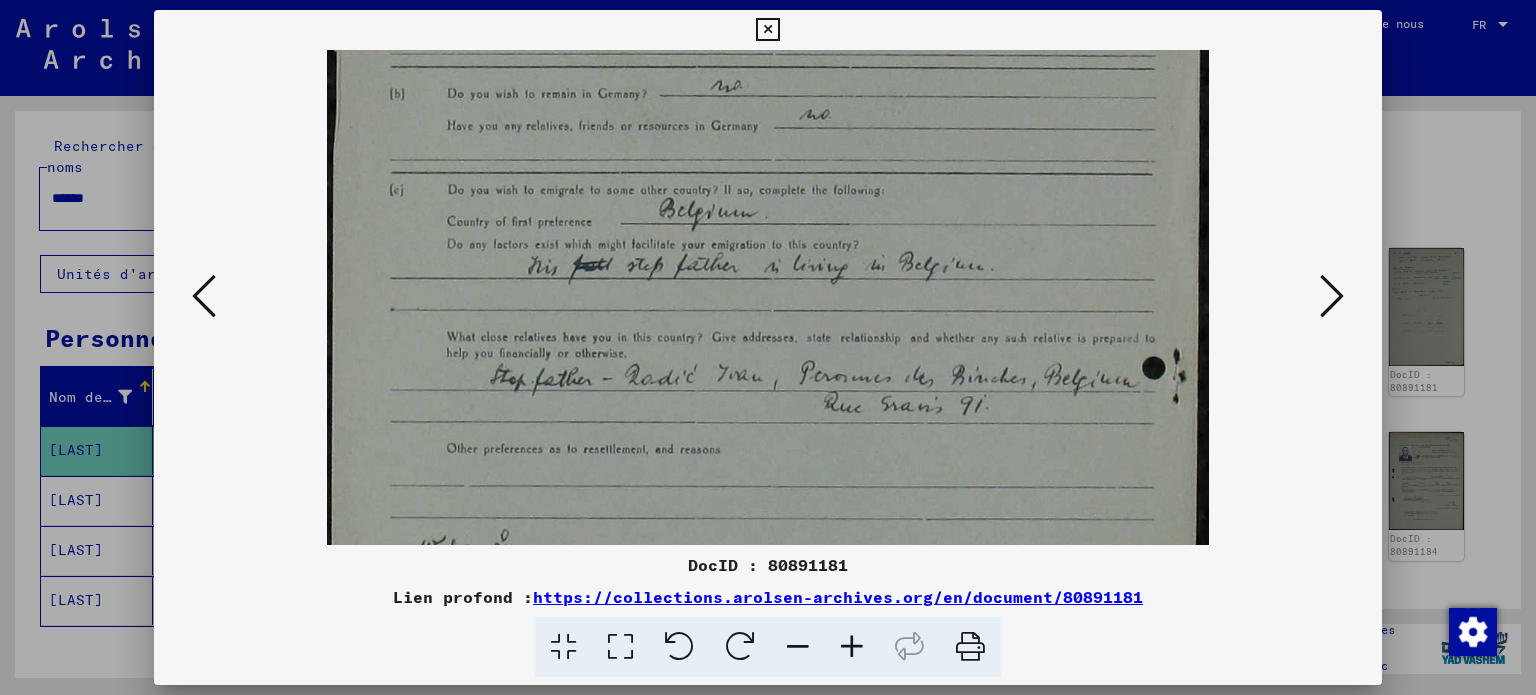 drag, startPoint x: 836, startPoint y: 429, endPoint x: 831, endPoint y: 356, distance: 73.171036 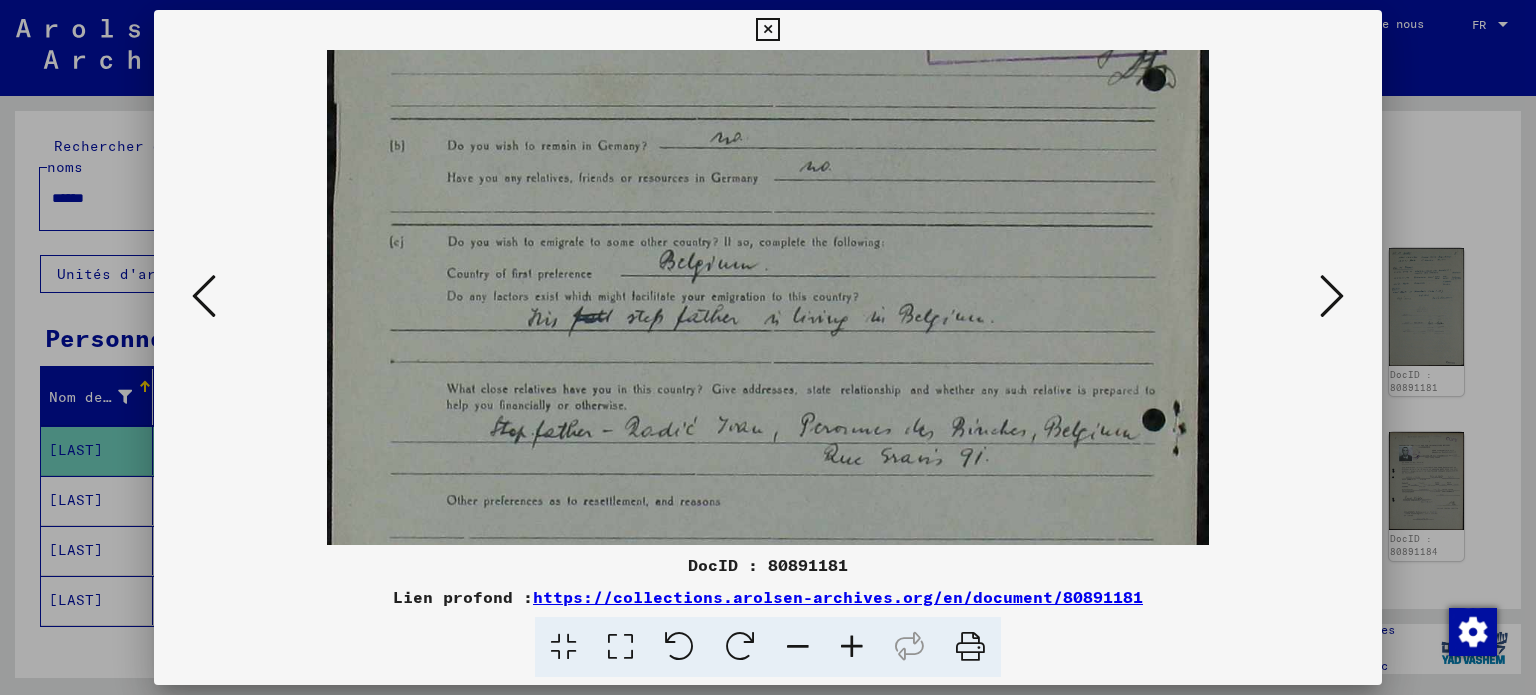 scroll, scrollTop: 409, scrollLeft: 0, axis: vertical 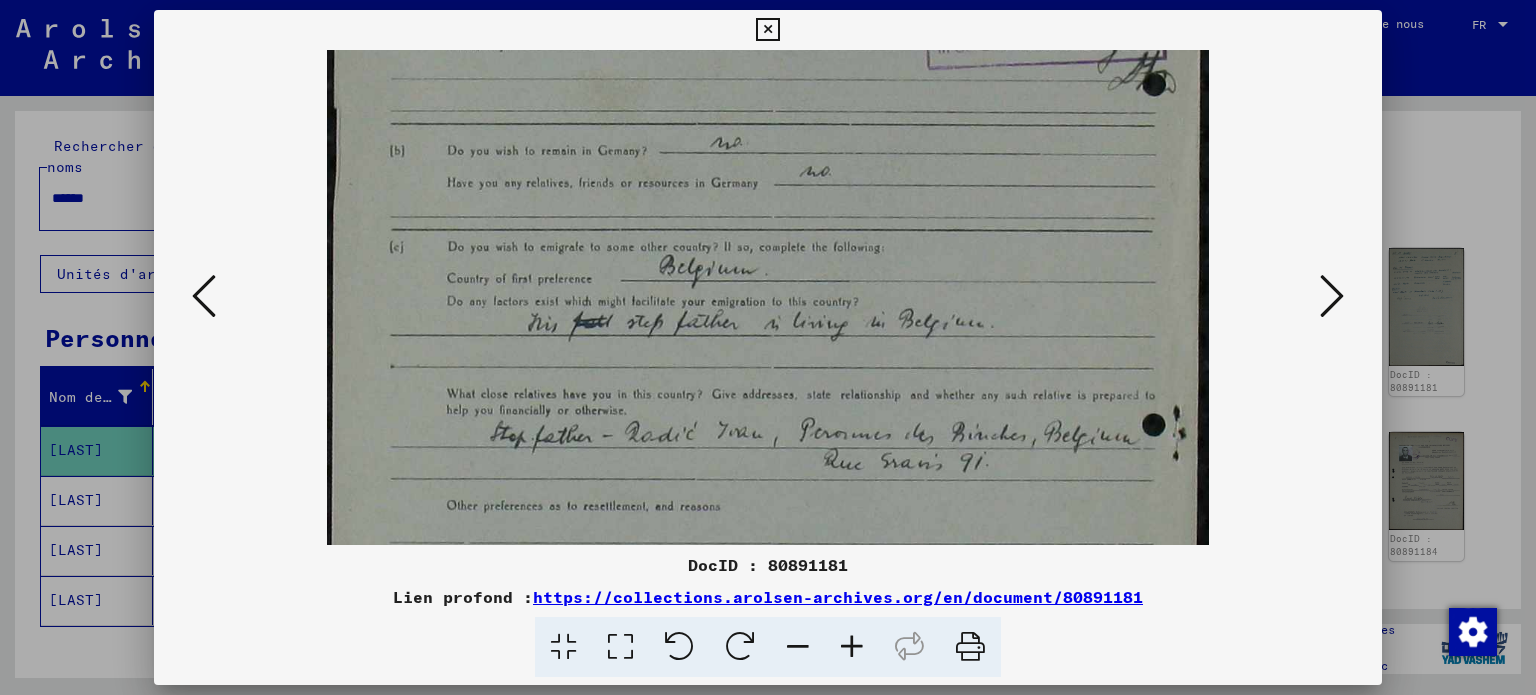 drag, startPoint x: 761, startPoint y: 430, endPoint x: 743, endPoint y: 488, distance: 60.728905 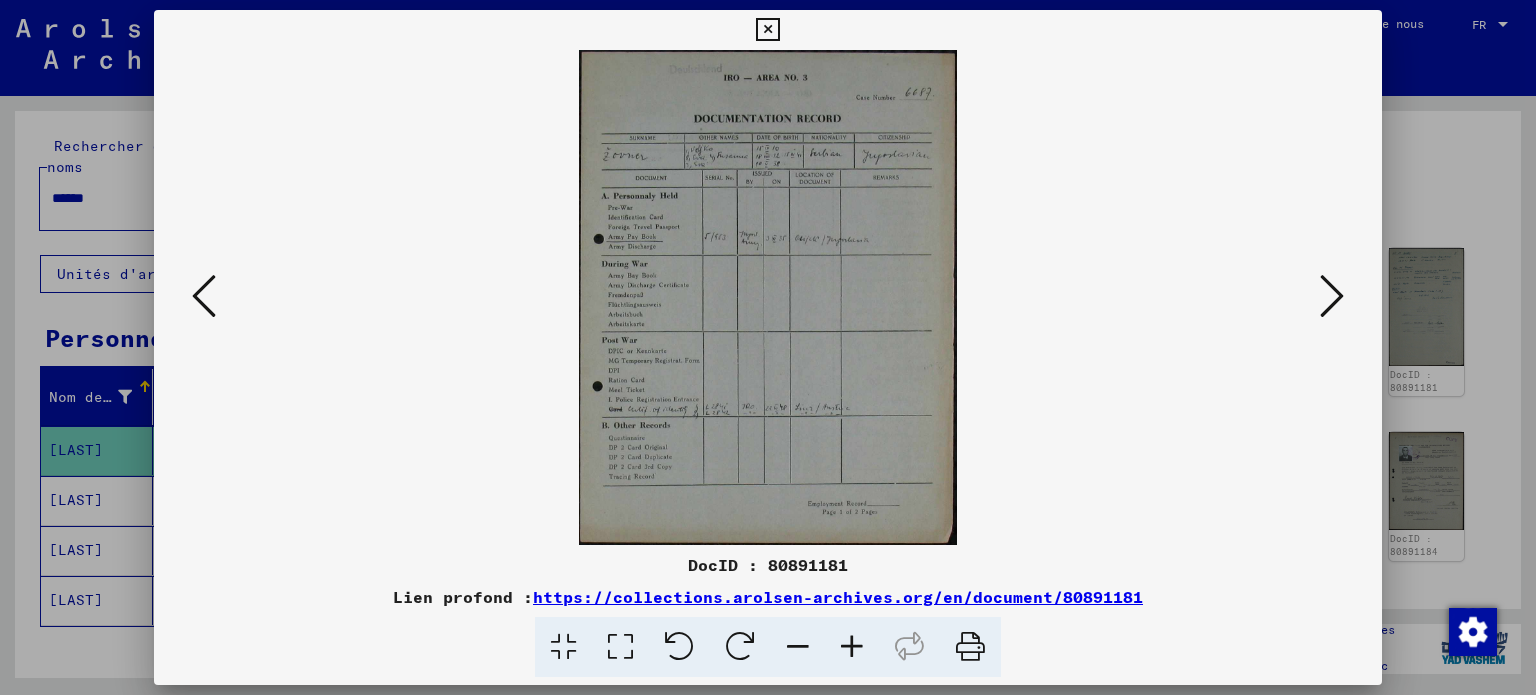 click at bounding box center (1332, 296) 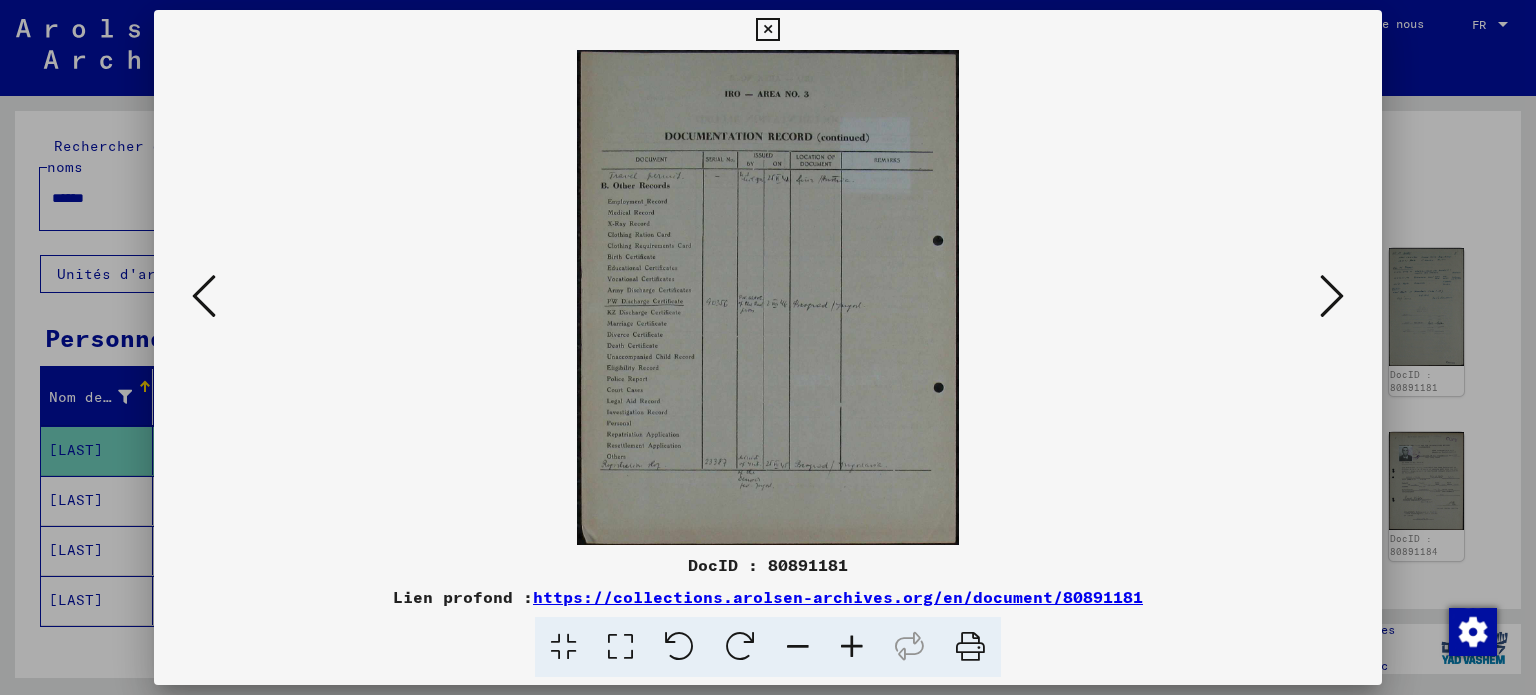click at bounding box center [1332, 296] 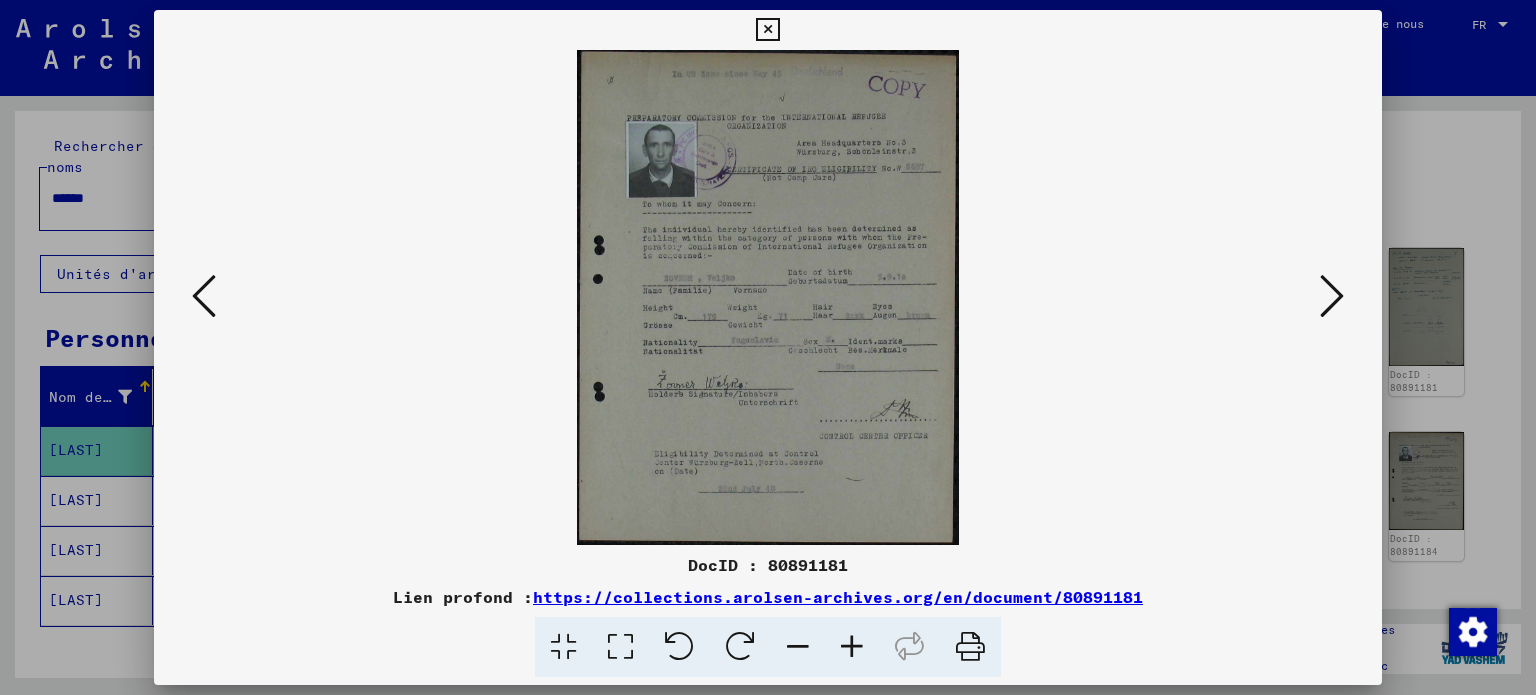 click at bounding box center [1332, 296] 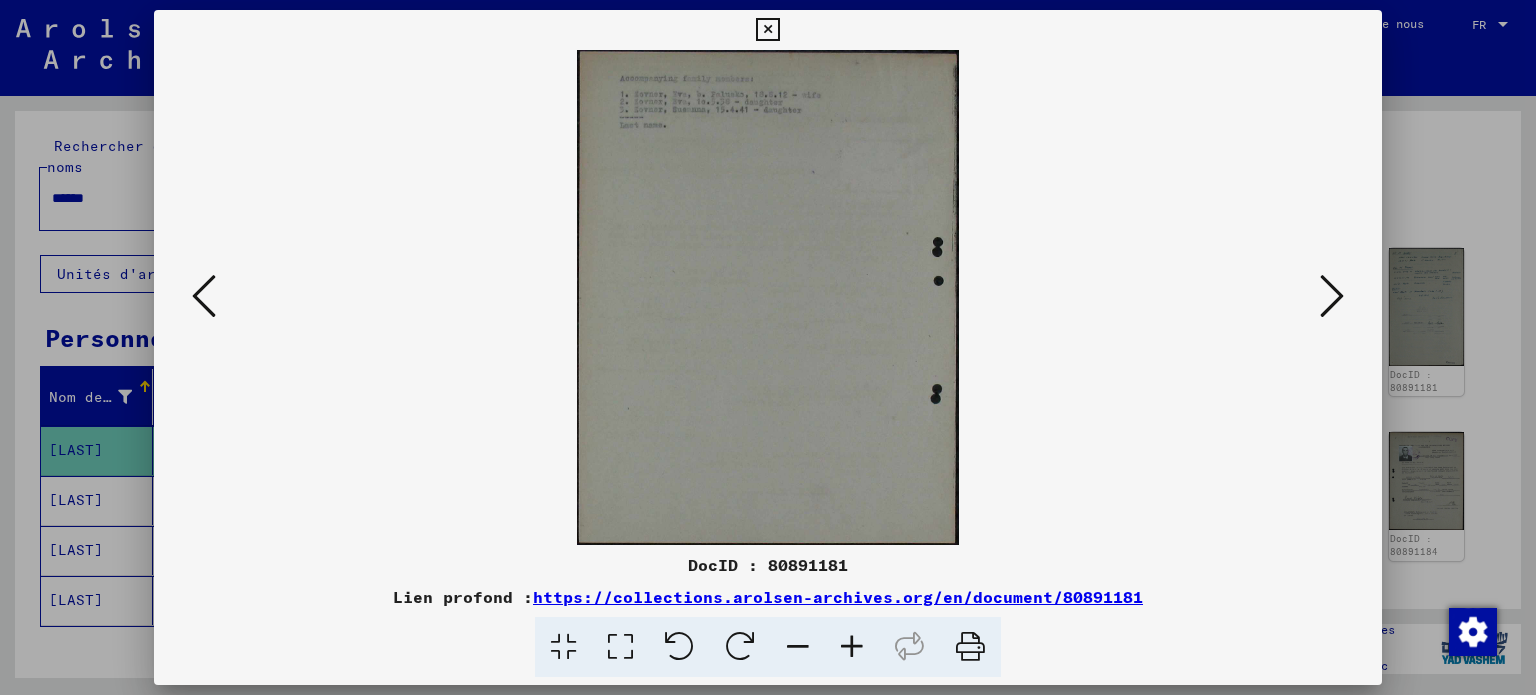 click at bounding box center (1332, 296) 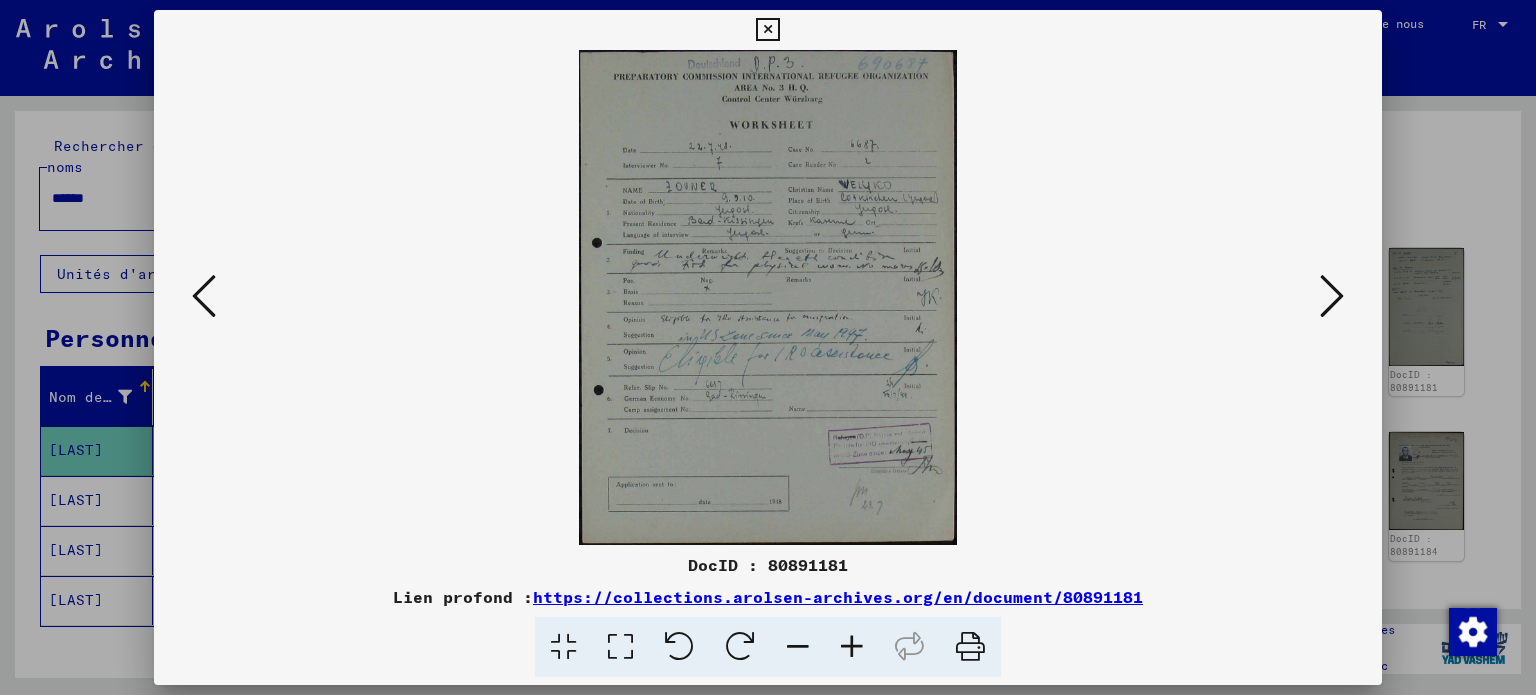 click at bounding box center [1332, 296] 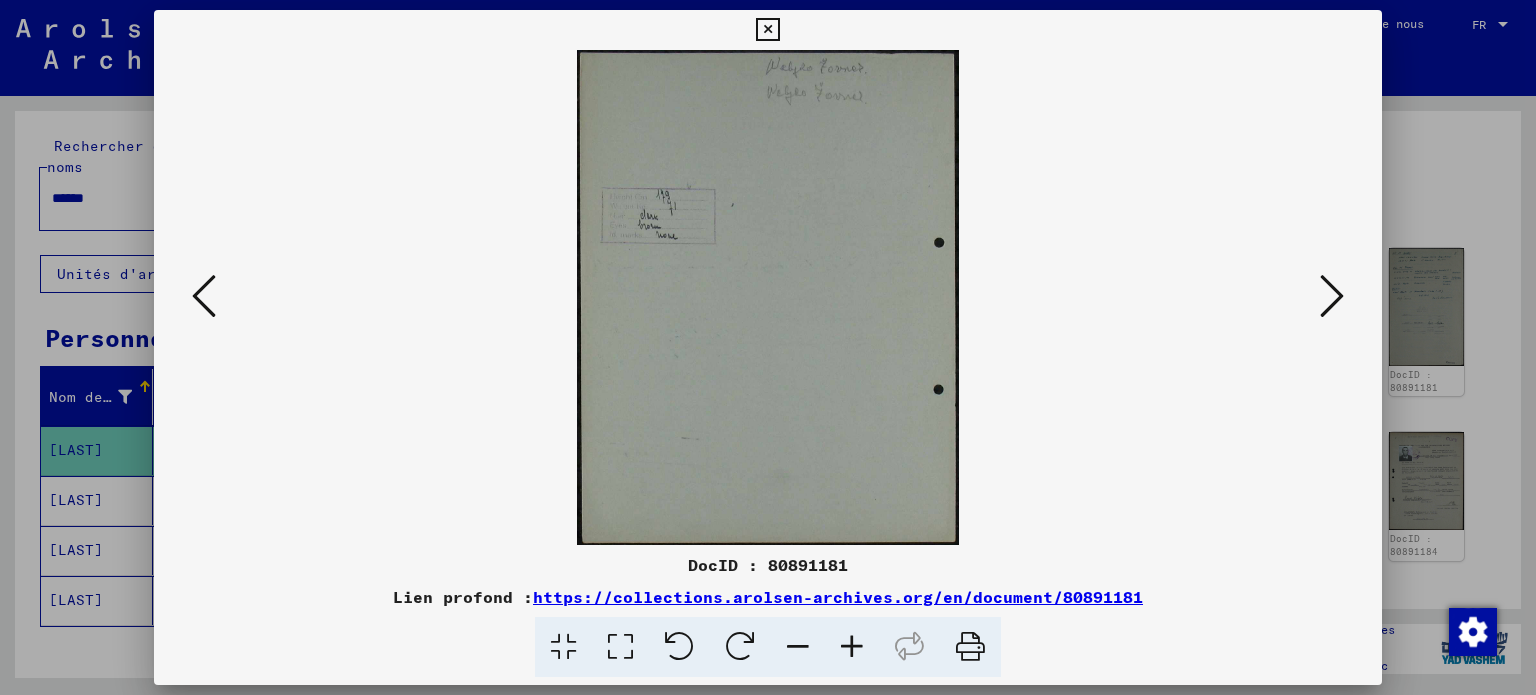 click at bounding box center [1332, 296] 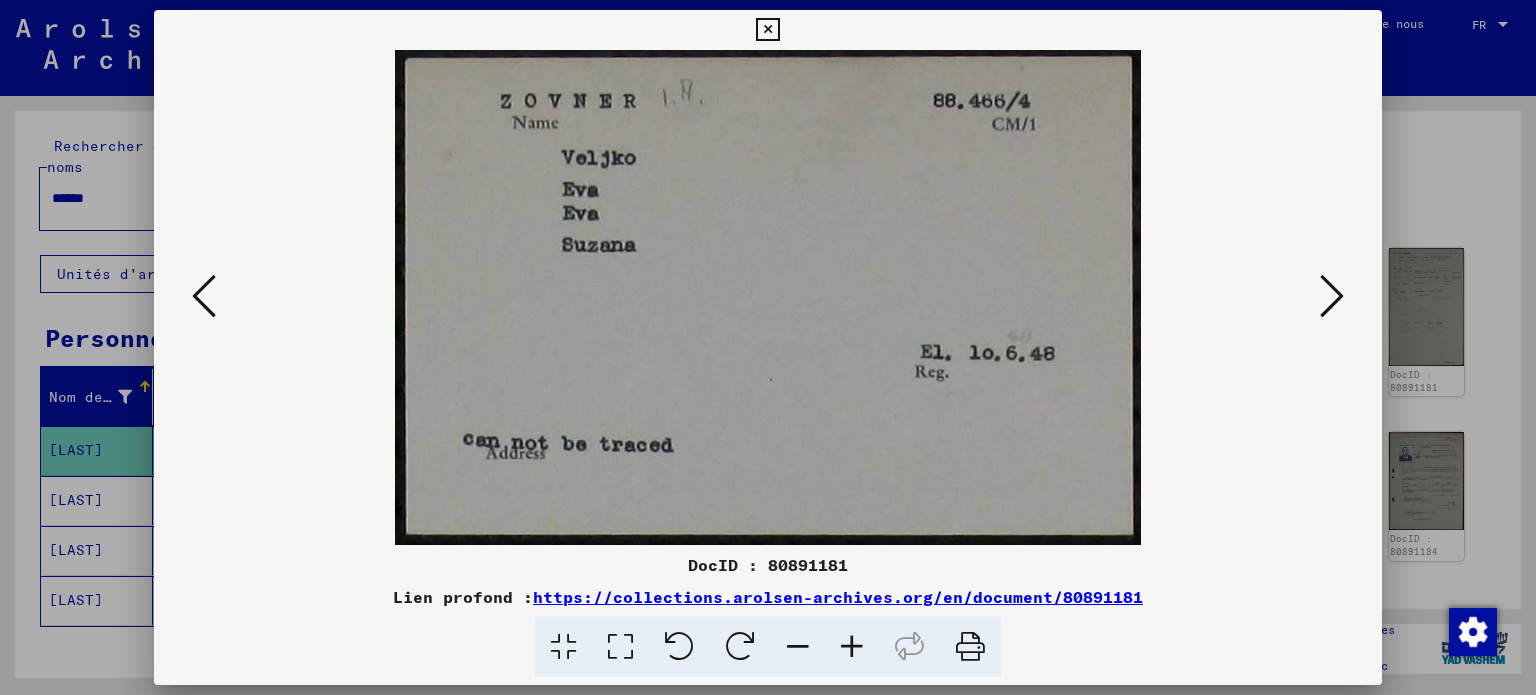 click at bounding box center (1332, 296) 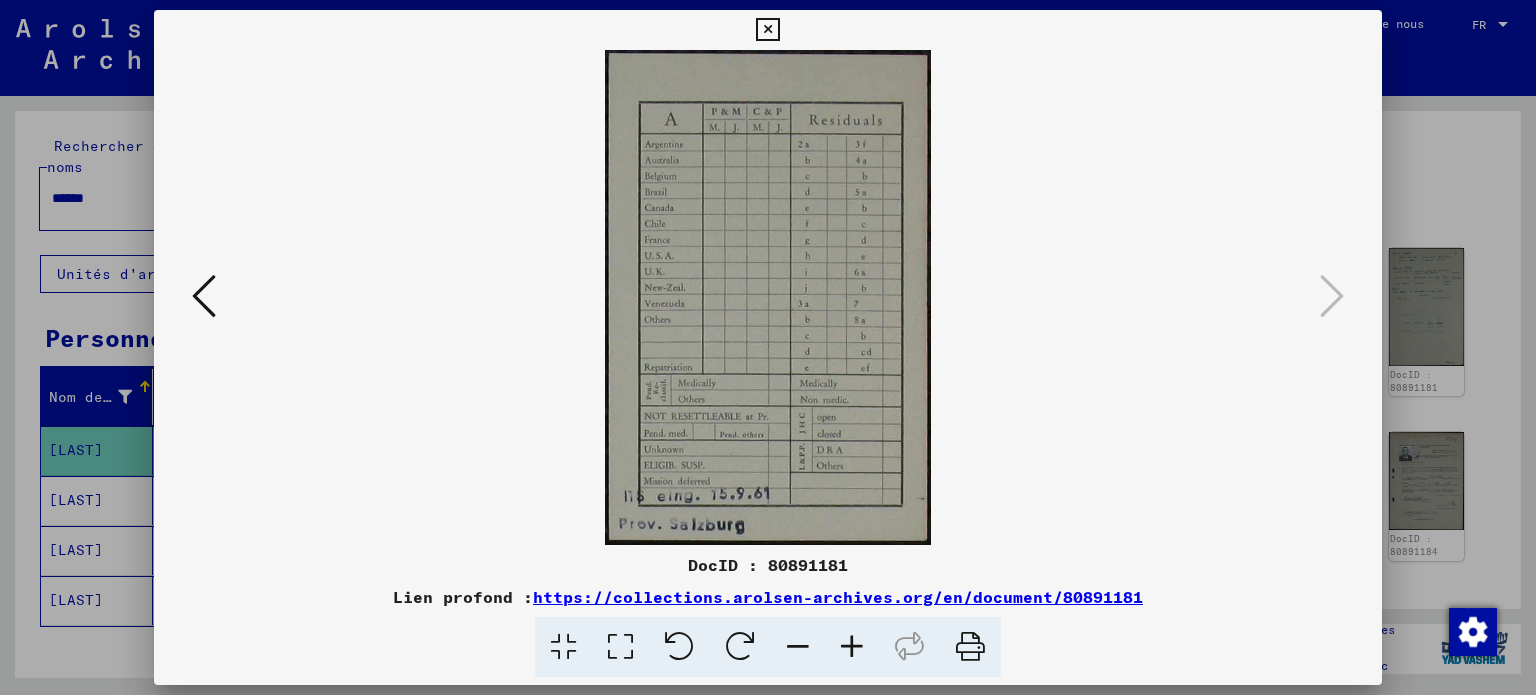 click at bounding box center [204, 296] 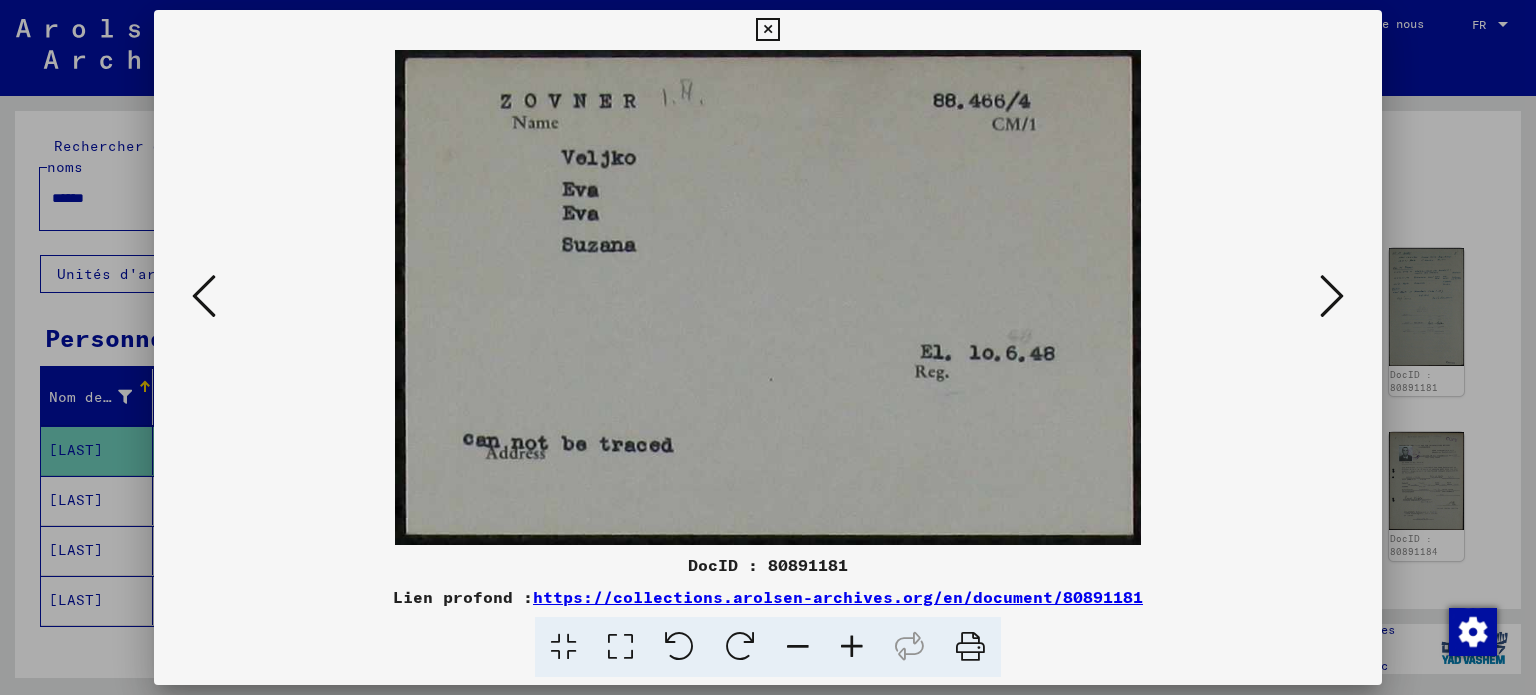 click at bounding box center [204, 296] 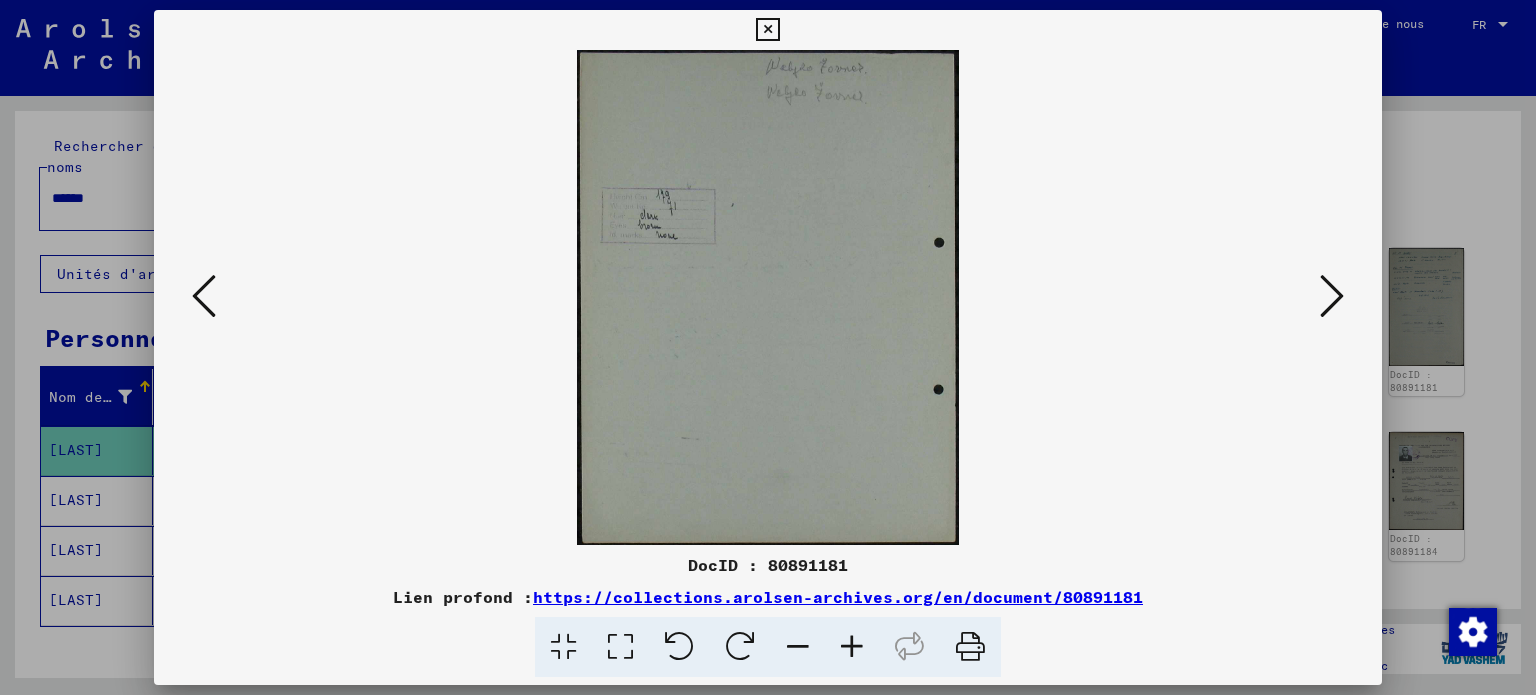 click at bounding box center [204, 296] 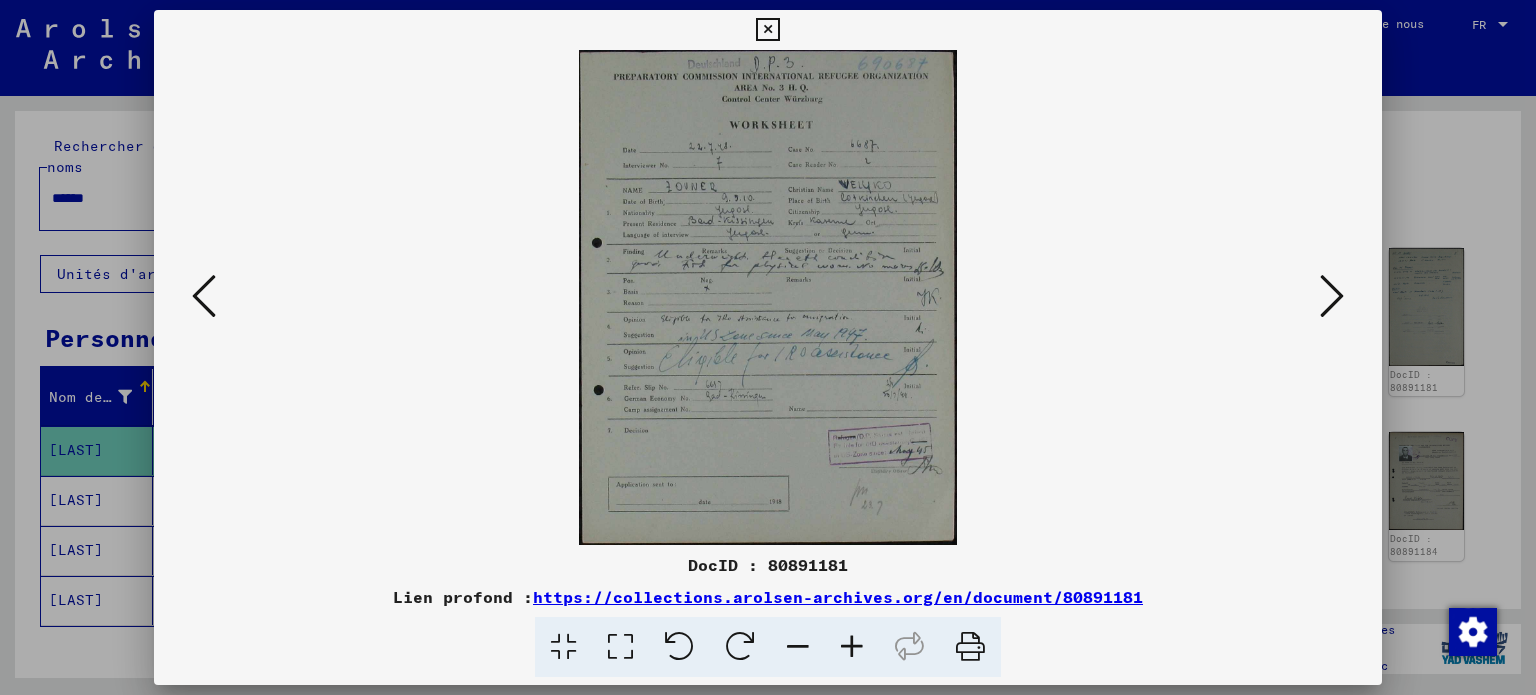 click at bounding box center [204, 296] 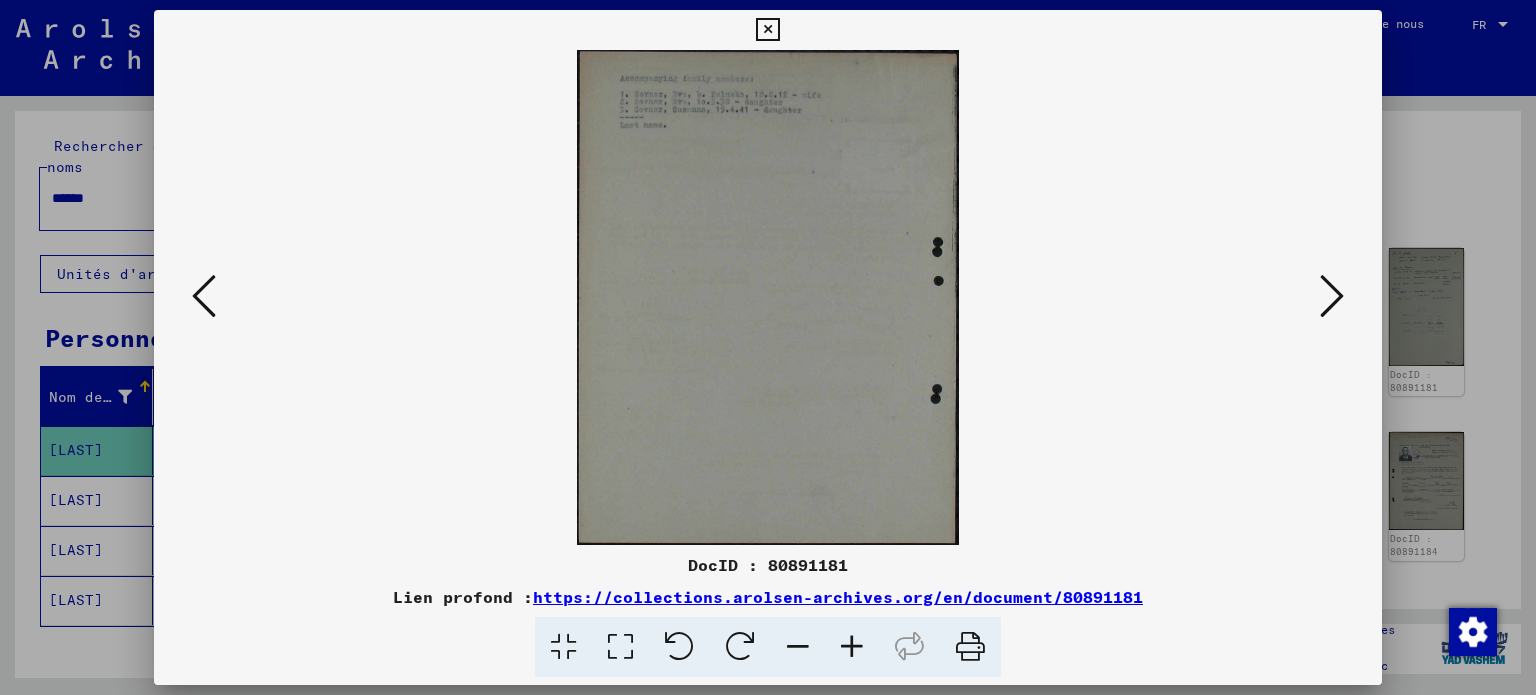 click at bounding box center (204, 296) 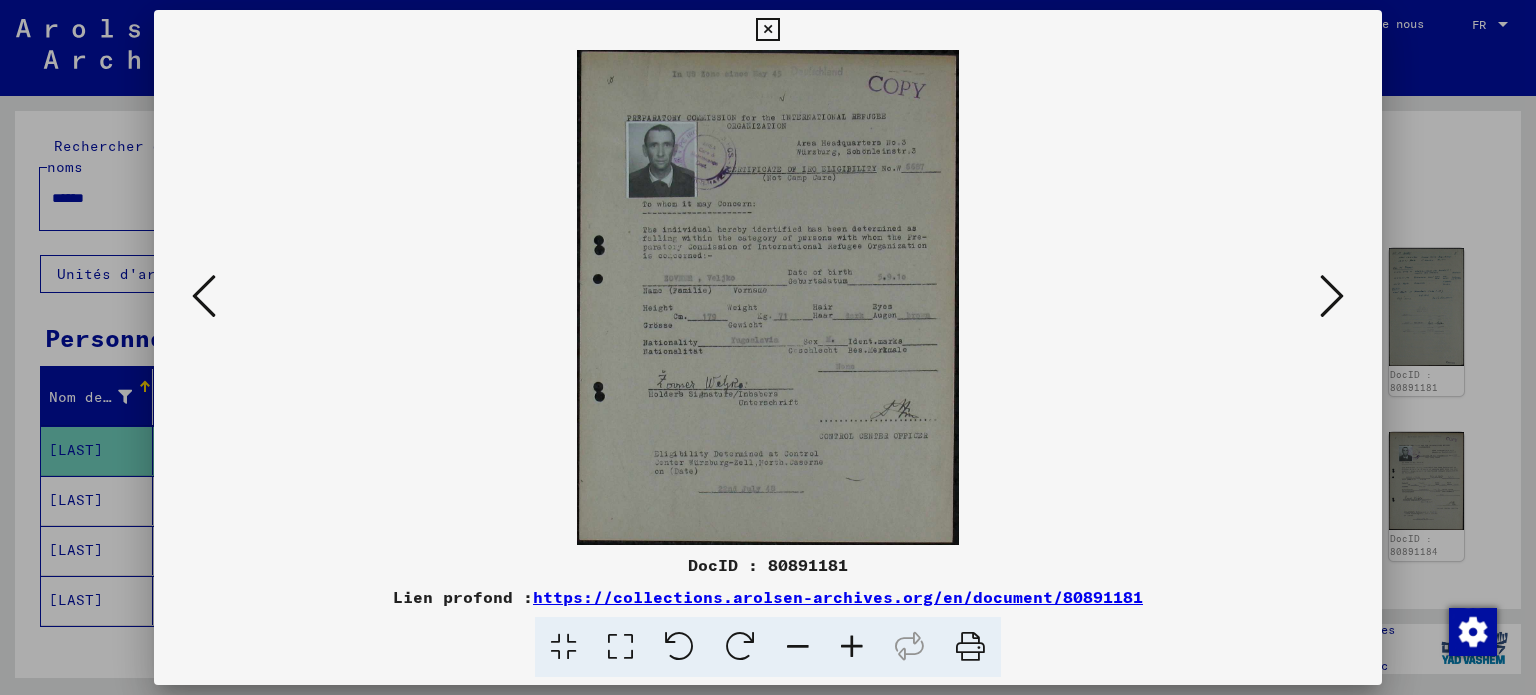 click at bounding box center [204, 296] 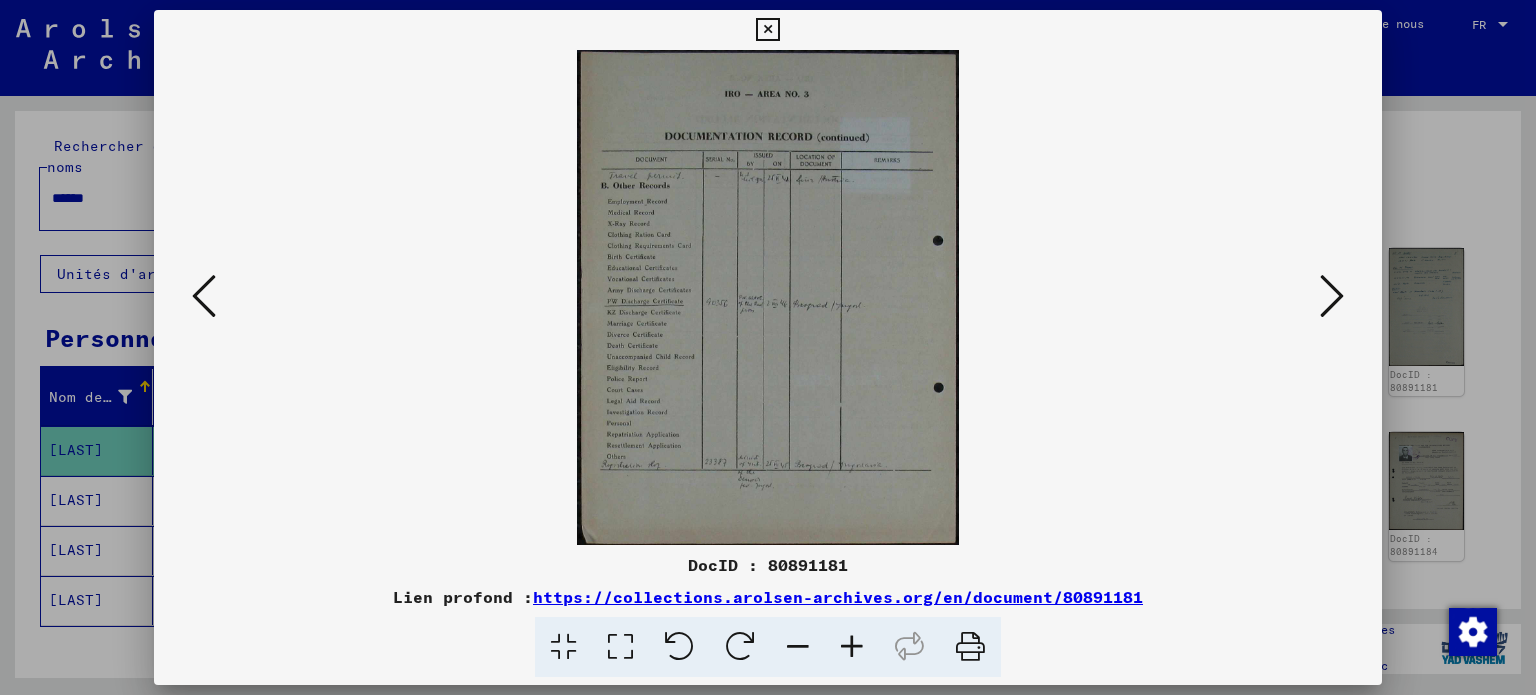 click at bounding box center [1332, 296] 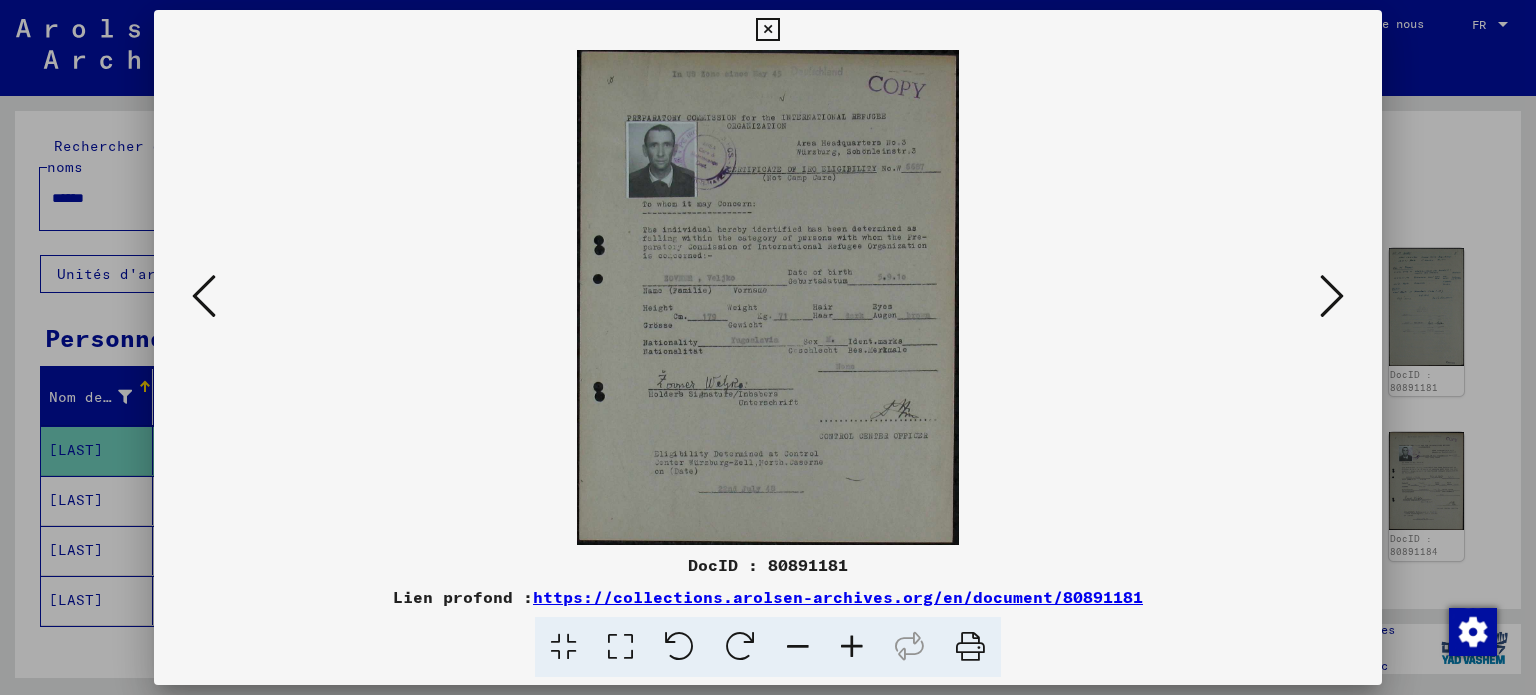 click at bounding box center (852, 647) 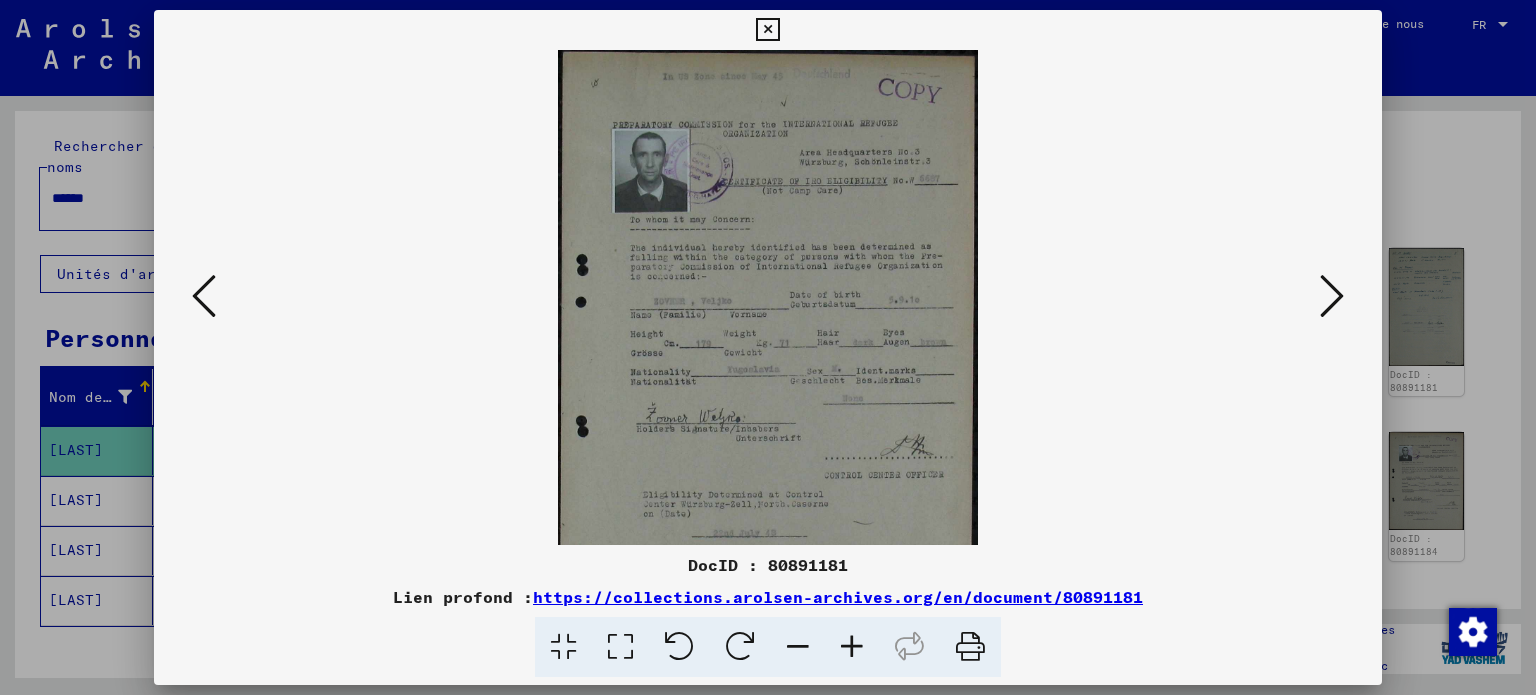 click at bounding box center (852, 647) 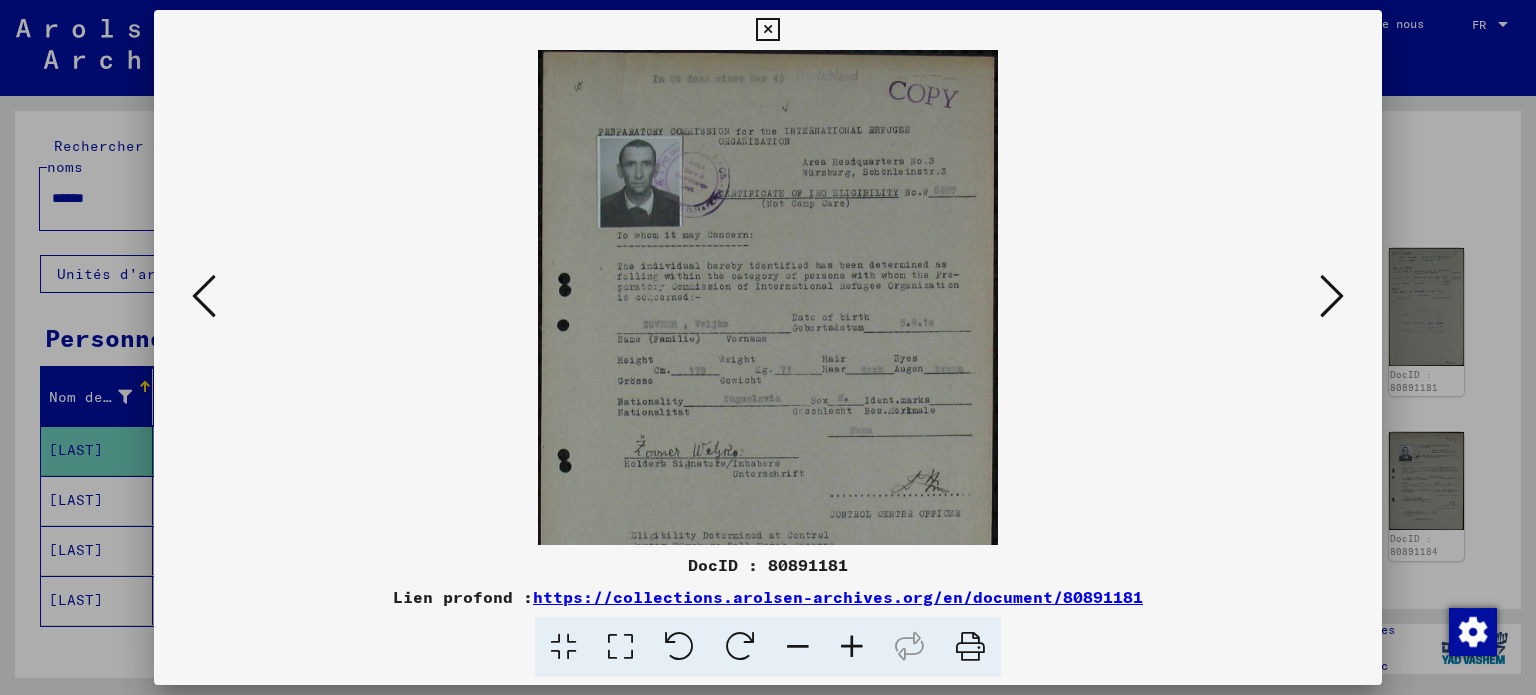 click at bounding box center (852, 647) 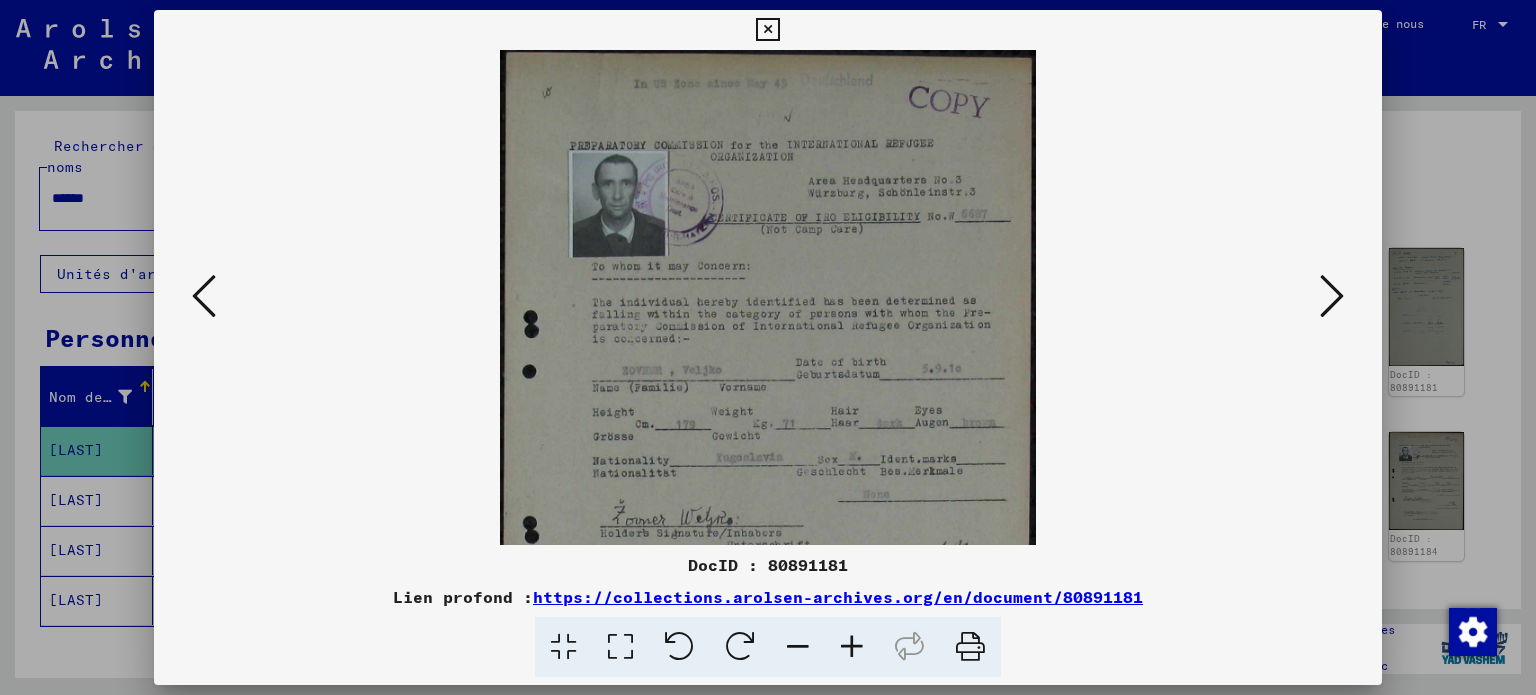click at bounding box center [852, 647] 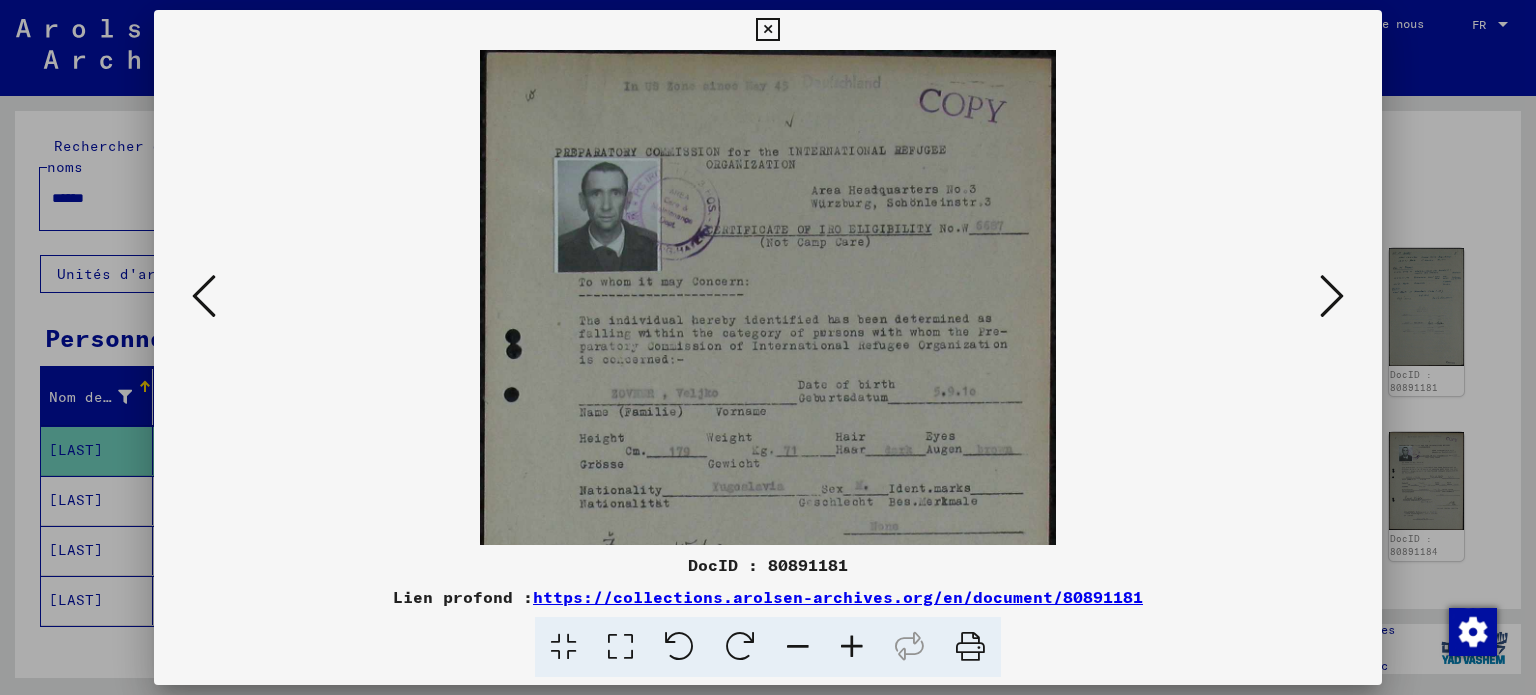 click at bounding box center [852, 647] 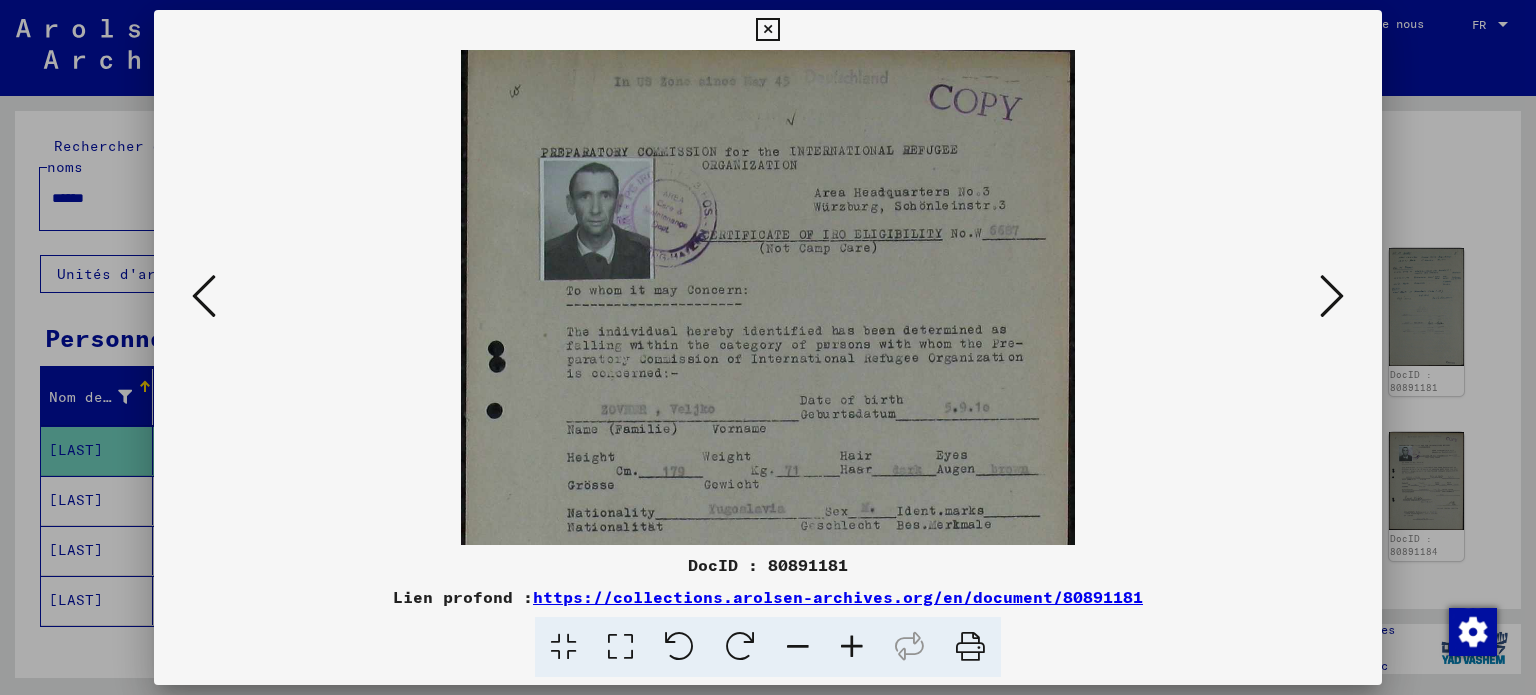scroll, scrollTop: 6, scrollLeft: 0, axis: vertical 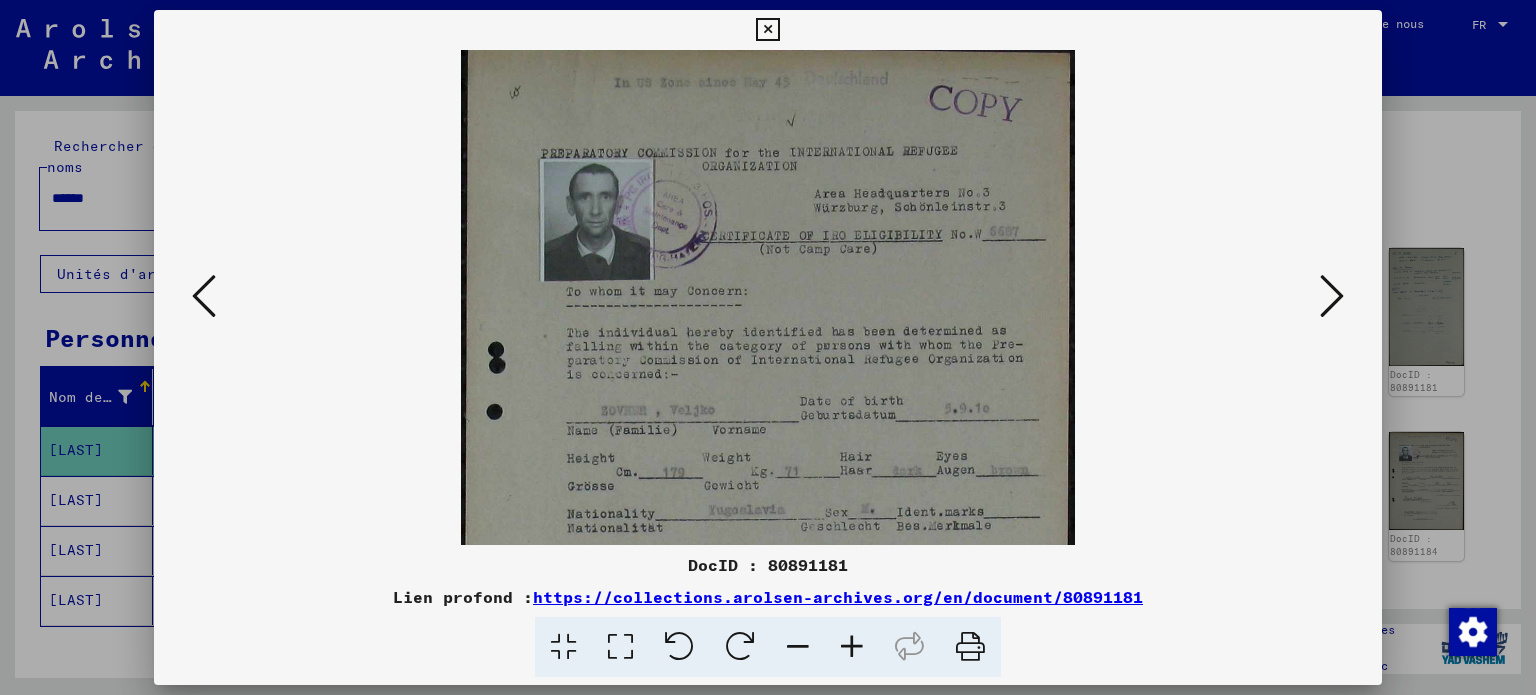 drag, startPoint x: 884, startPoint y: 443, endPoint x: 799, endPoint y: 440, distance: 85.052925 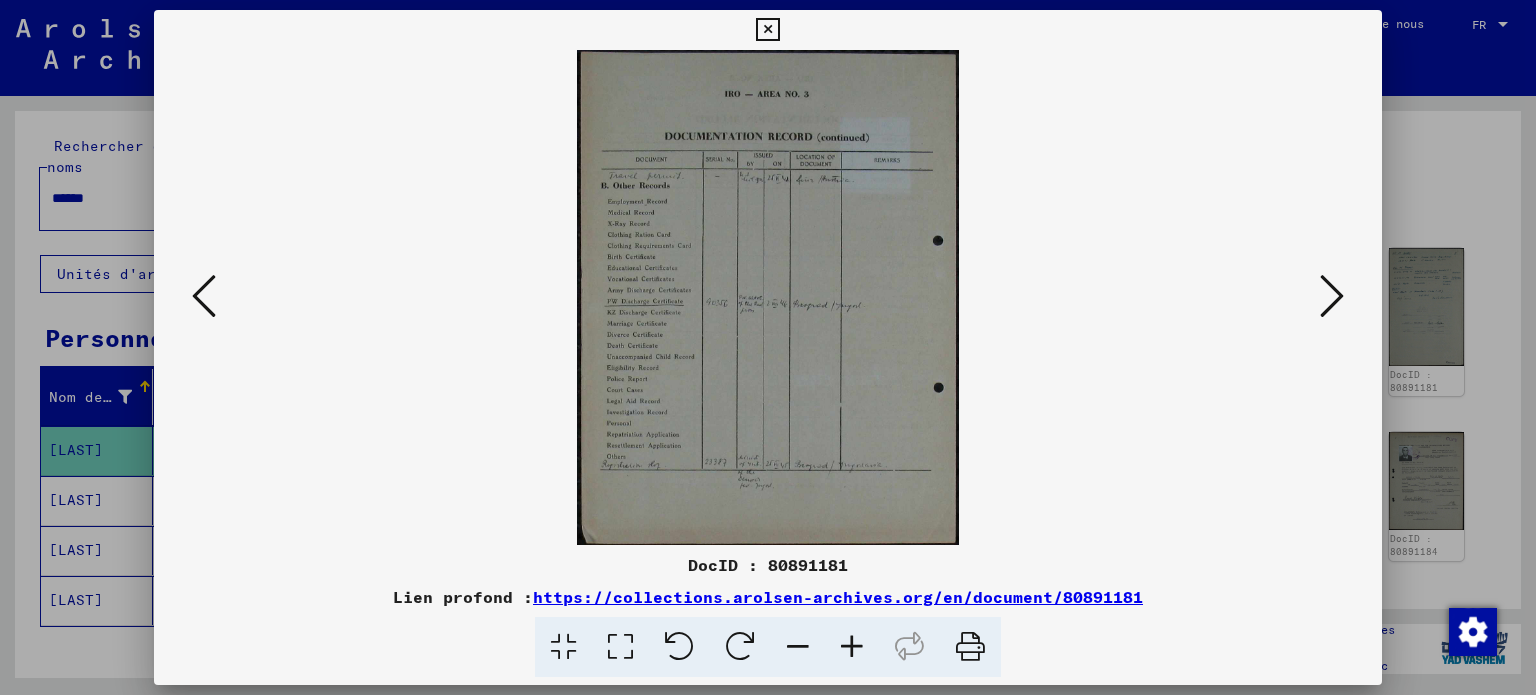 scroll, scrollTop: 0, scrollLeft: 0, axis: both 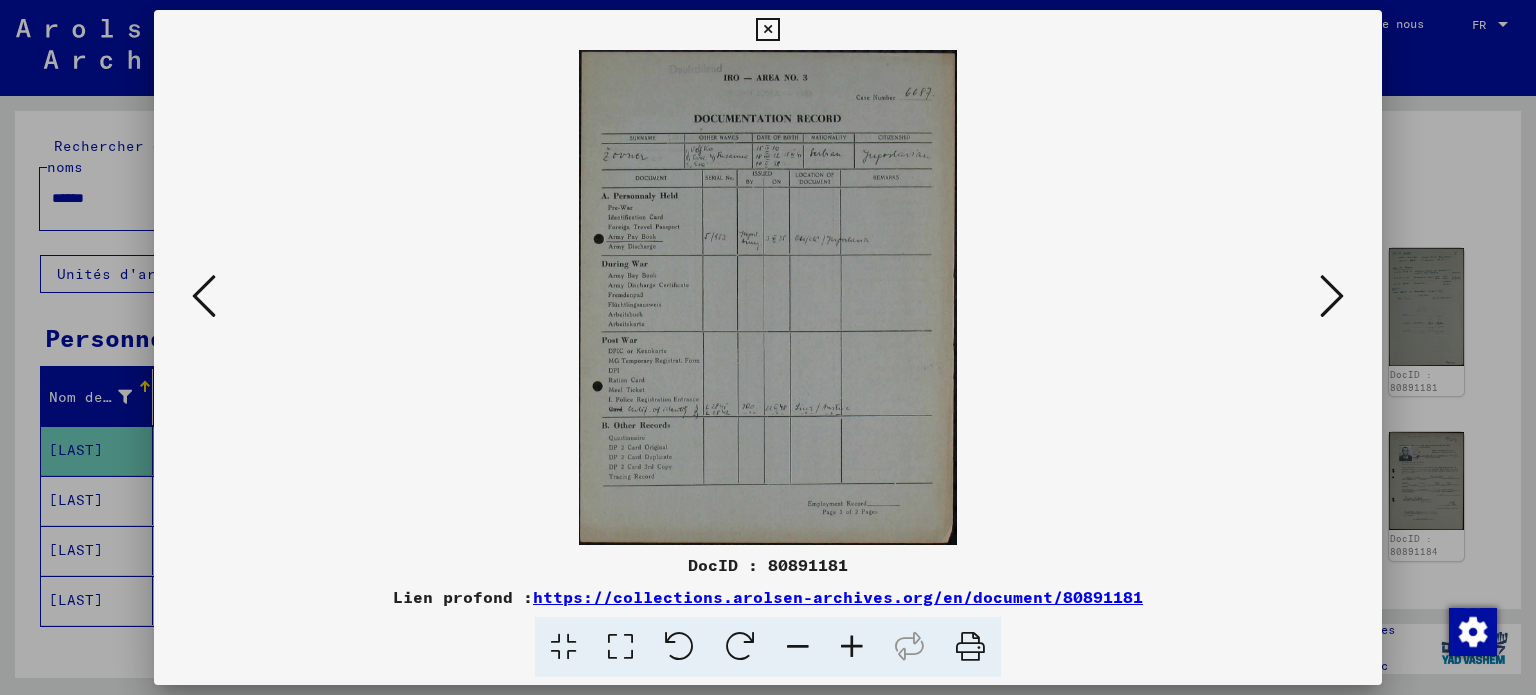click at bounding box center [204, 296] 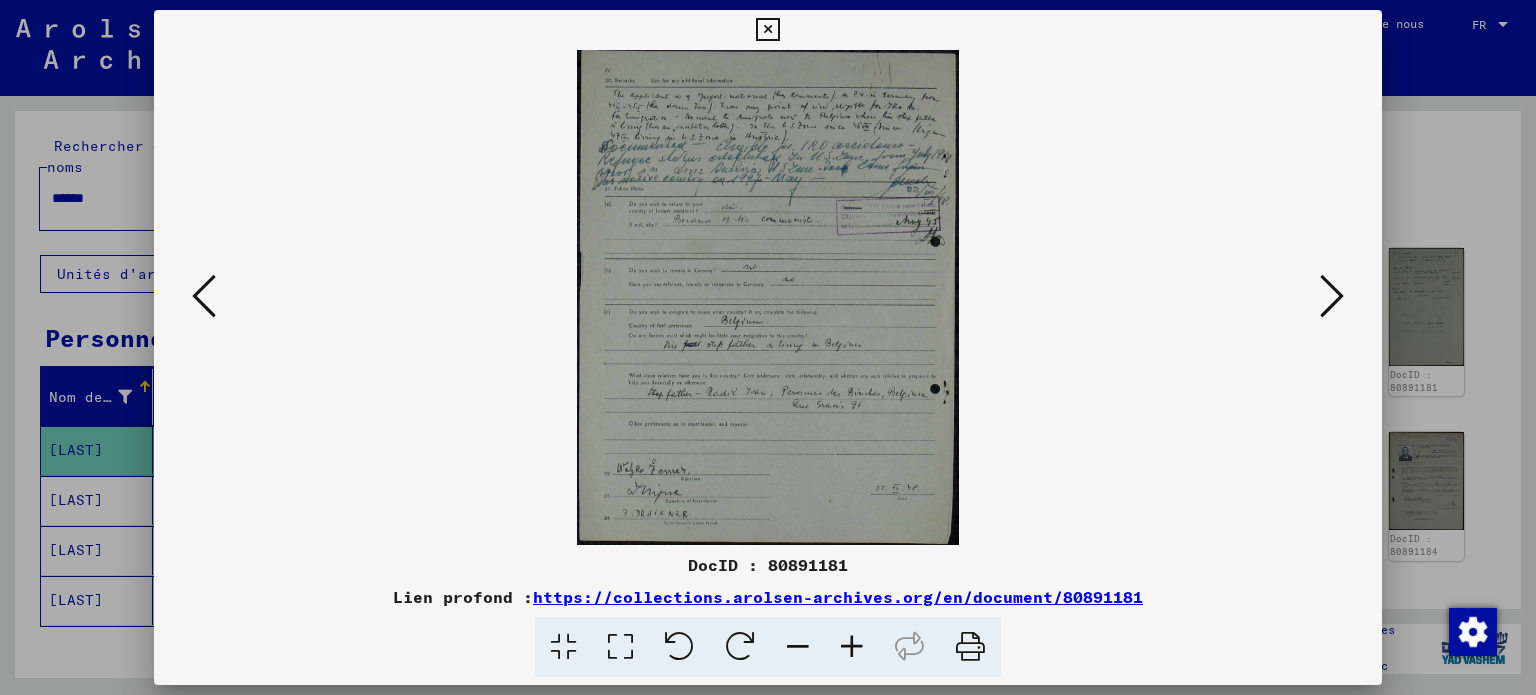 click at bounding box center [767, 30] 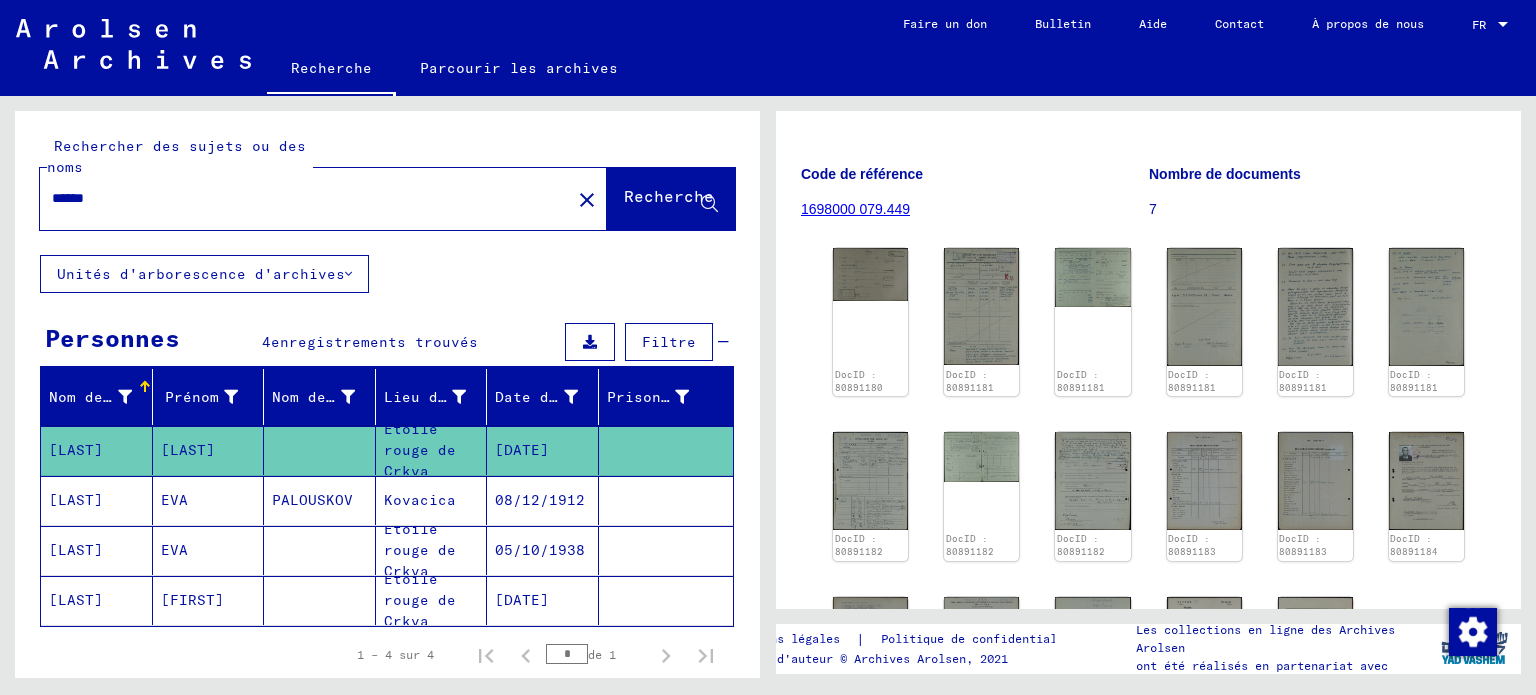click on "******" at bounding box center (305, 198) 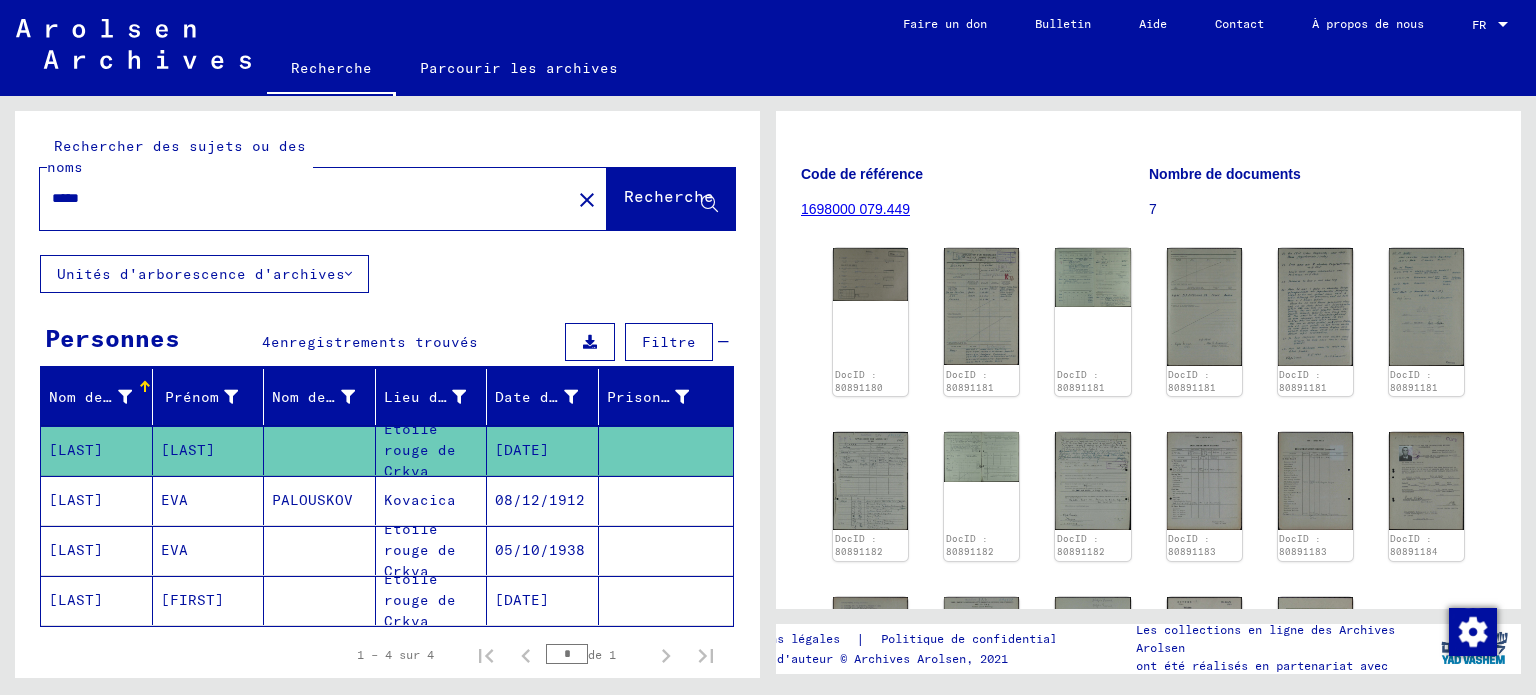 click on "Recherche" 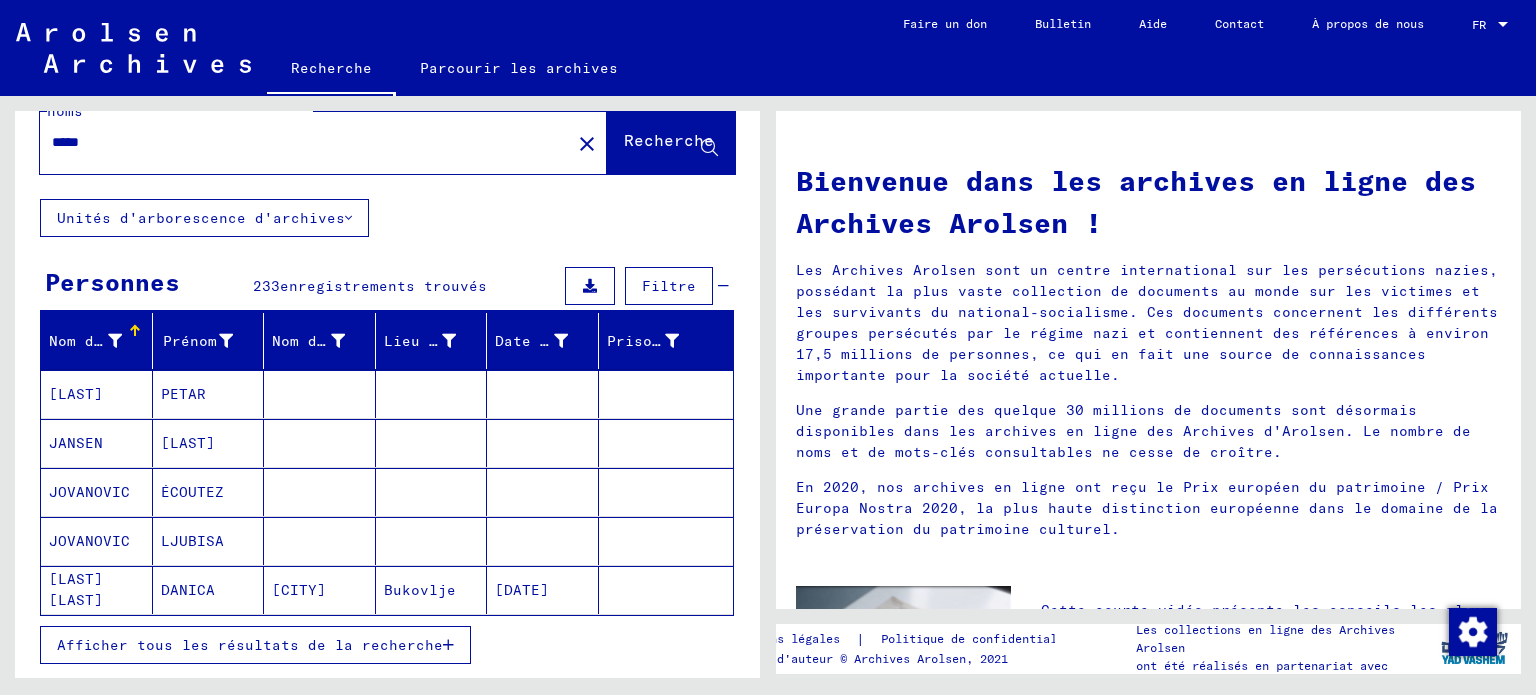 scroll, scrollTop: 0, scrollLeft: 0, axis: both 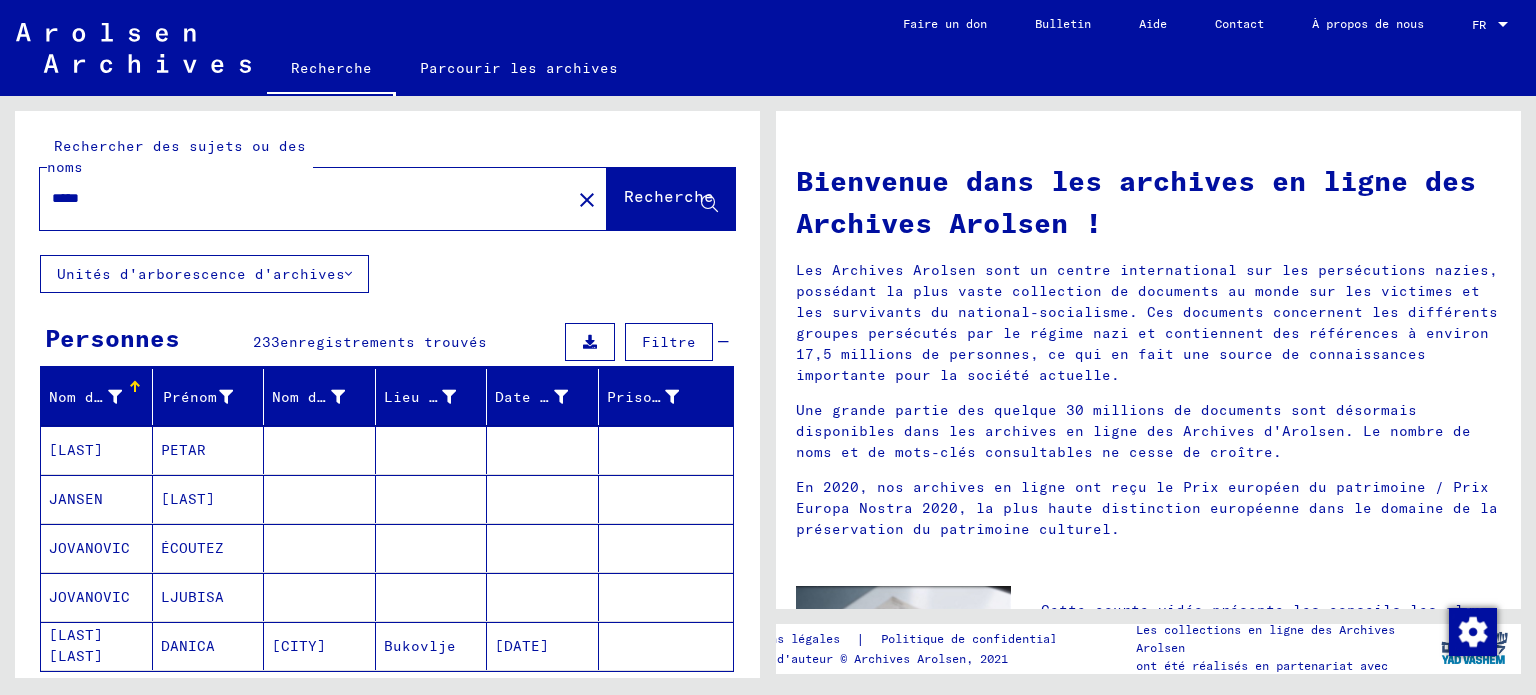 click on "*****" at bounding box center [299, 198] 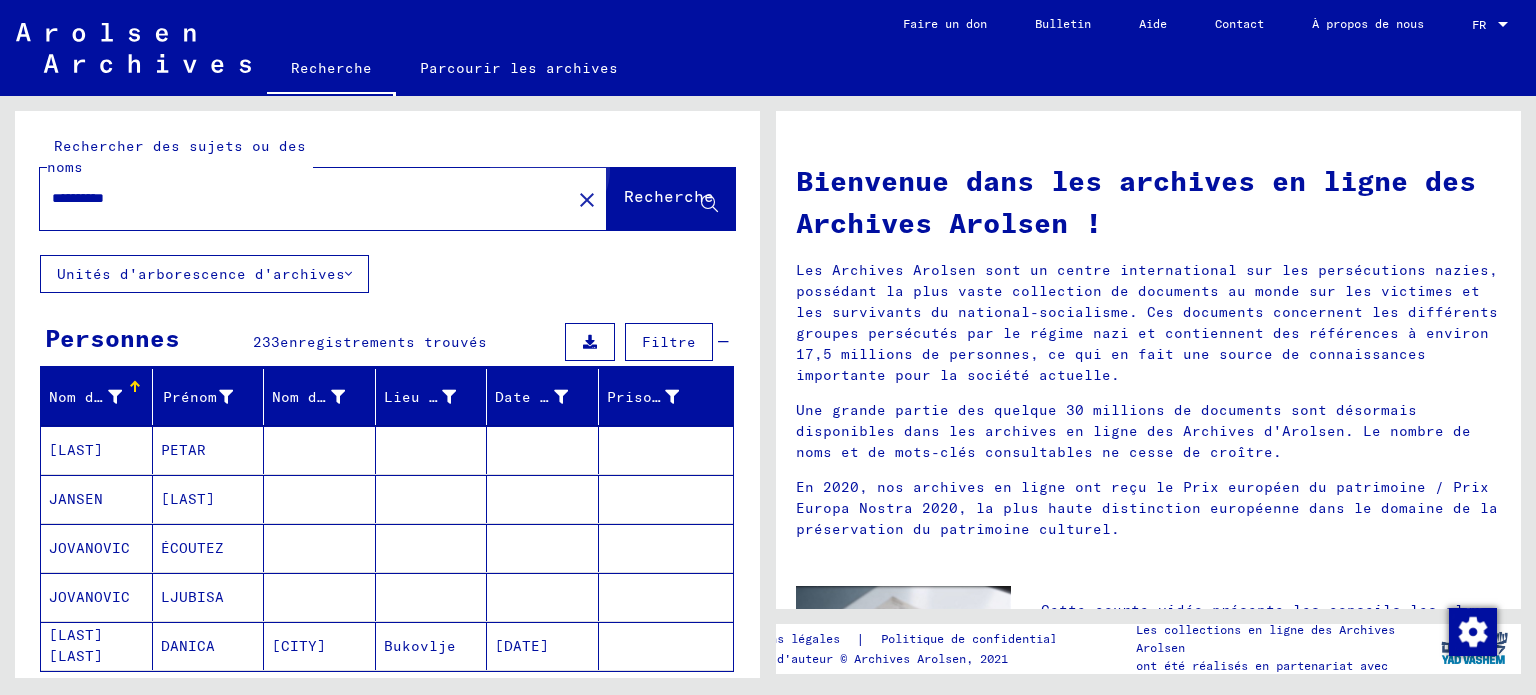 click on "Recherche" 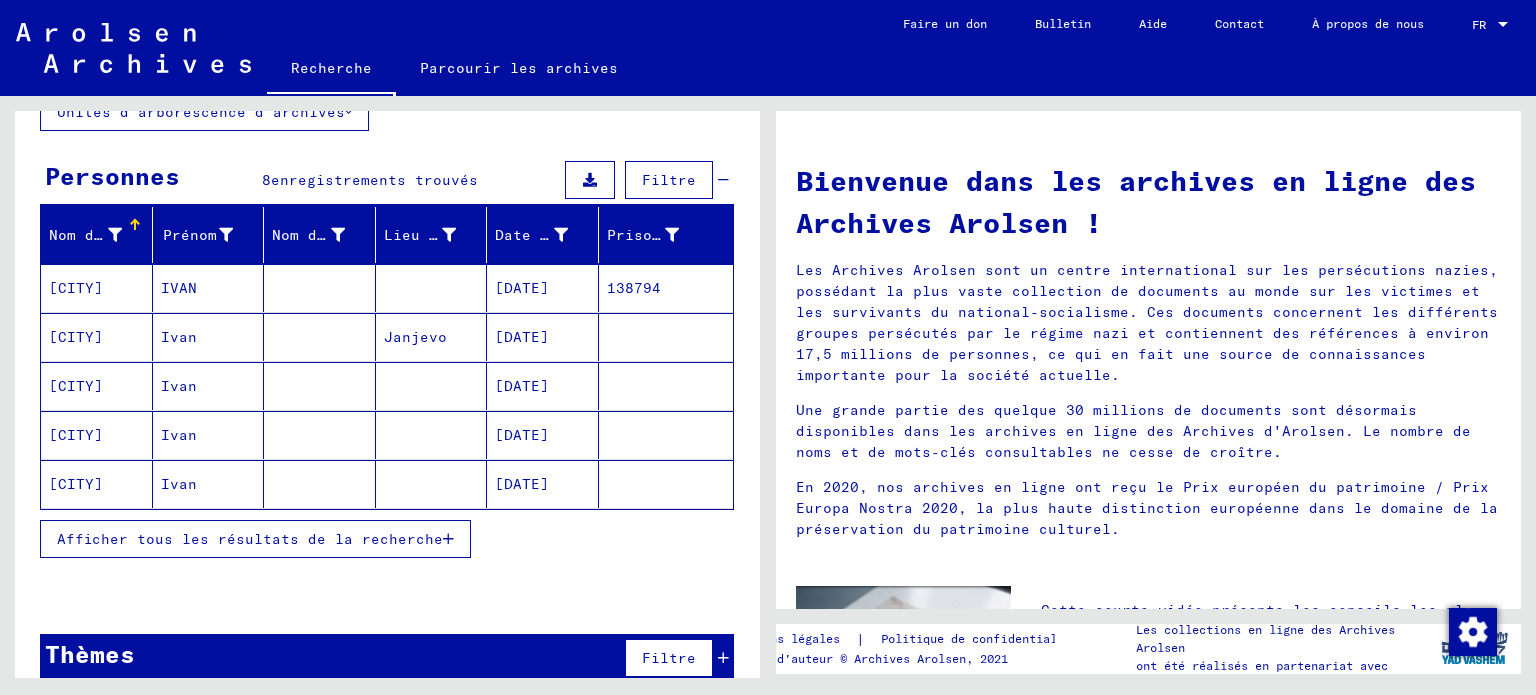 scroll, scrollTop: 185, scrollLeft: 0, axis: vertical 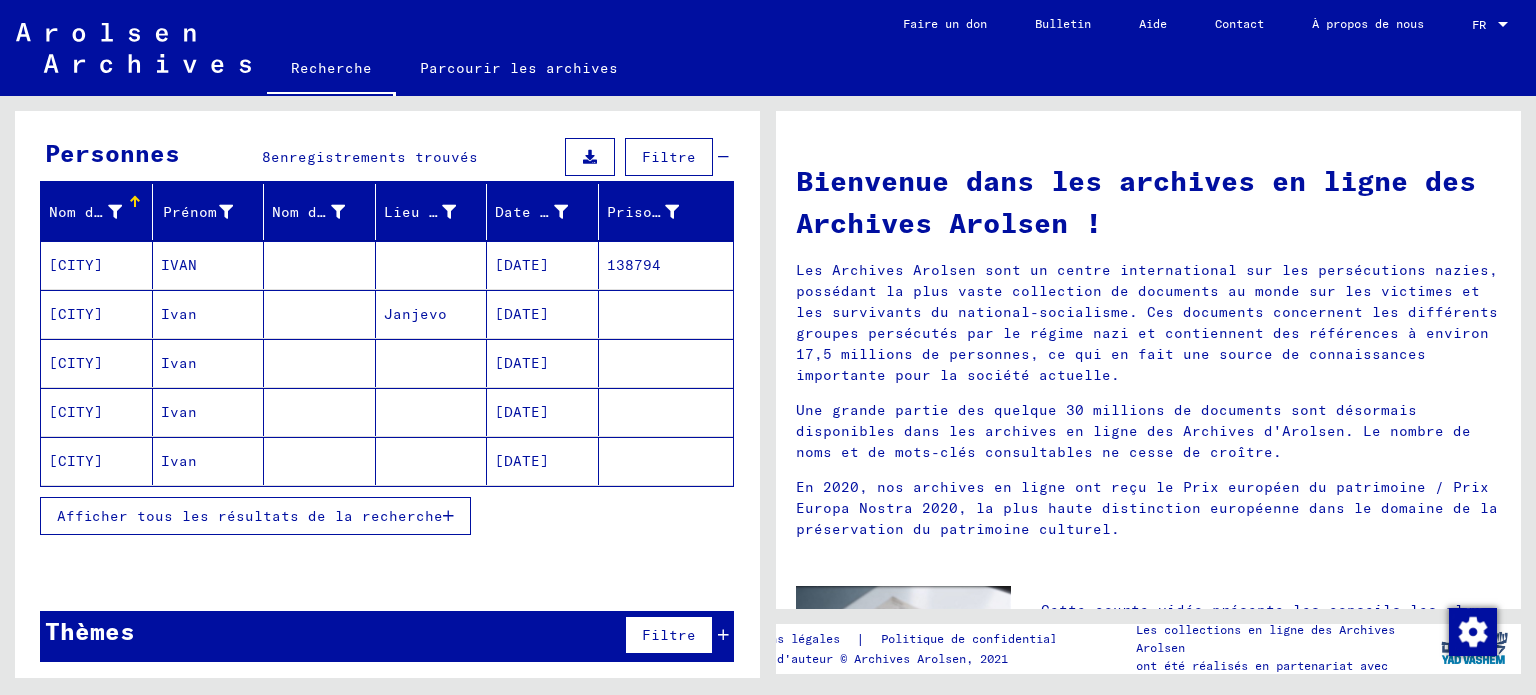 click on "Afficher tous les résultats de la recherche" at bounding box center (250, 516) 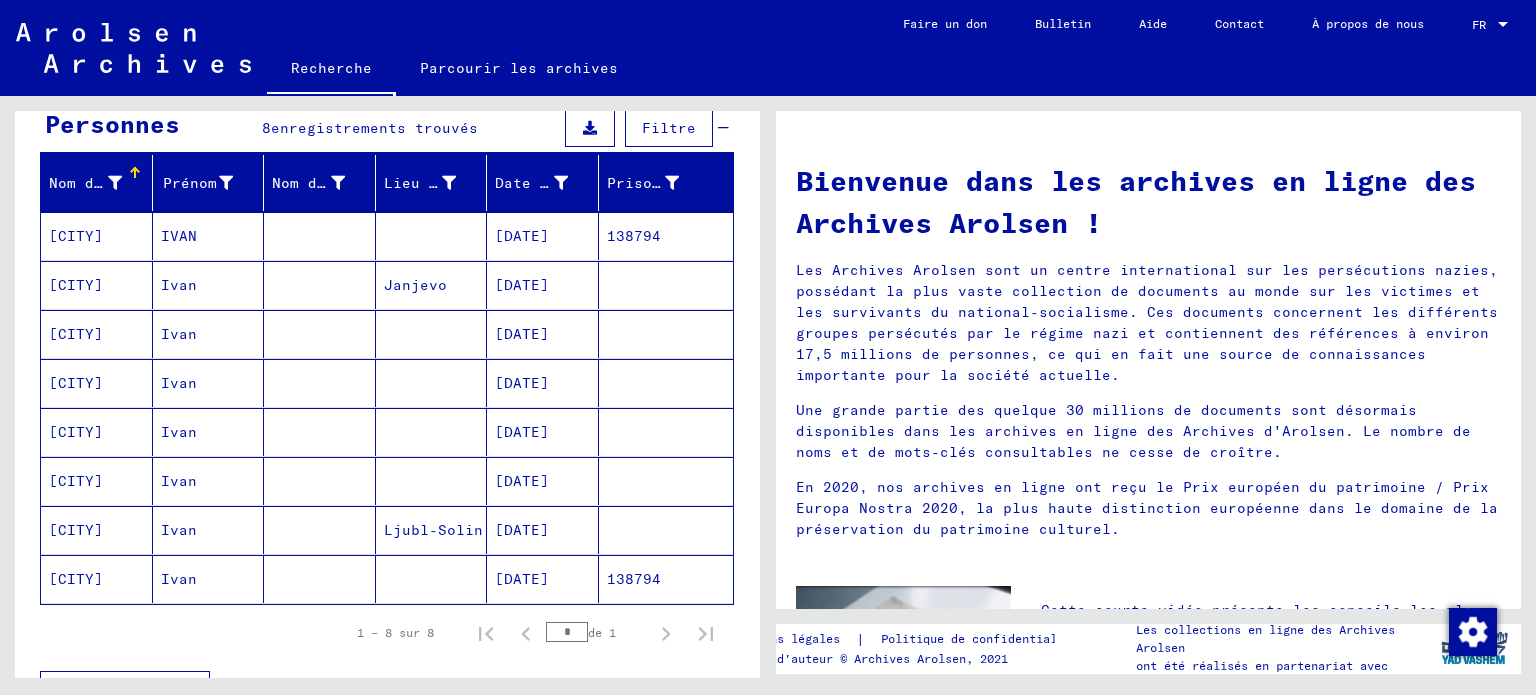 scroll, scrollTop: 236, scrollLeft: 0, axis: vertical 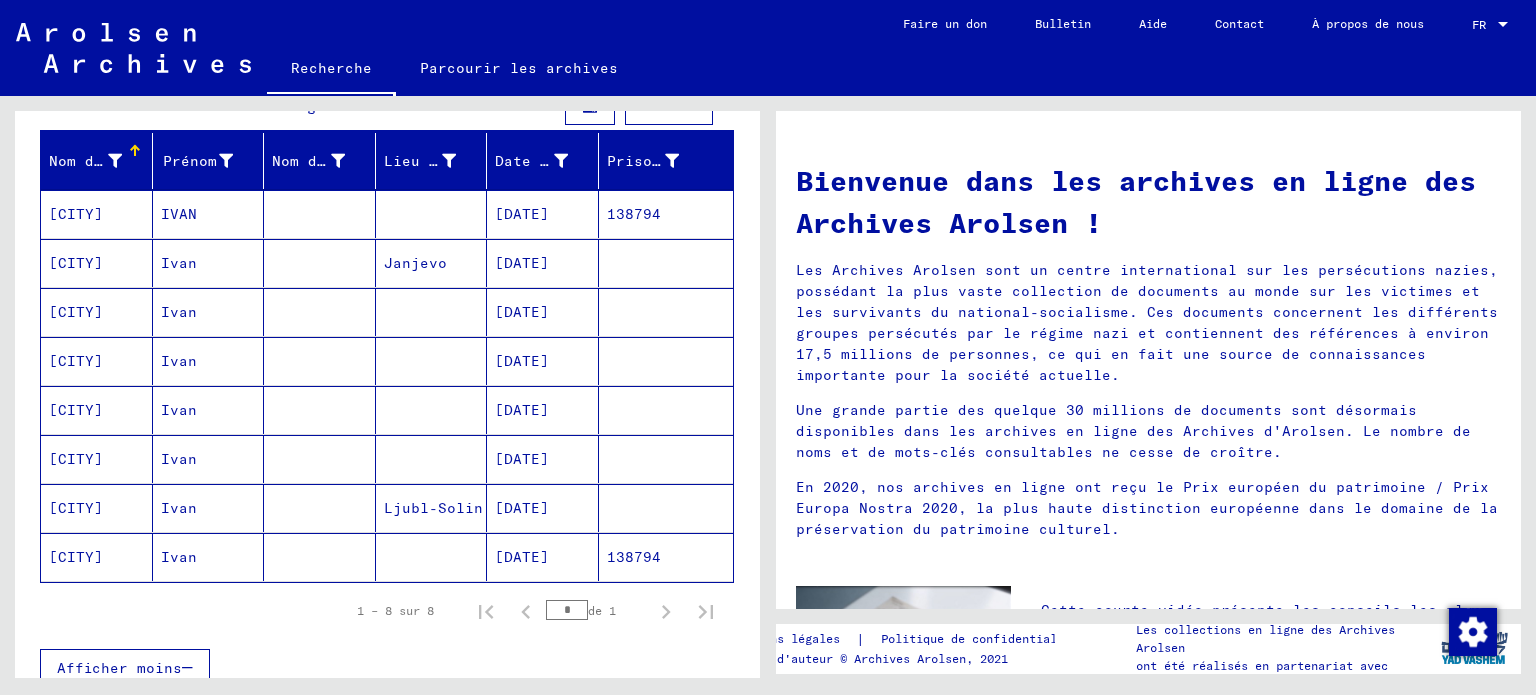 click on "Ivan" at bounding box center [209, 312] 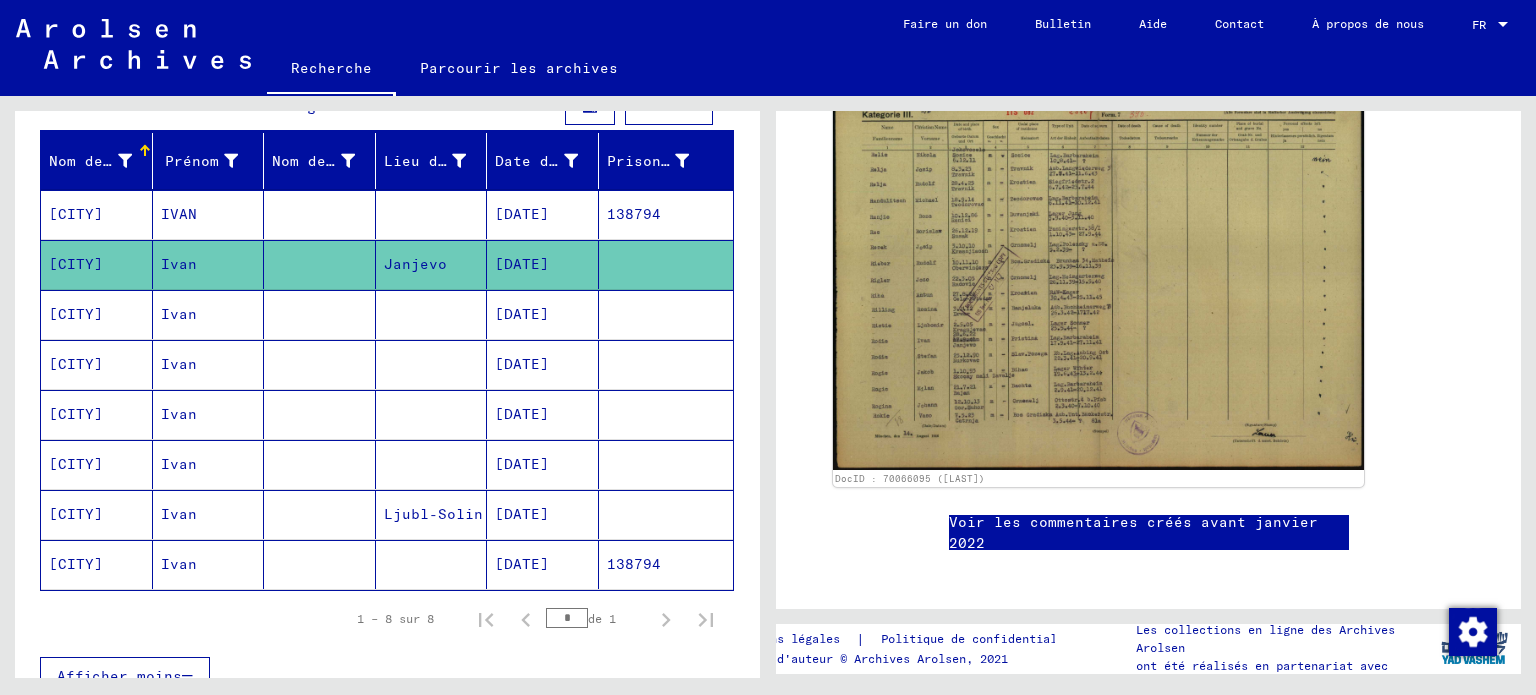 scroll, scrollTop: 376, scrollLeft: 0, axis: vertical 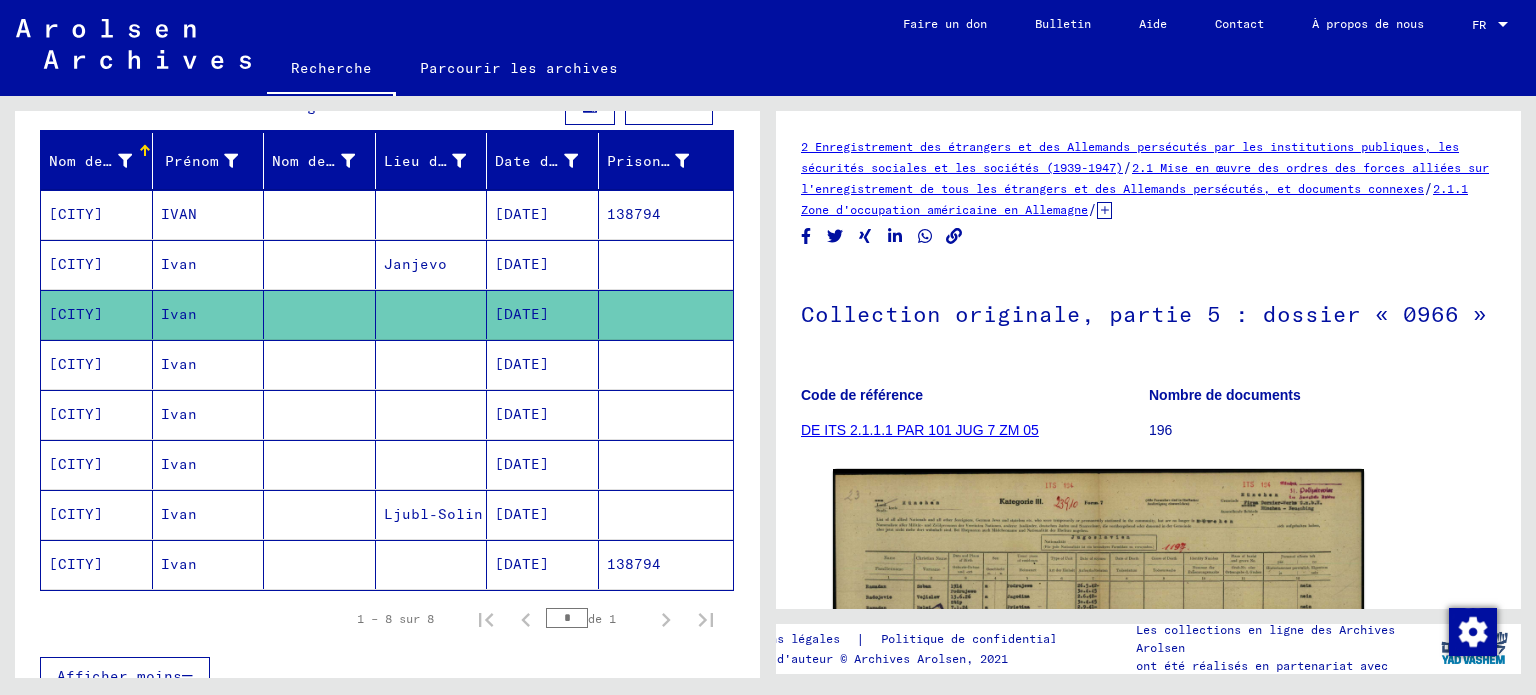 click on "Ivan" at bounding box center [179, 564] 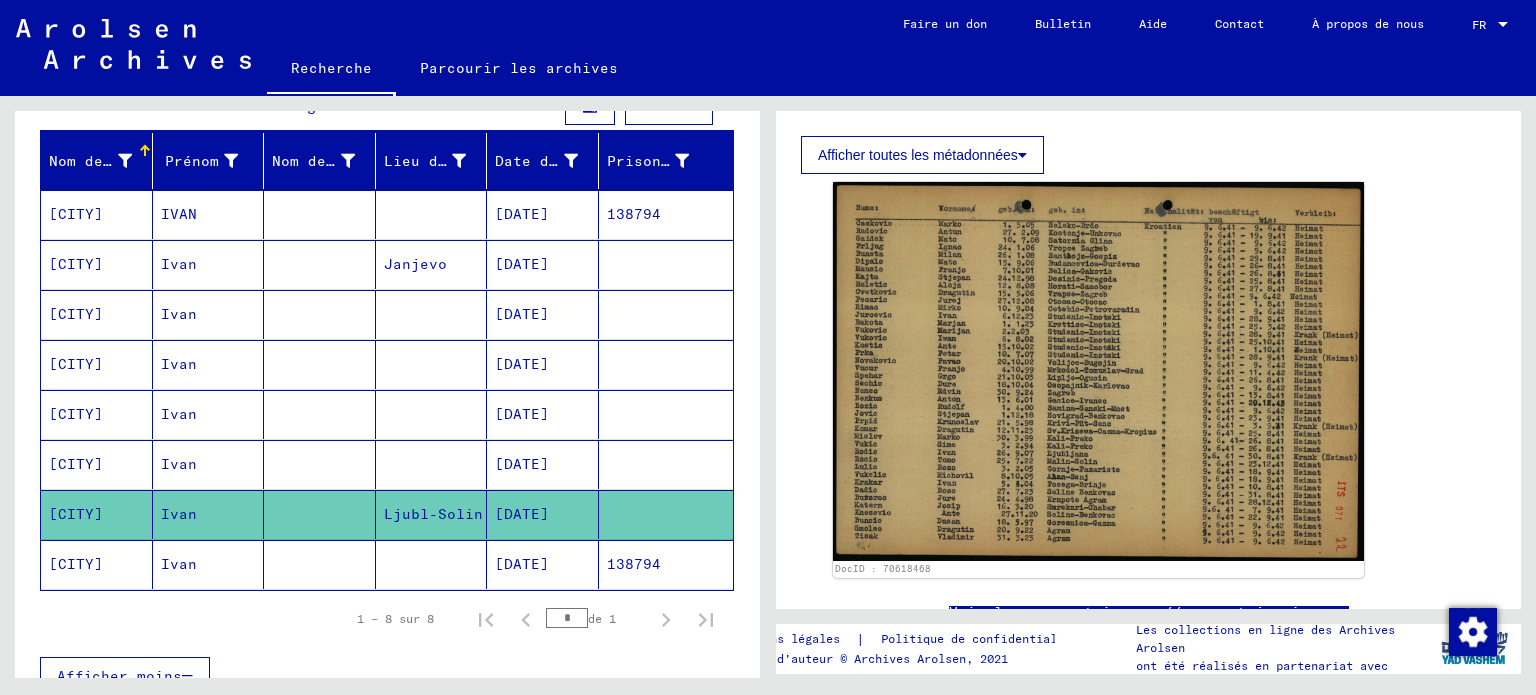 scroll, scrollTop: 0, scrollLeft: 0, axis: both 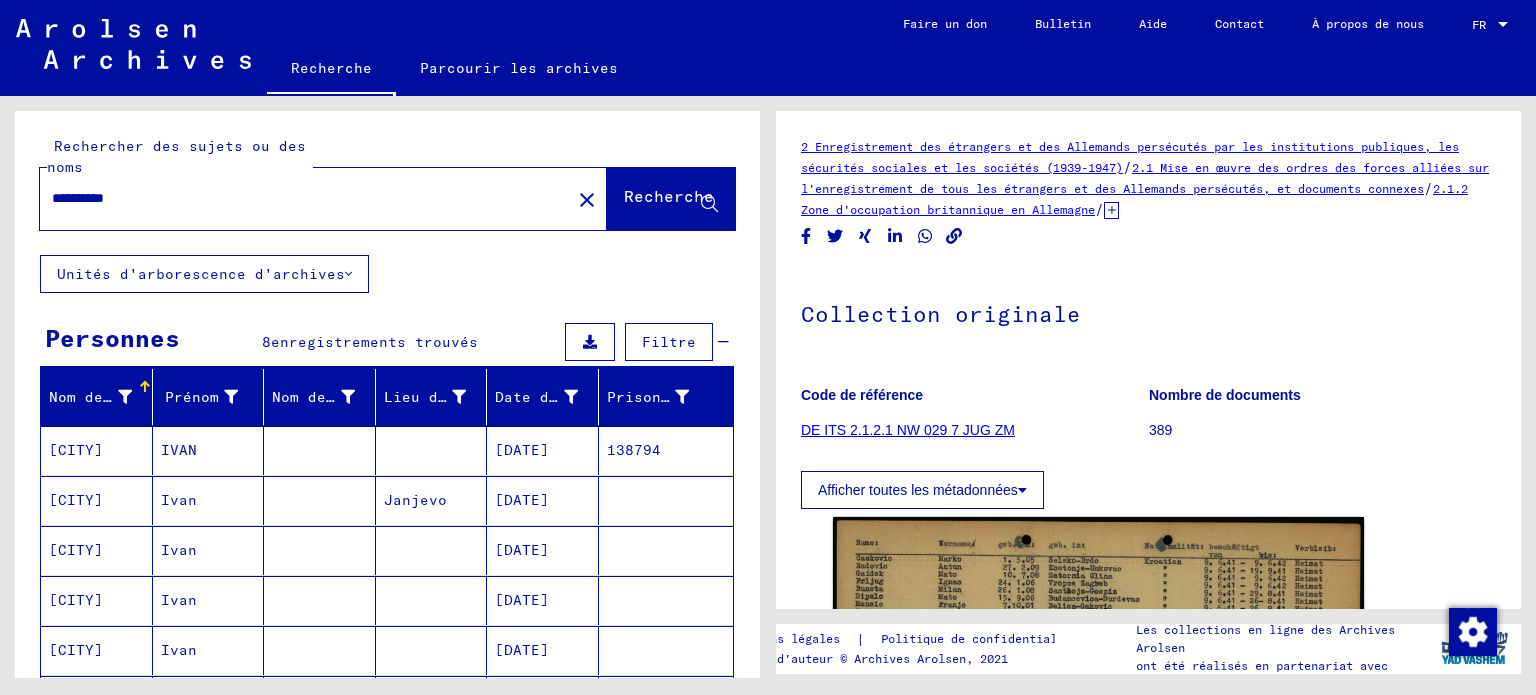 click on "**********" at bounding box center [305, 198] 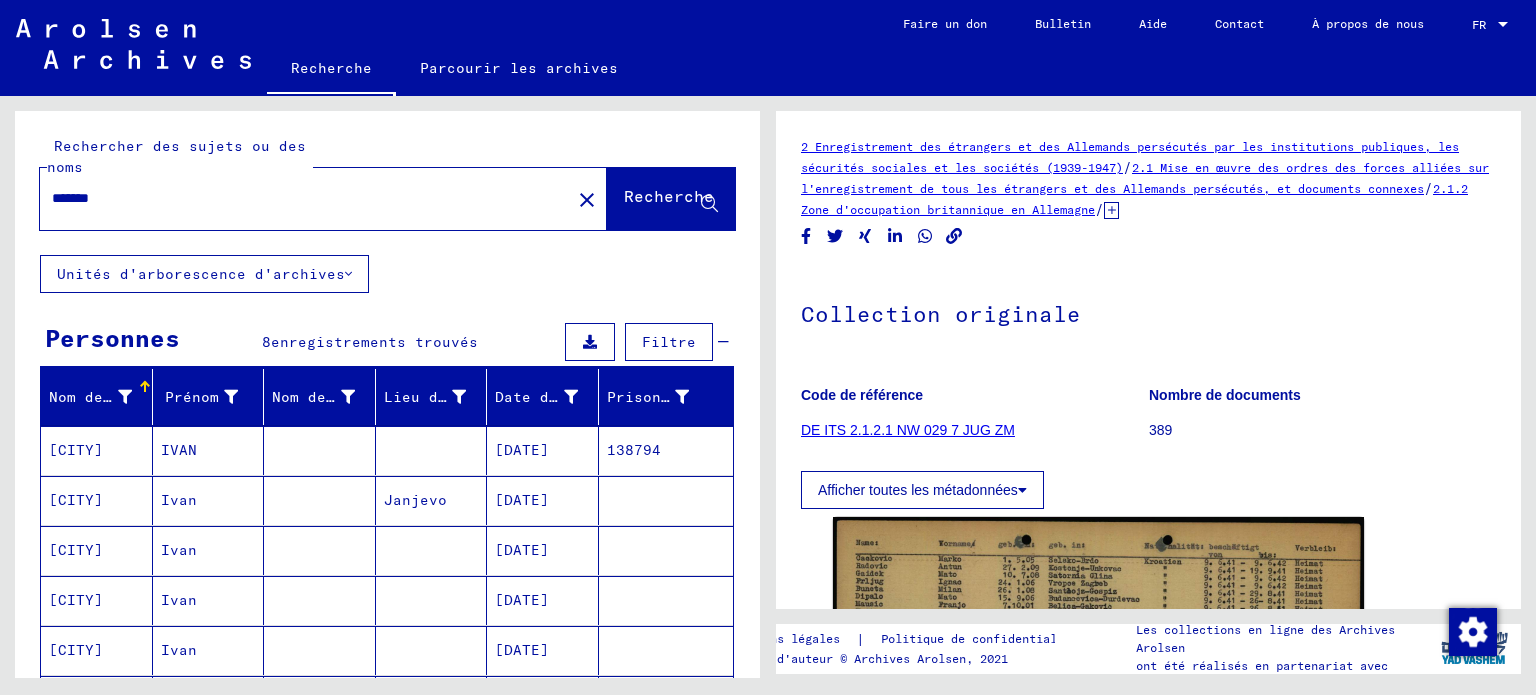 click on "Recherche" 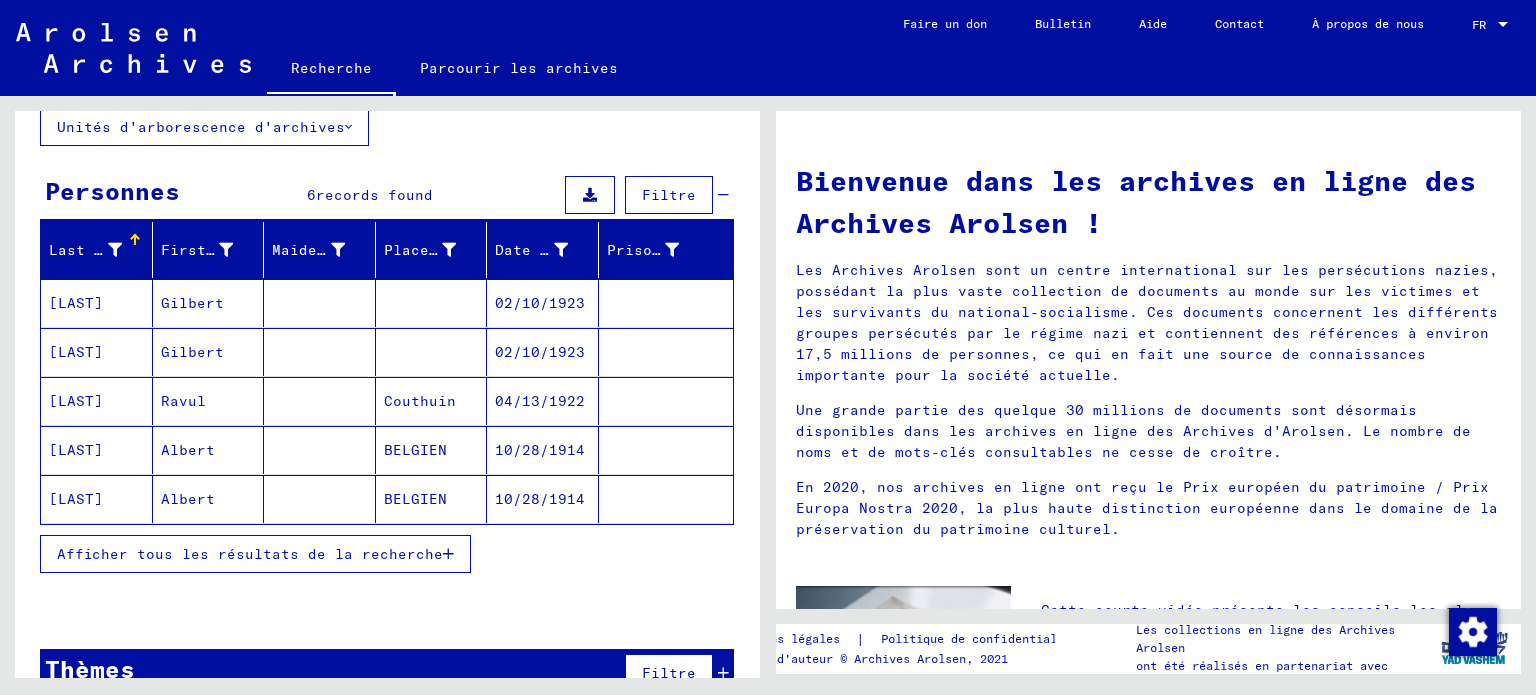 scroll, scrollTop: 158, scrollLeft: 0, axis: vertical 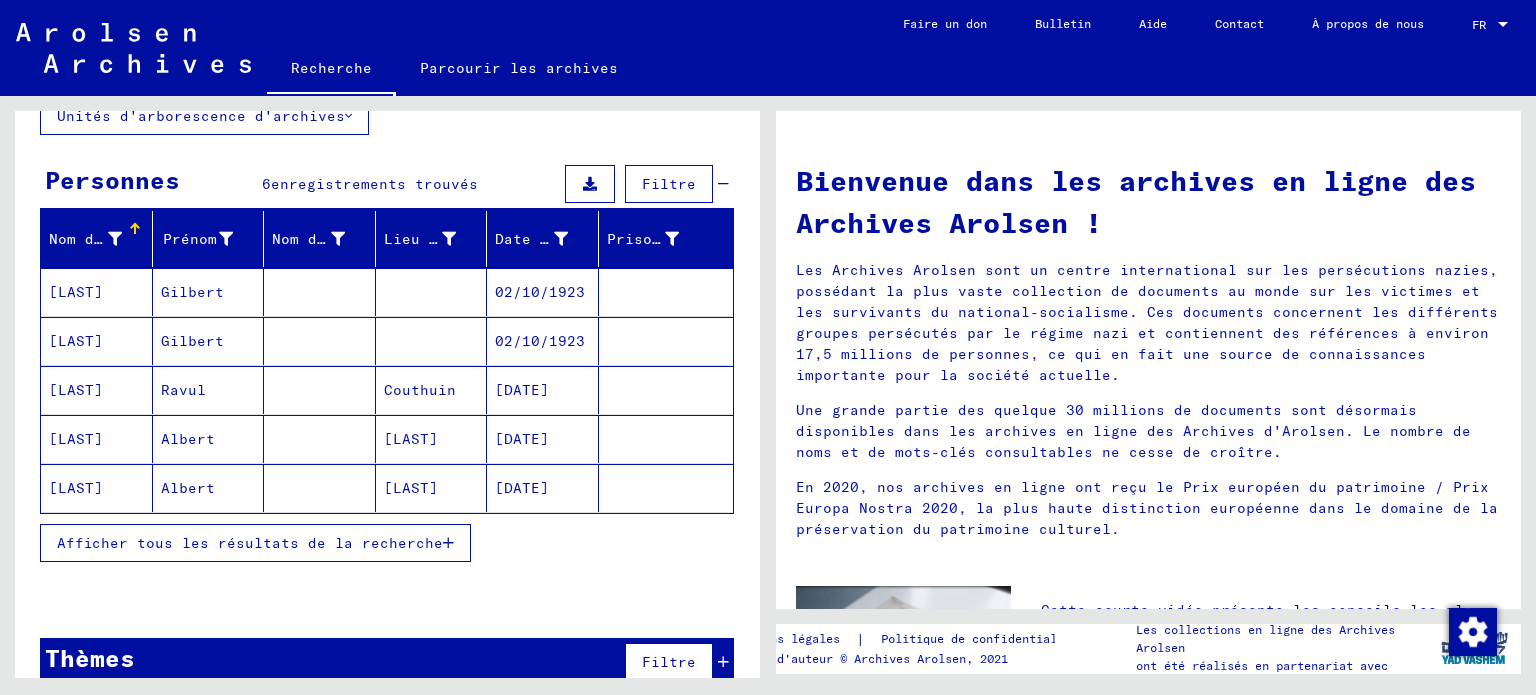 click on "Afficher tous les résultats de la recherche" at bounding box center (250, 543) 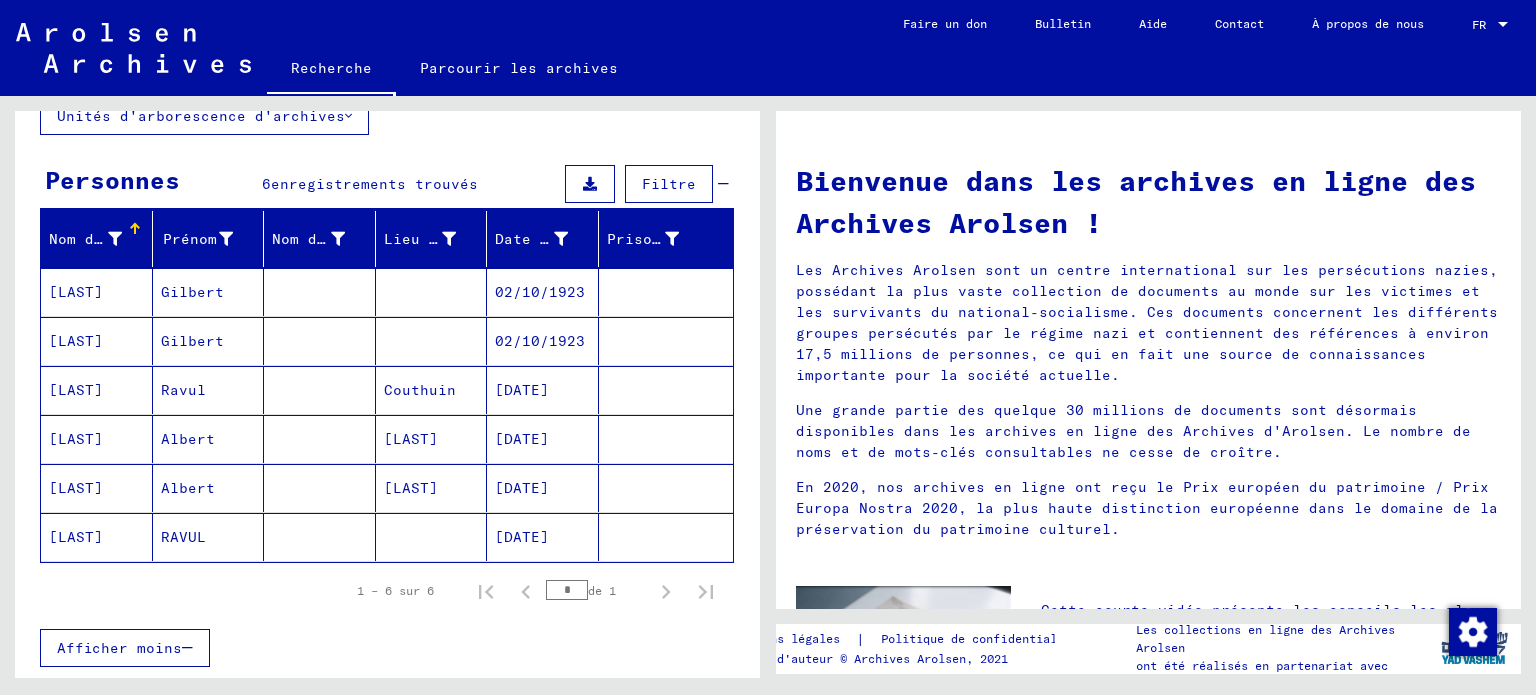 click on "Ravul" at bounding box center (188, 439) 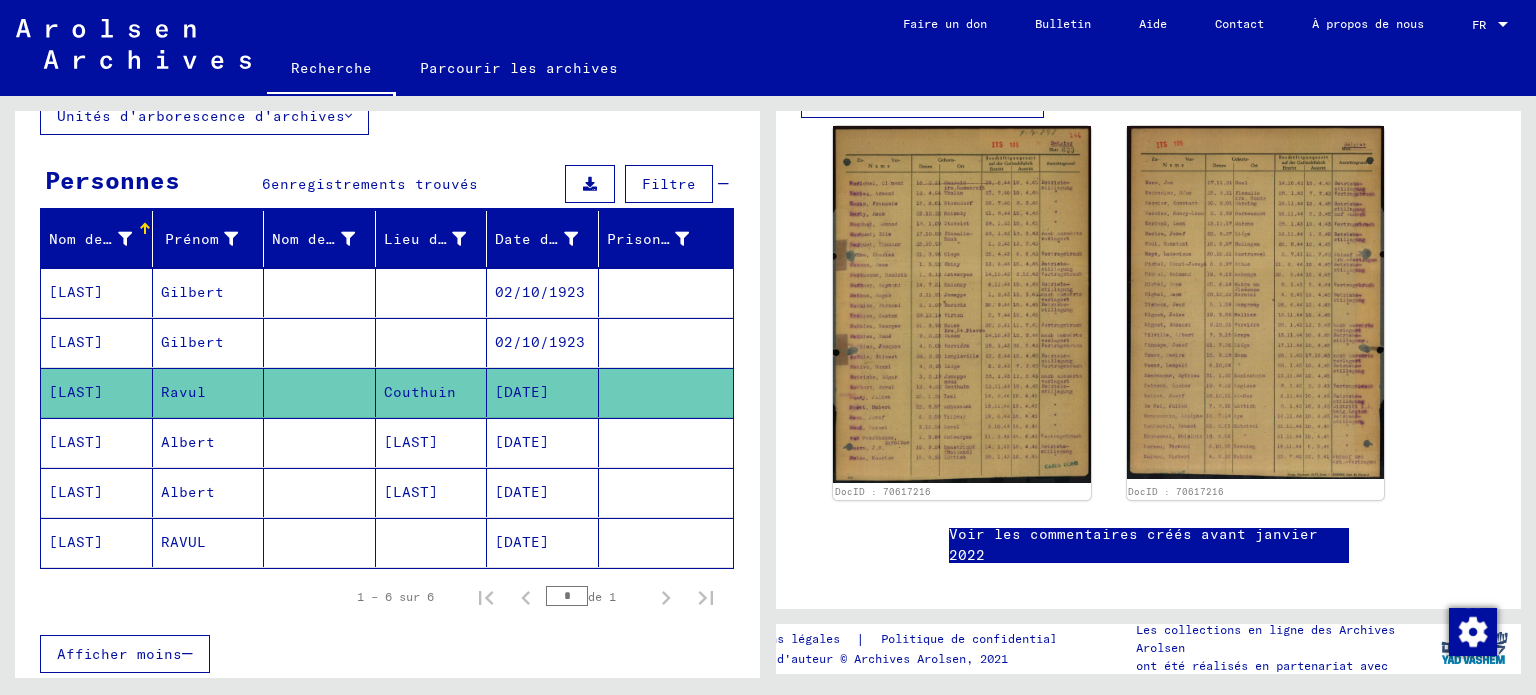 scroll, scrollTop: 433, scrollLeft: 0, axis: vertical 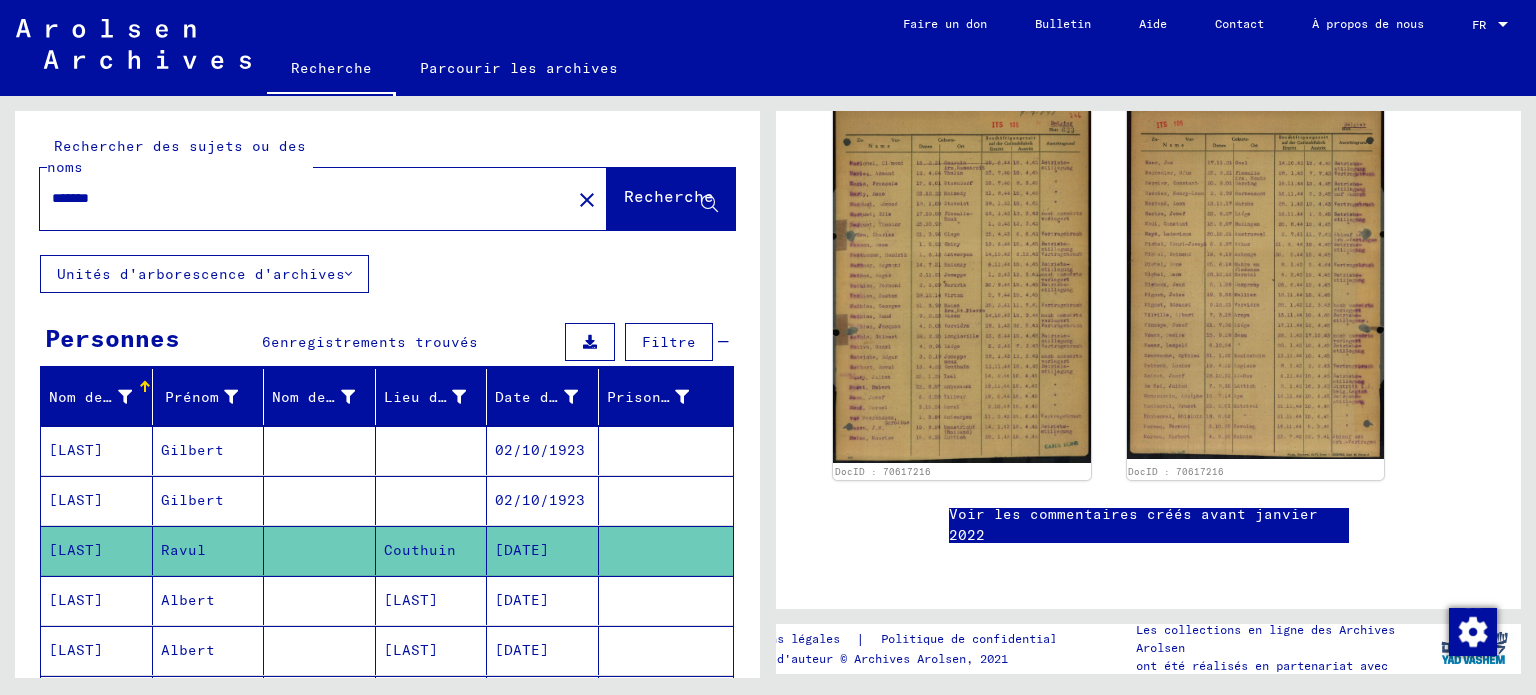 click on "*******" at bounding box center (305, 198) 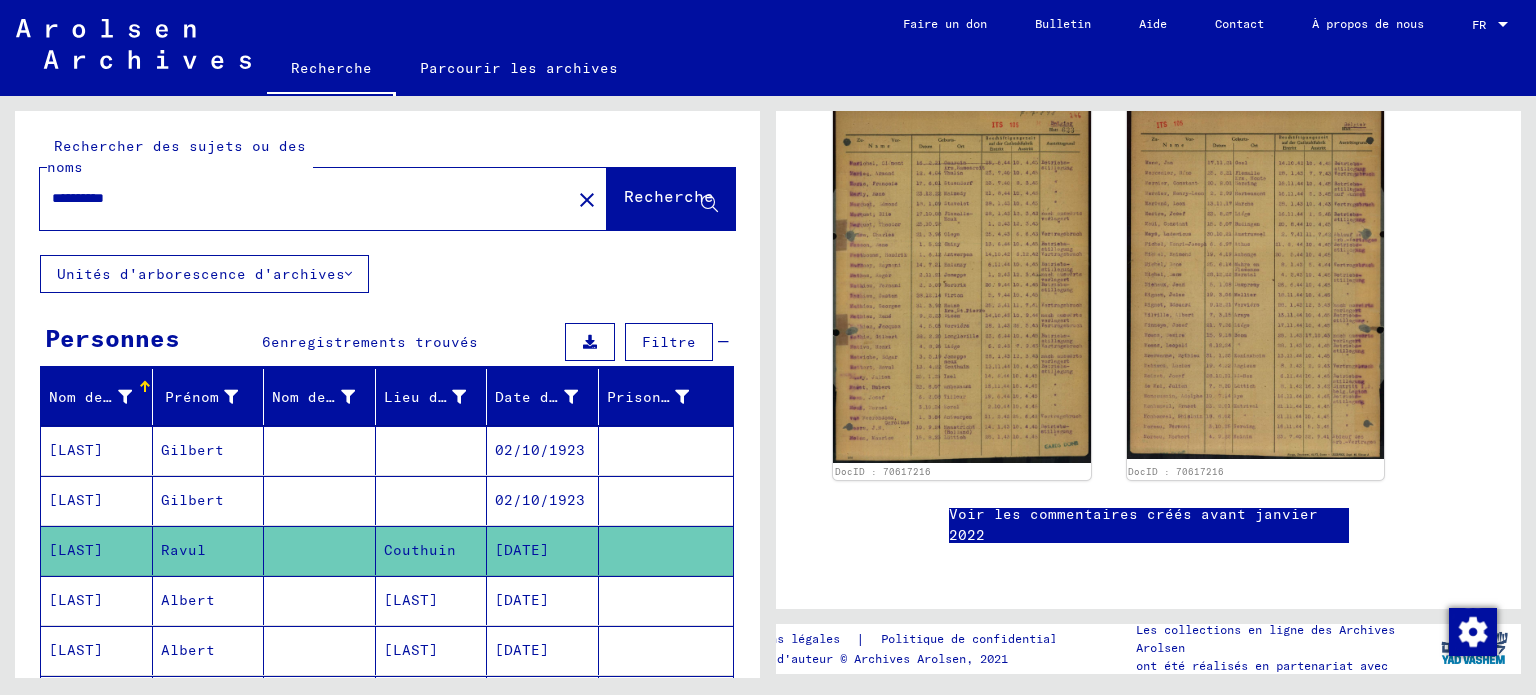 click on "Recherche" 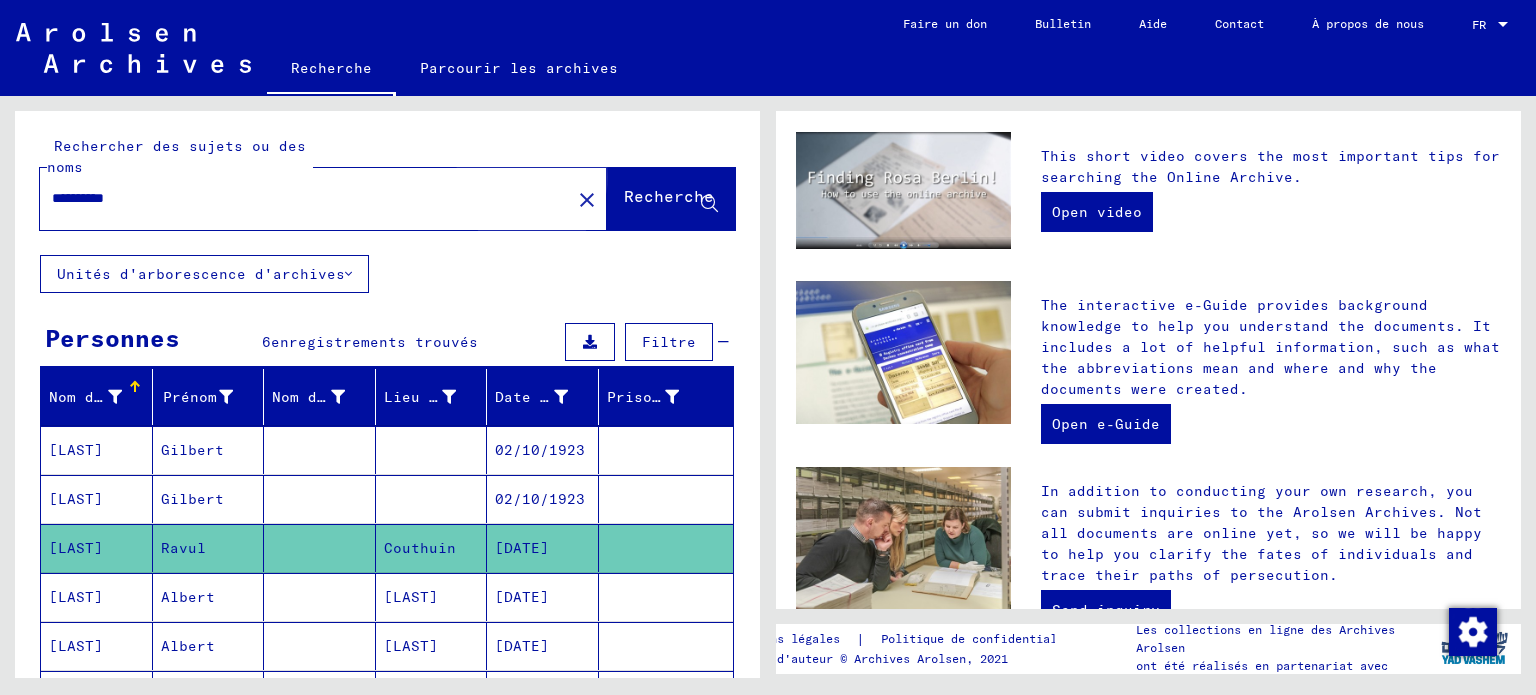 scroll, scrollTop: 0, scrollLeft: 0, axis: both 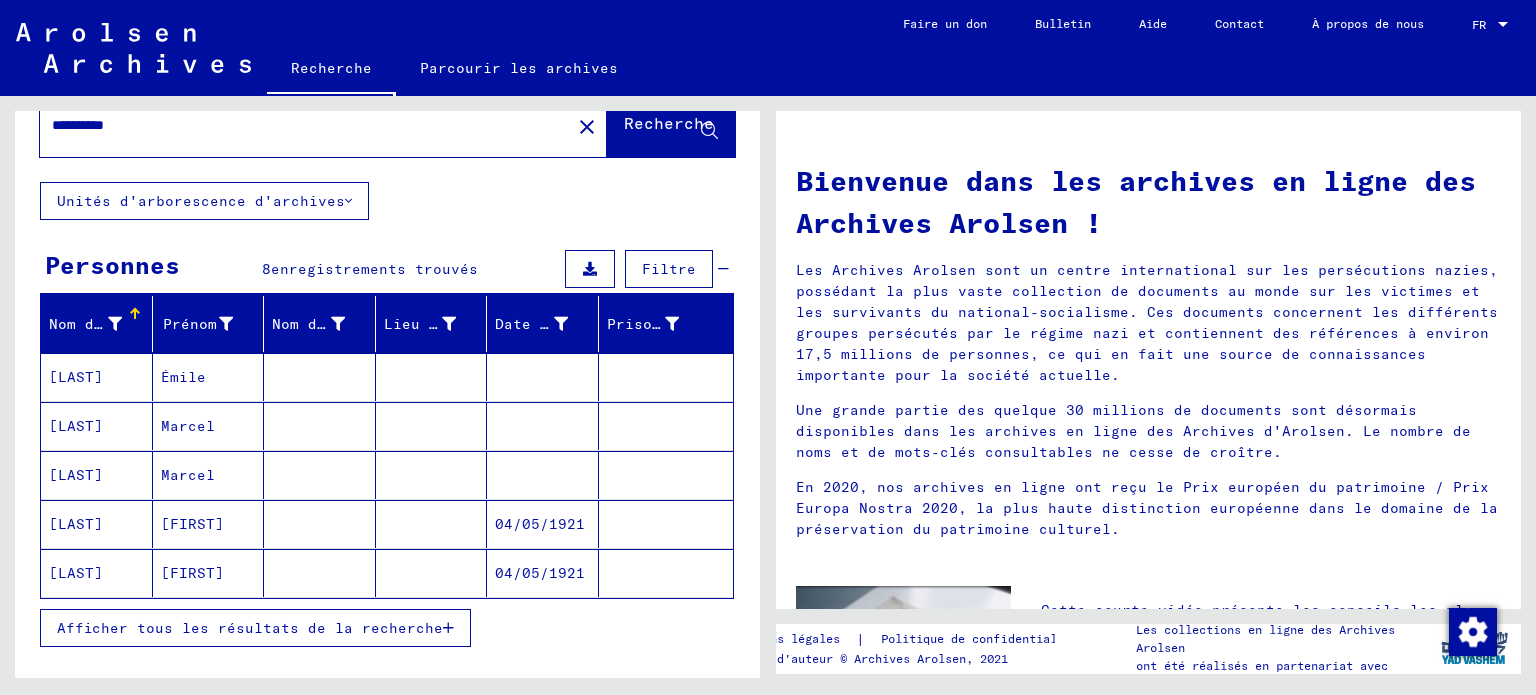 click on "[FIRST]" 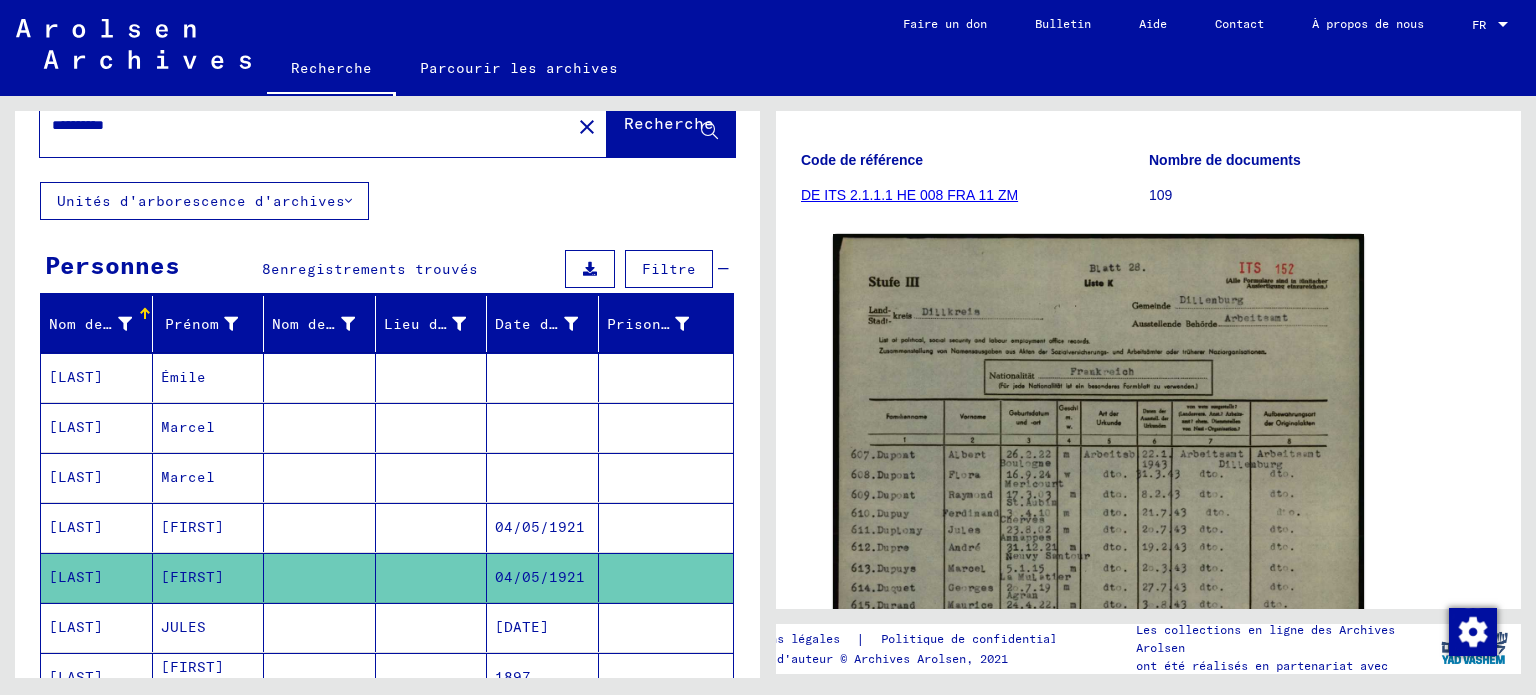 scroll, scrollTop: 424, scrollLeft: 0, axis: vertical 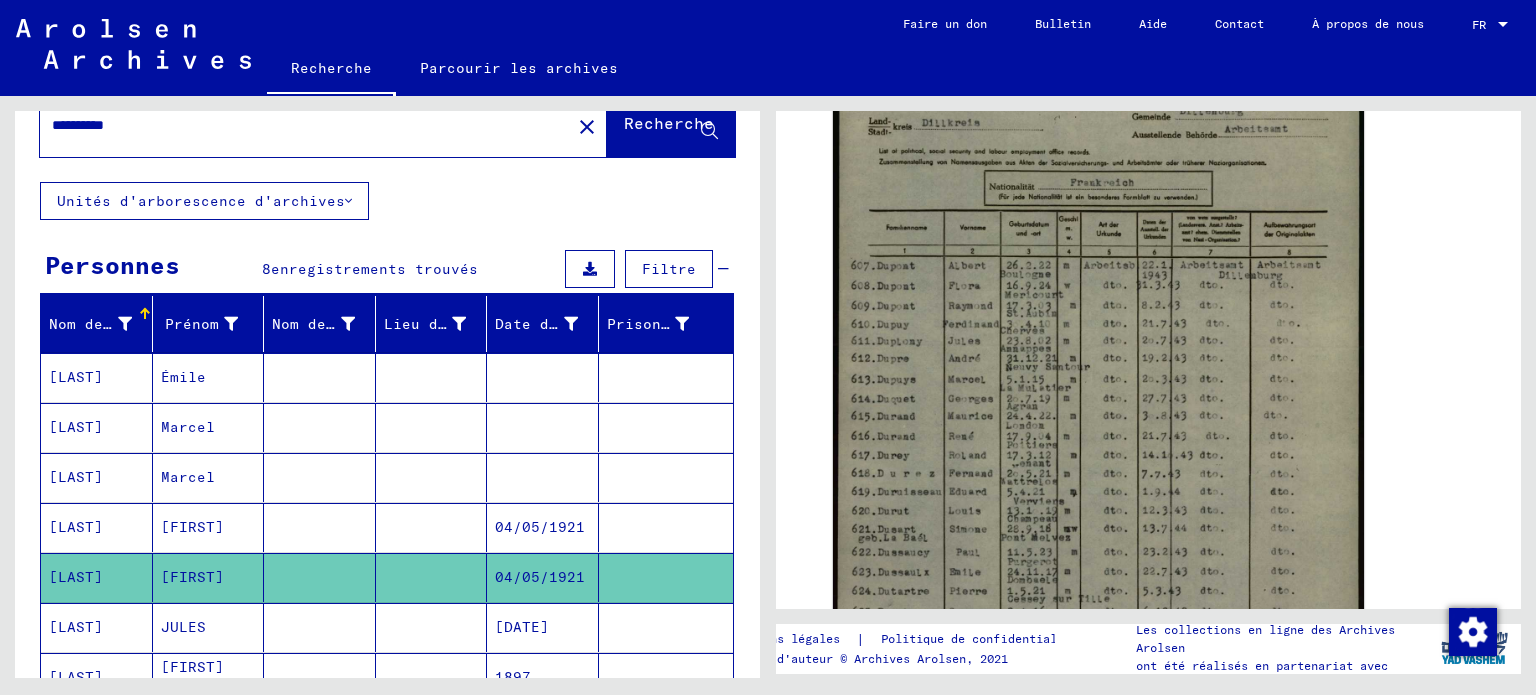 click on "Marcel" at bounding box center [188, 477] 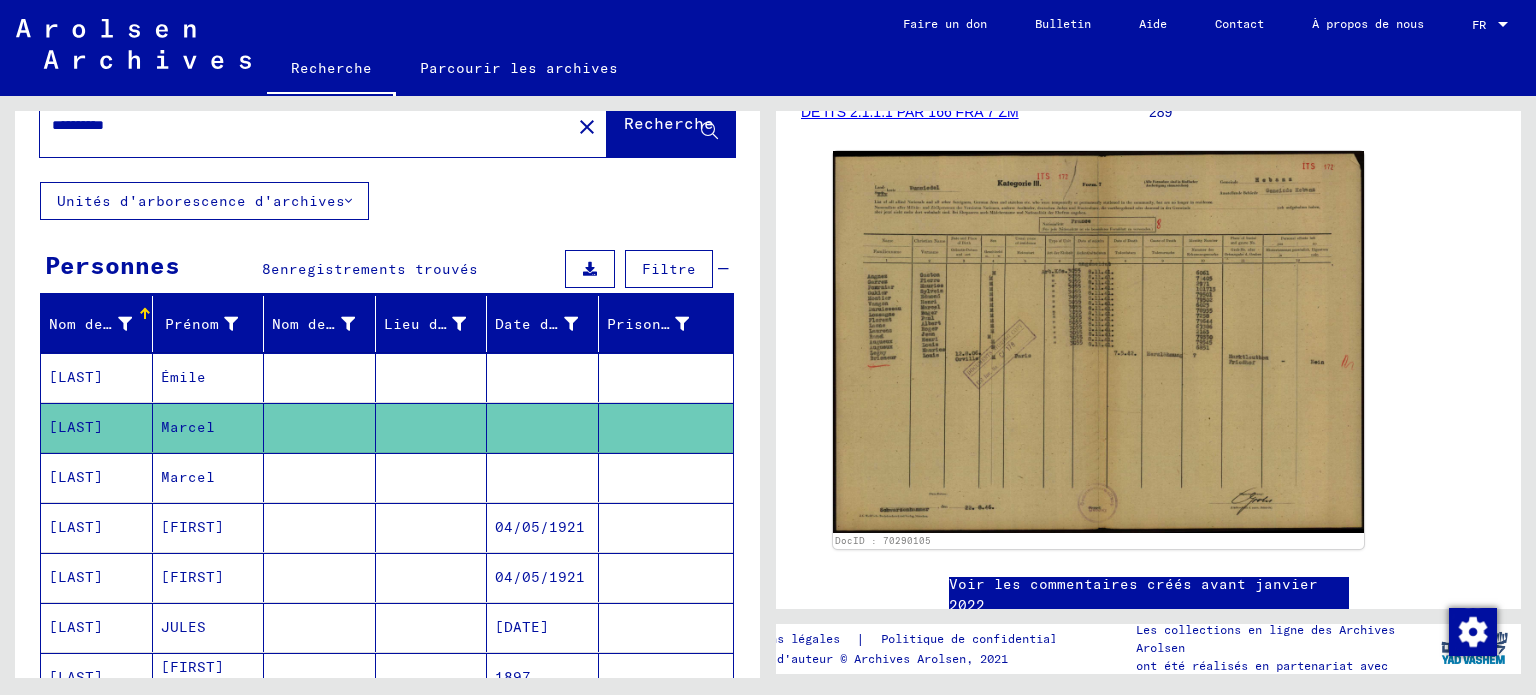 scroll, scrollTop: 320, scrollLeft: 0, axis: vertical 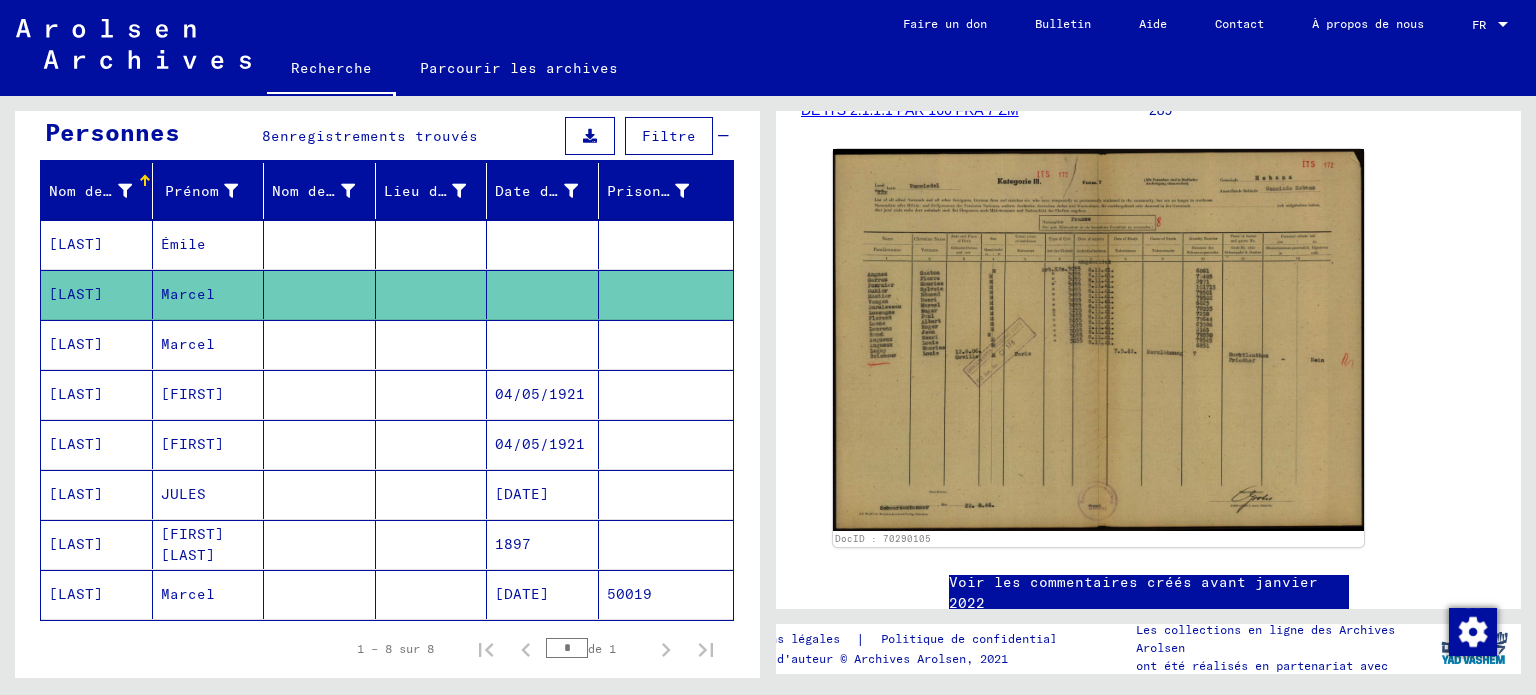 click on "Marcel" 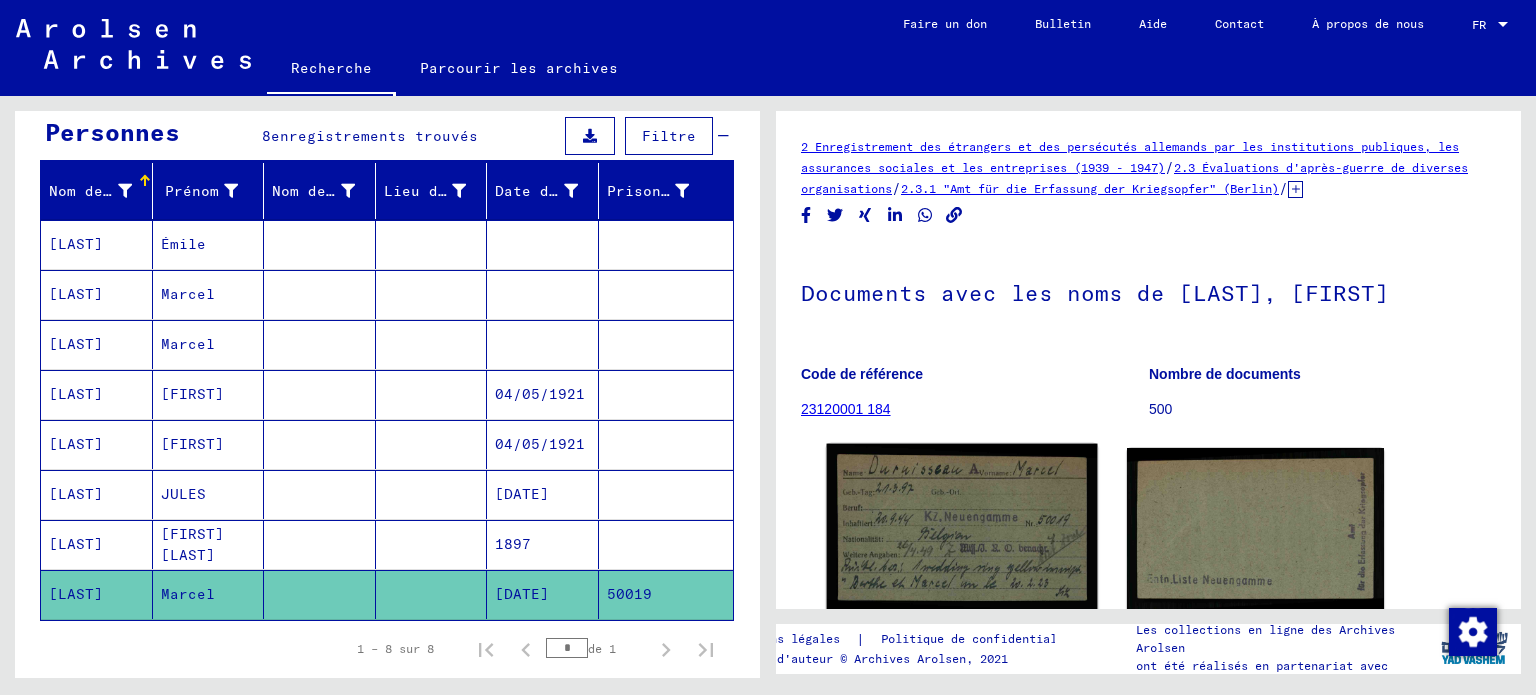 click 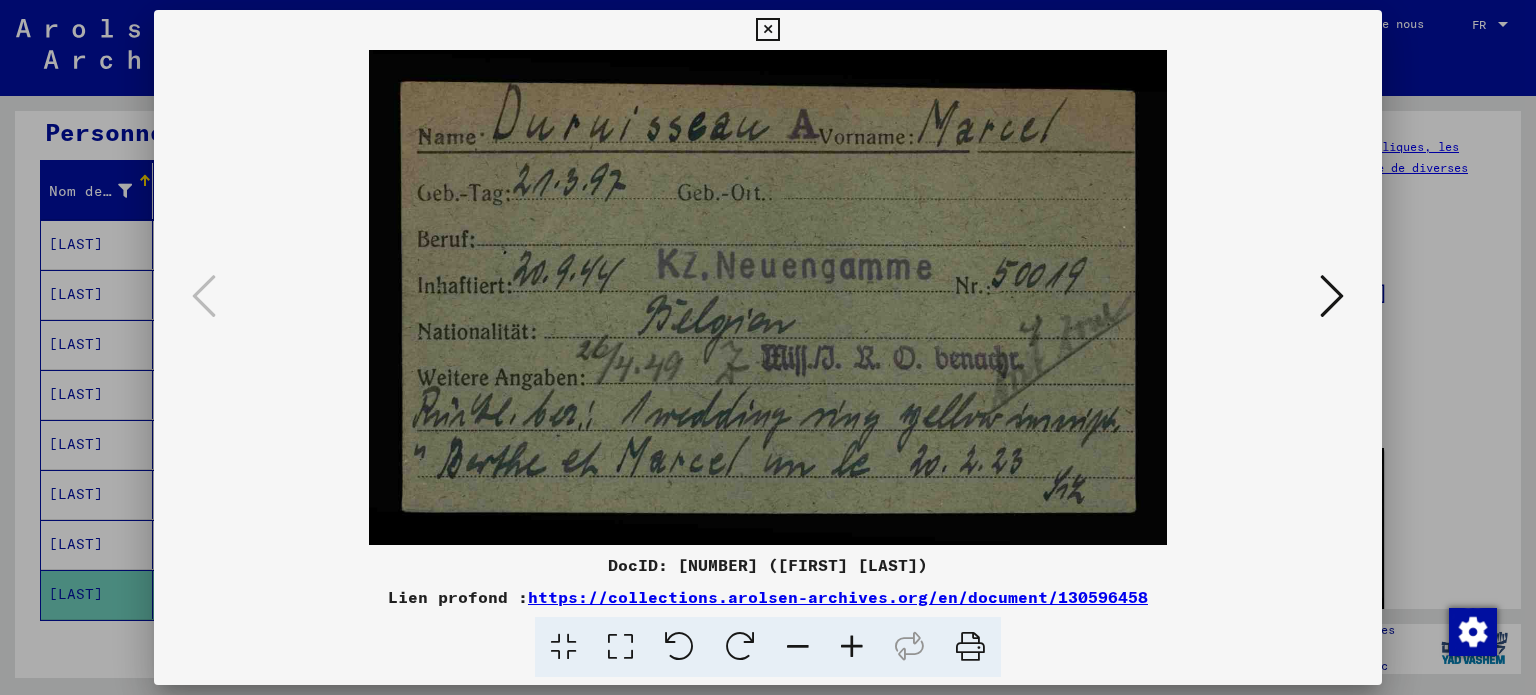 click at bounding box center (1332, 296) 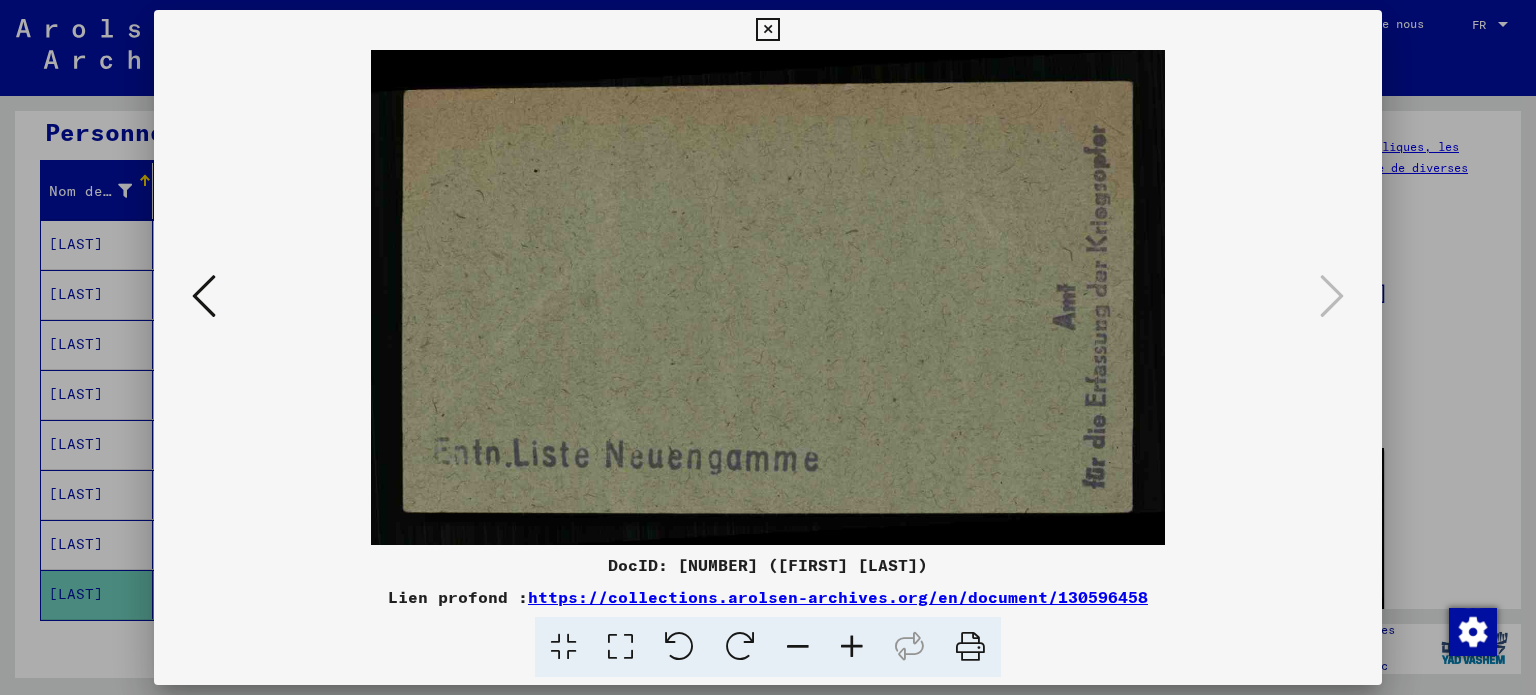 click at bounding box center [767, 30] 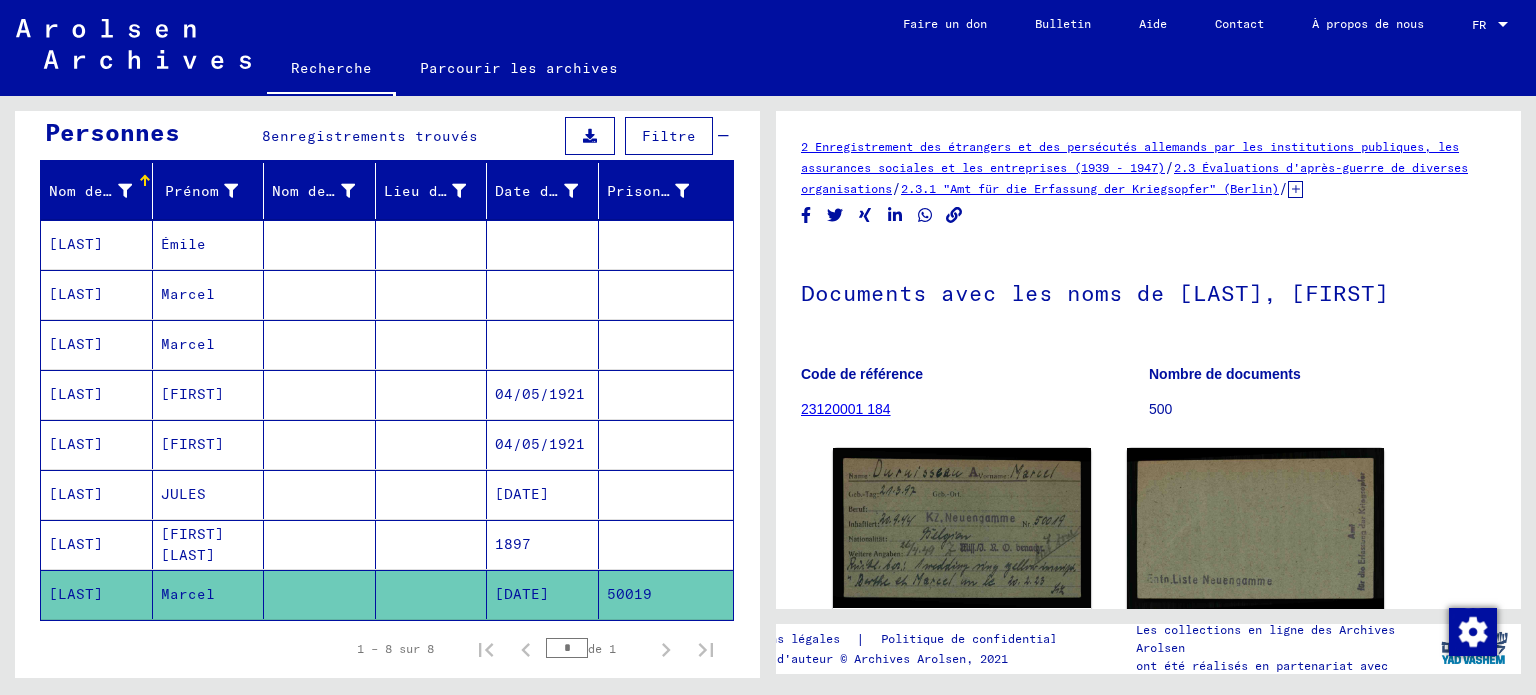 click on "[FIRST] [LAST]" at bounding box center (188, 594) 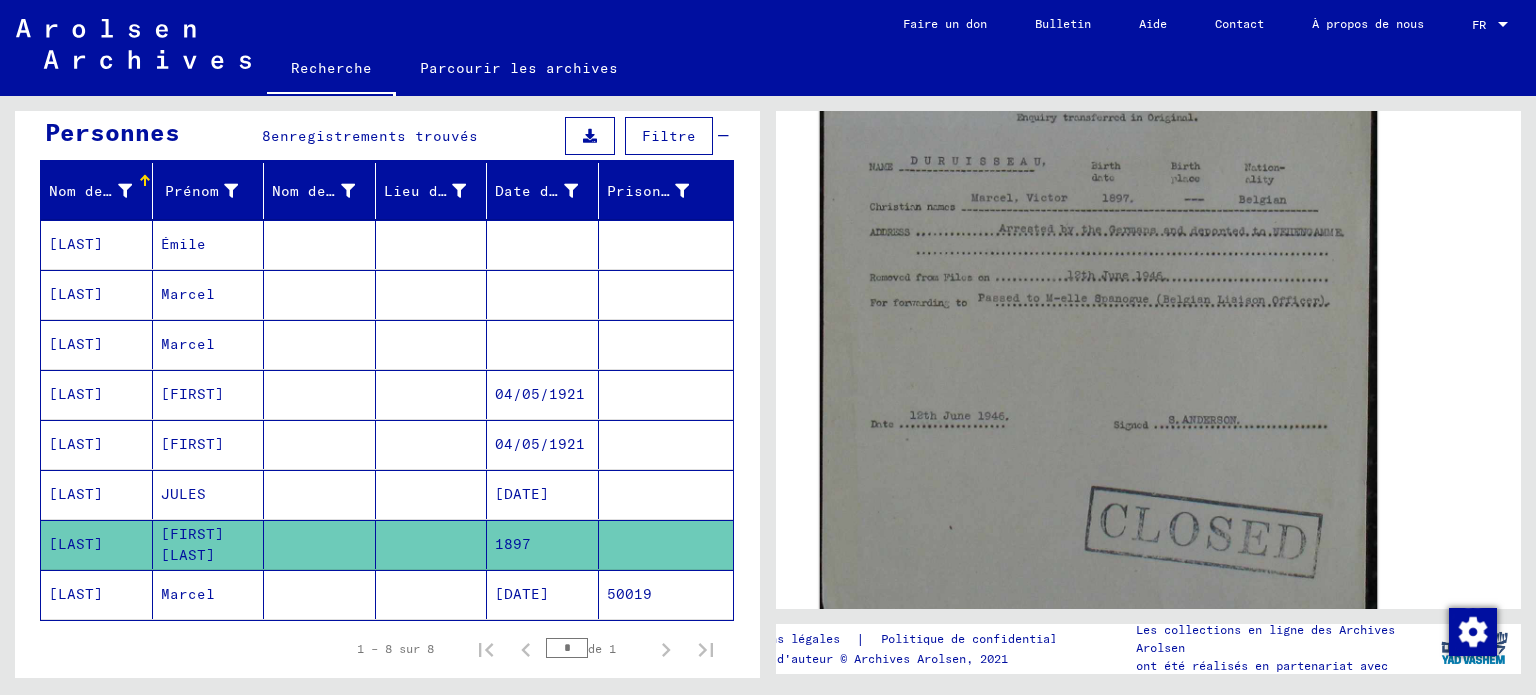 scroll, scrollTop: 429, scrollLeft: 0, axis: vertical 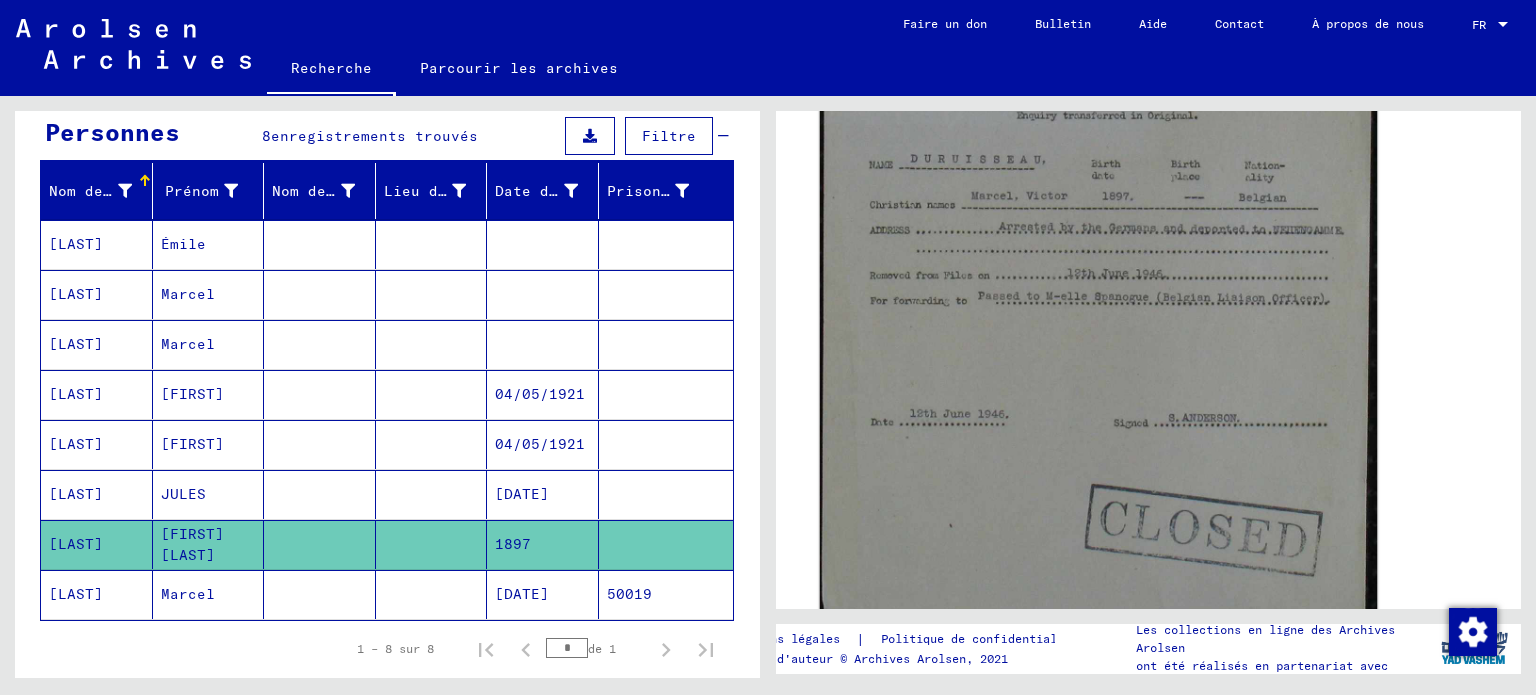 click 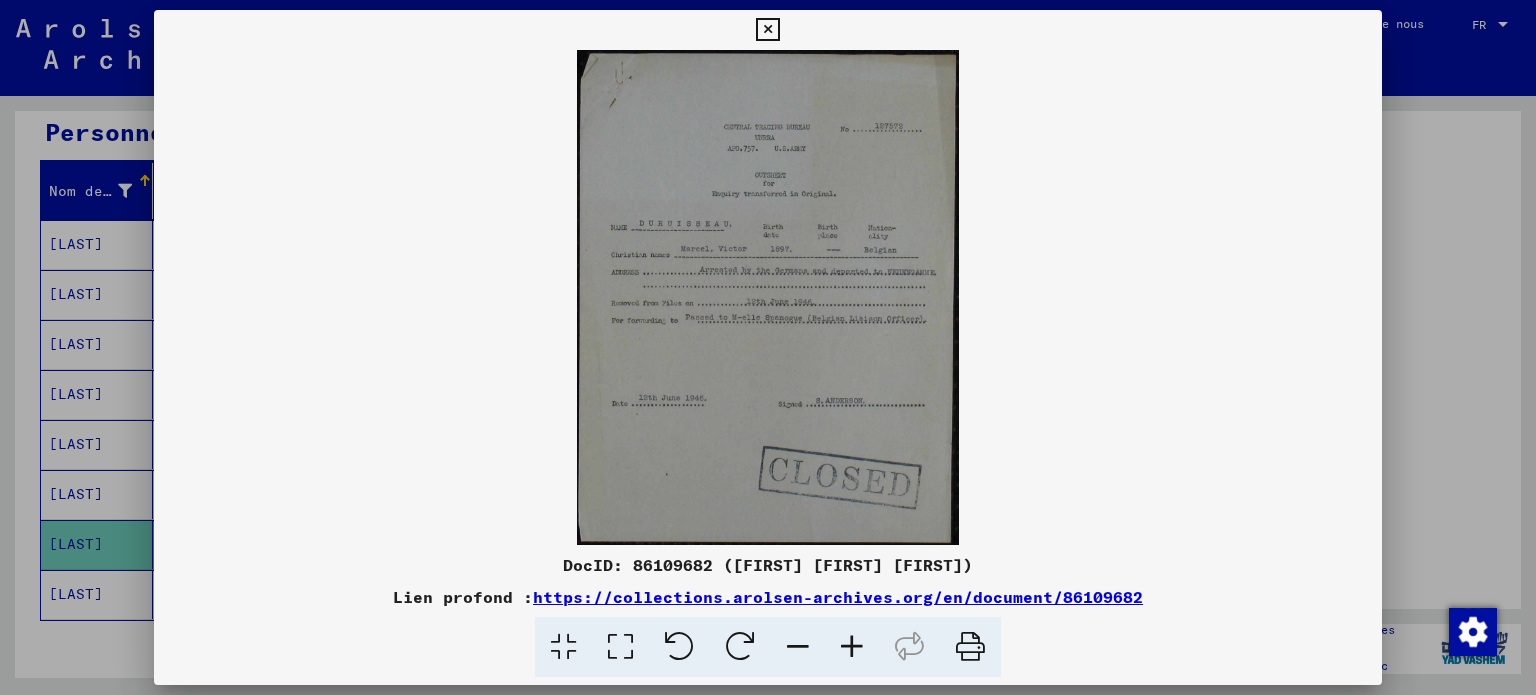 click at bounding box center [852, 647] 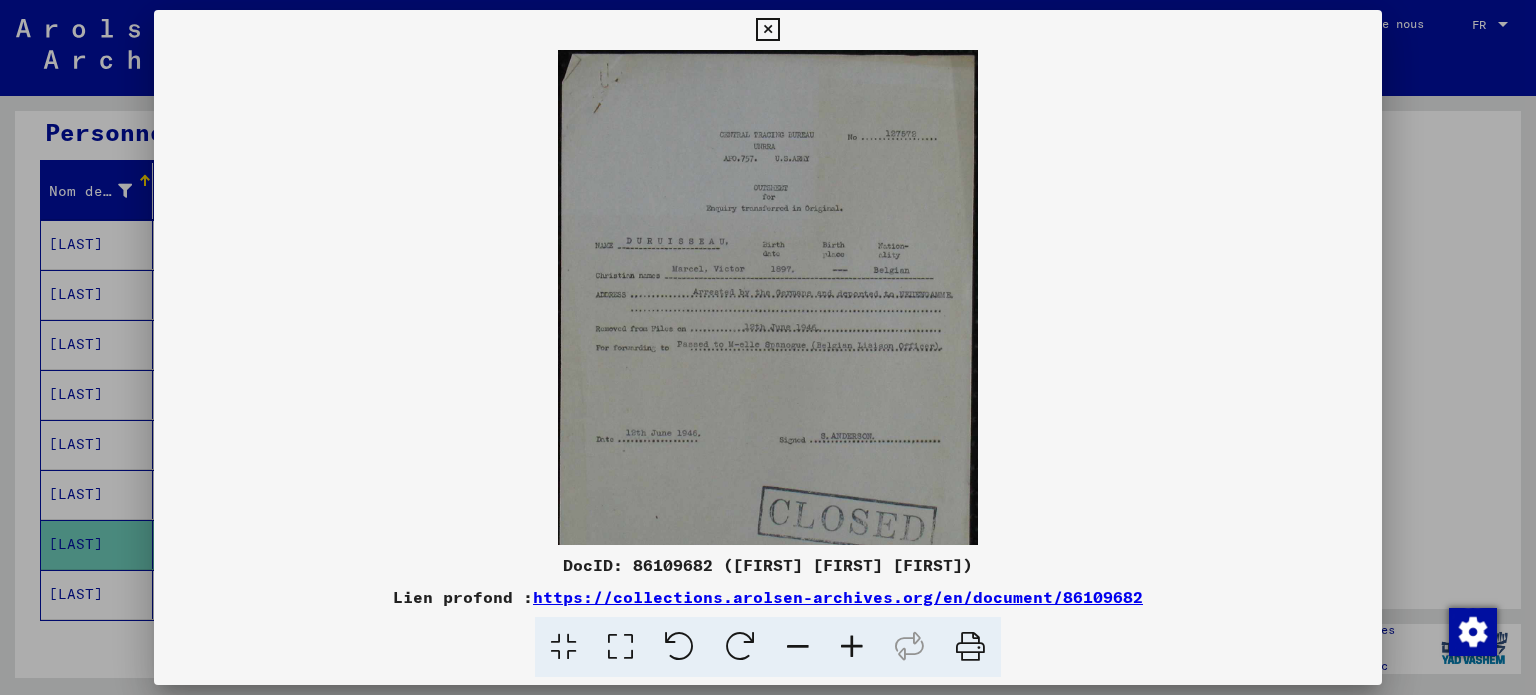 click at bounding box center [852, 647] 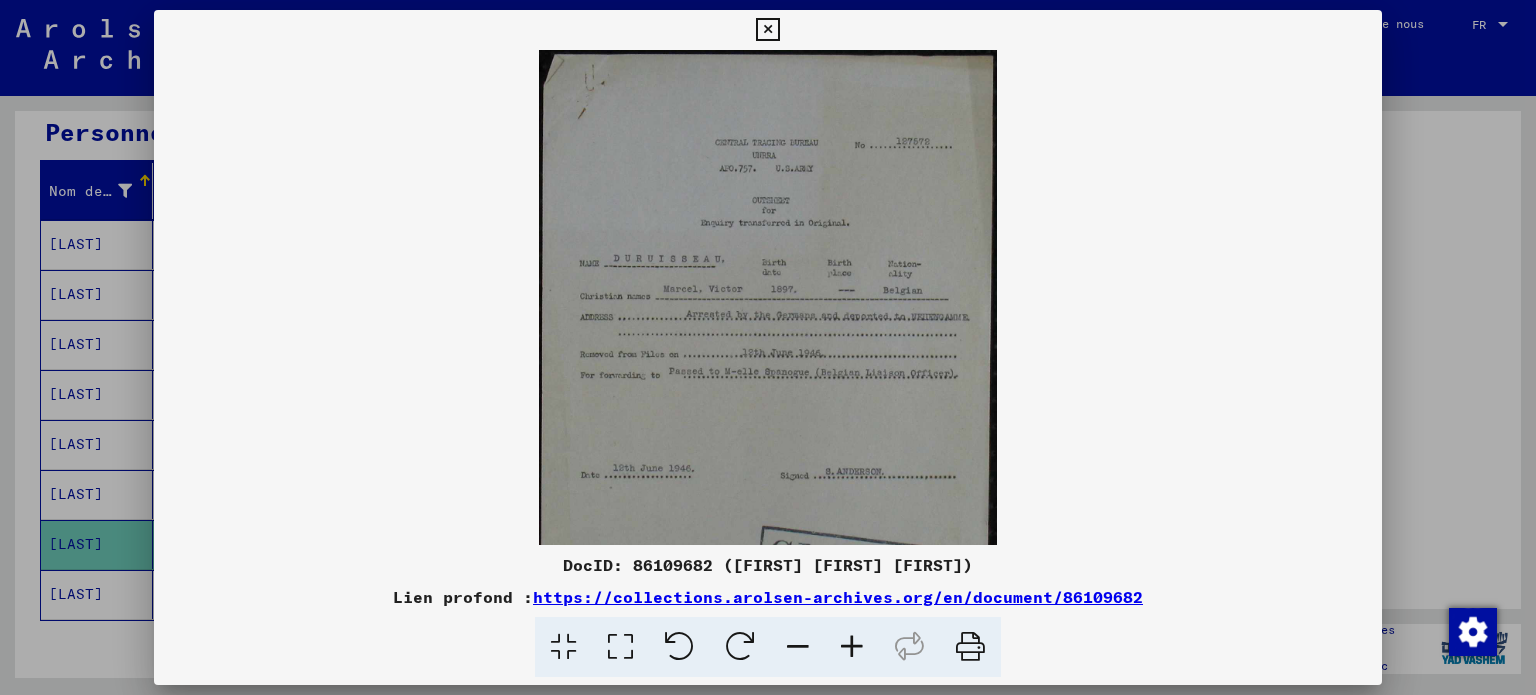 click at bounding box center (852, 647) 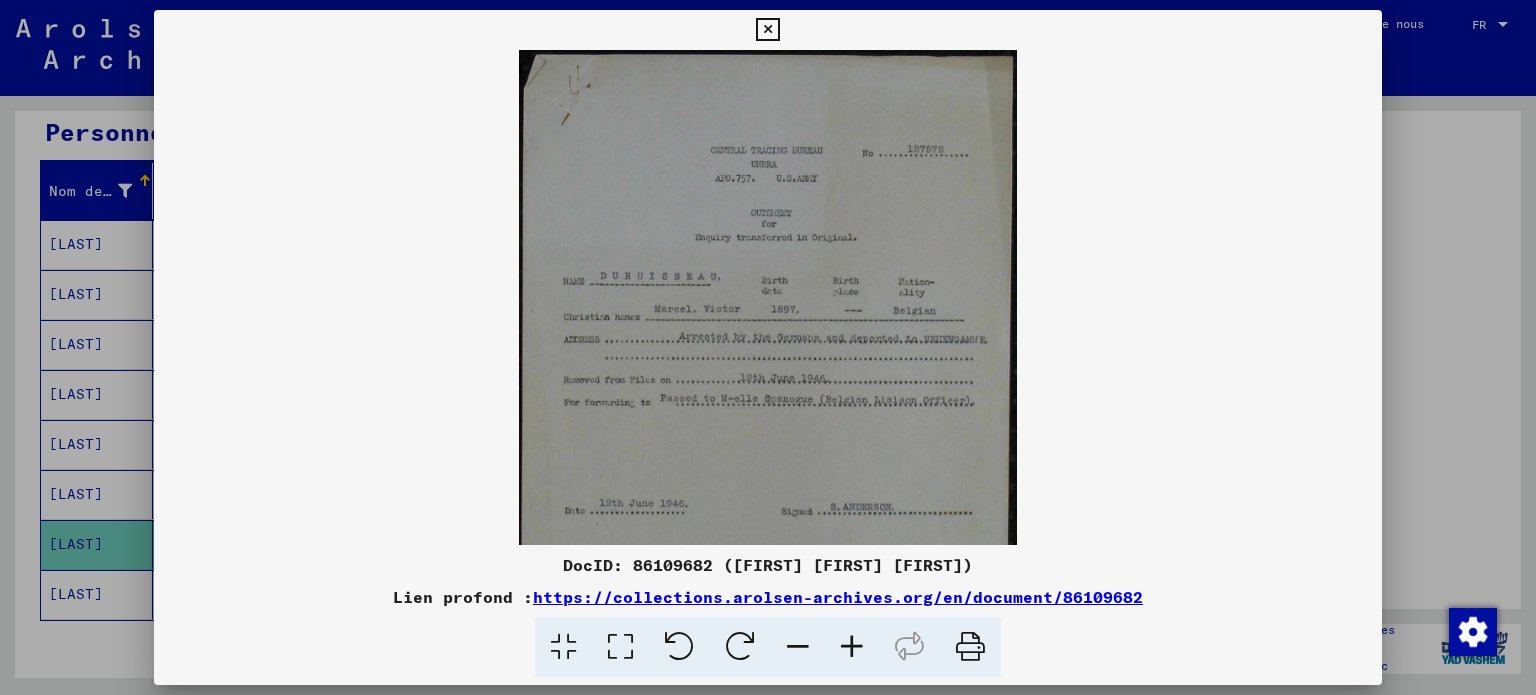 click at bounding box center (852, 647) 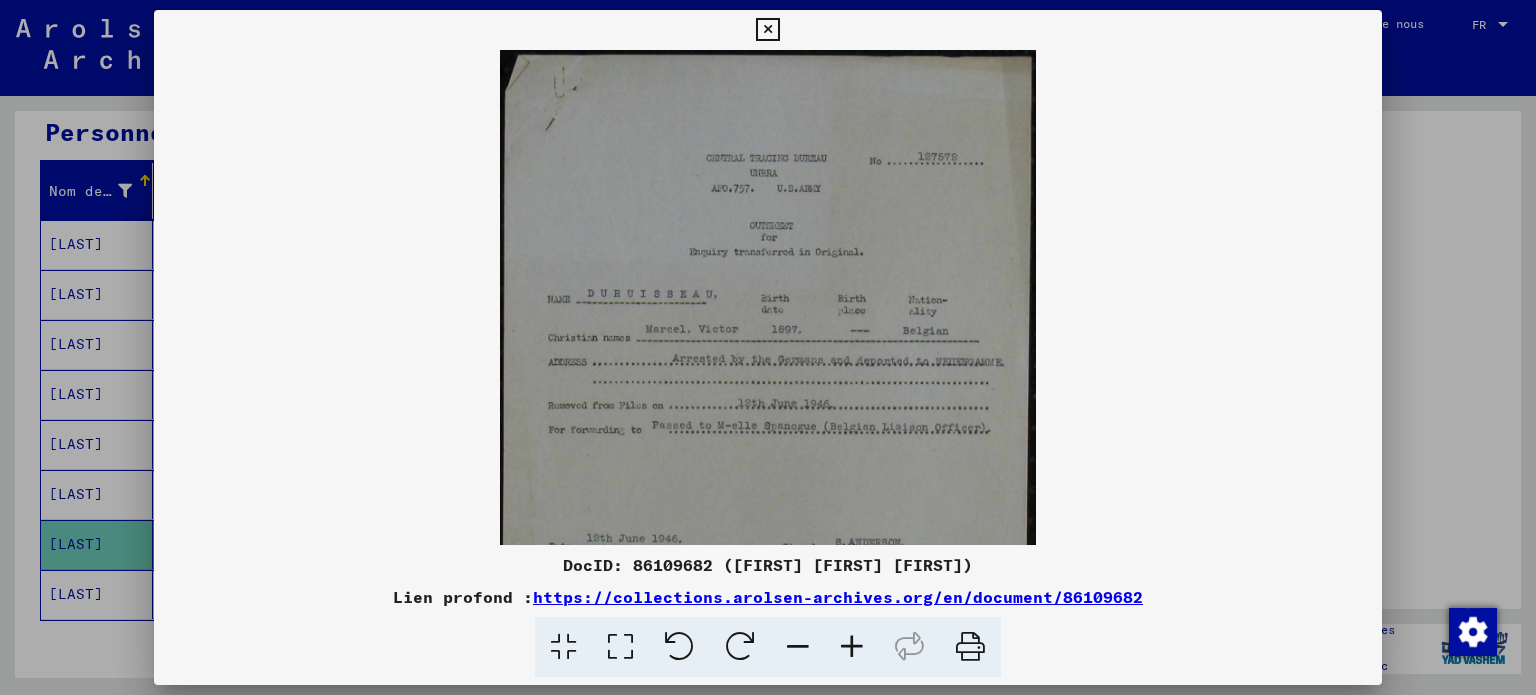 click at bounding box center (852, 647) 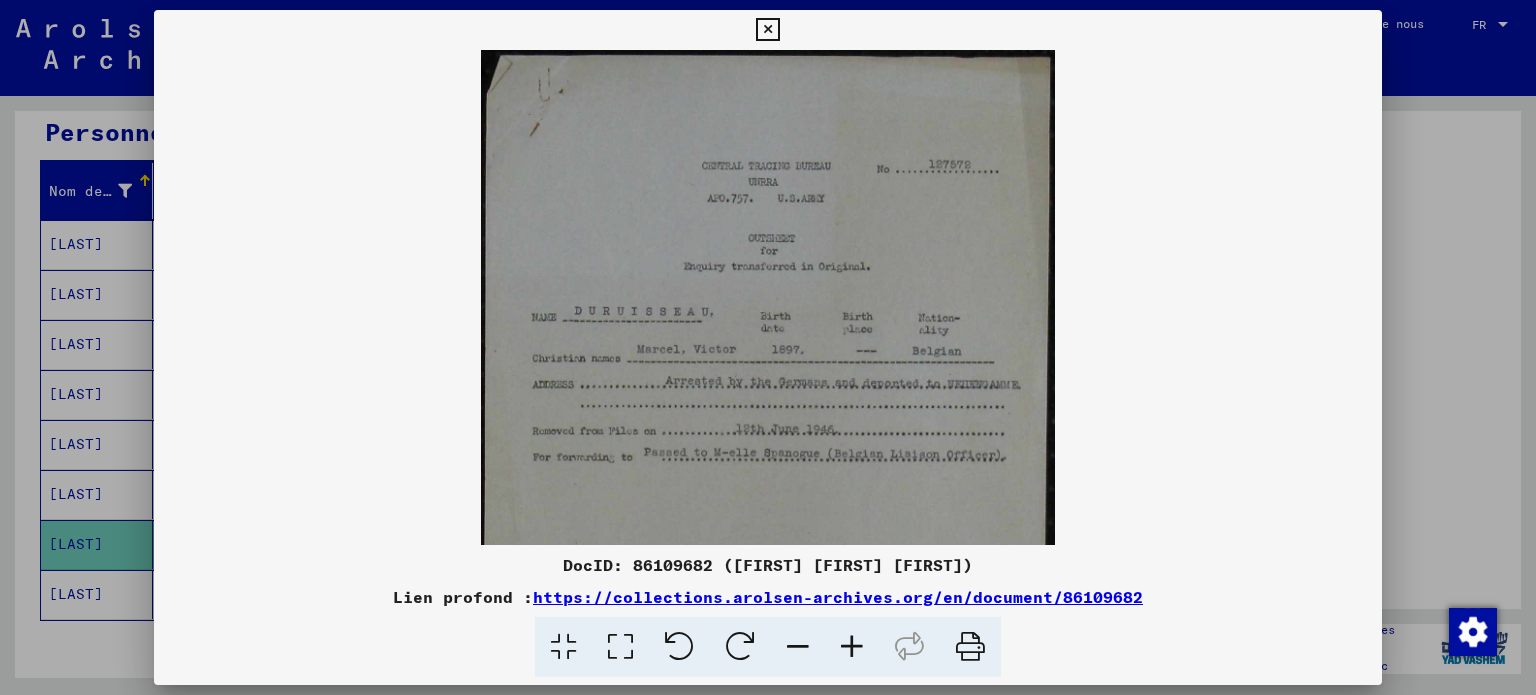click at bounding box center (852, 647) 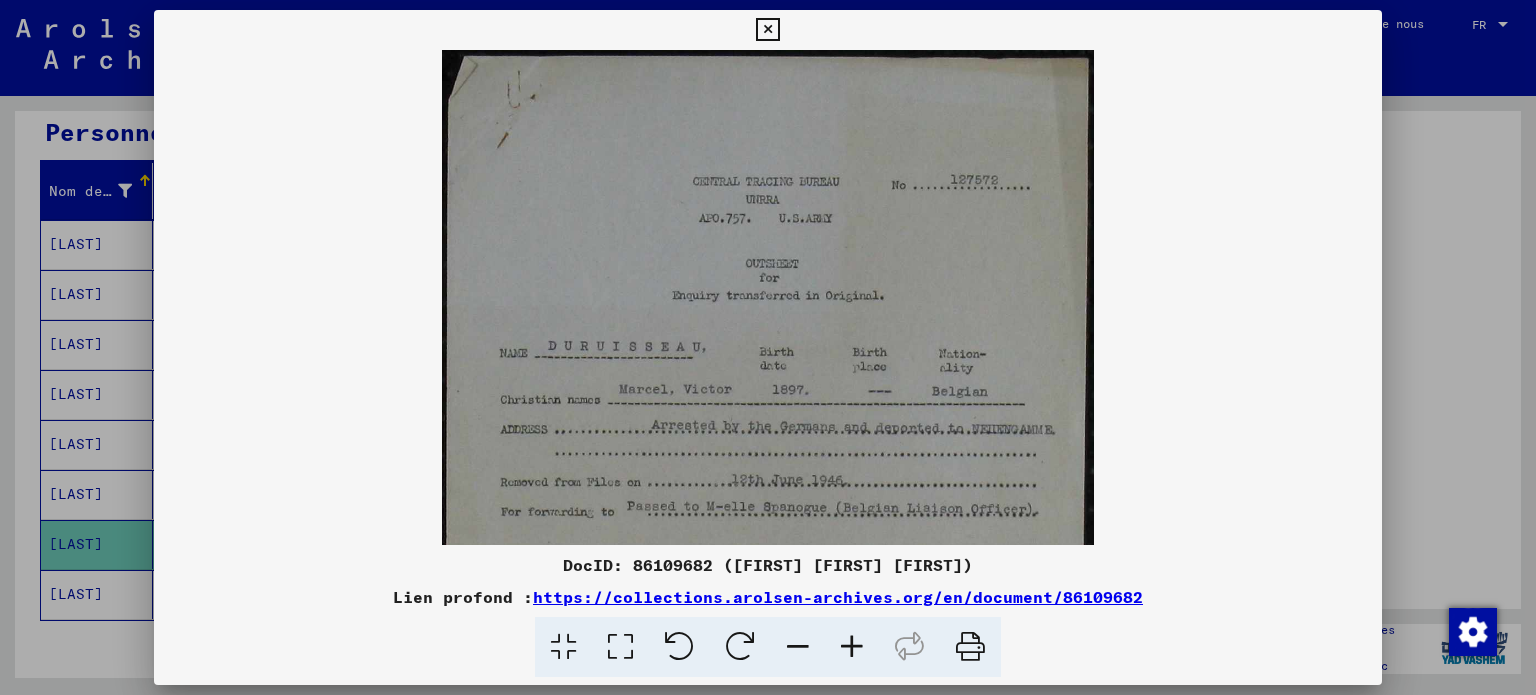 click at bounding box center [852, 647] 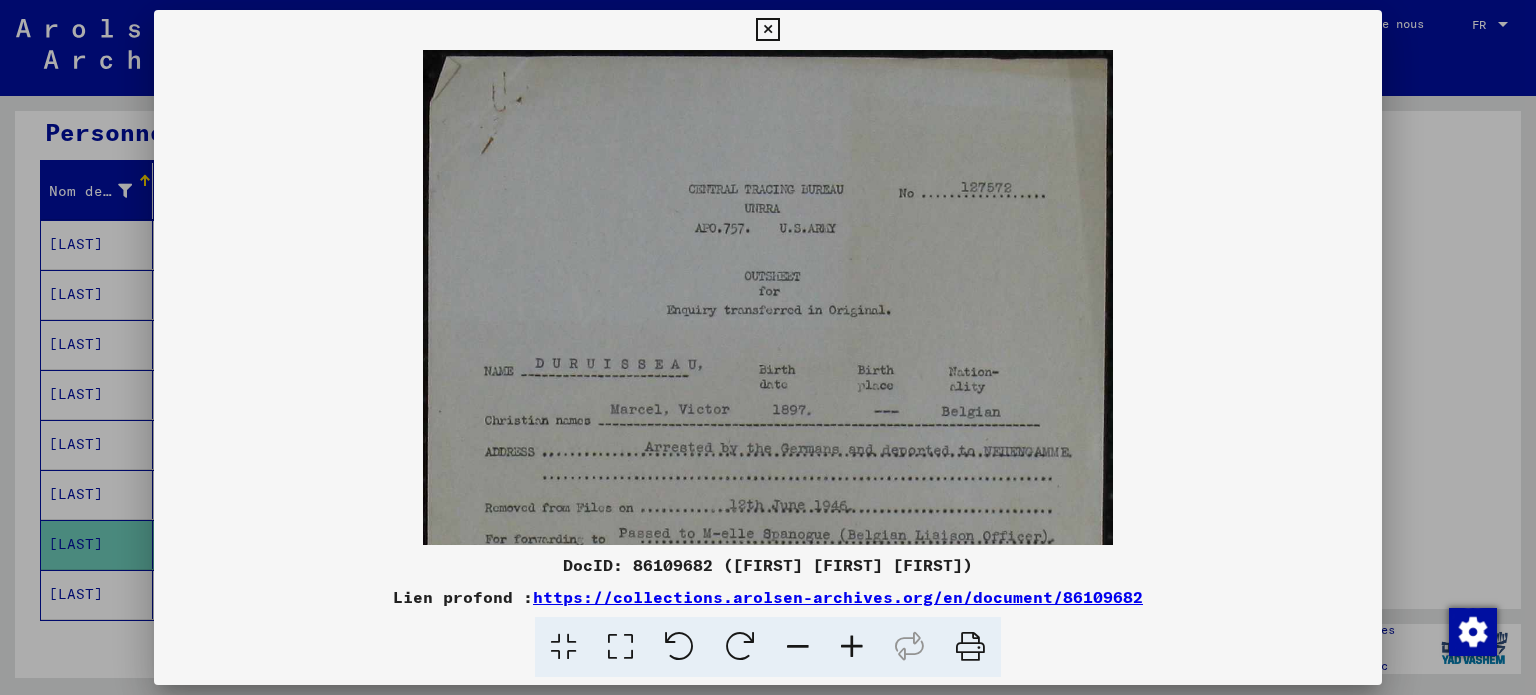 click at bounding box center [852, 647] 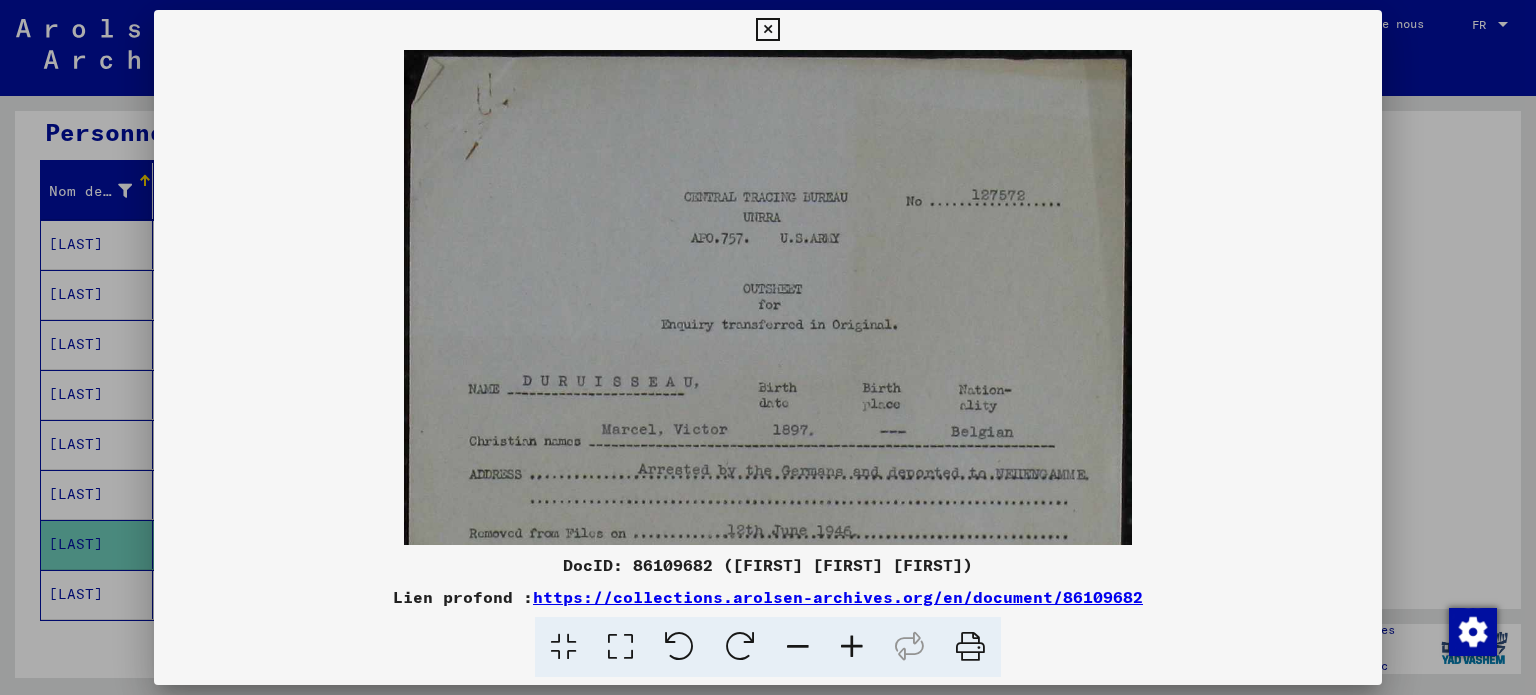 click at bounding box center (852, 647) 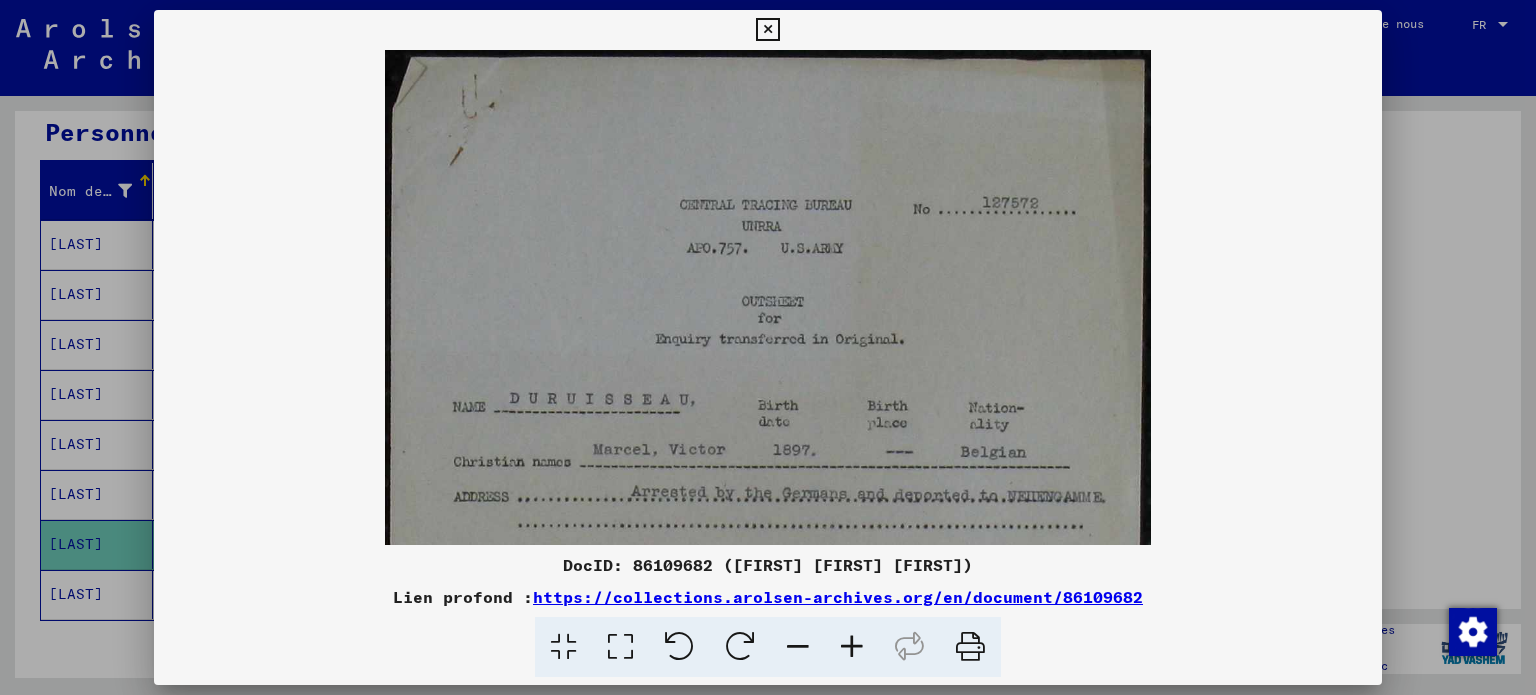 click at bounding box center (852, 647) 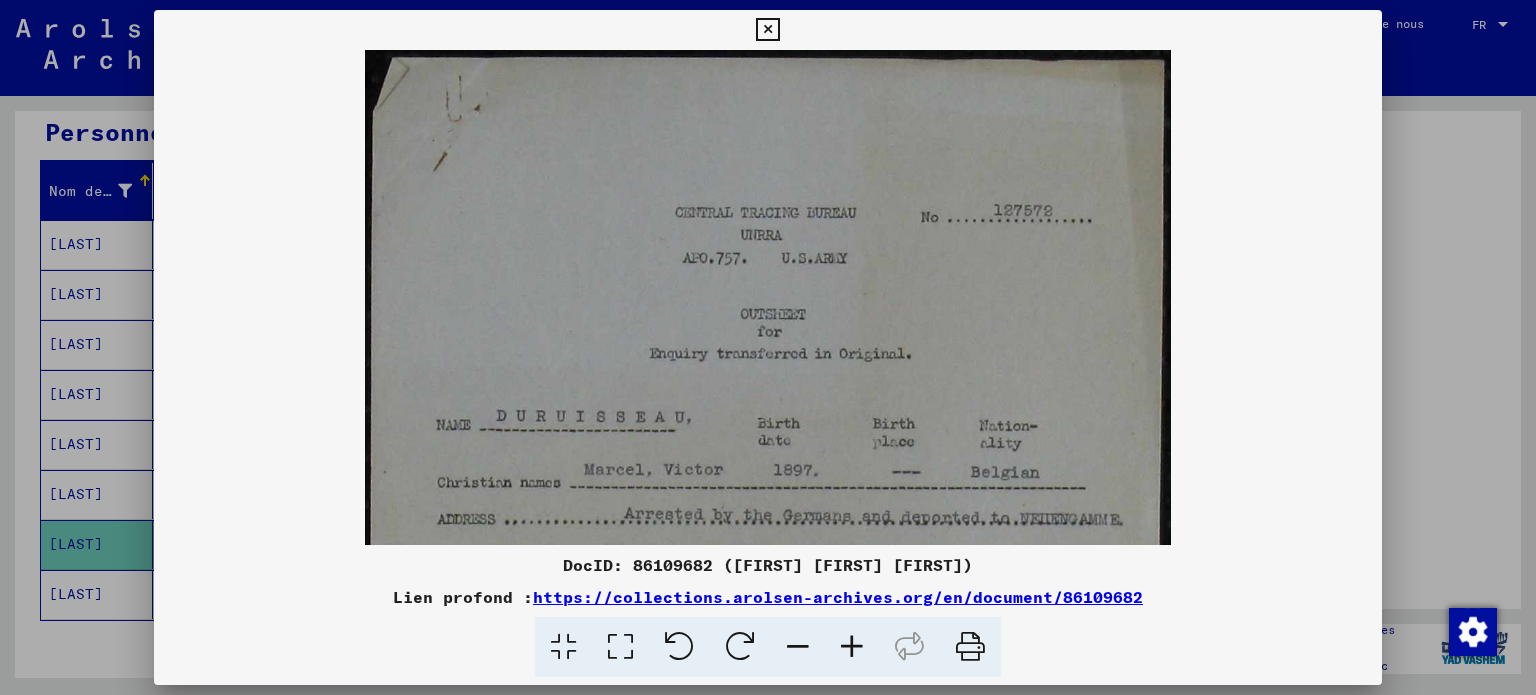click at bounding box center (852, 647) 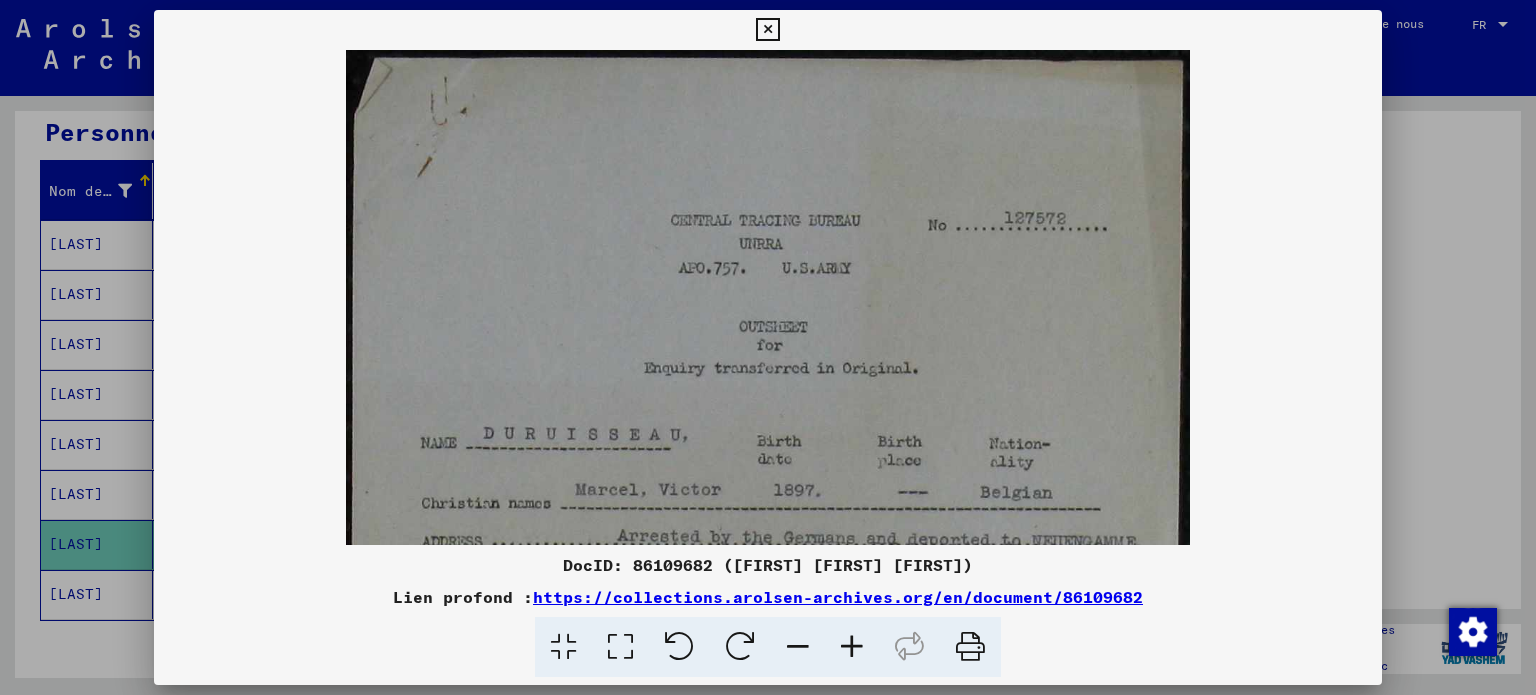 click at bounding box center (852, 647) 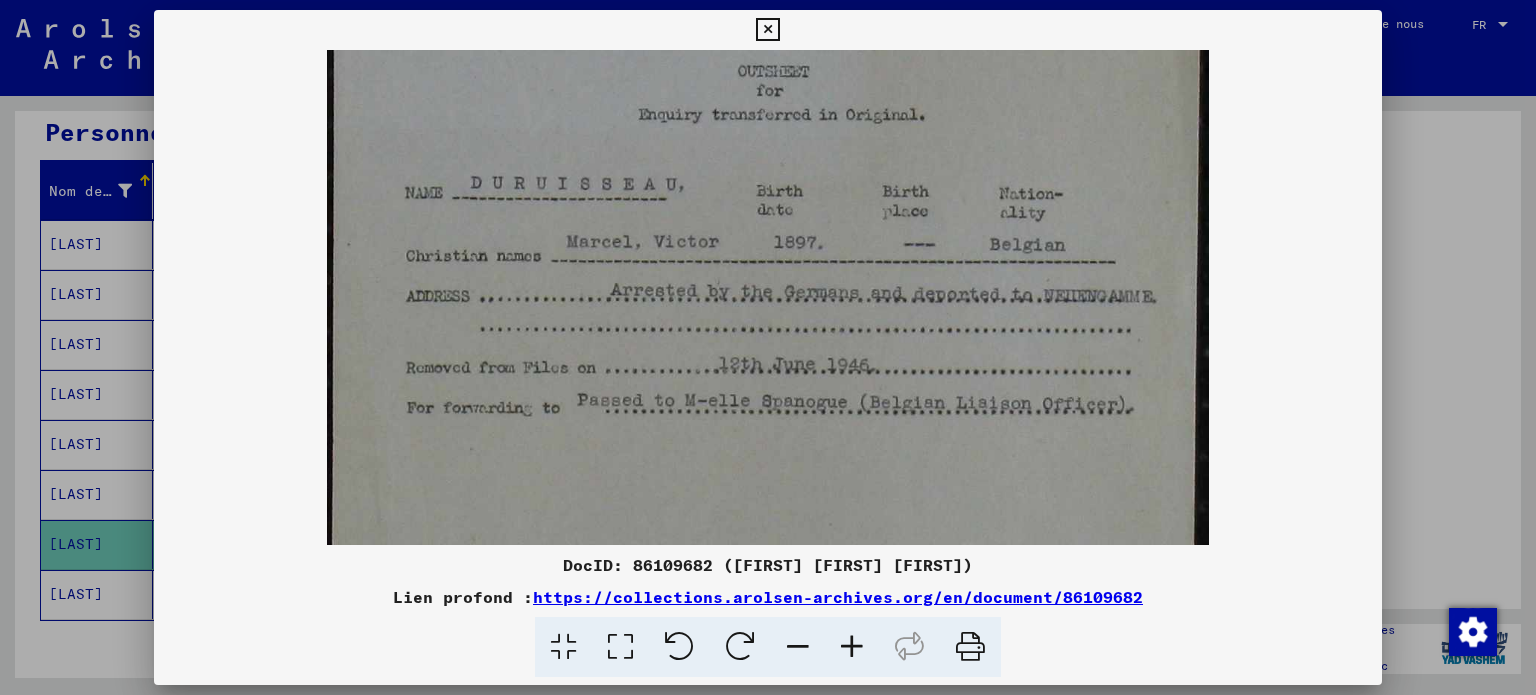 scroll, scrollTop: 283, scrollLeft: 0, axis: vertical 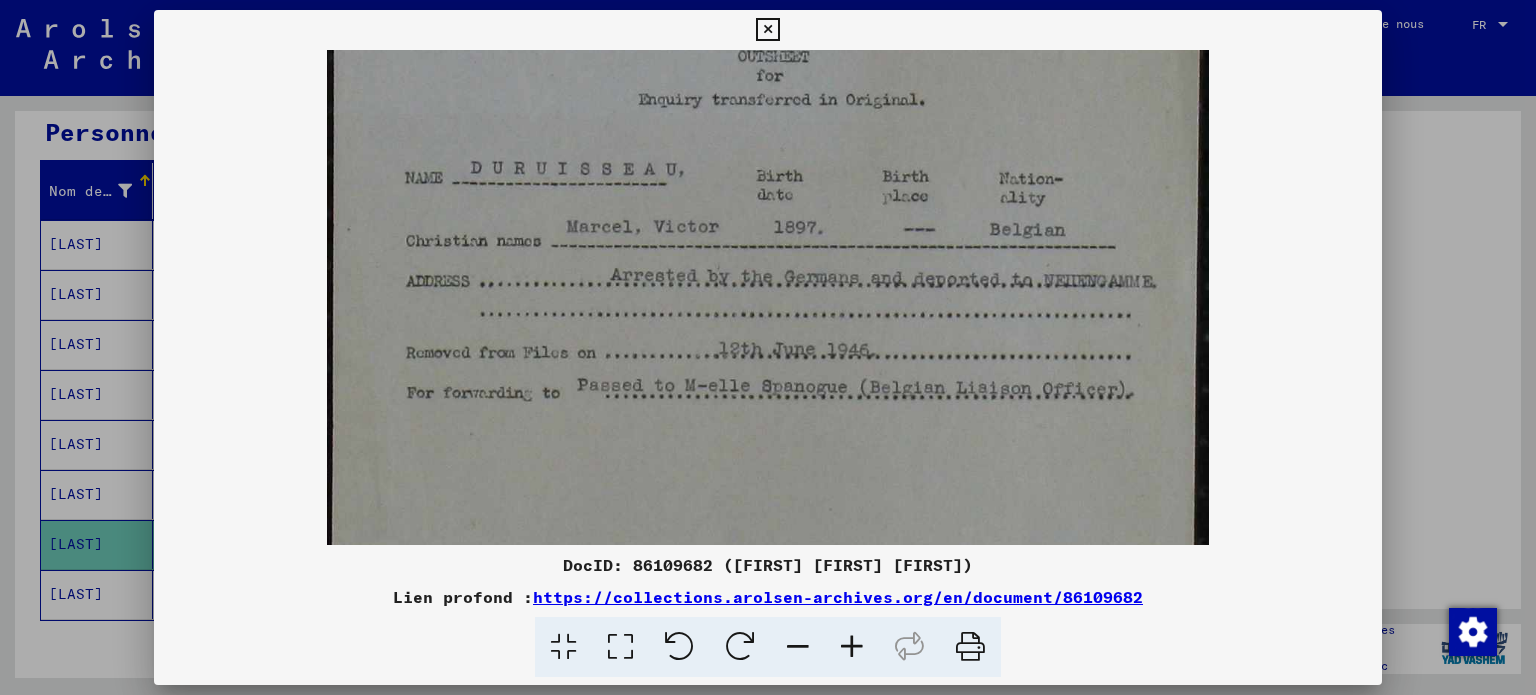 drag, startPoint x: 872, startPoint y: 471, endPoint x: 825, endPoint y: 191, distance: 283.91724 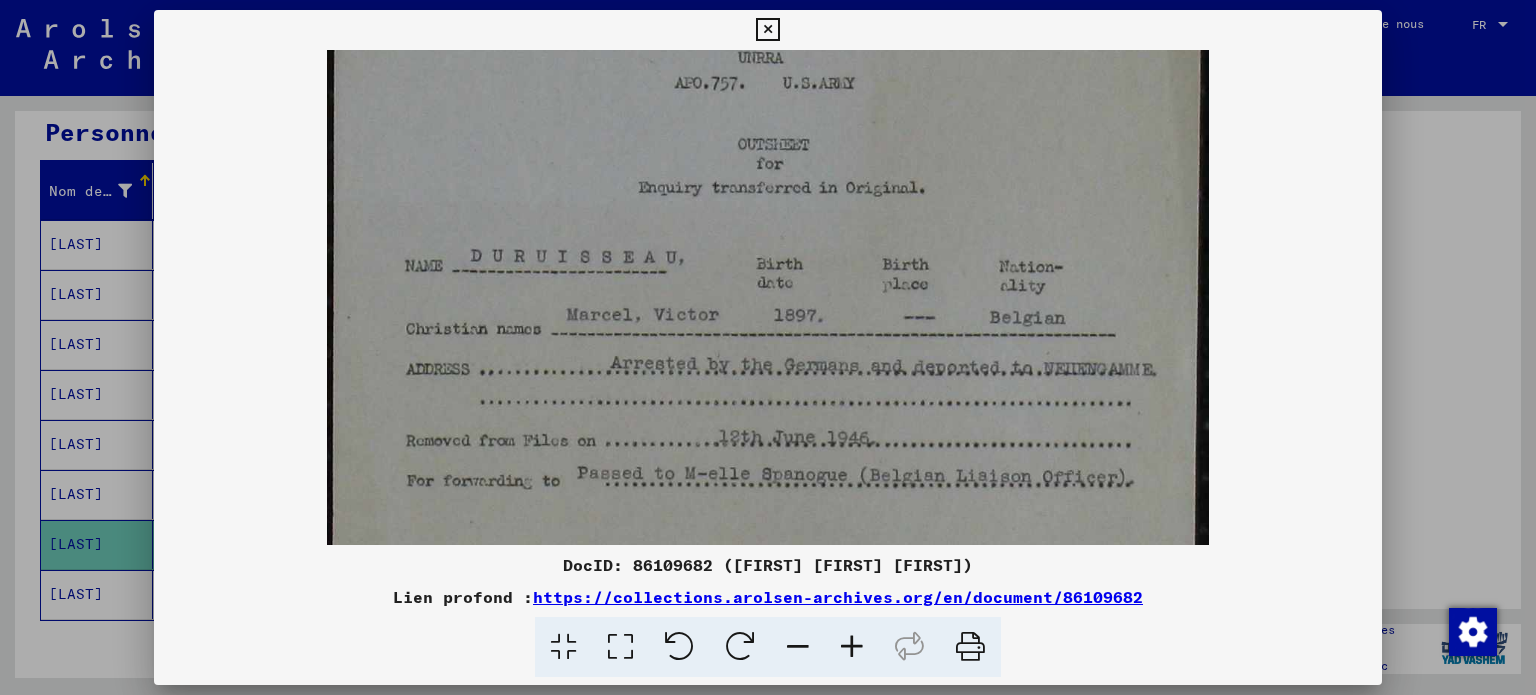 scroll, scrollTop: 190, scrollLeft: 0, axis: vertical 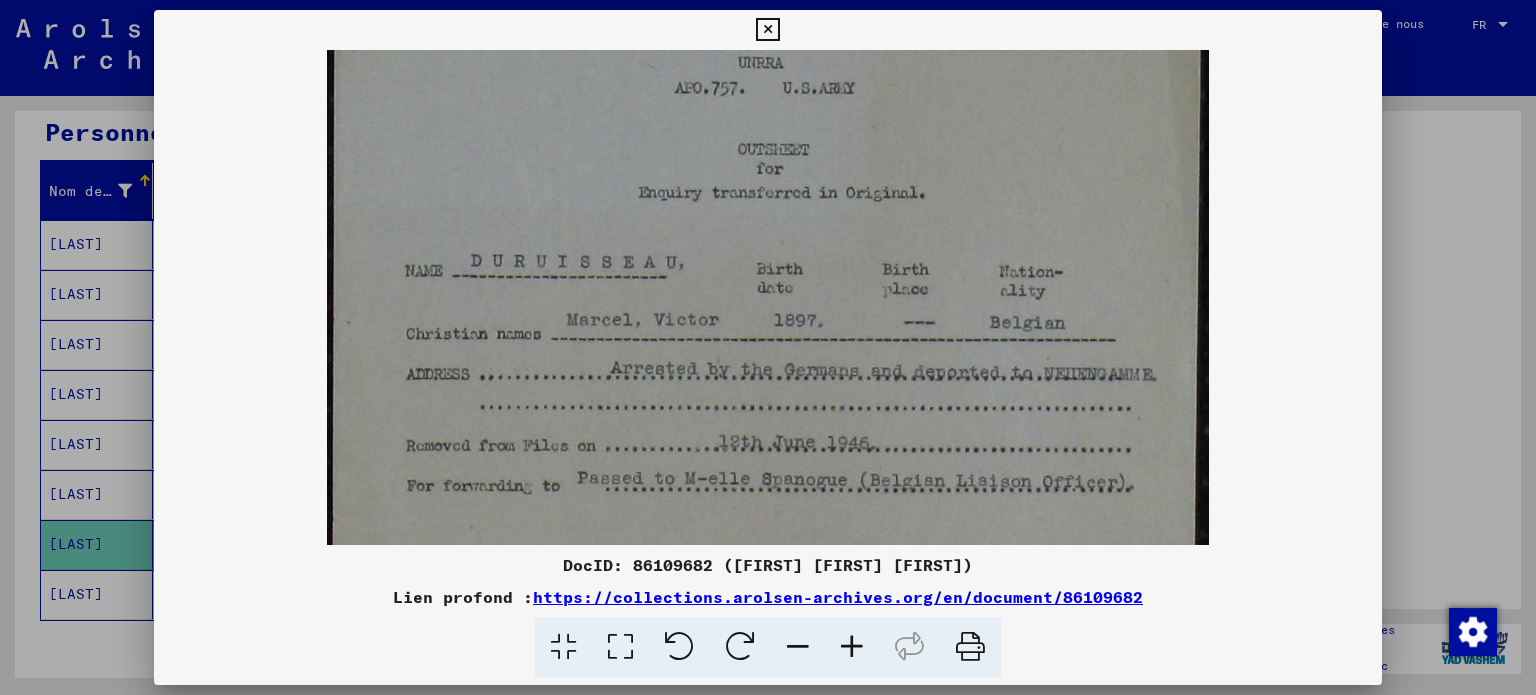drag, startPoint x: 820, startPoint y: 443, endPoint x: 756, endPoint y: 538, distance: 114.546936 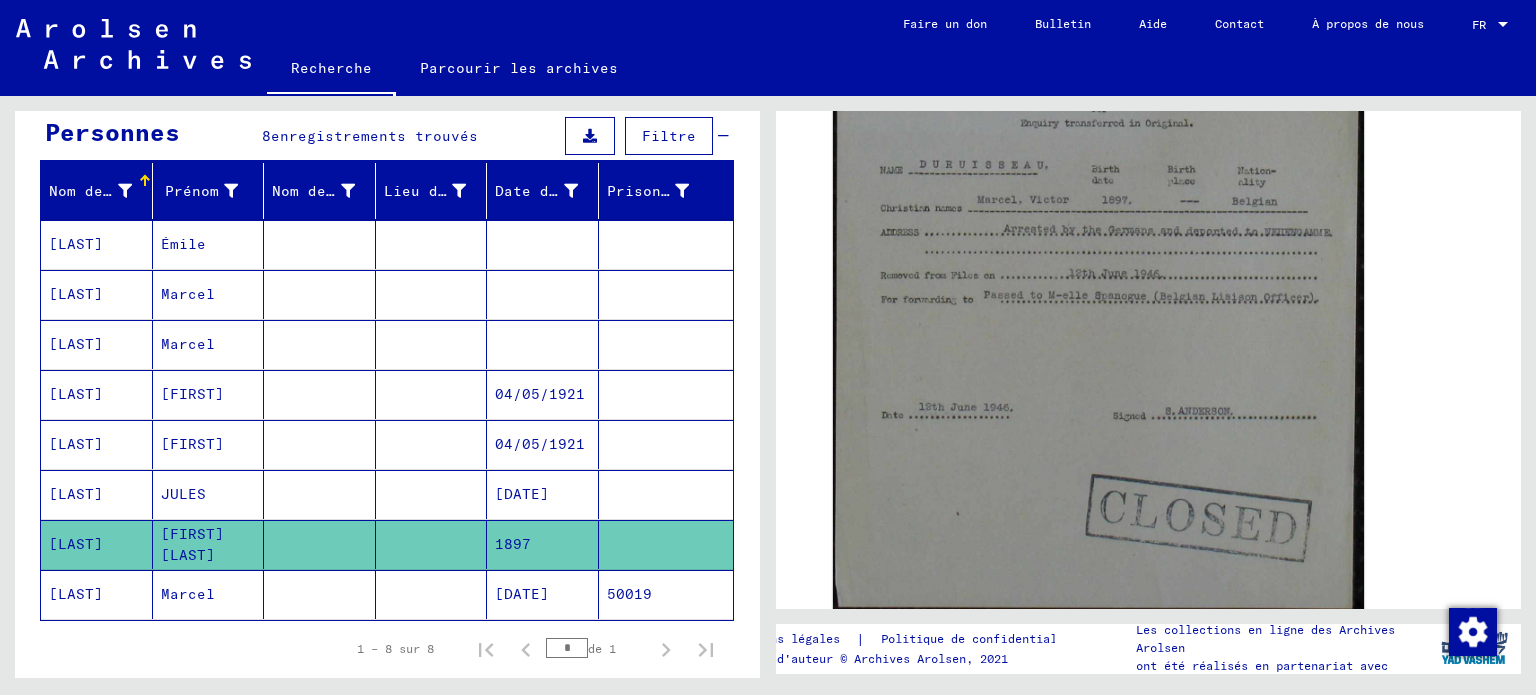 click on "04/05/1921" at bounding box center (522, 494) 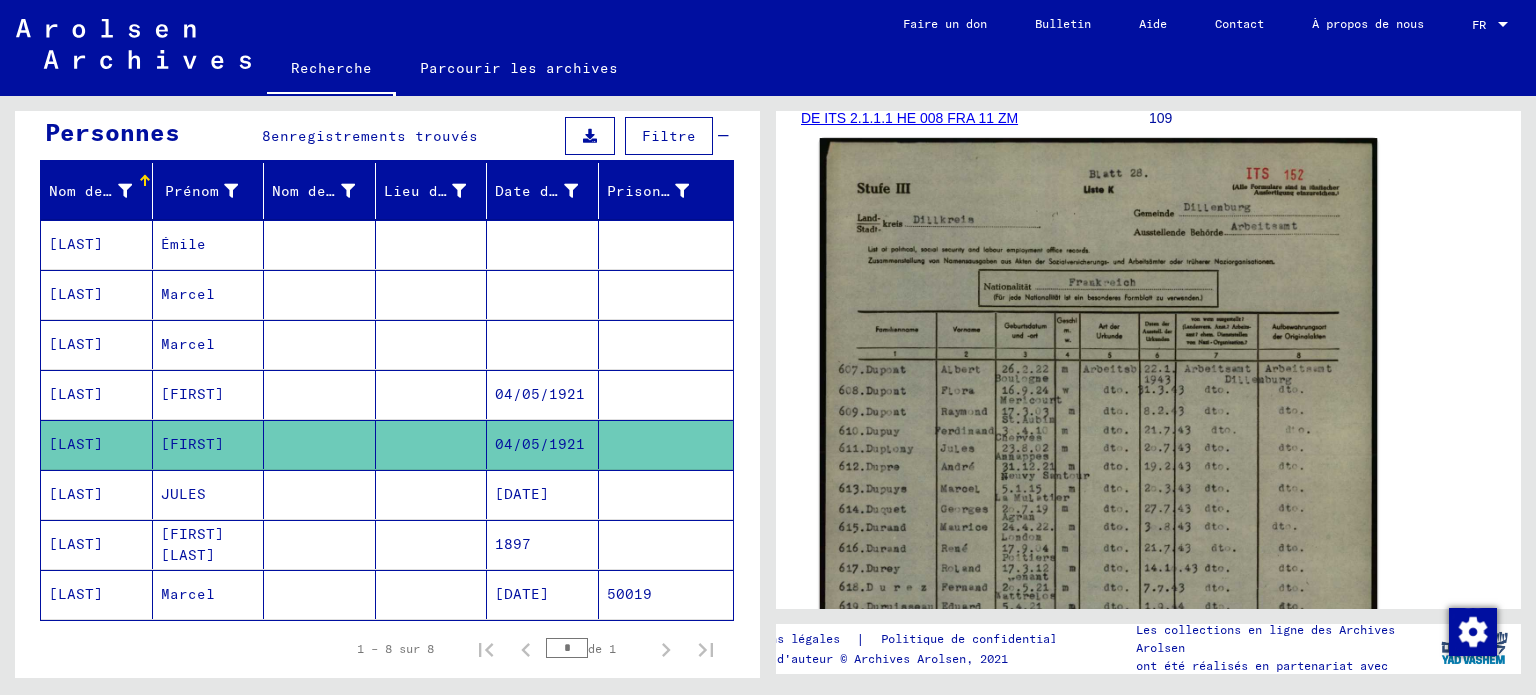 scroll, scrollTop: 253, scrollLeft: 0, axis: vertical 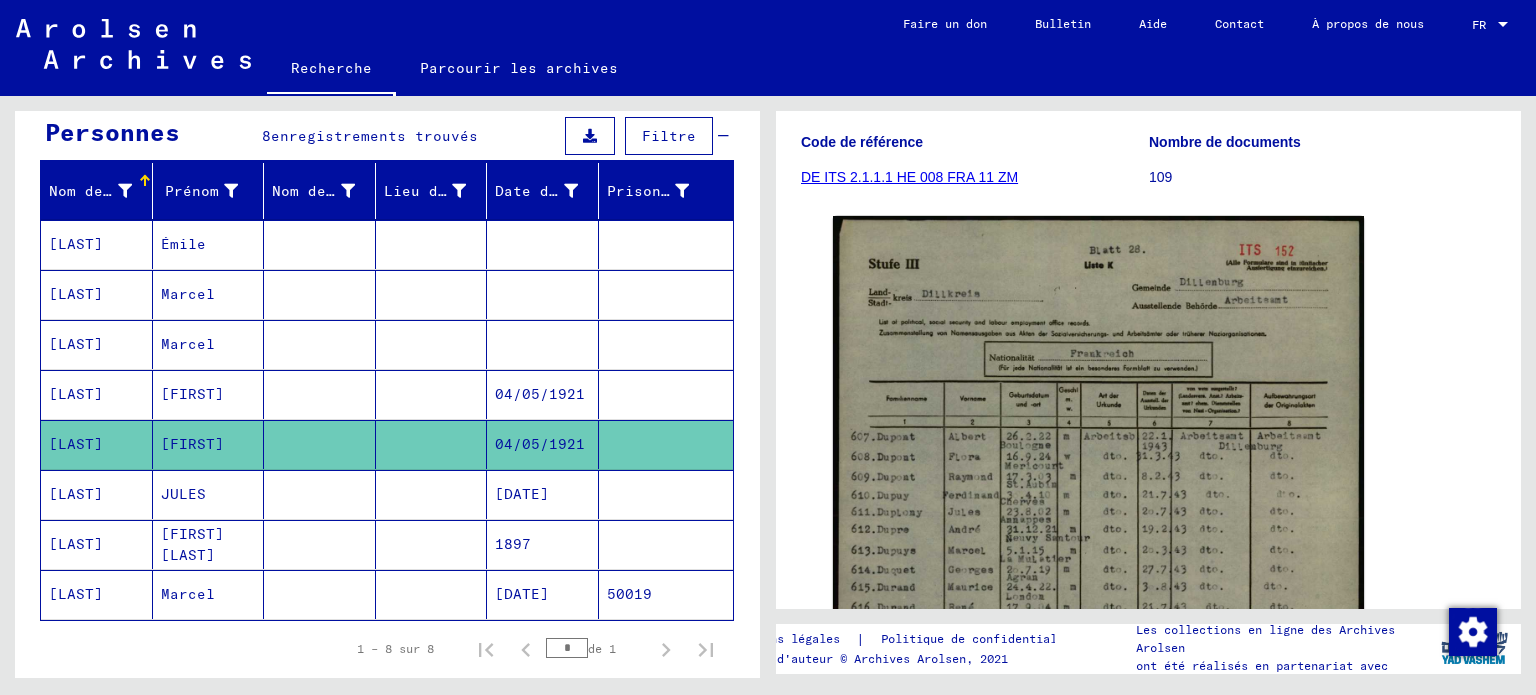 click on "Marcel" at bounding box center (209, 394) 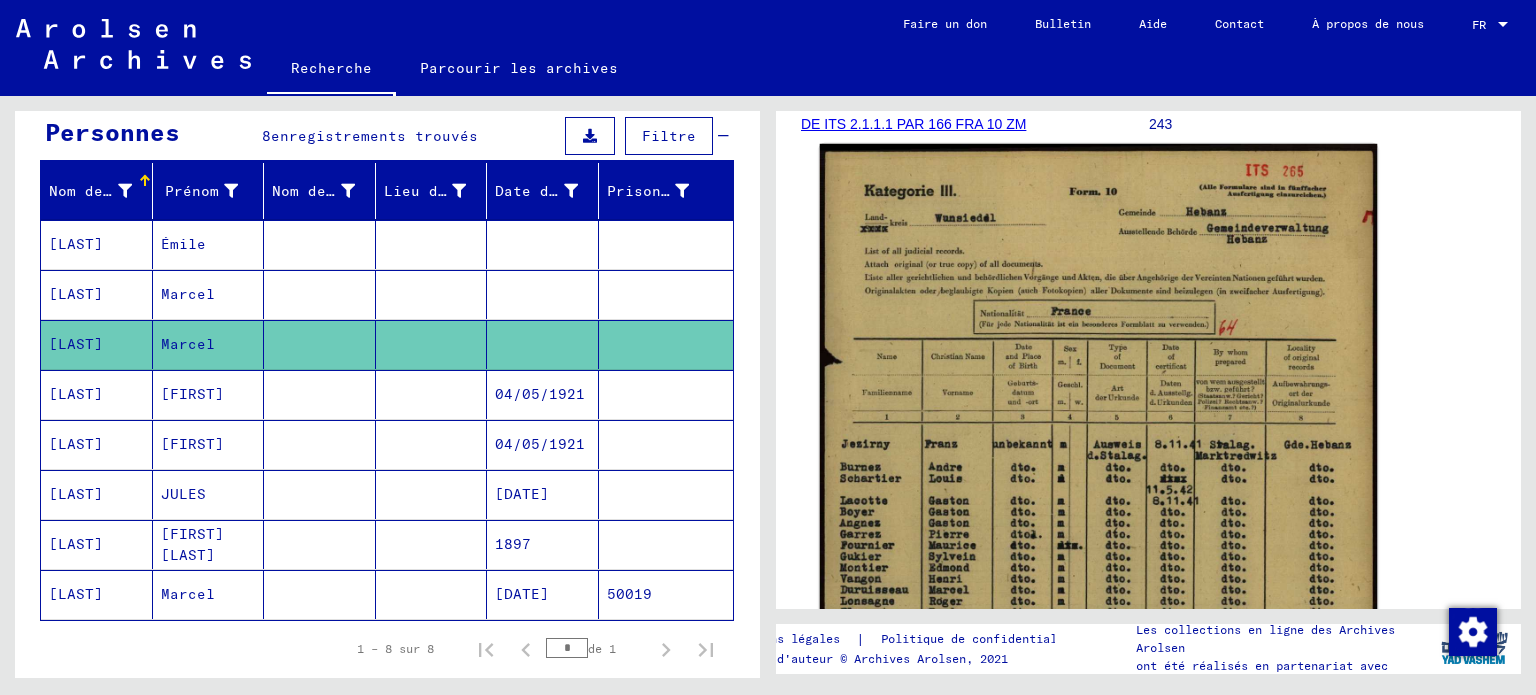 scroll, scrollTop: 292, scrollLeft: 0, axis: vertical 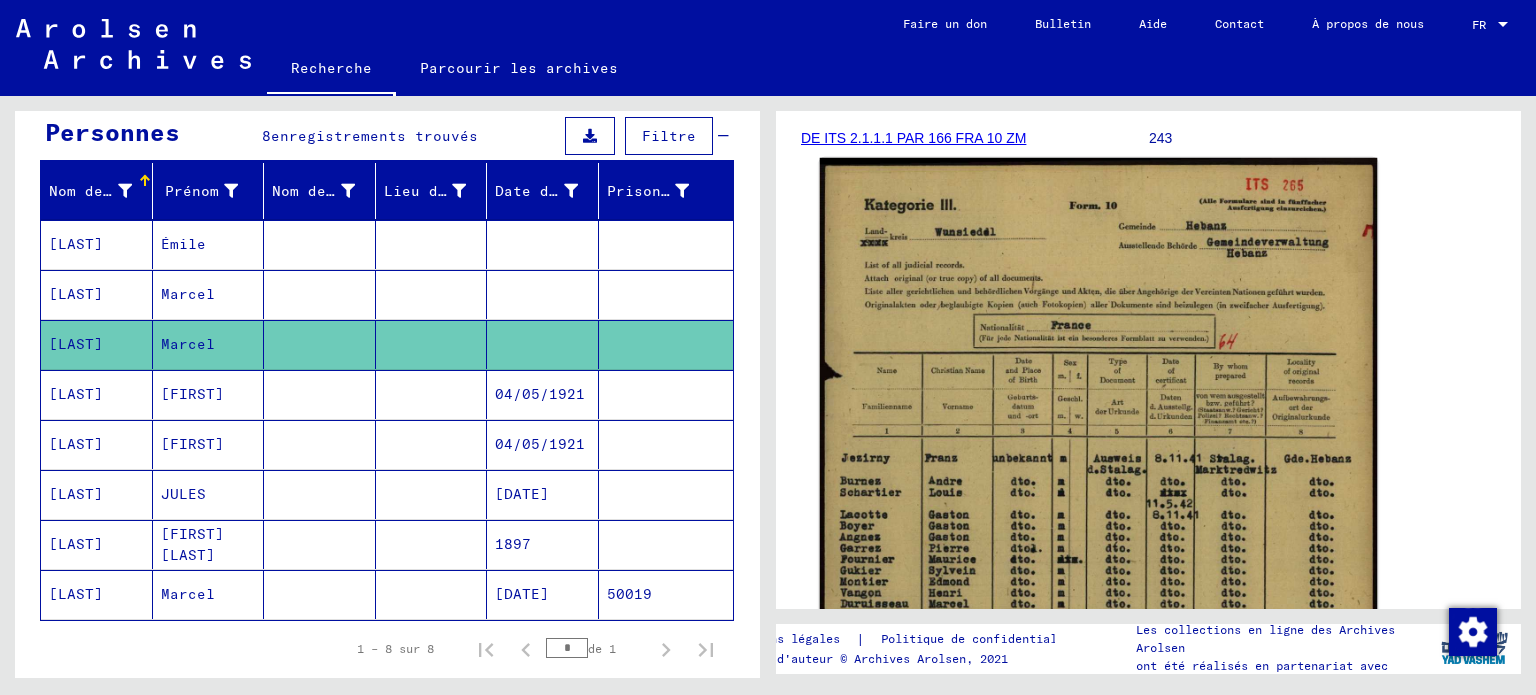 click 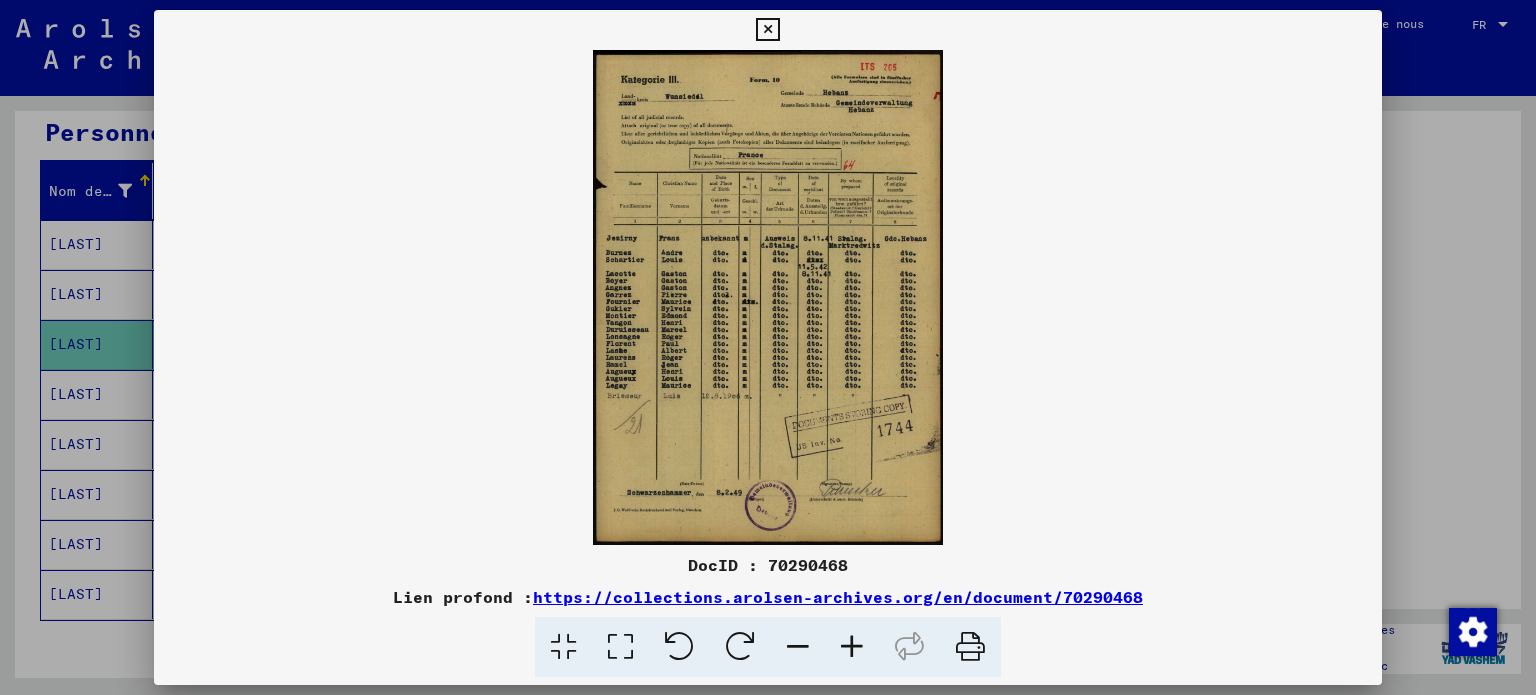 click at bounding box center (852, 647) 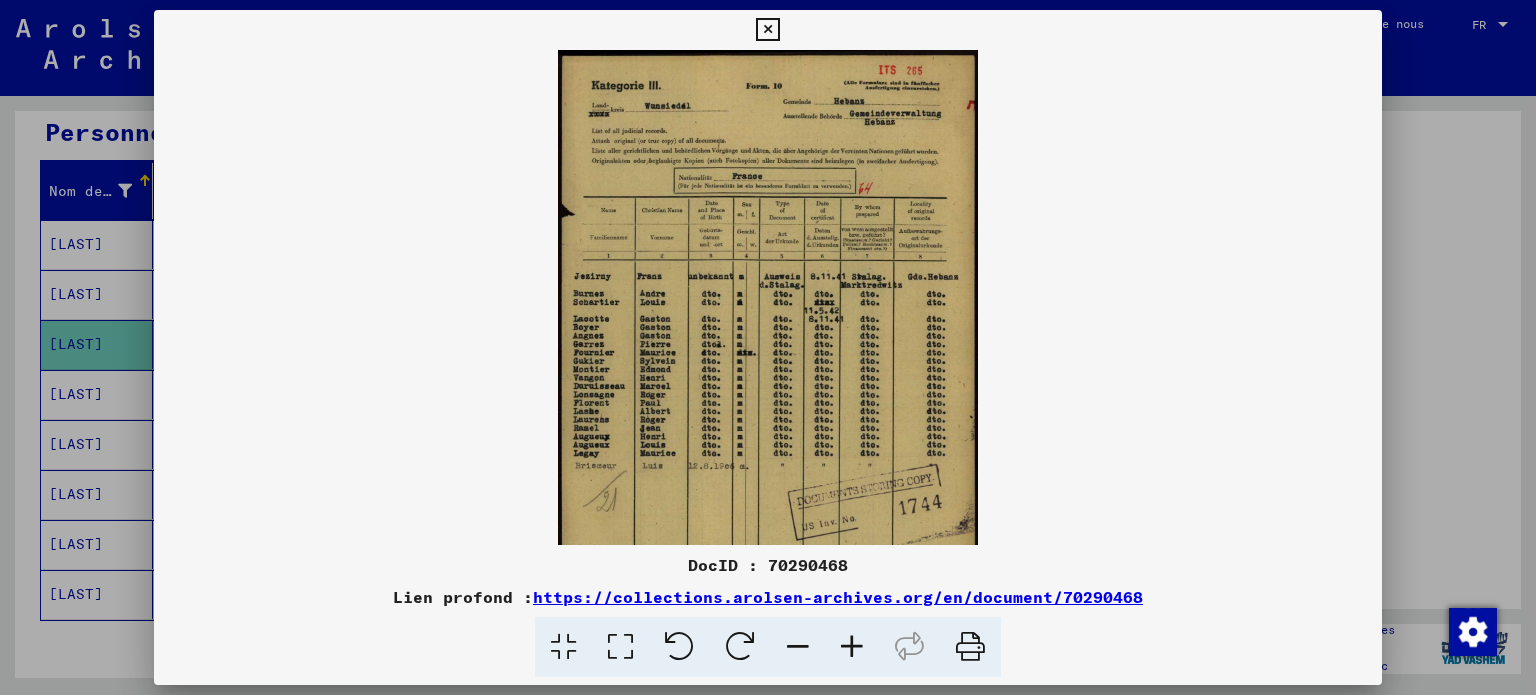 click at bounding box center (852, 647) 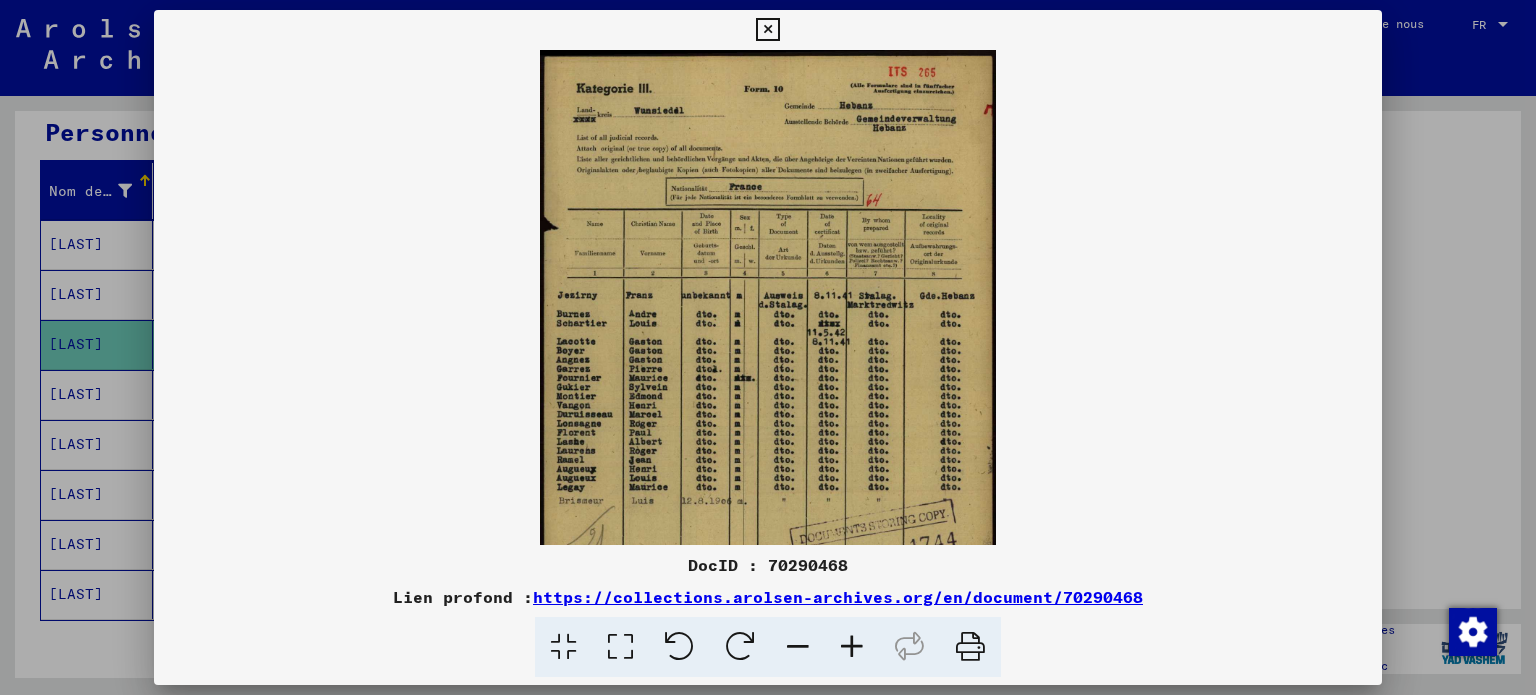 click at bounding box center [852, 647] 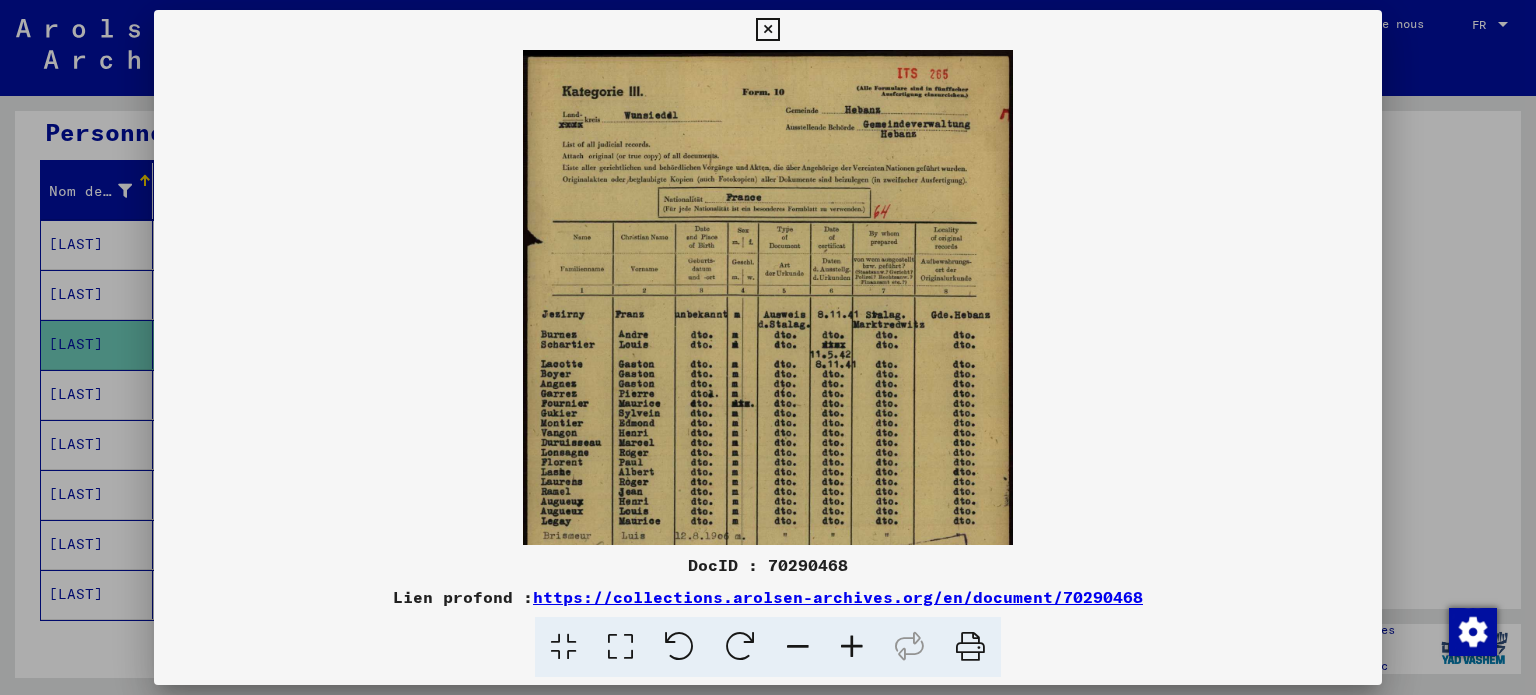 click at bounding box center [852, 647] 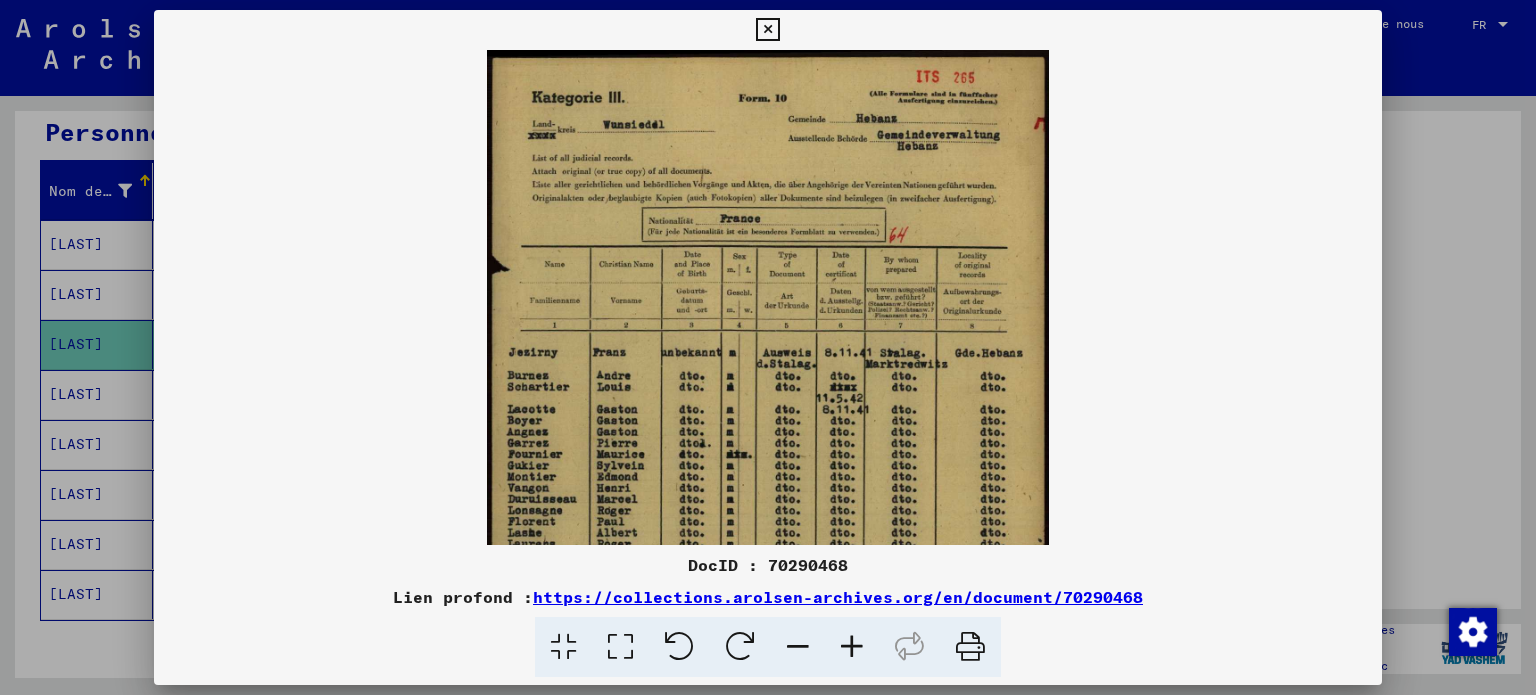 click at bounding box center (852, 647) 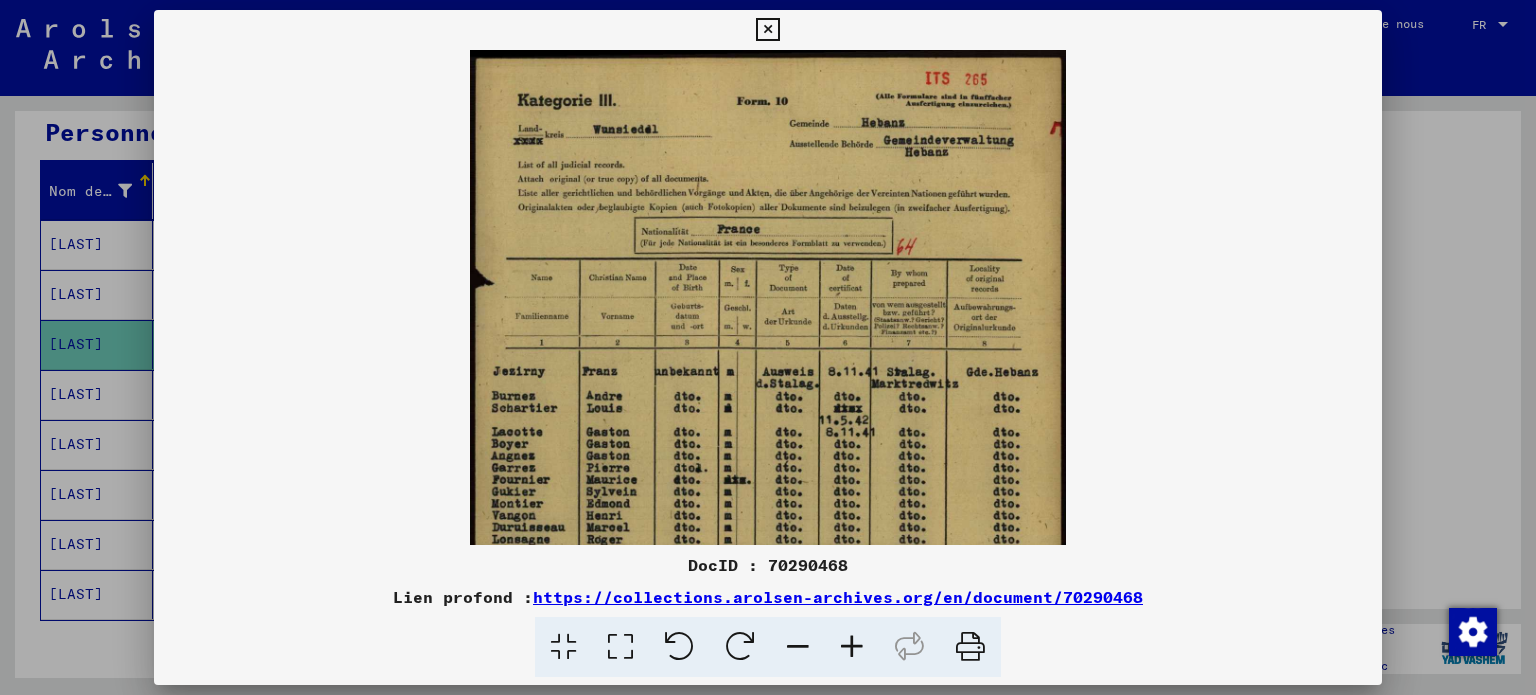 click at bounding box center (852, 647) 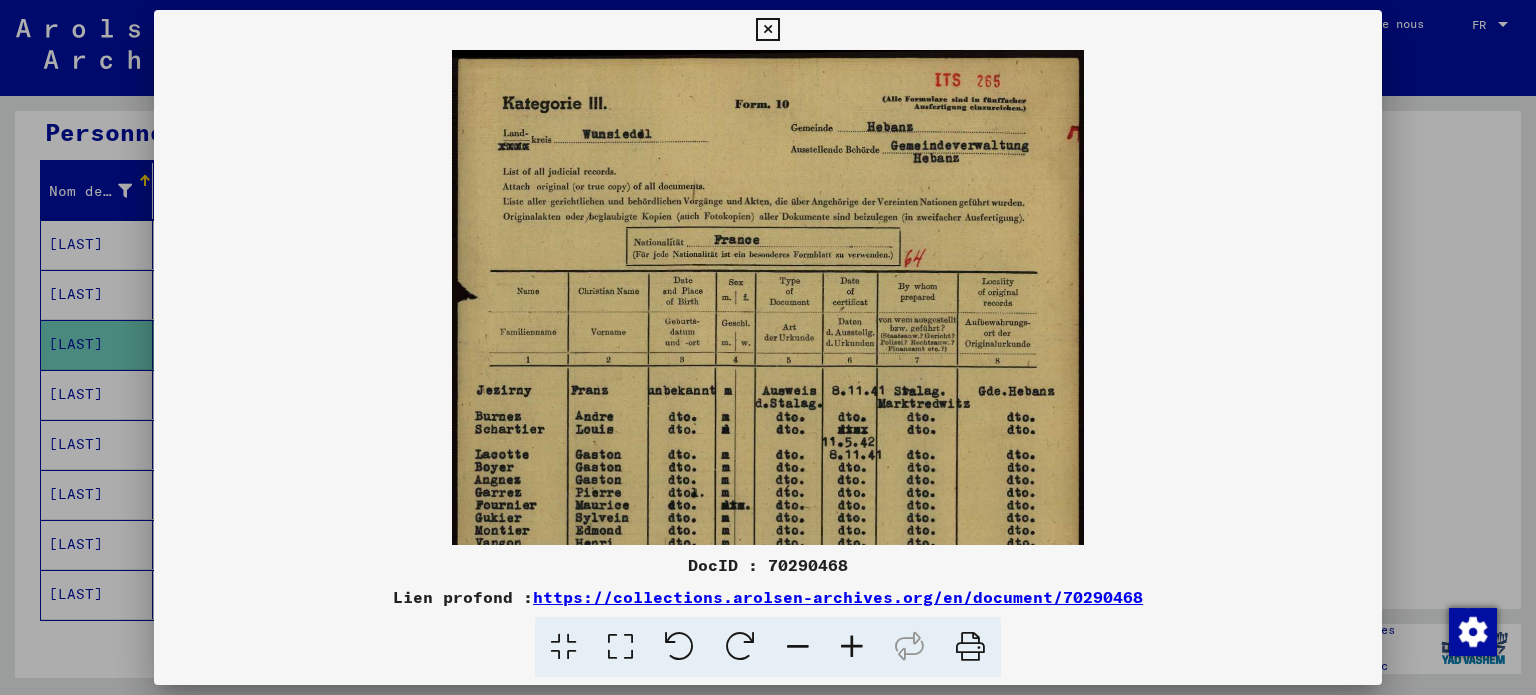 click at bounding box center (852, 647) 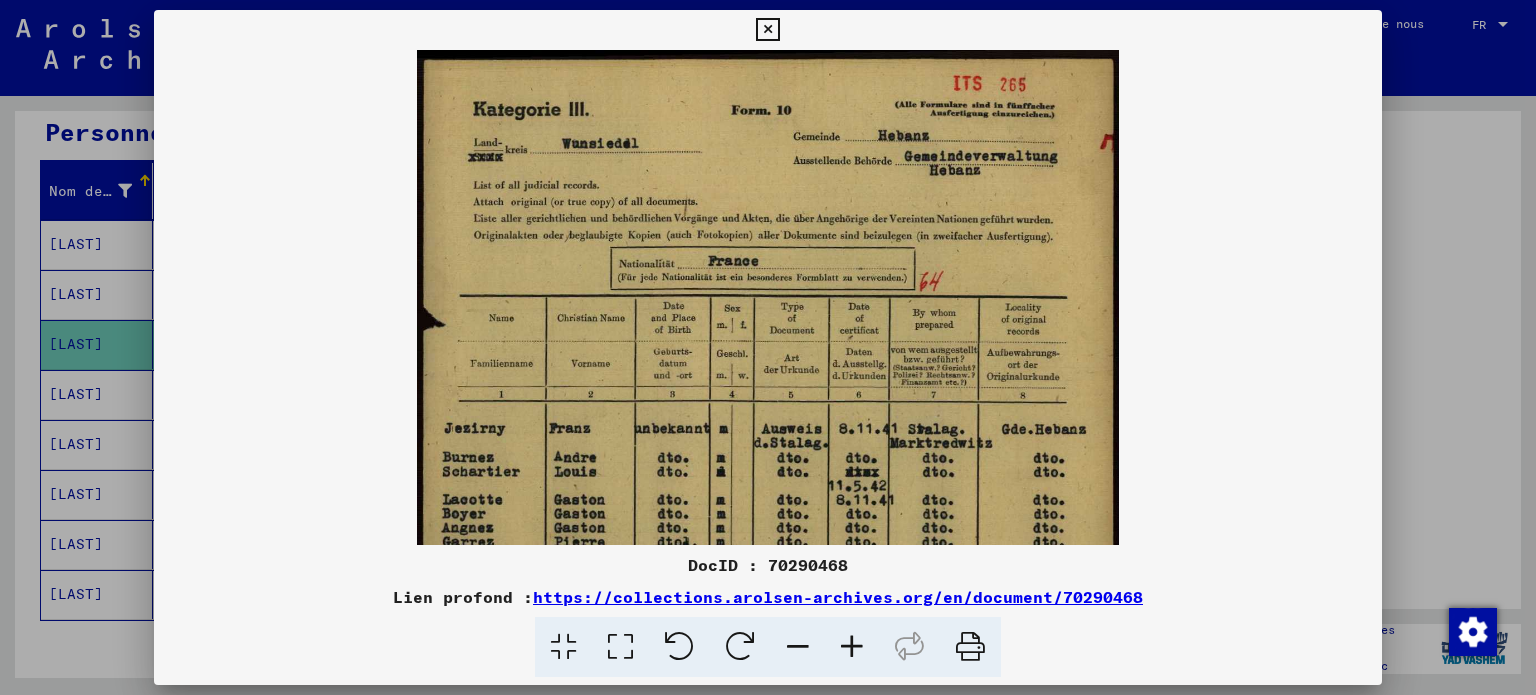 click at bounding box center (852, 647) 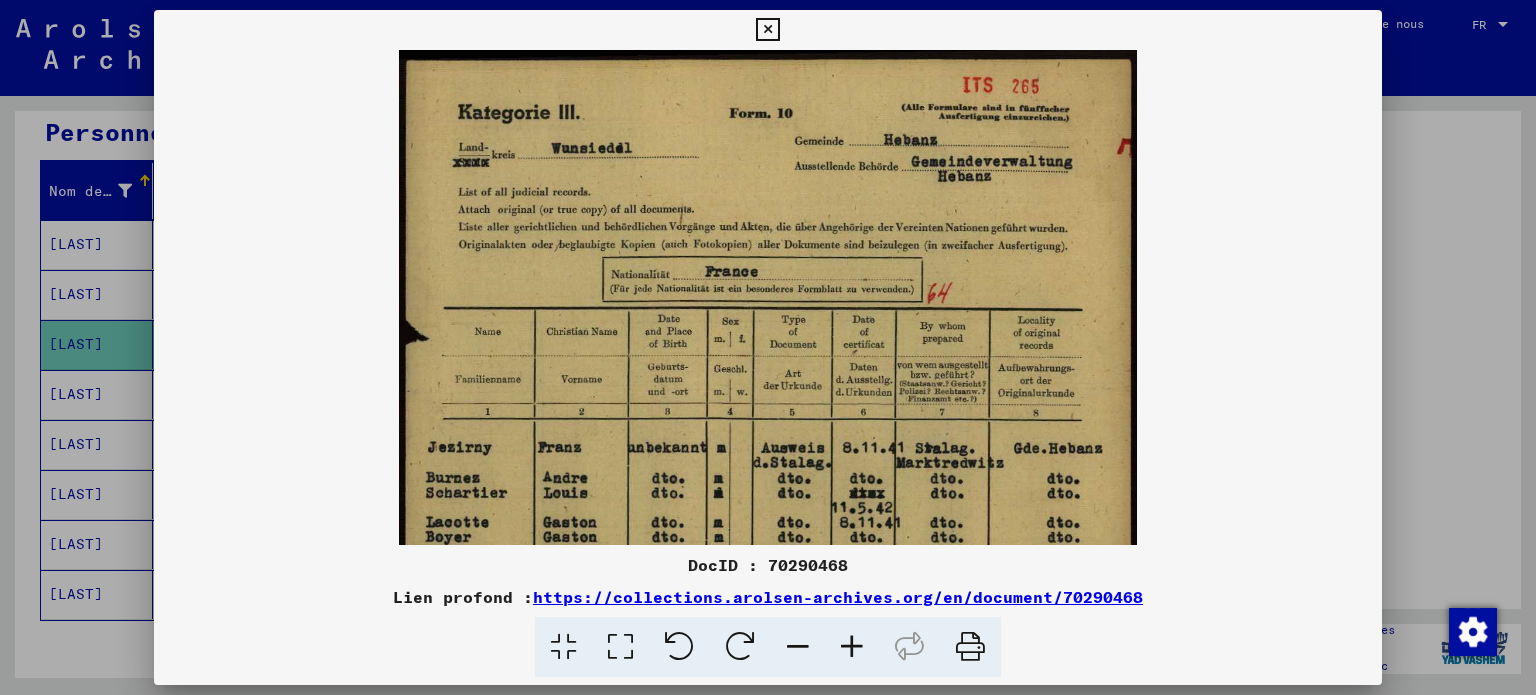 click at bounding box center [852, 647] 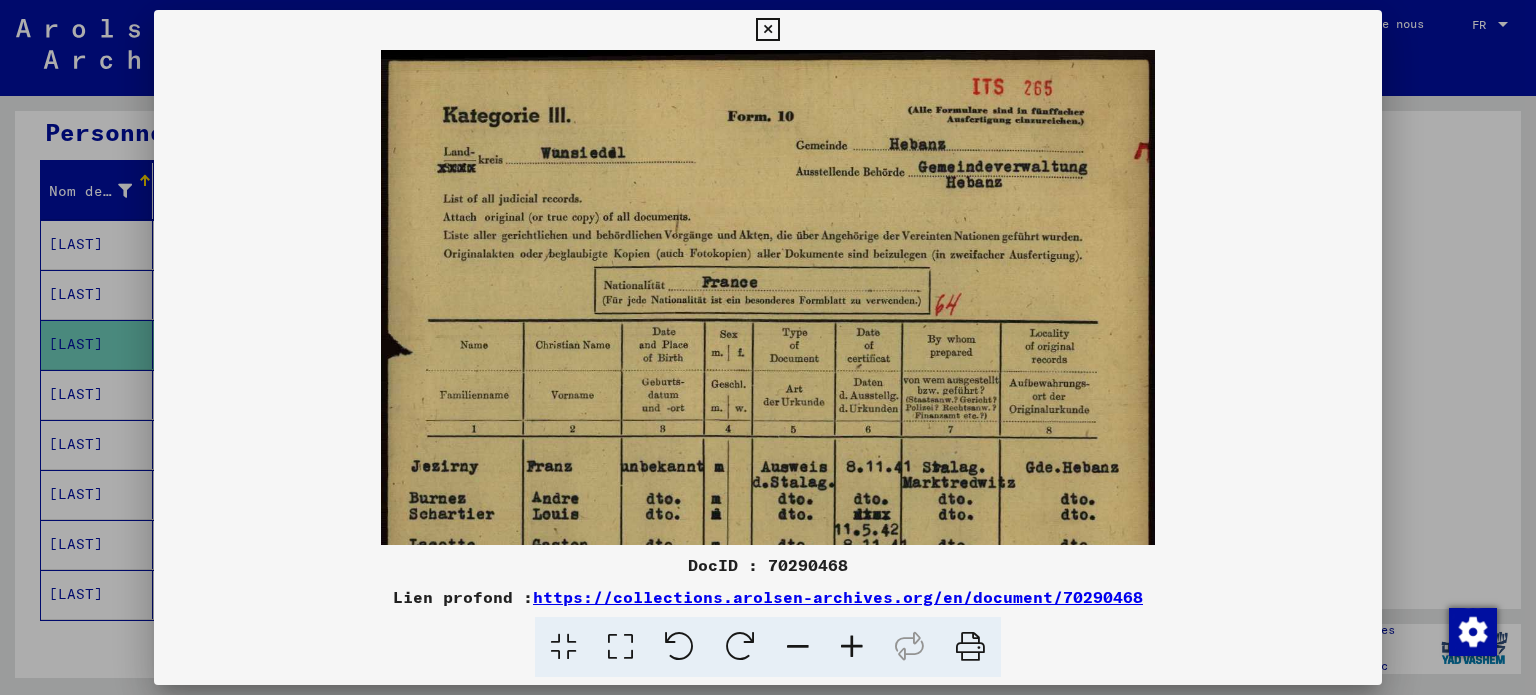 click at bounding box center (852, 647) 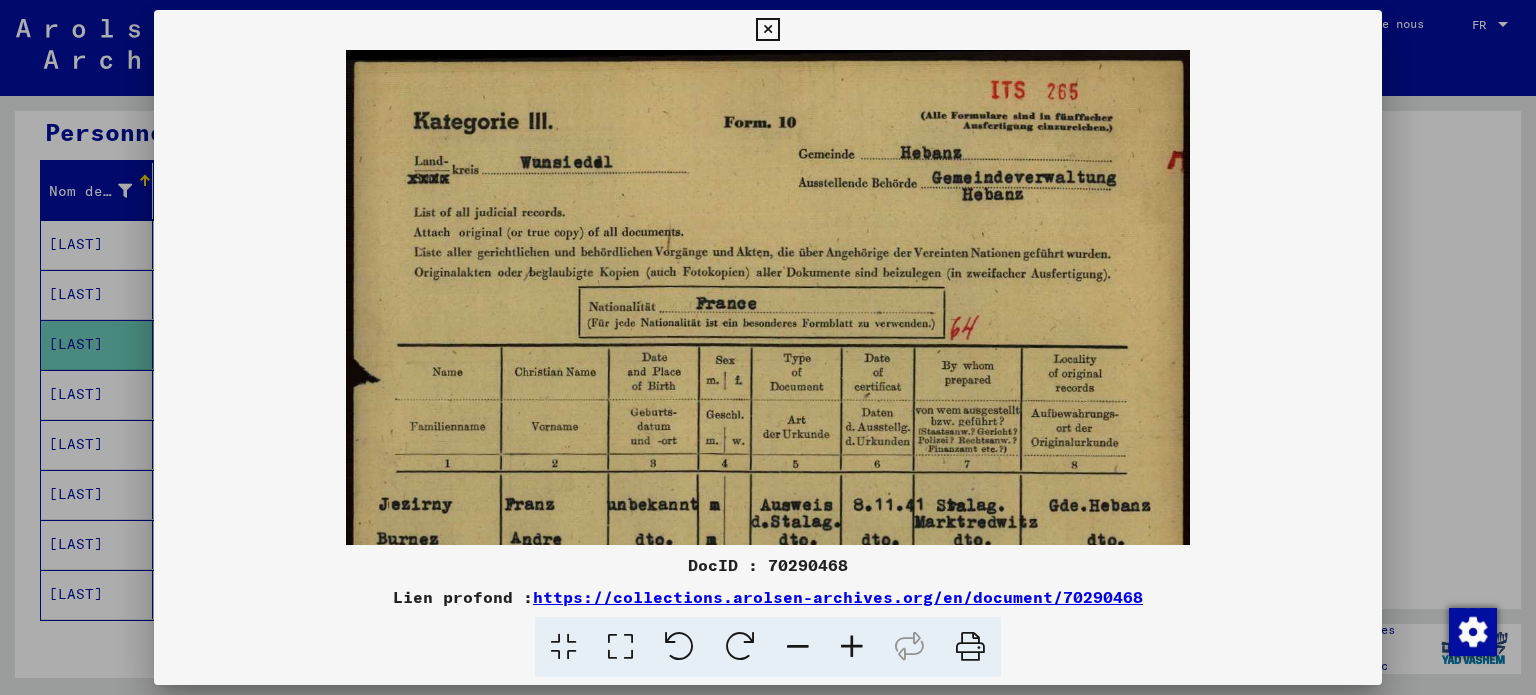 click at bounding box center (852, 647) 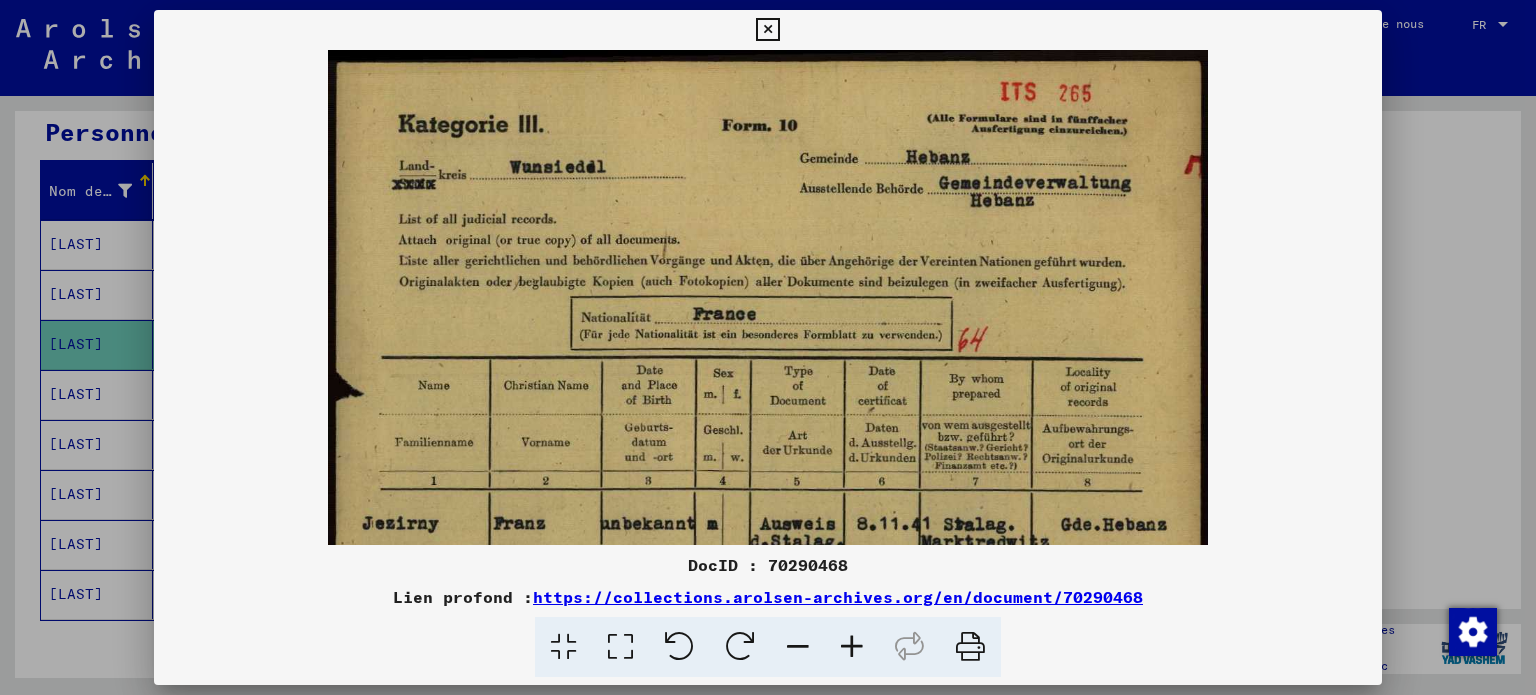 click at bounding box center (852, 647) 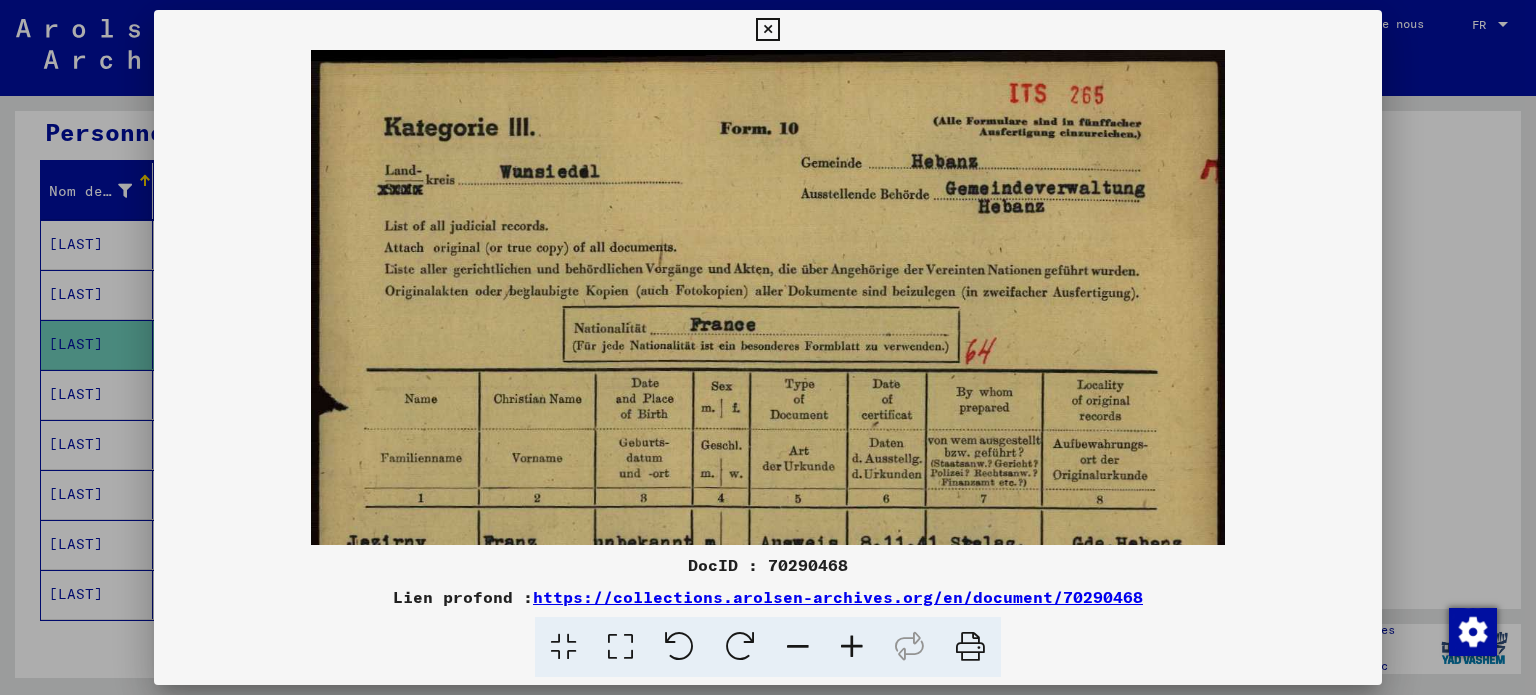click at bounding box center [852, 647] 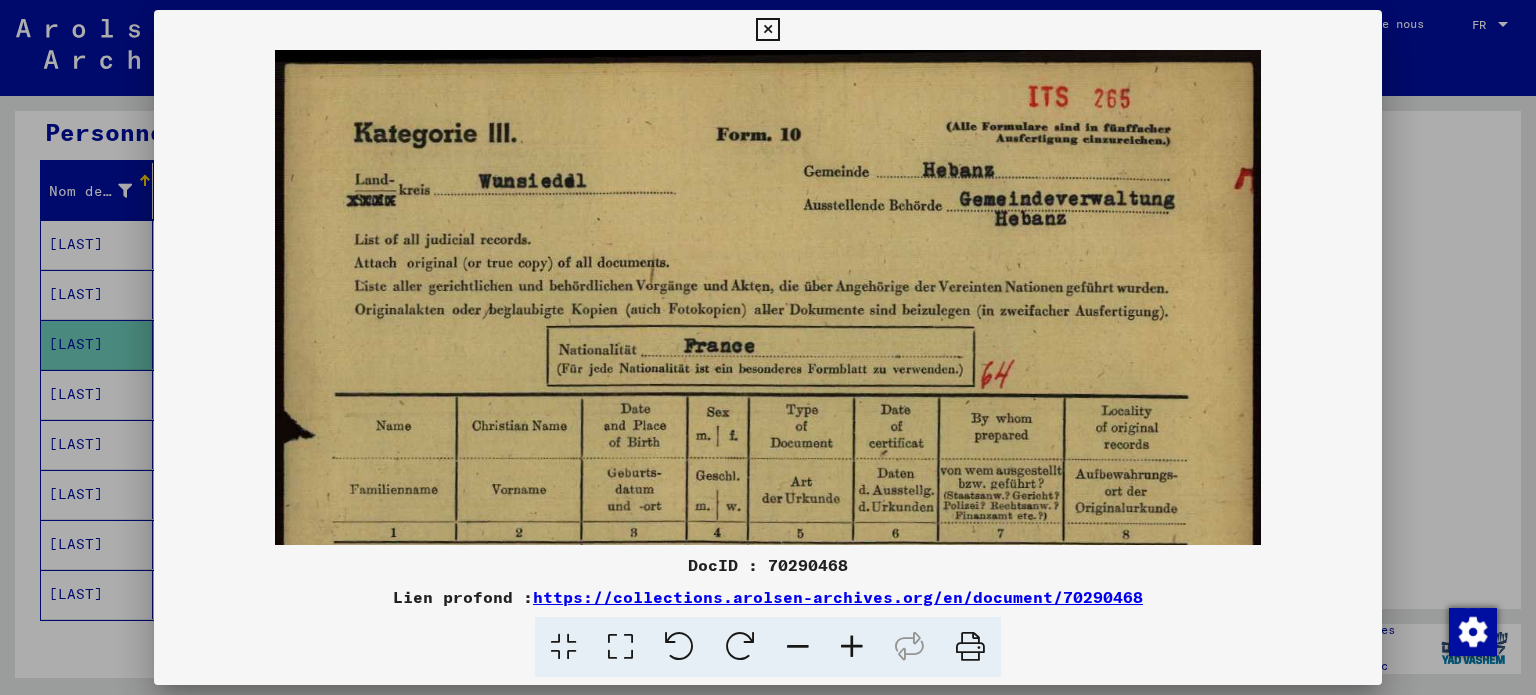 click at bounding box center (852, 647) 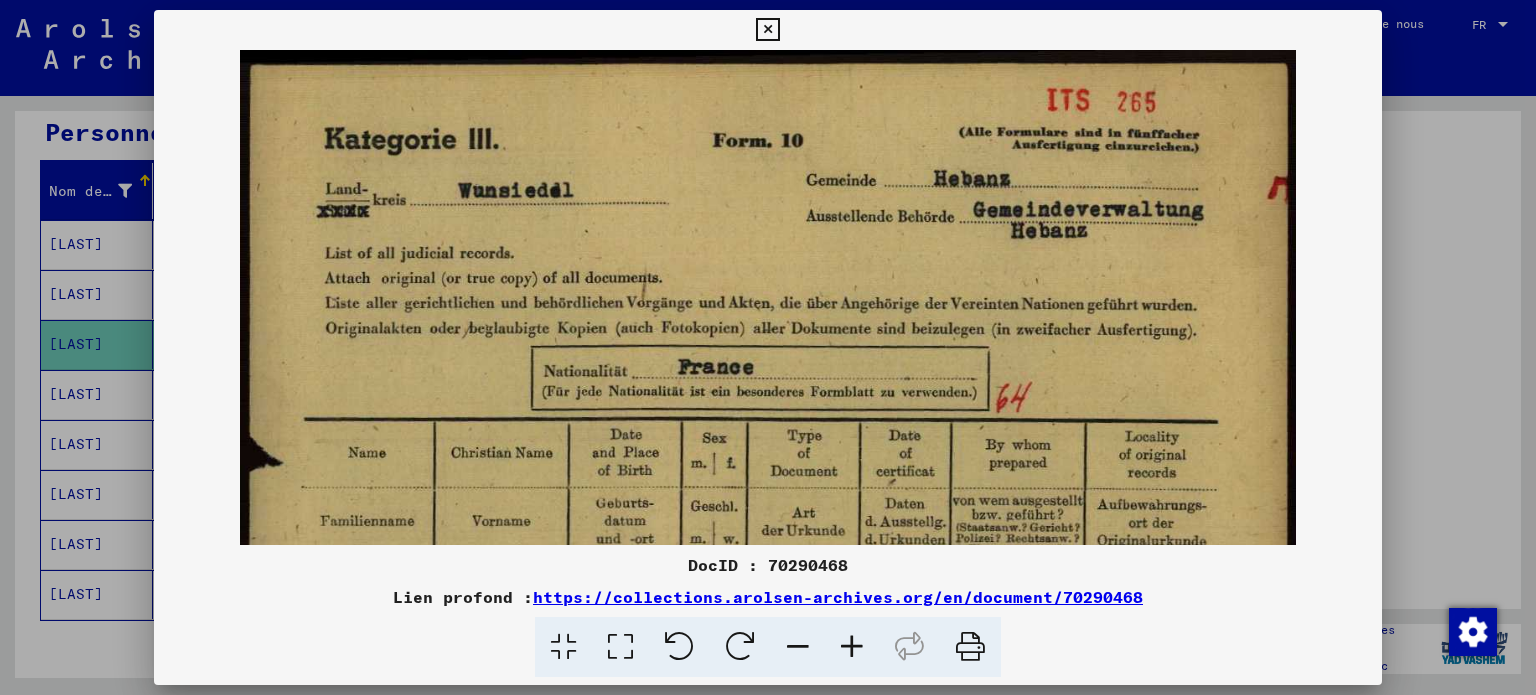 click at bounding box center [852, 647] 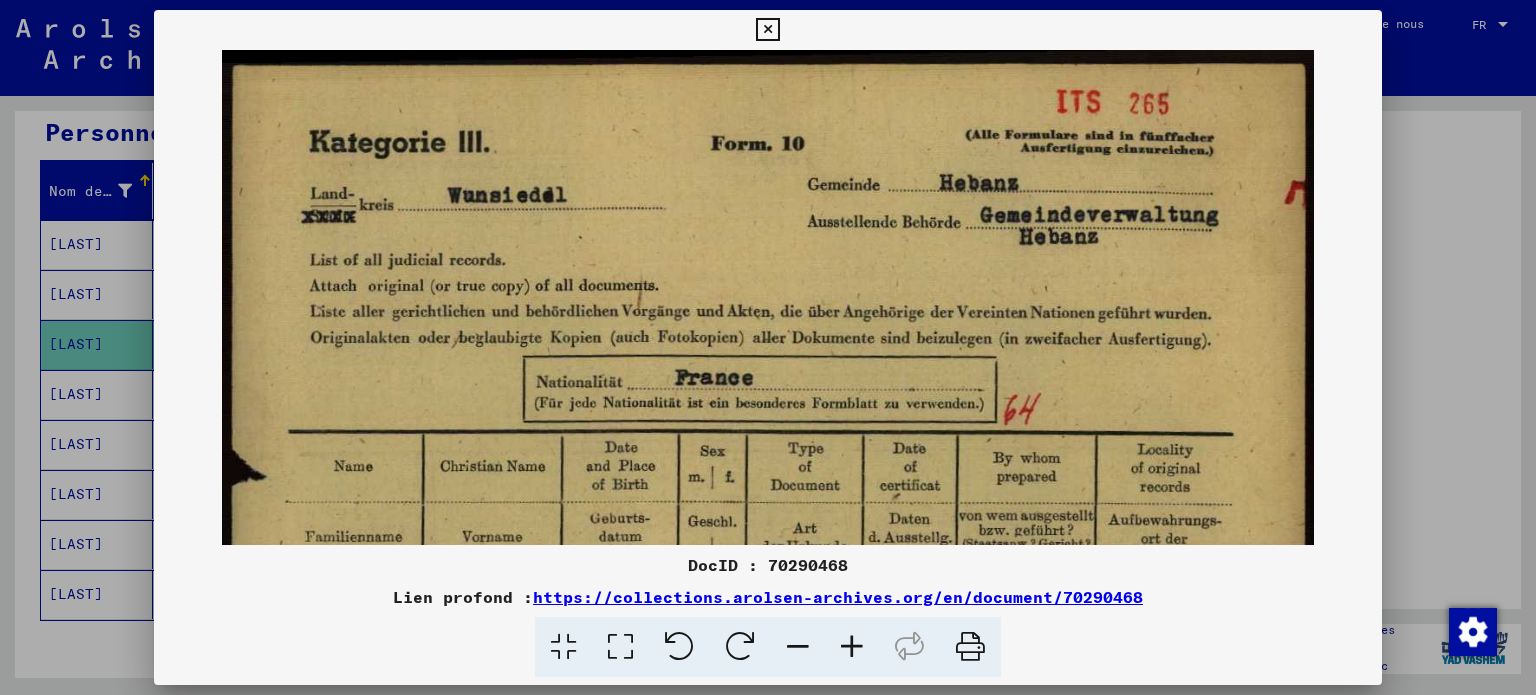 click at bounding box center (852, 647) 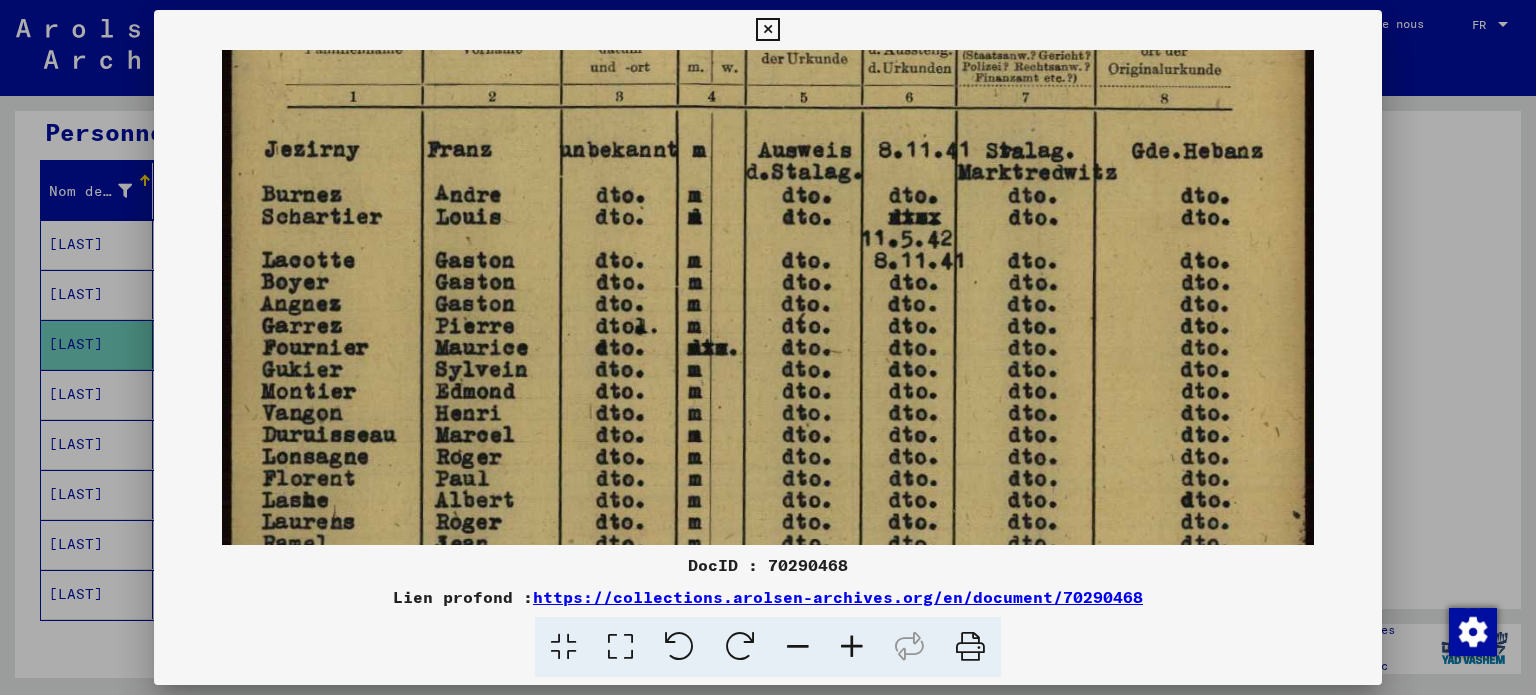 scroll, scrollTop: 637, scrollLeft: 0, axis: vertical 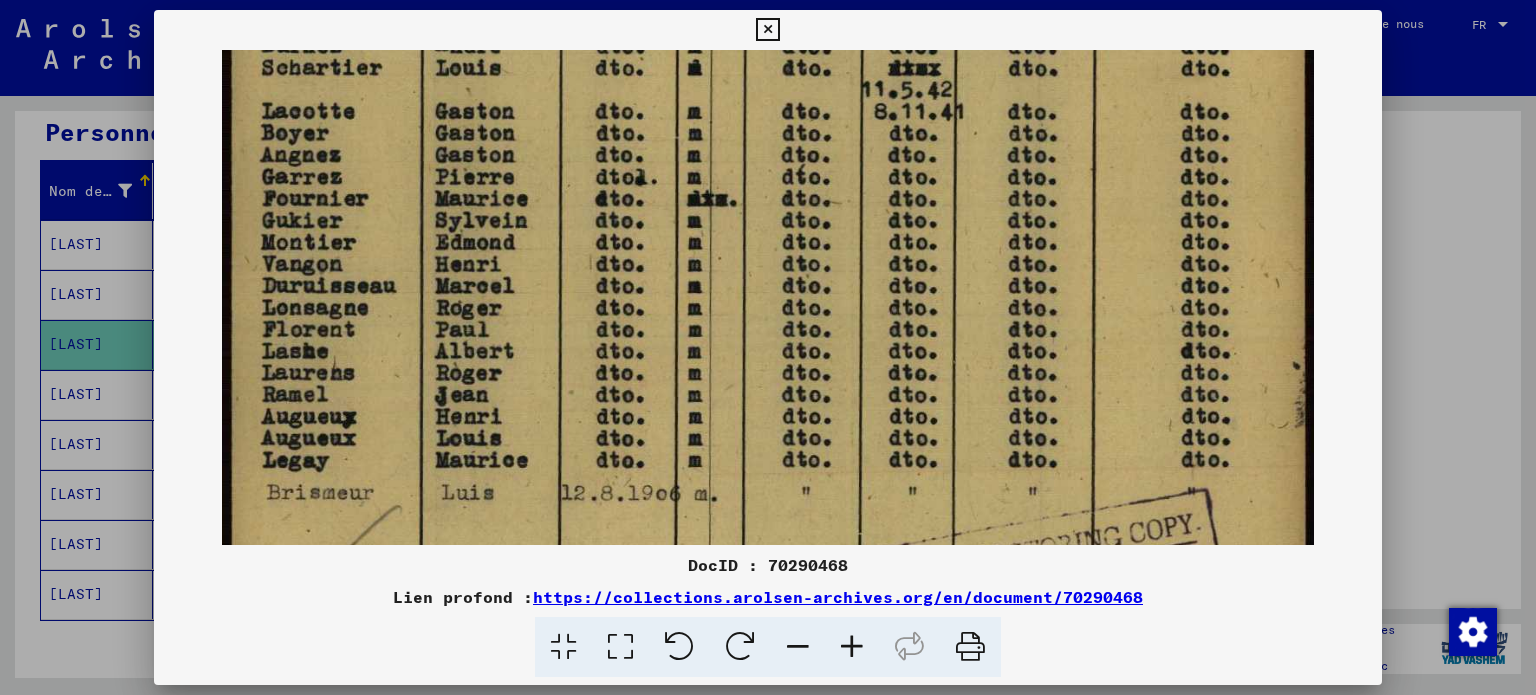 drag, startPoint x: 798, startPoint y: 510, endPoint x: 750, endPoint y: -121, distance: 632.82306 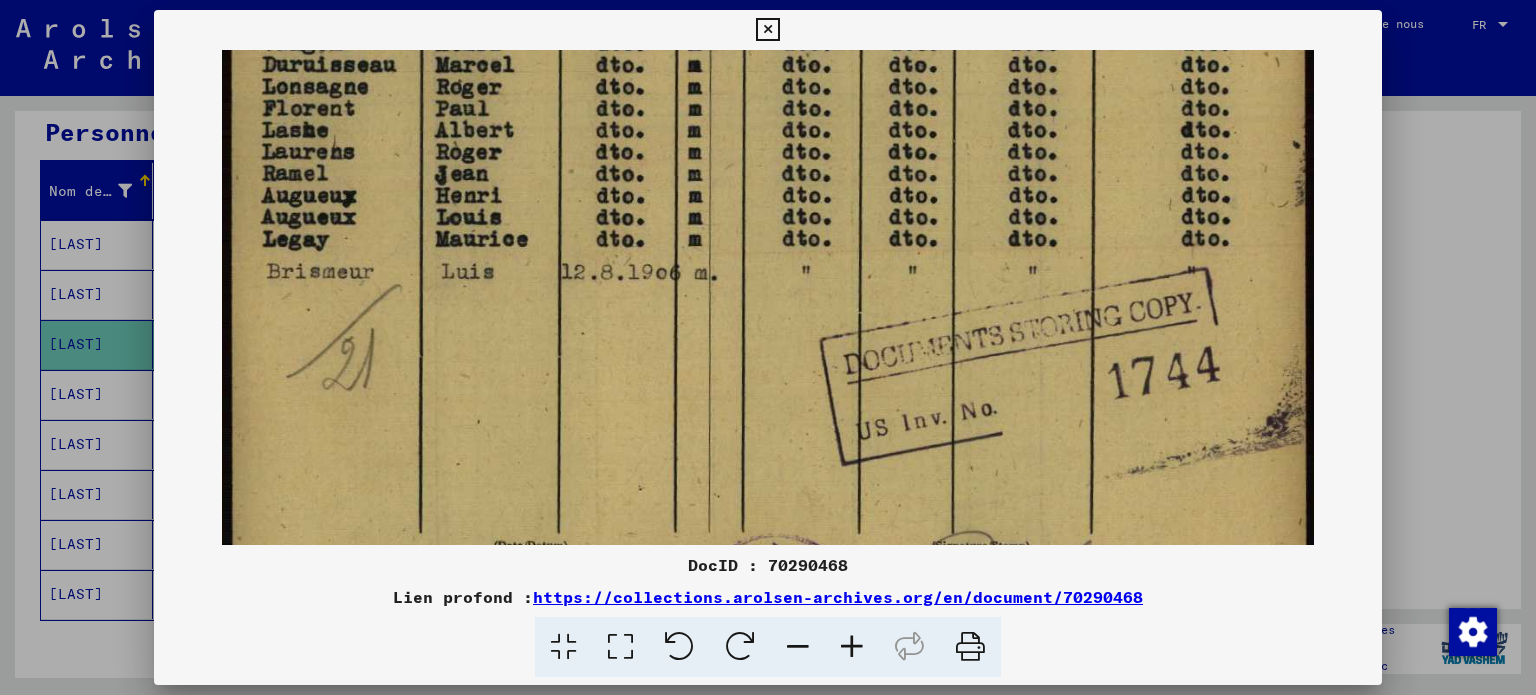 scroll, scrollTop: 864, scrollLeft: 0, axis: vertical 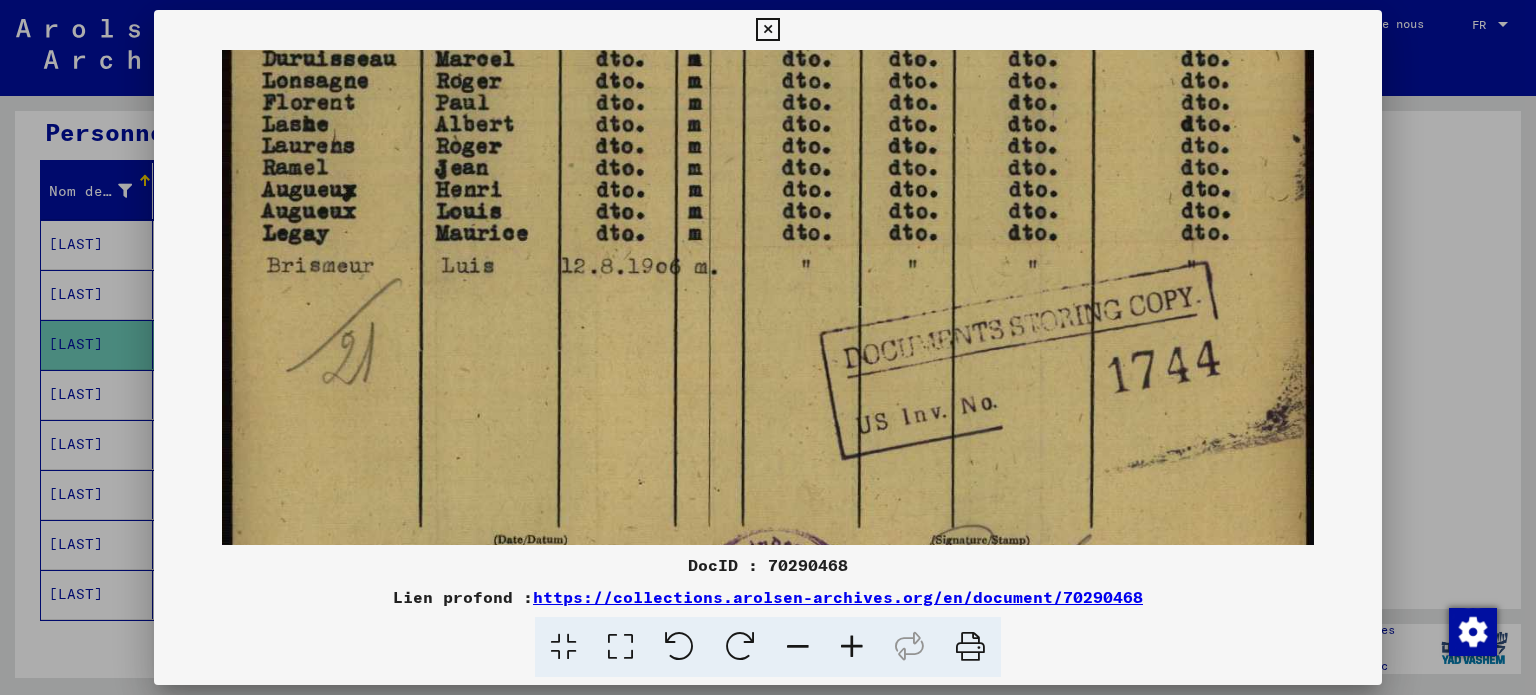 drag, startPoint x: 803, startPoint y: 423, endPoint x: 755, endPoint y: 226, distance: 202.76341 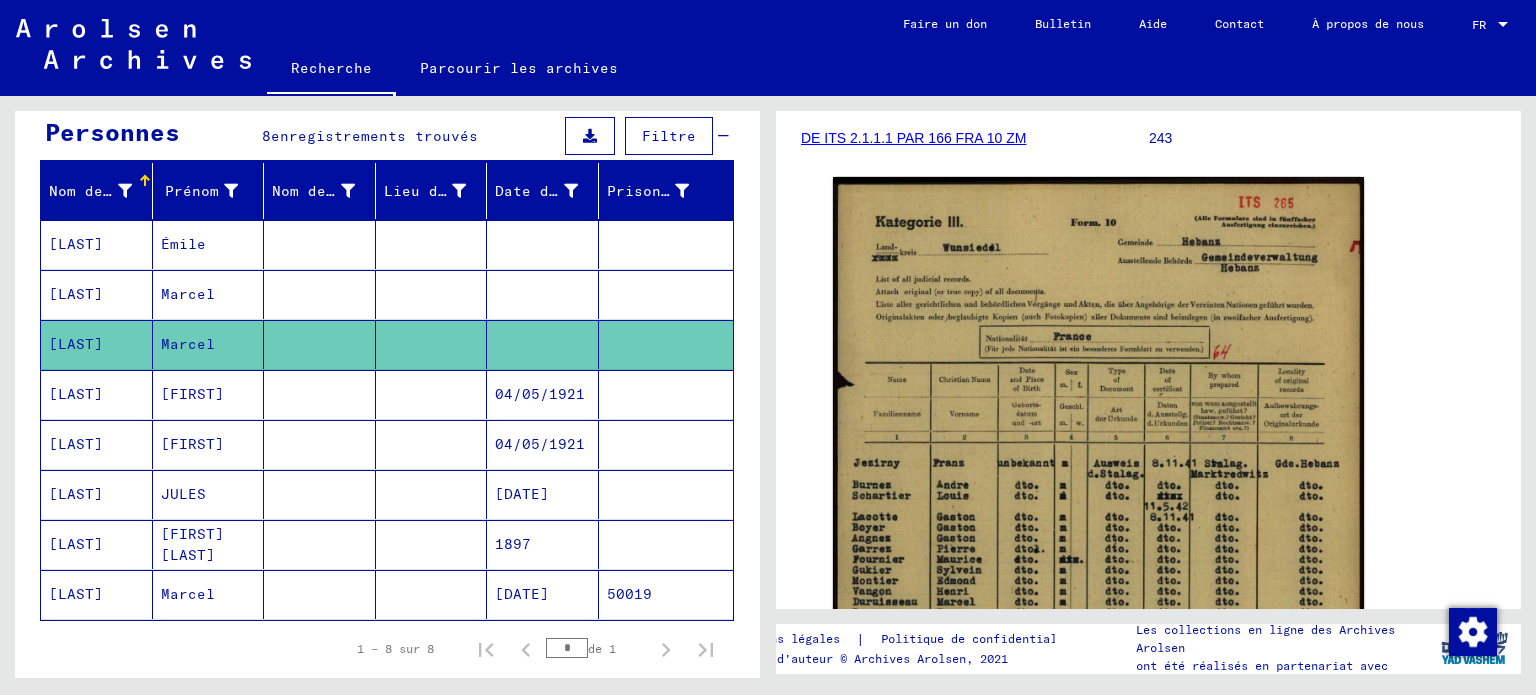 click on "Marcel" at bounding box center (188, 344) 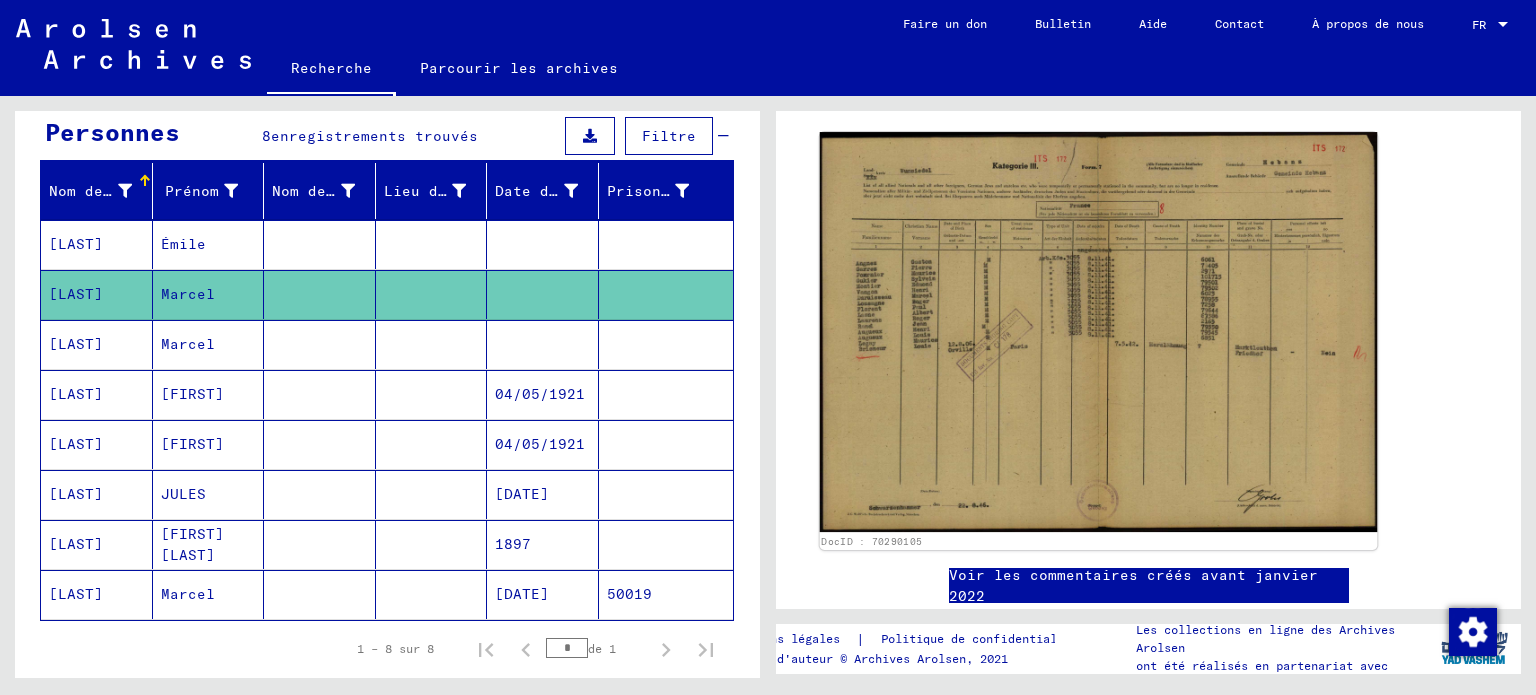 scroll, scrollTop: 321, scrollLeft: 0, axis: vertical 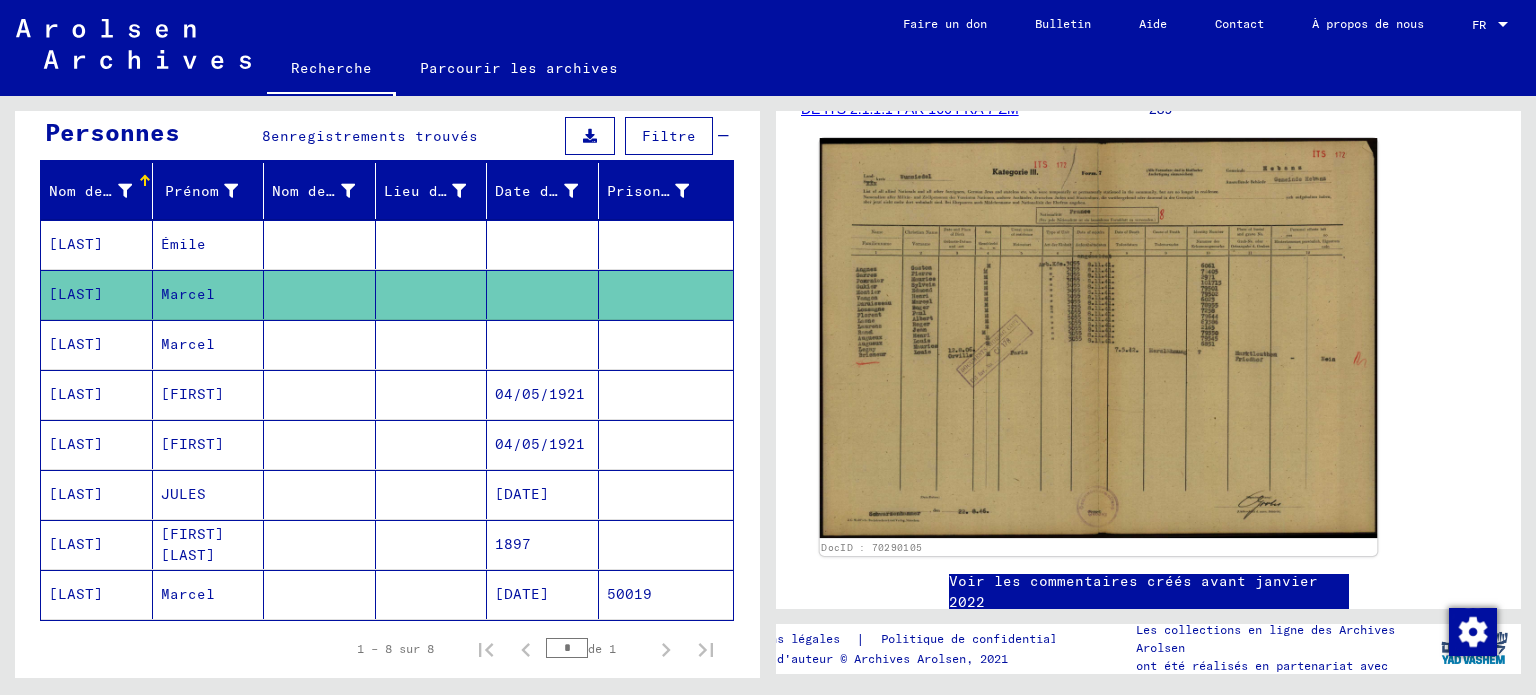 click 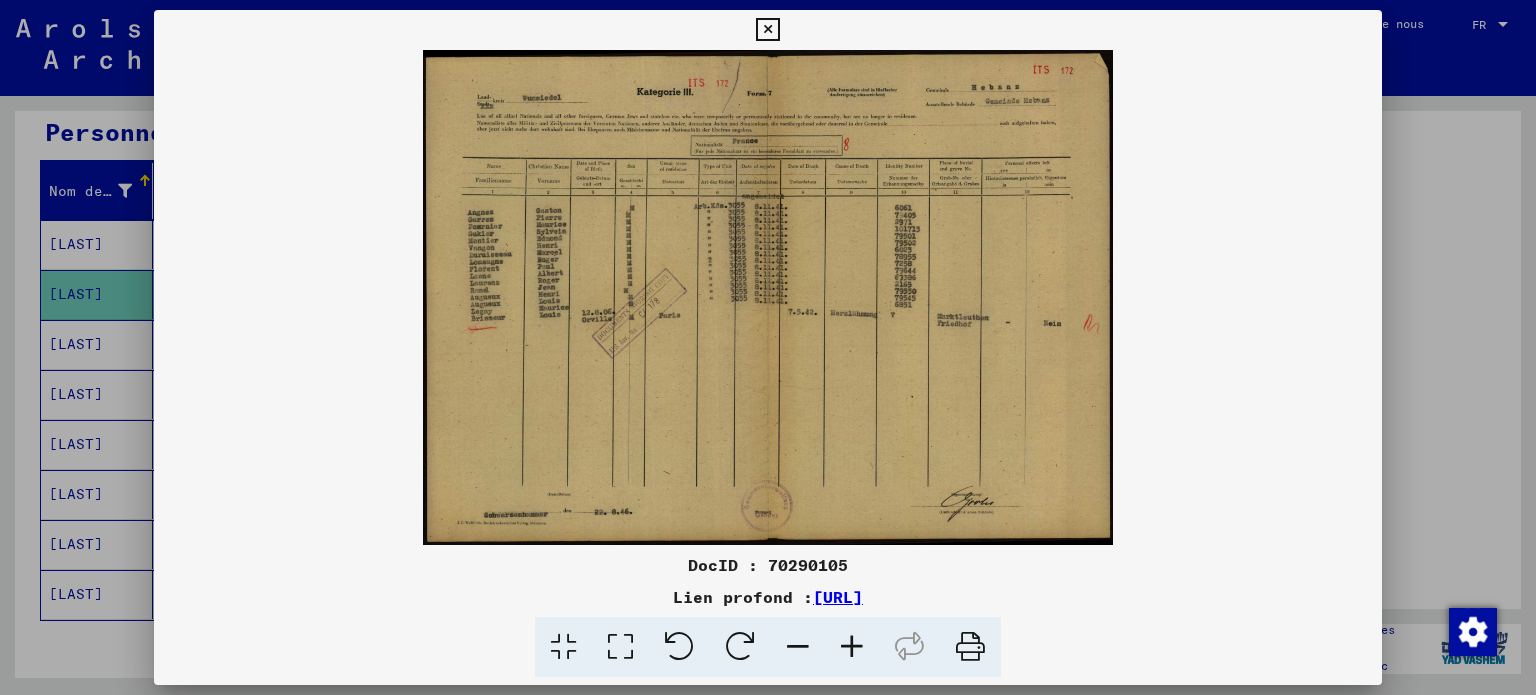 click at bounding box center (852, 647) 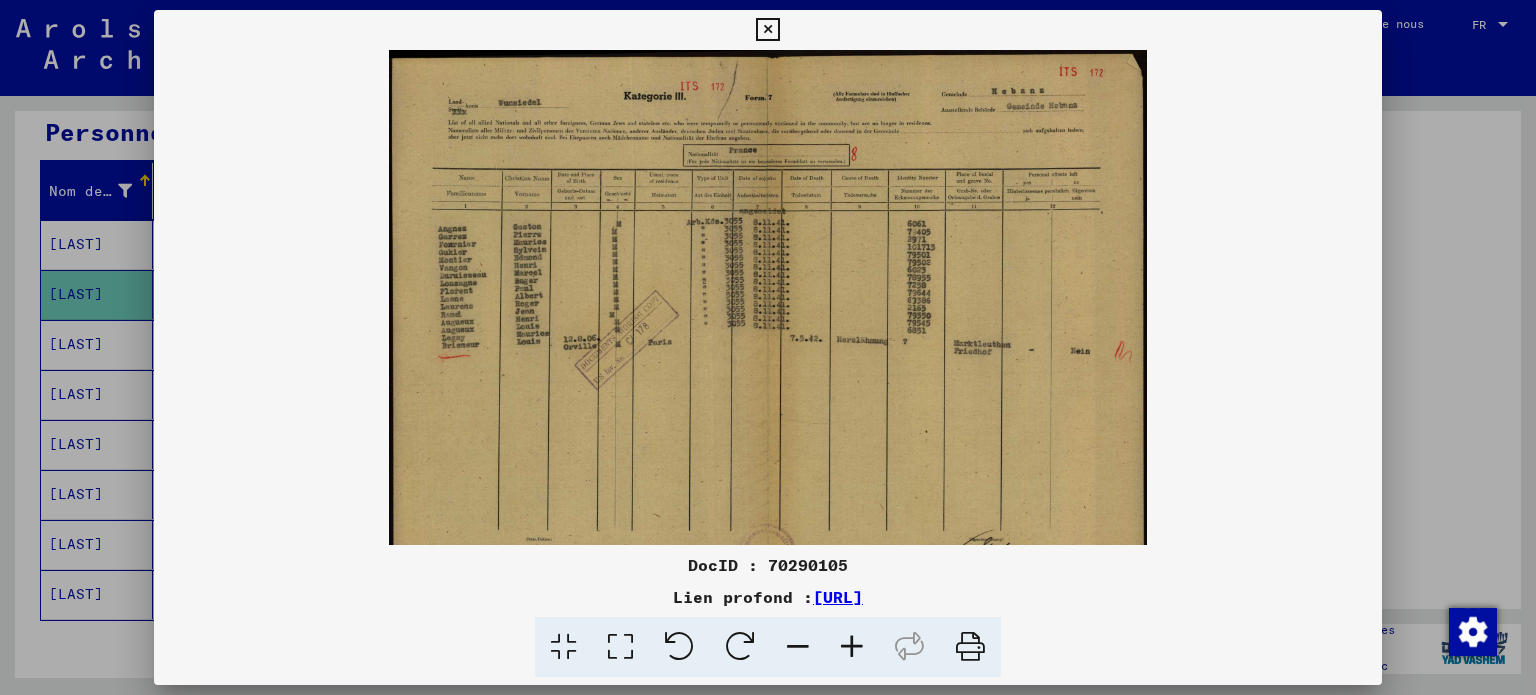 click at bounding box center (852, 647) 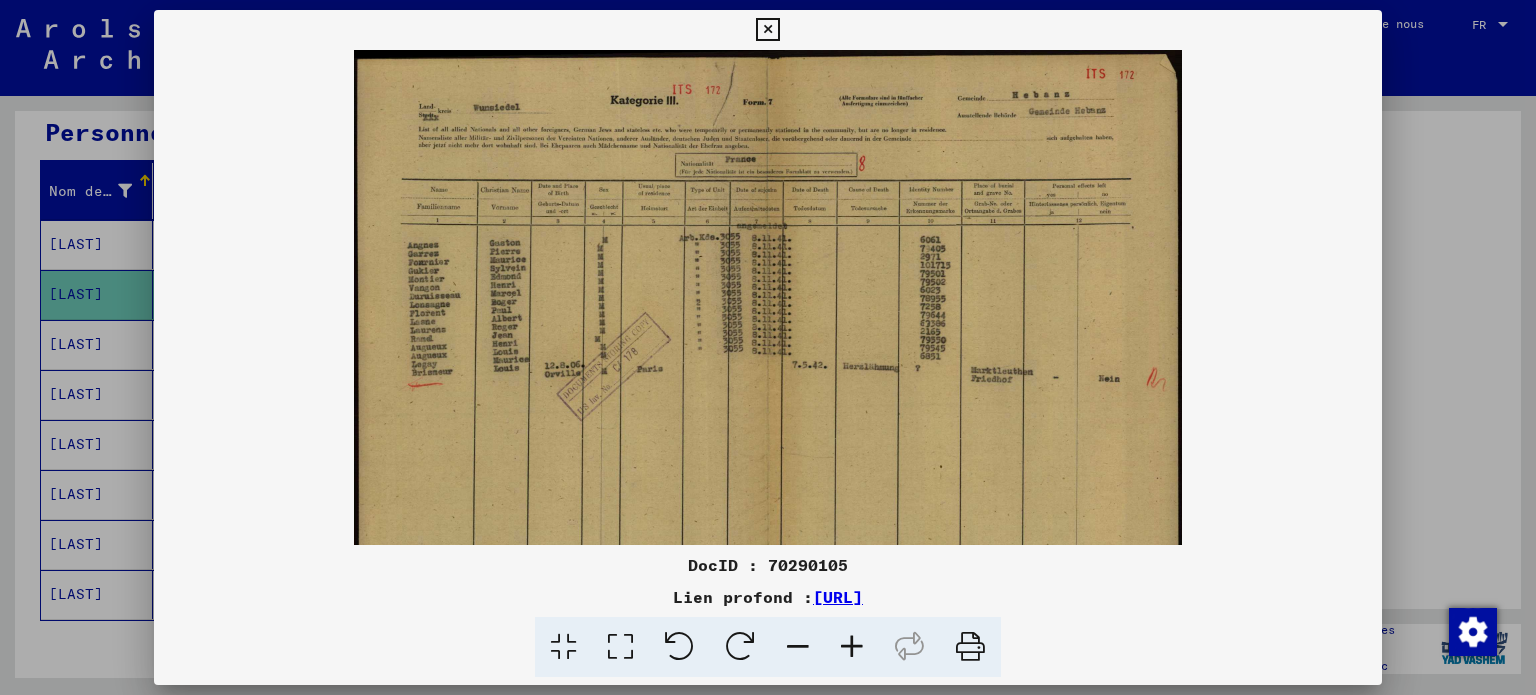 click at bounding box center [852, 647] 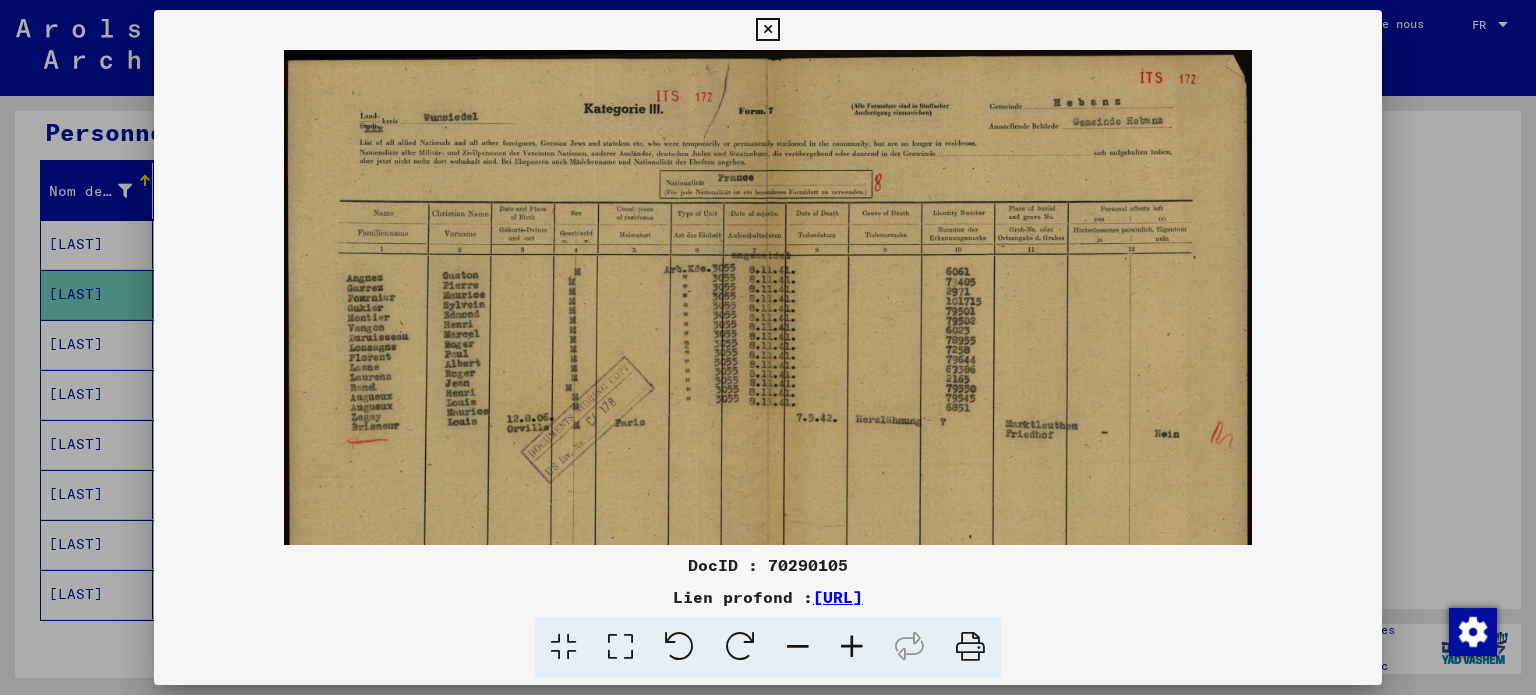 click at bounding box center [852, 647] 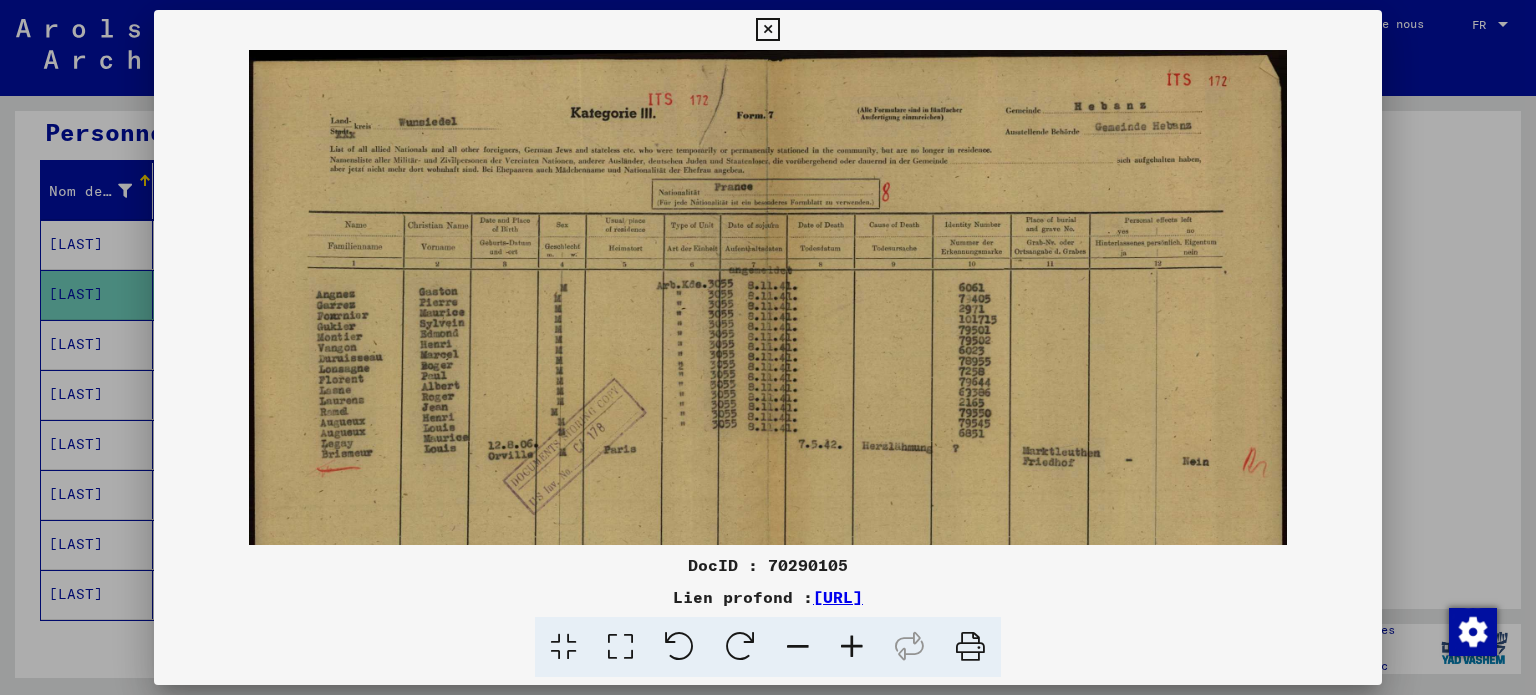 click at bounding box center (852, 647) 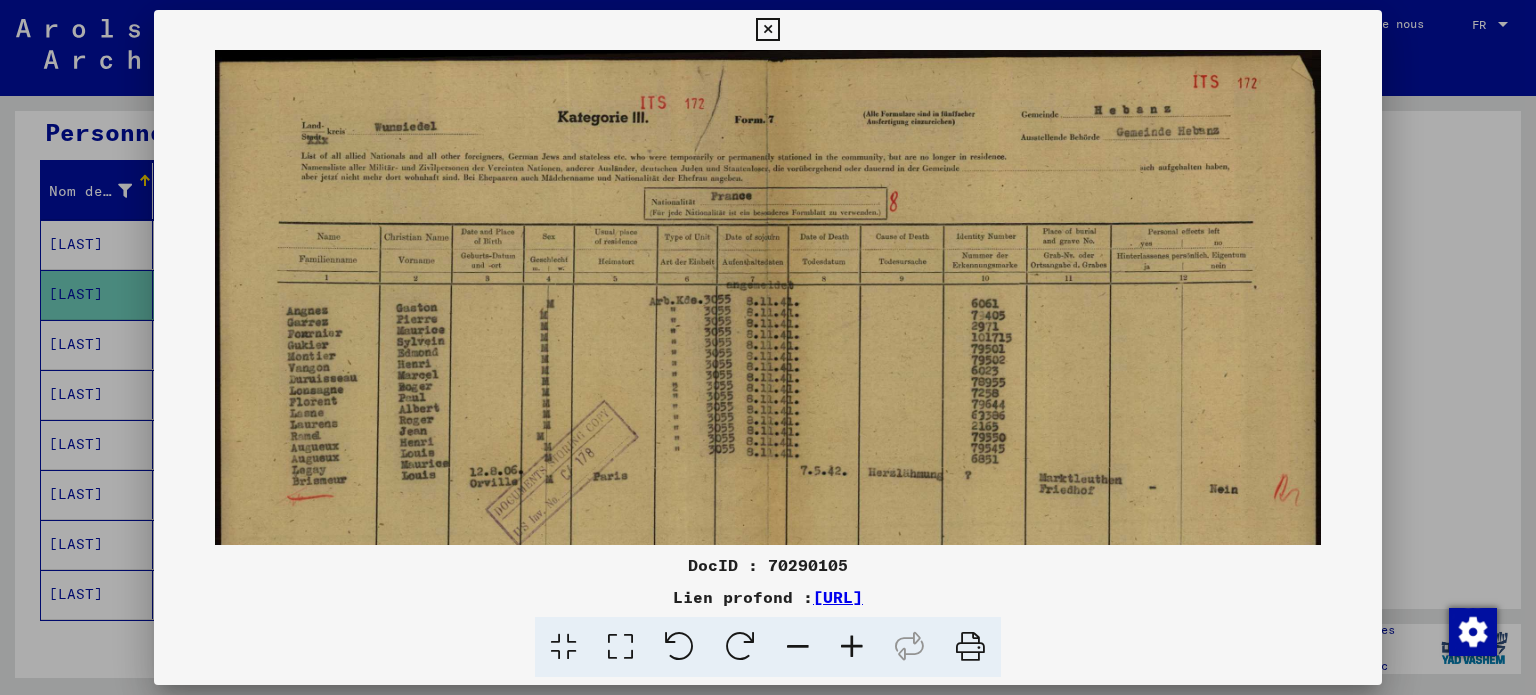 click at bounding box center (852, 647) 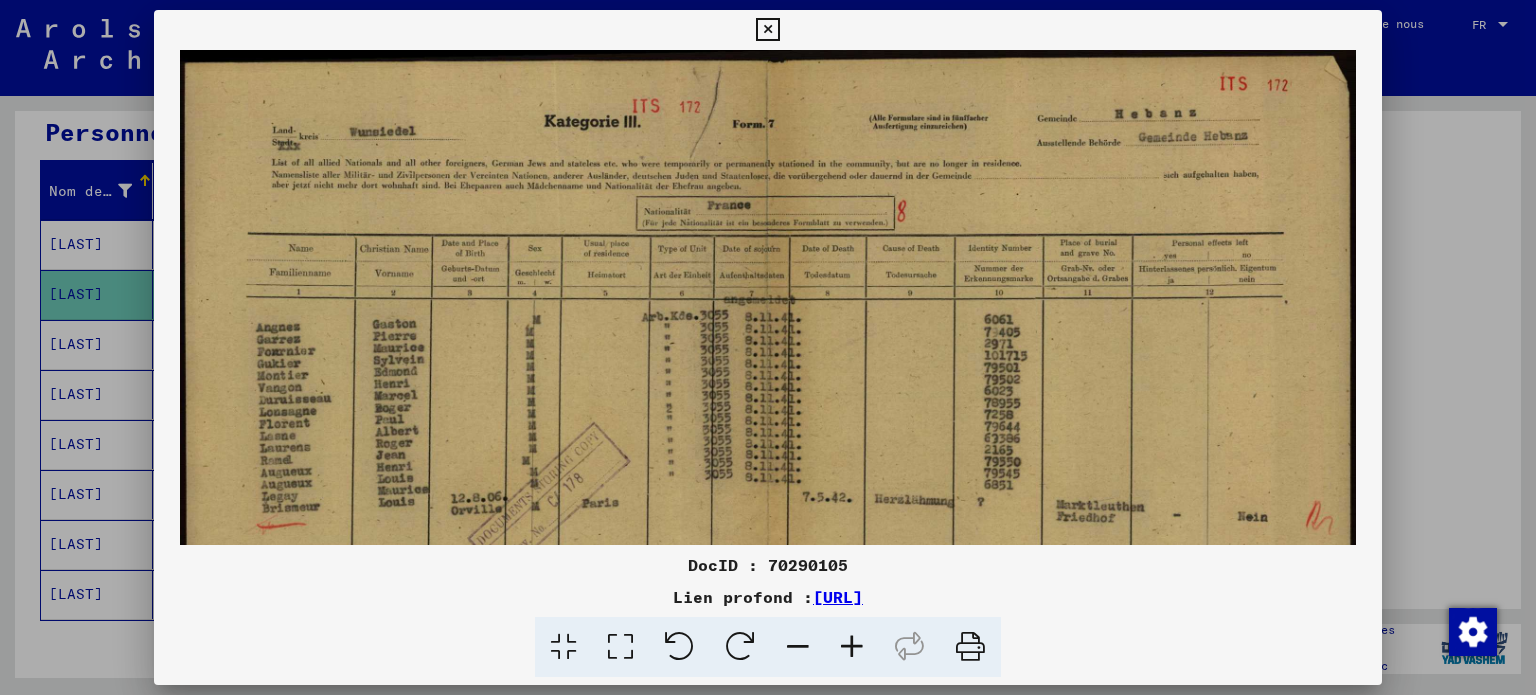 click at bounding box center [852, 647] 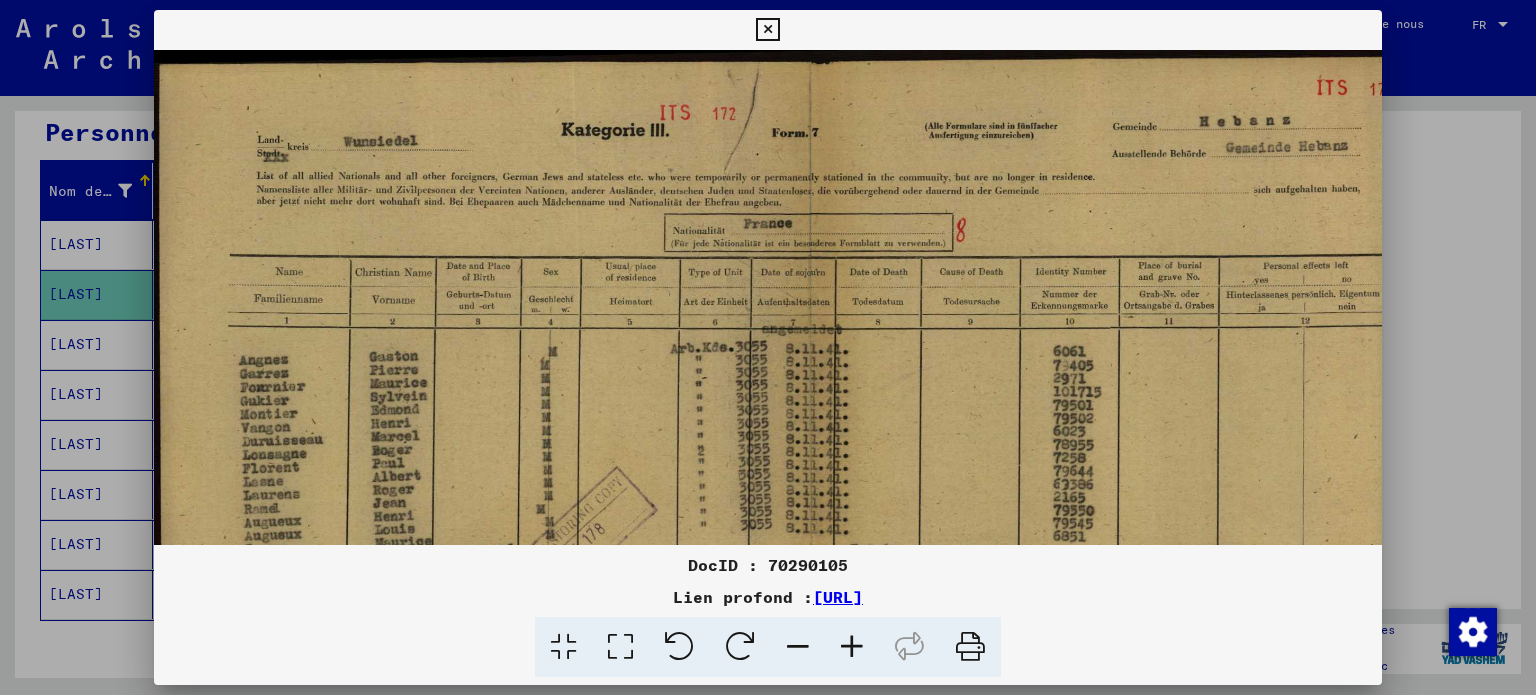 click at bounding box center [852, 647] 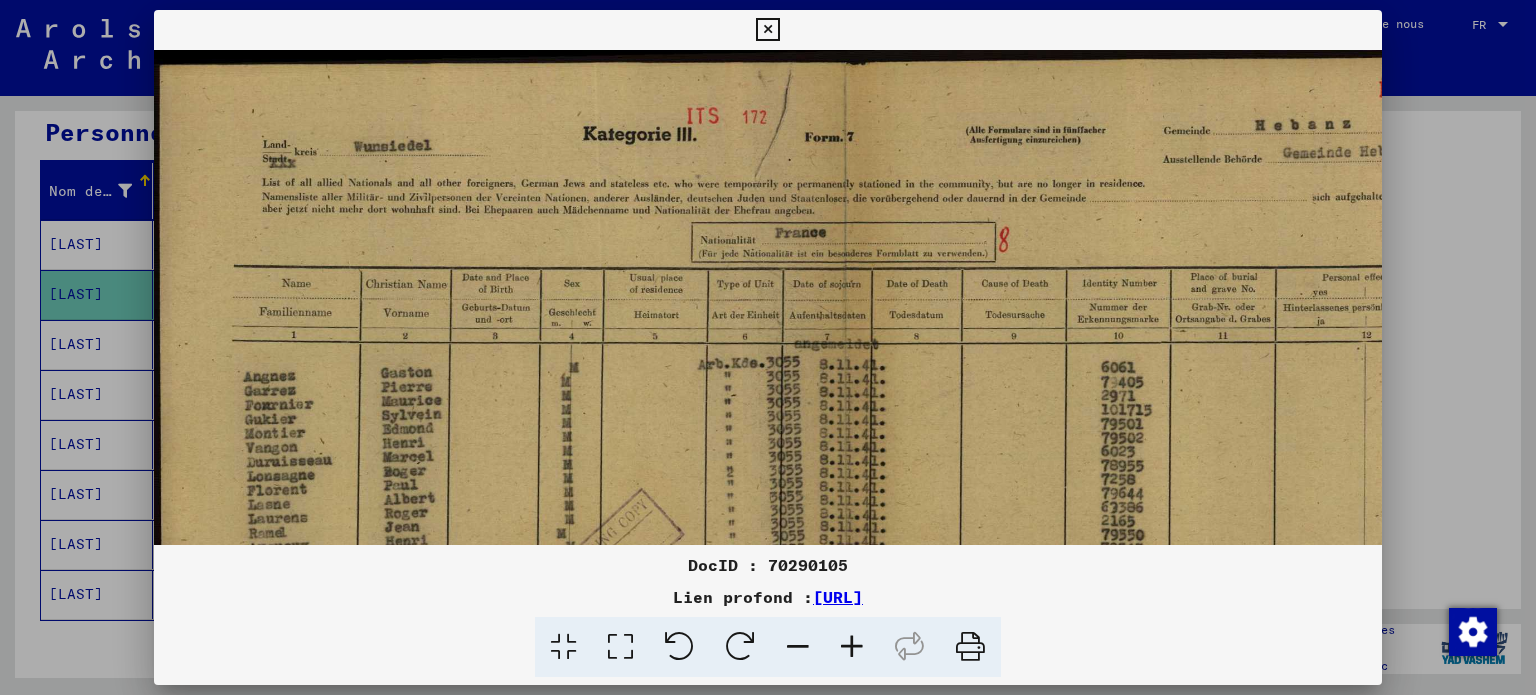 click at bounding box center [852, 647] 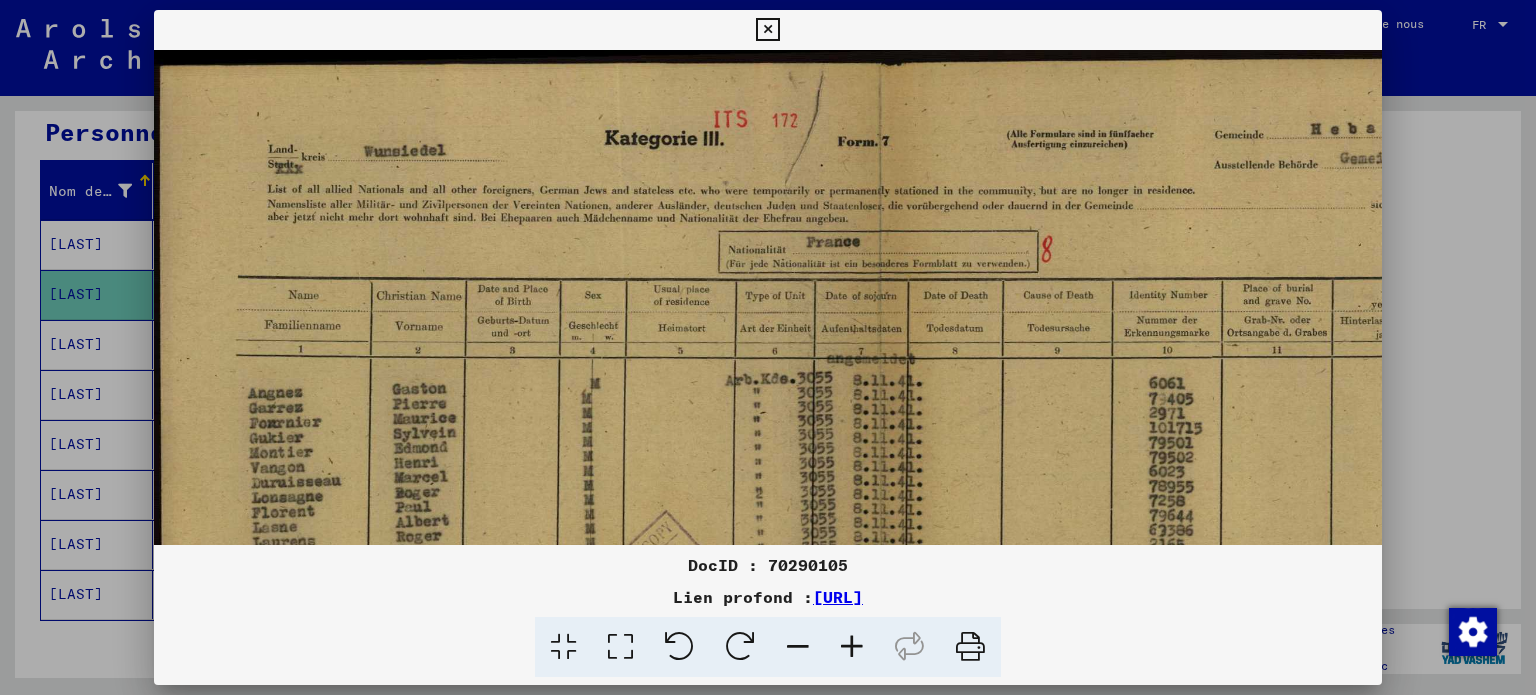 click at bounding box center [852, 647] 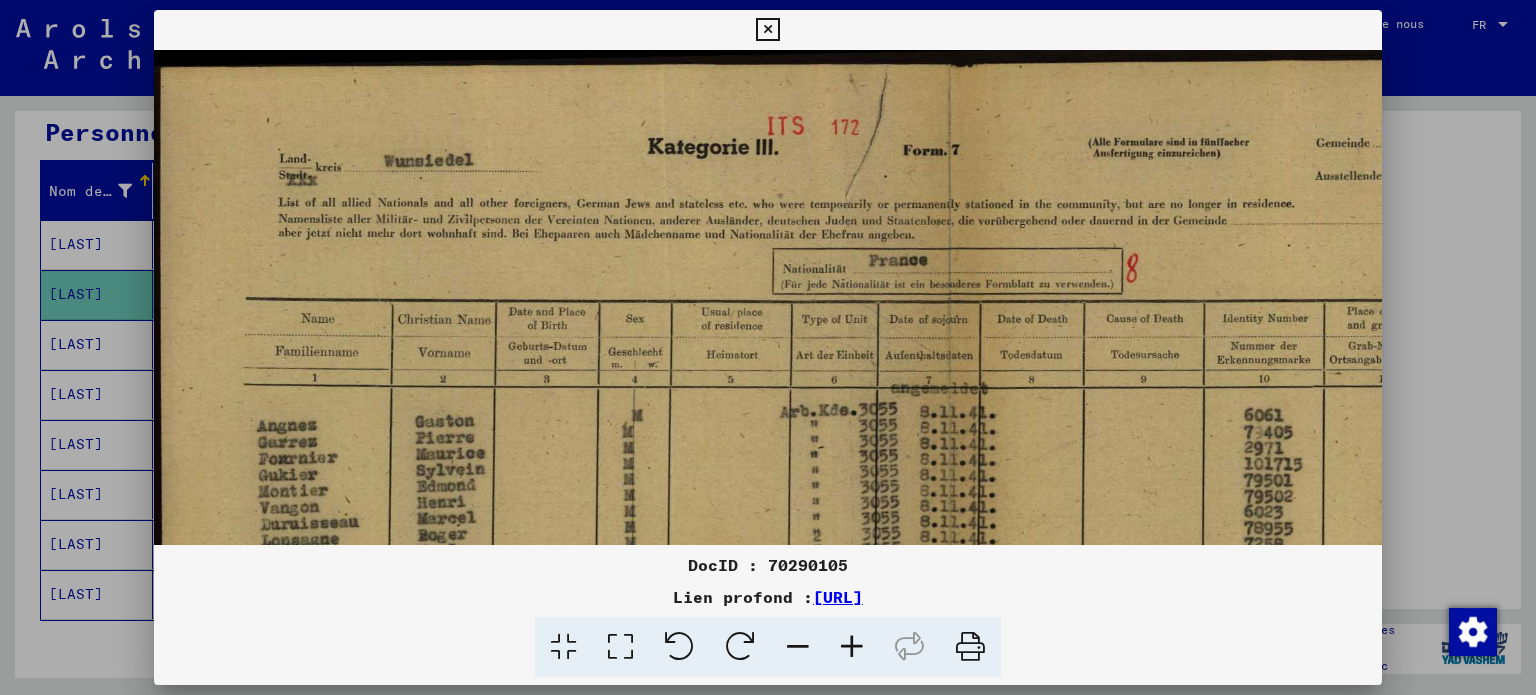 click at bounding box center (852, 647) 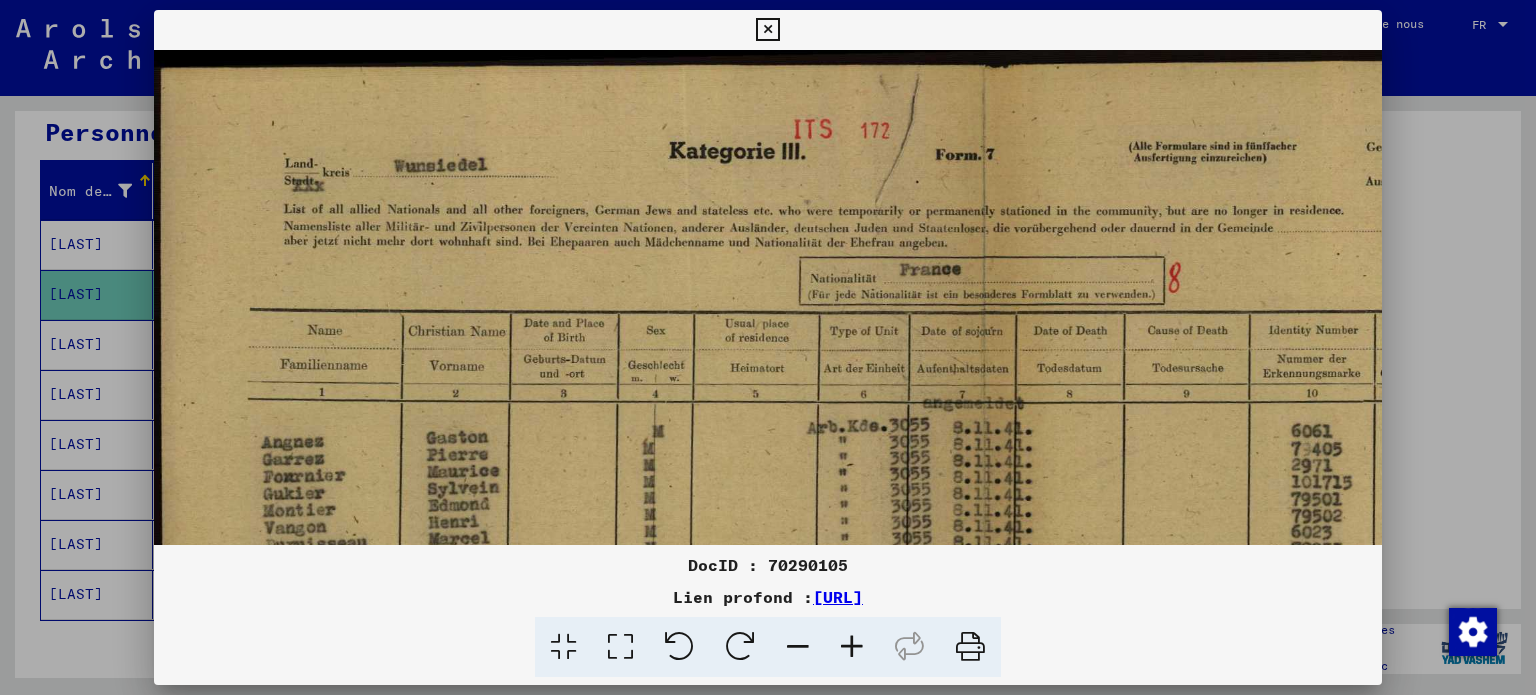 click at bounding box center (852, 647) 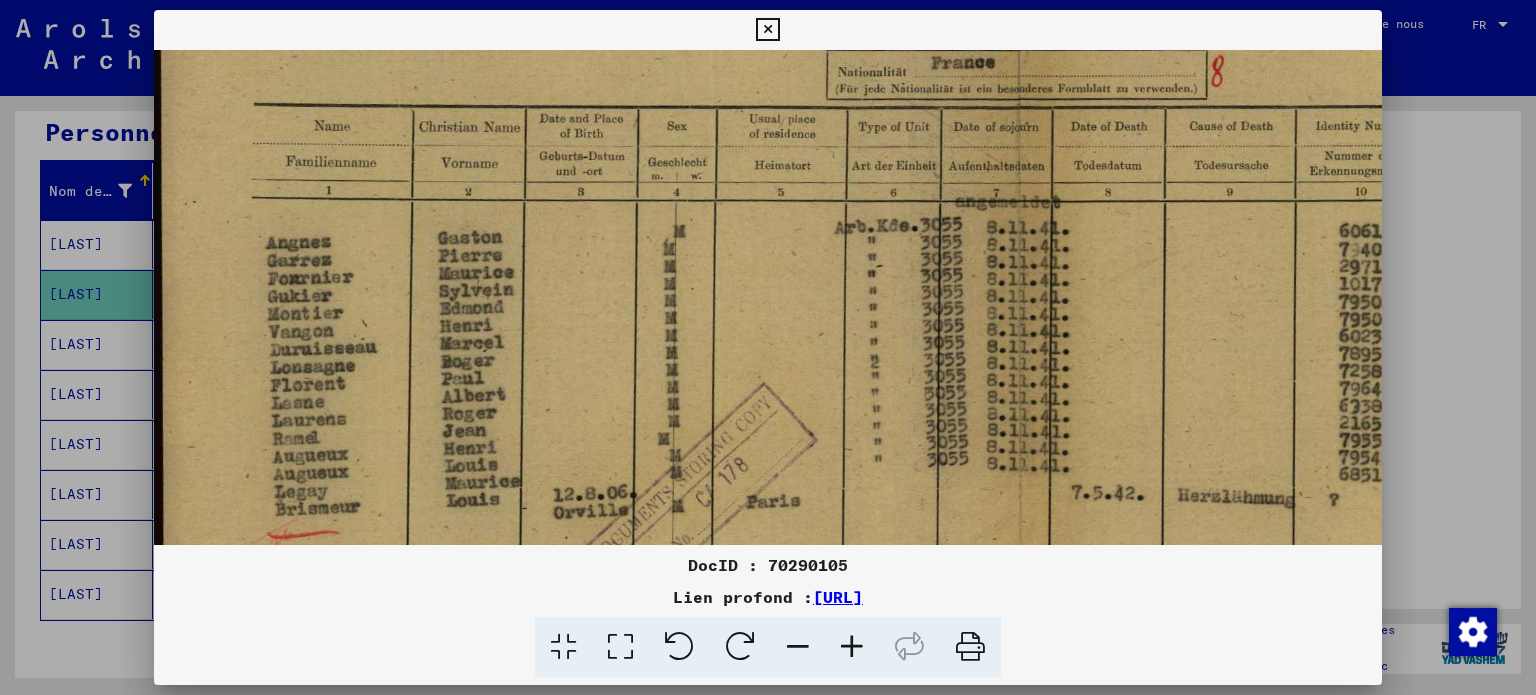 scroll, scrollTop: 229, scrollLeft: 0, axis: vertical 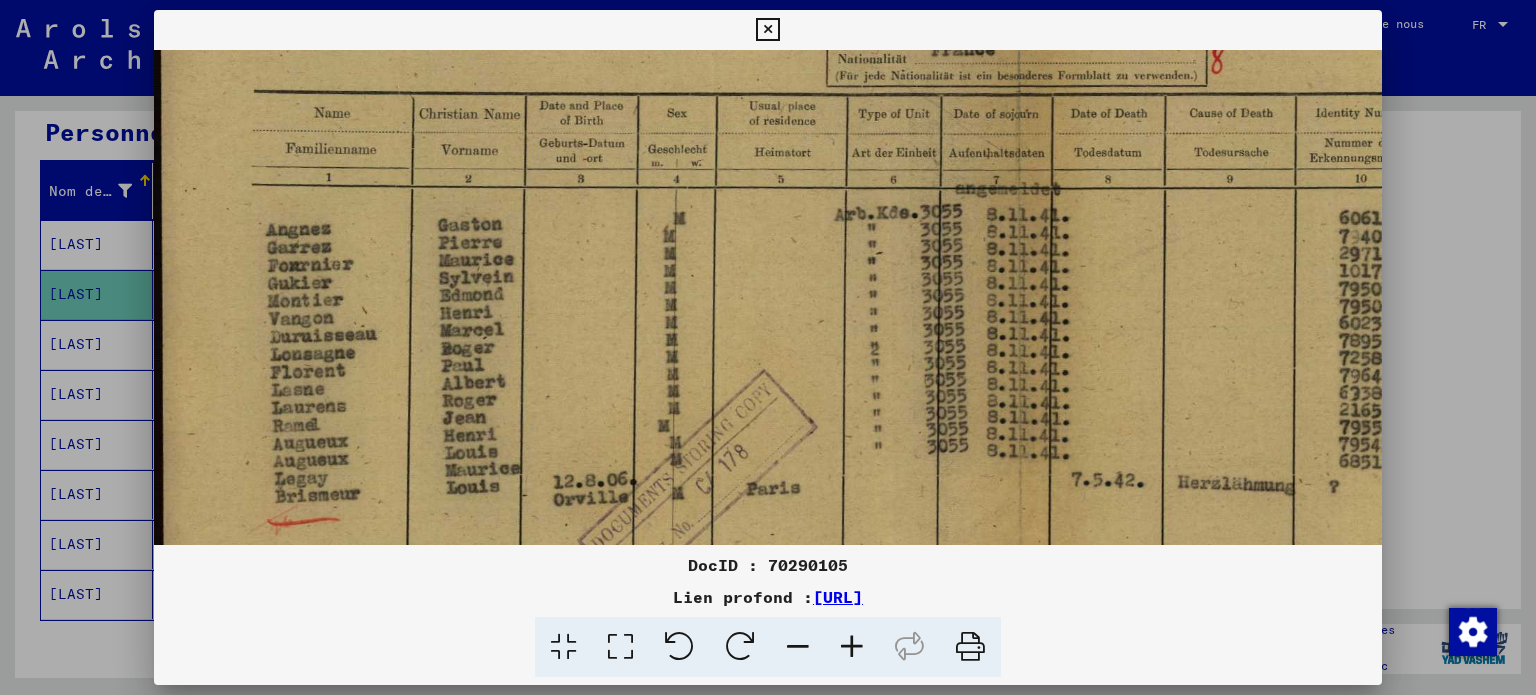 drag, startPoint x: 808, startPoint y: 424, endPoint x: 880, endPoint y: 195, distance: 240.05208 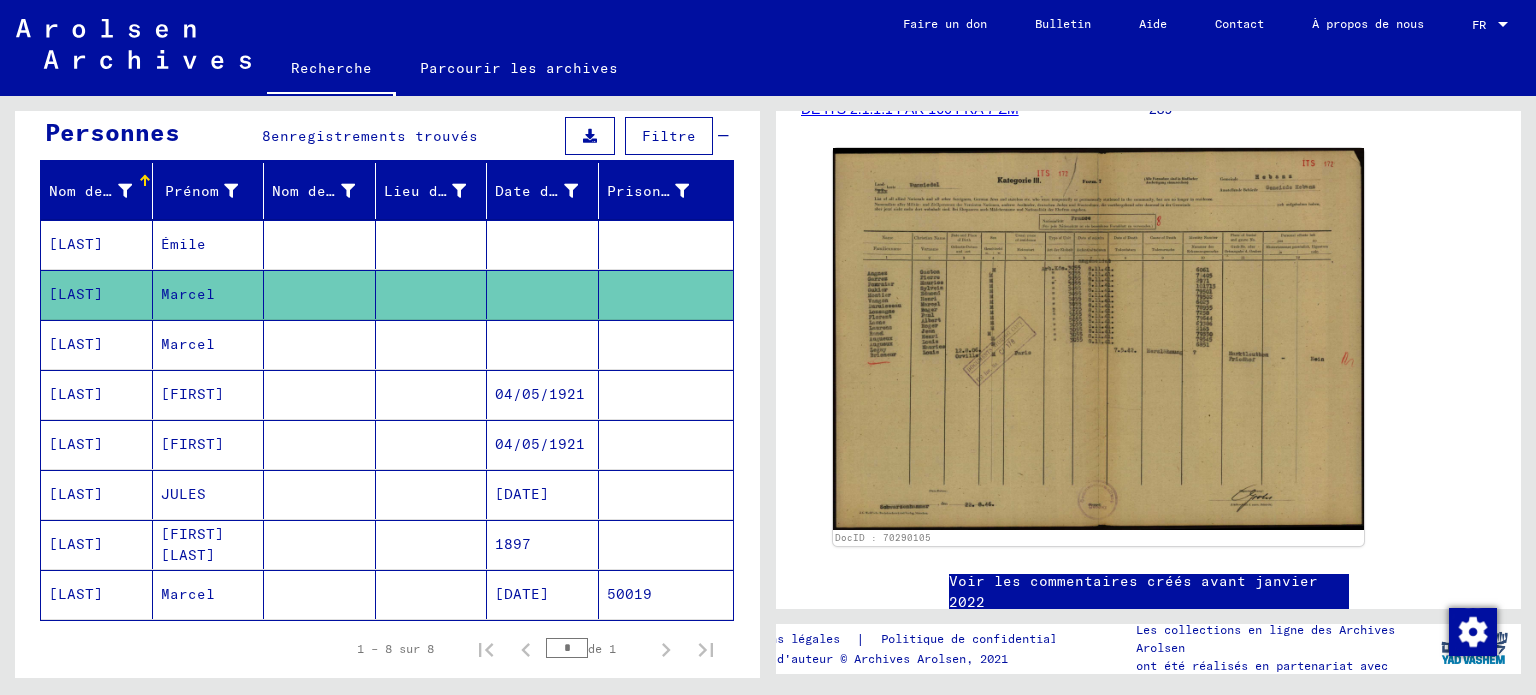 click on "Émile" at bounding box center (188, 294) 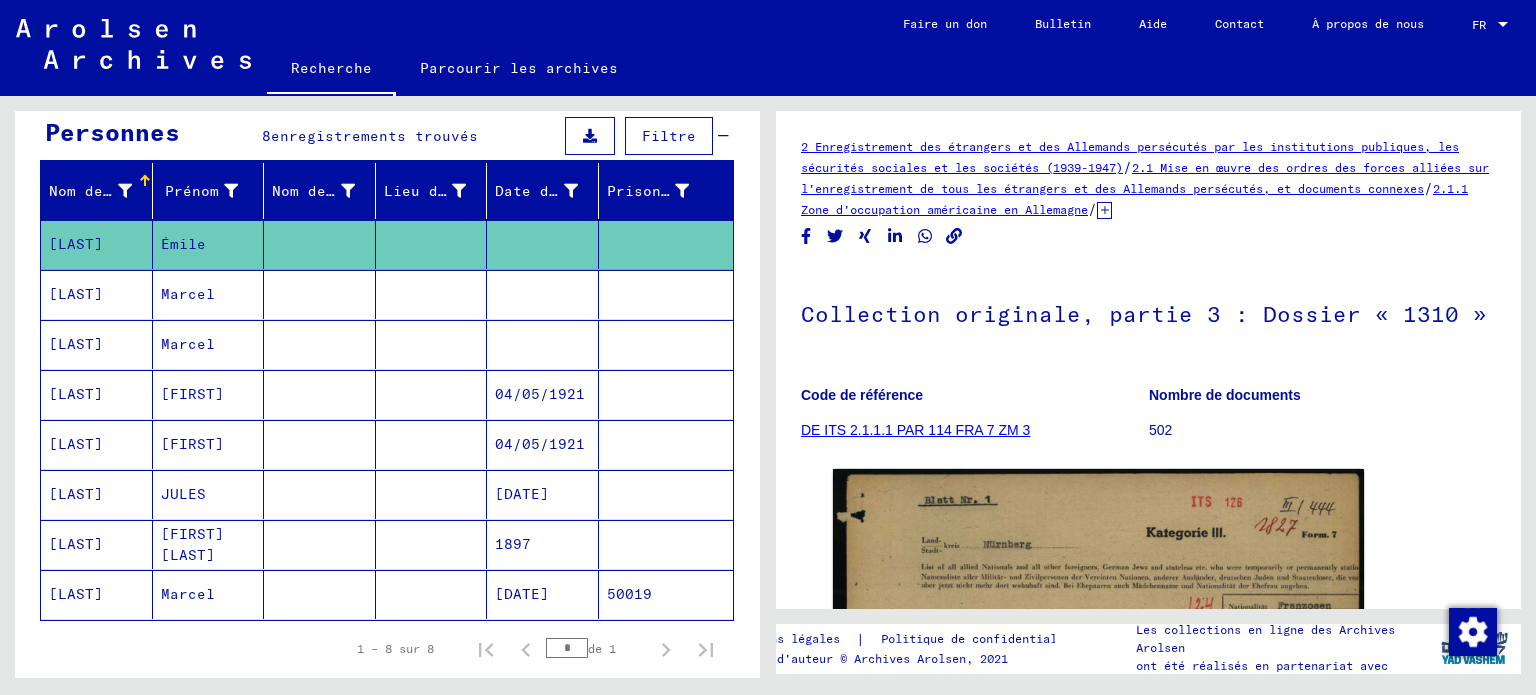 scroll, scrollTop: 0, scrollLeft: 0, axis: both 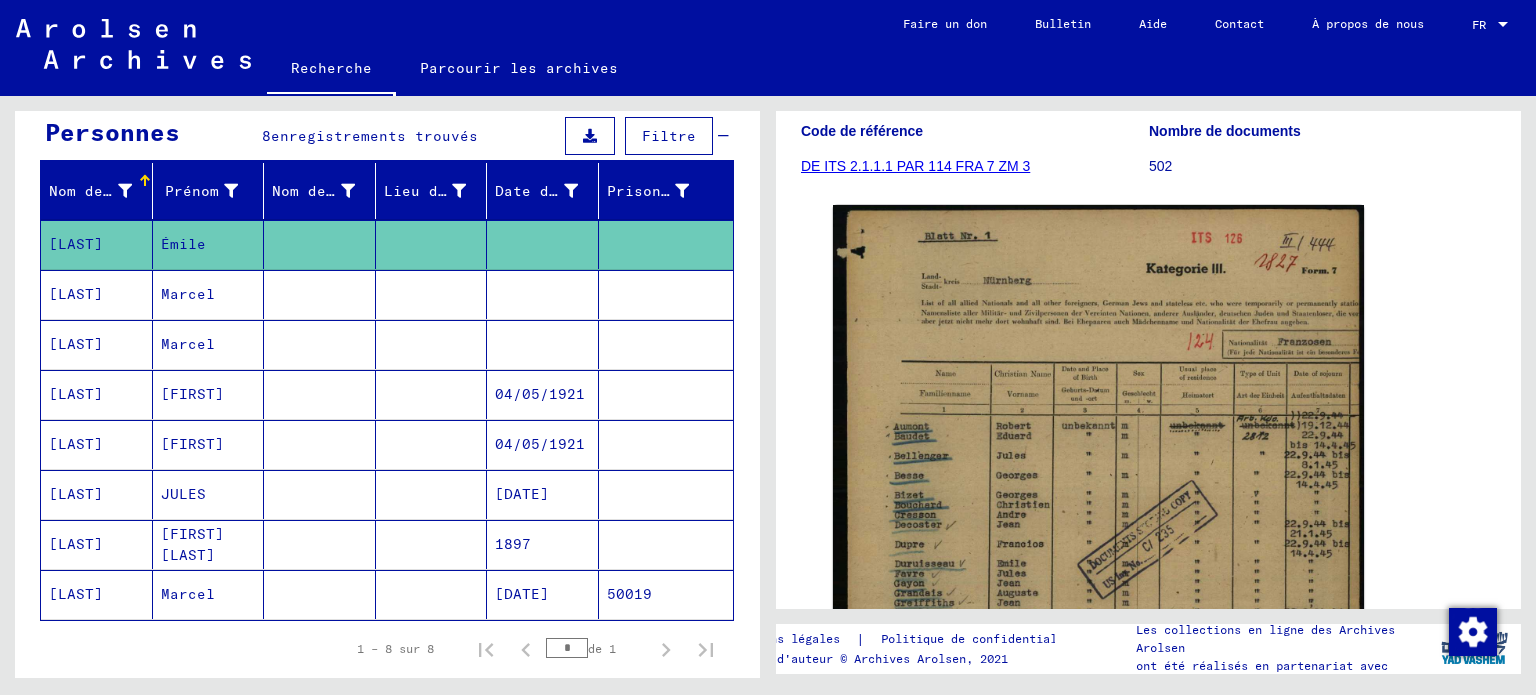 click on "Marcel" 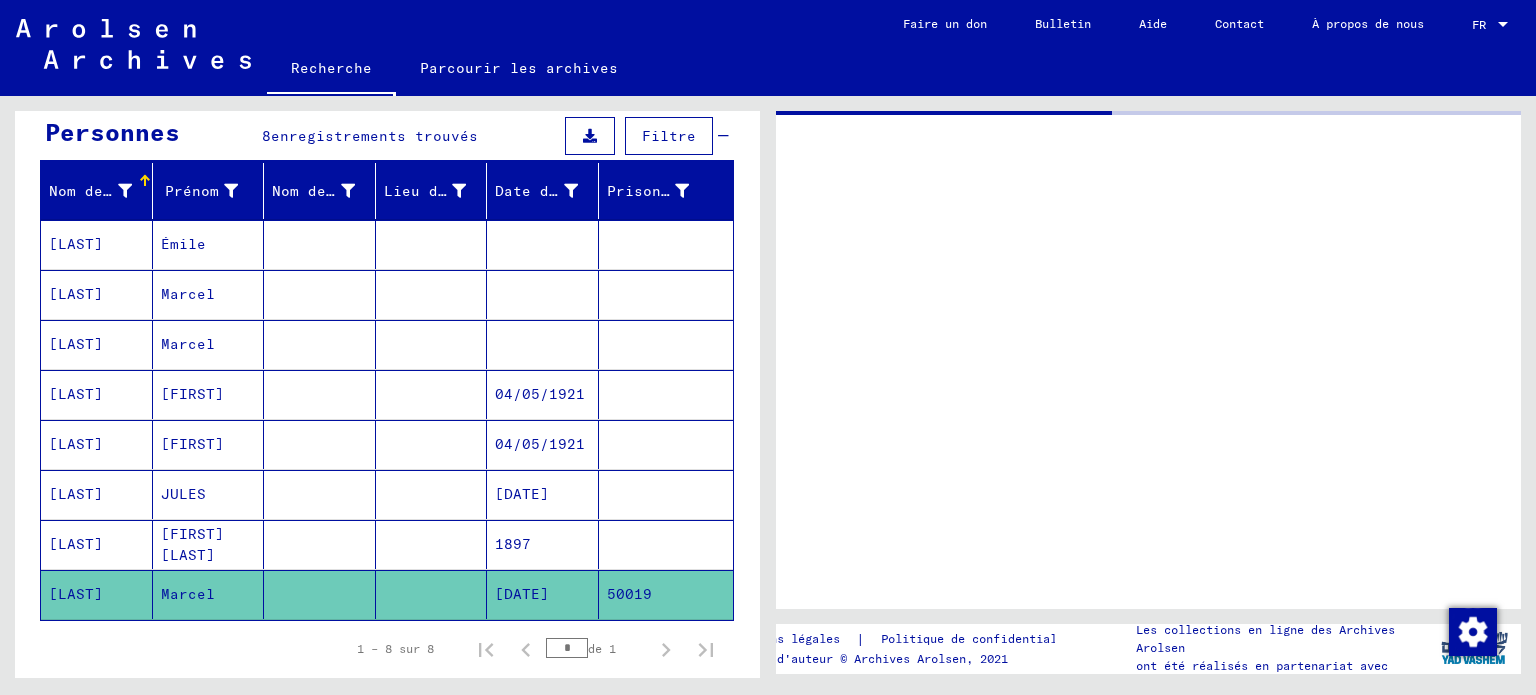 scroll, scrollTop: 0, scrollLeft: 0, axis: both 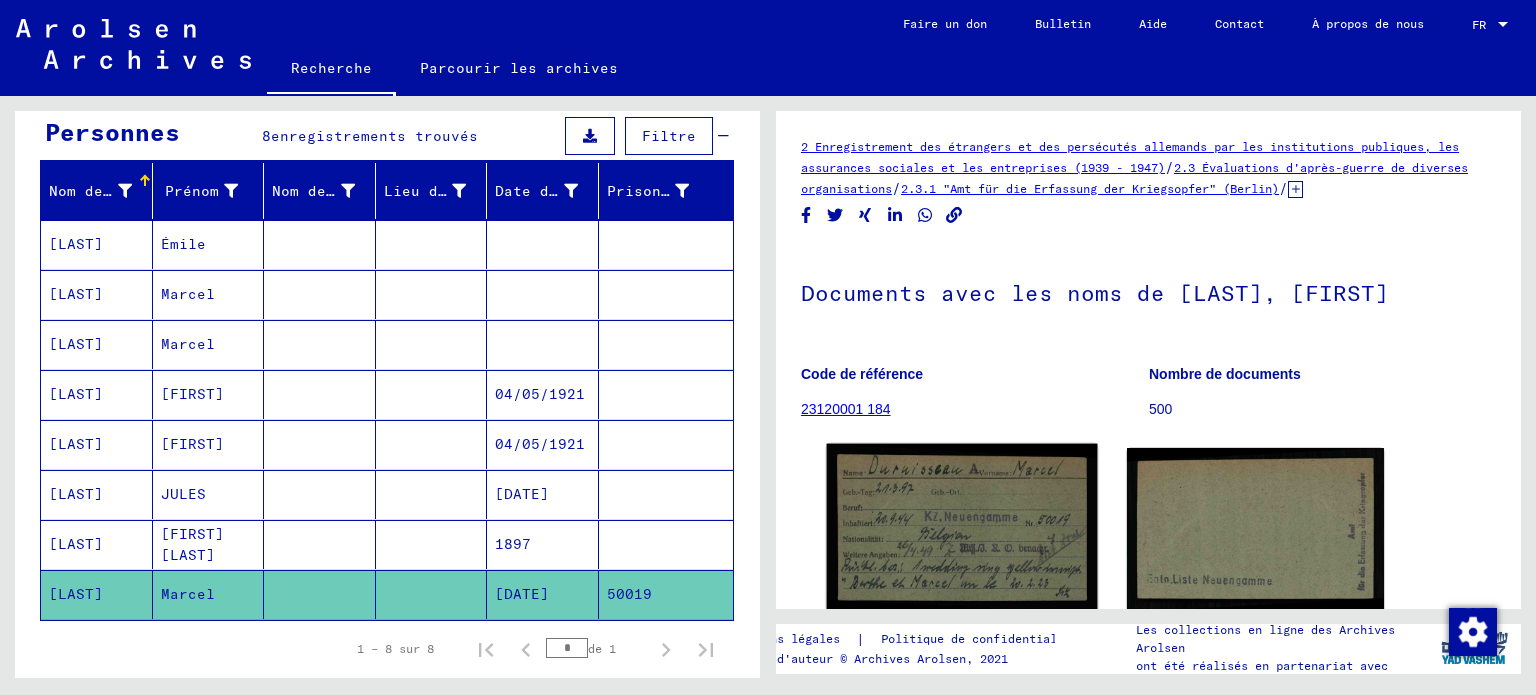 click 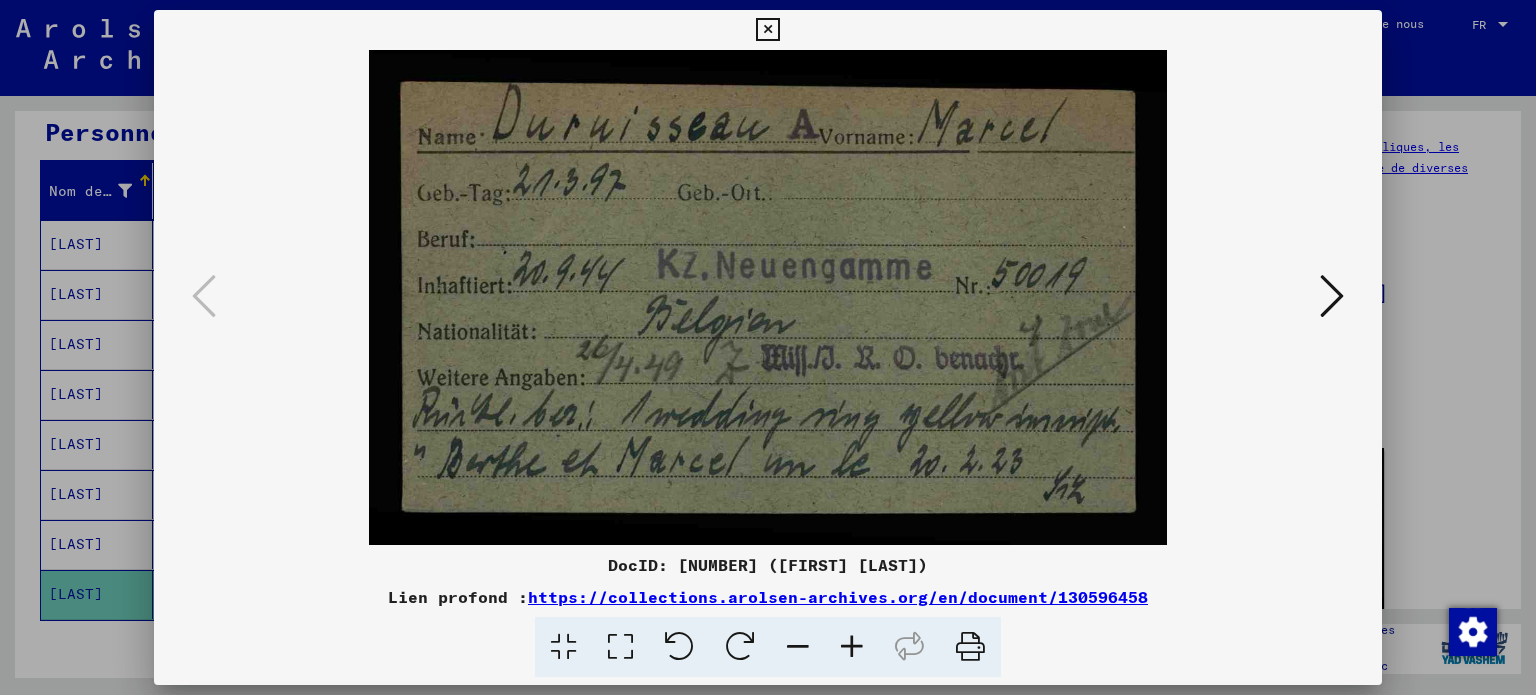 click at bounding box center [1332, 296] 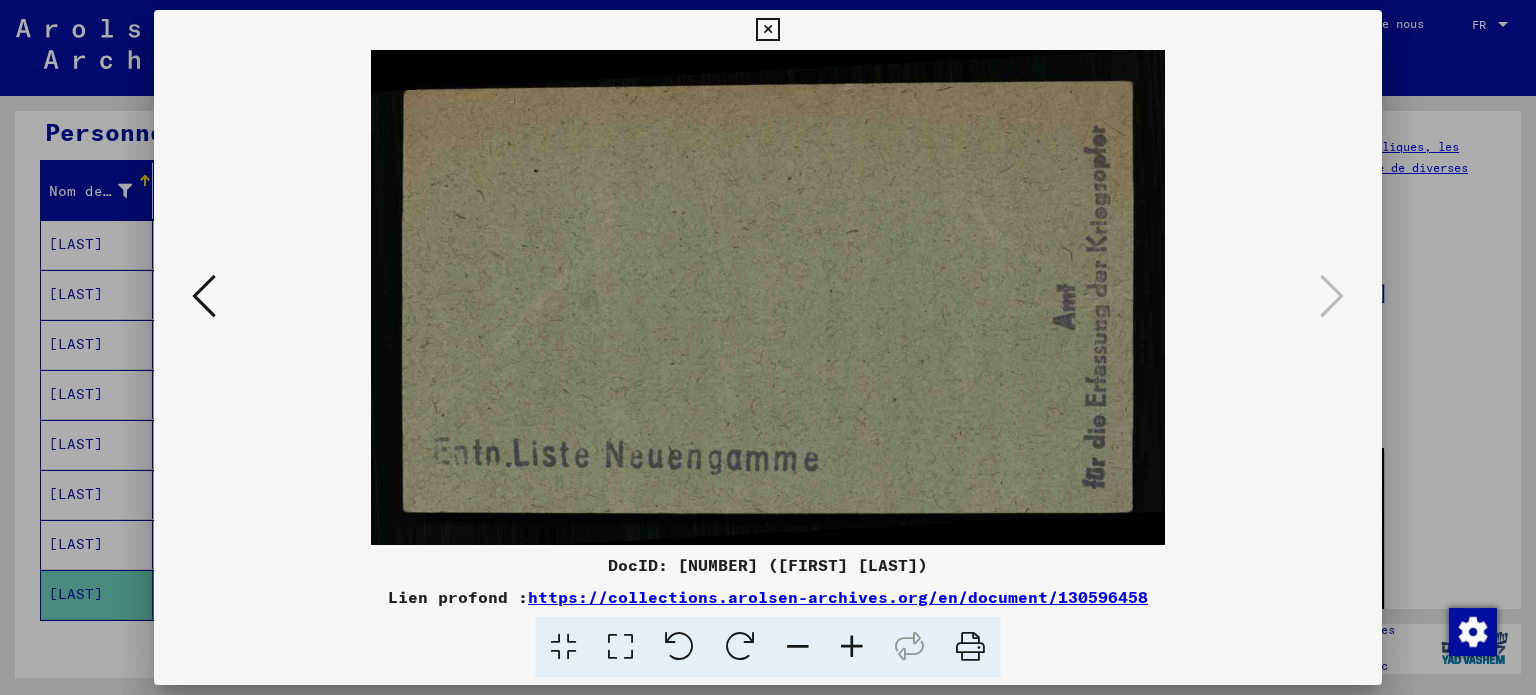 click at bounding box center (767, 30) 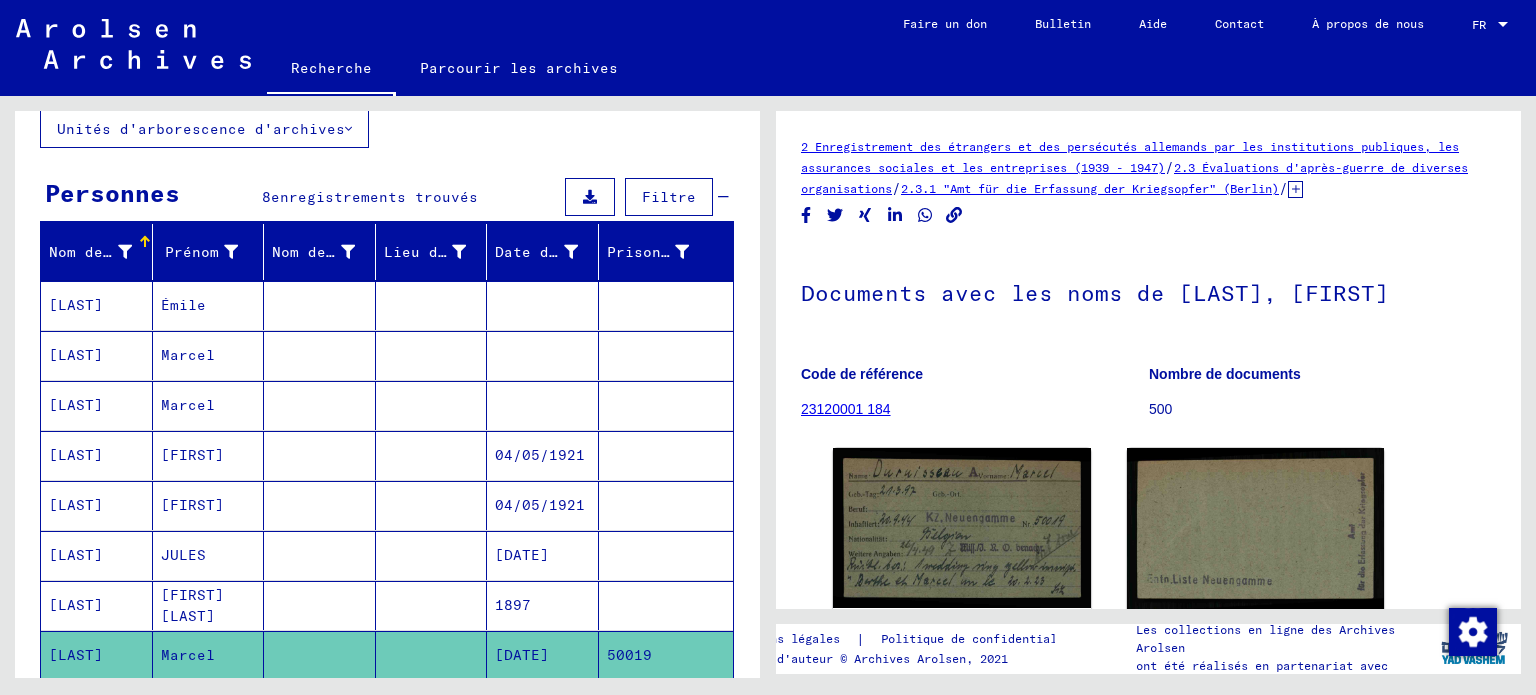 scroll, scrollTop: 0, scrollLeft: 0, axis: both 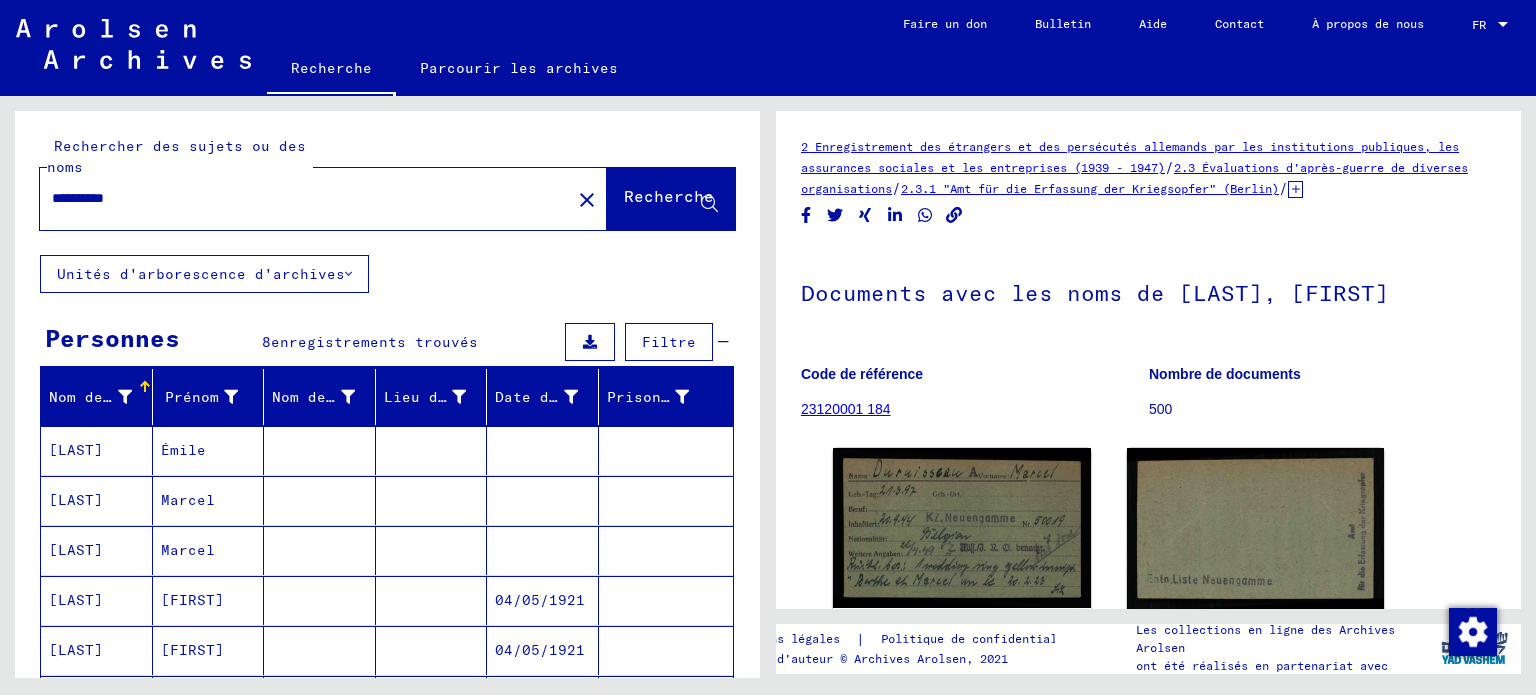 click on "**********" at bounding box center [305, 198] 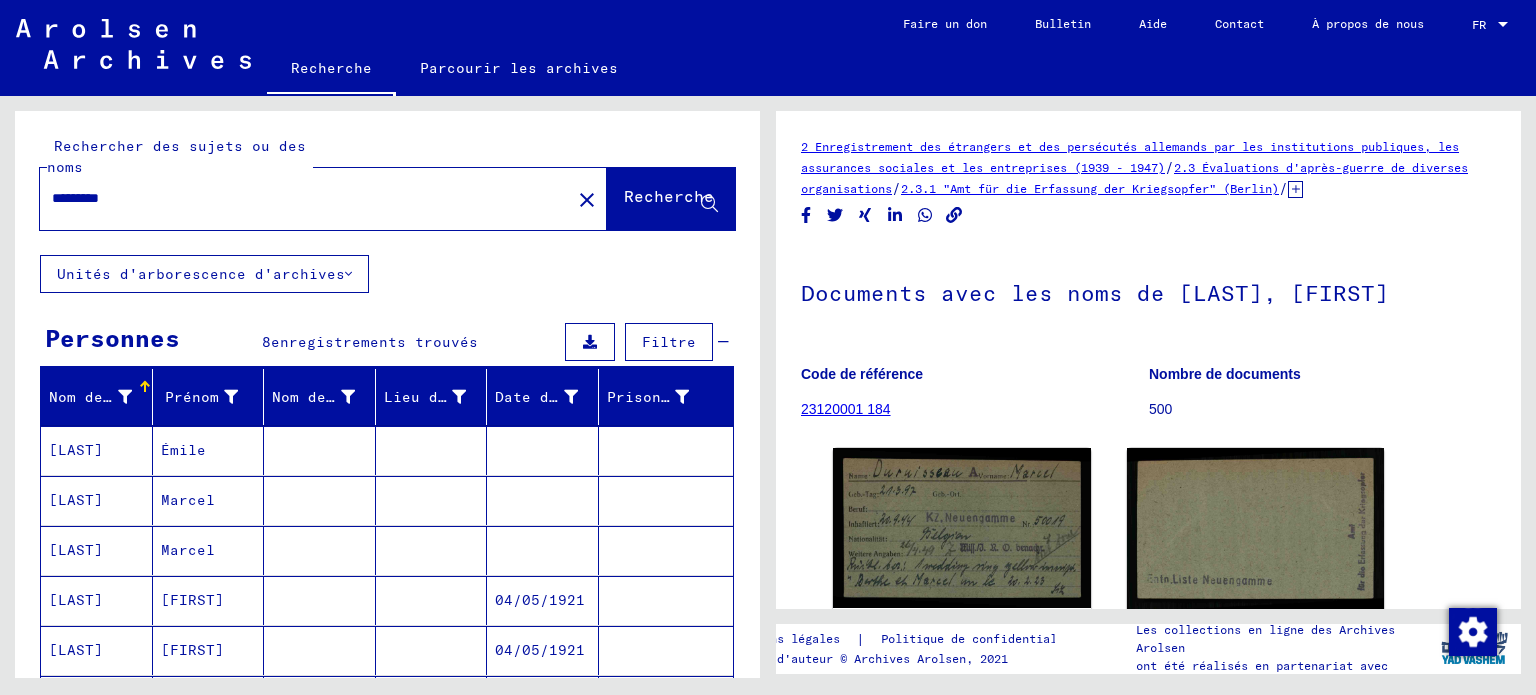 type on "*********" 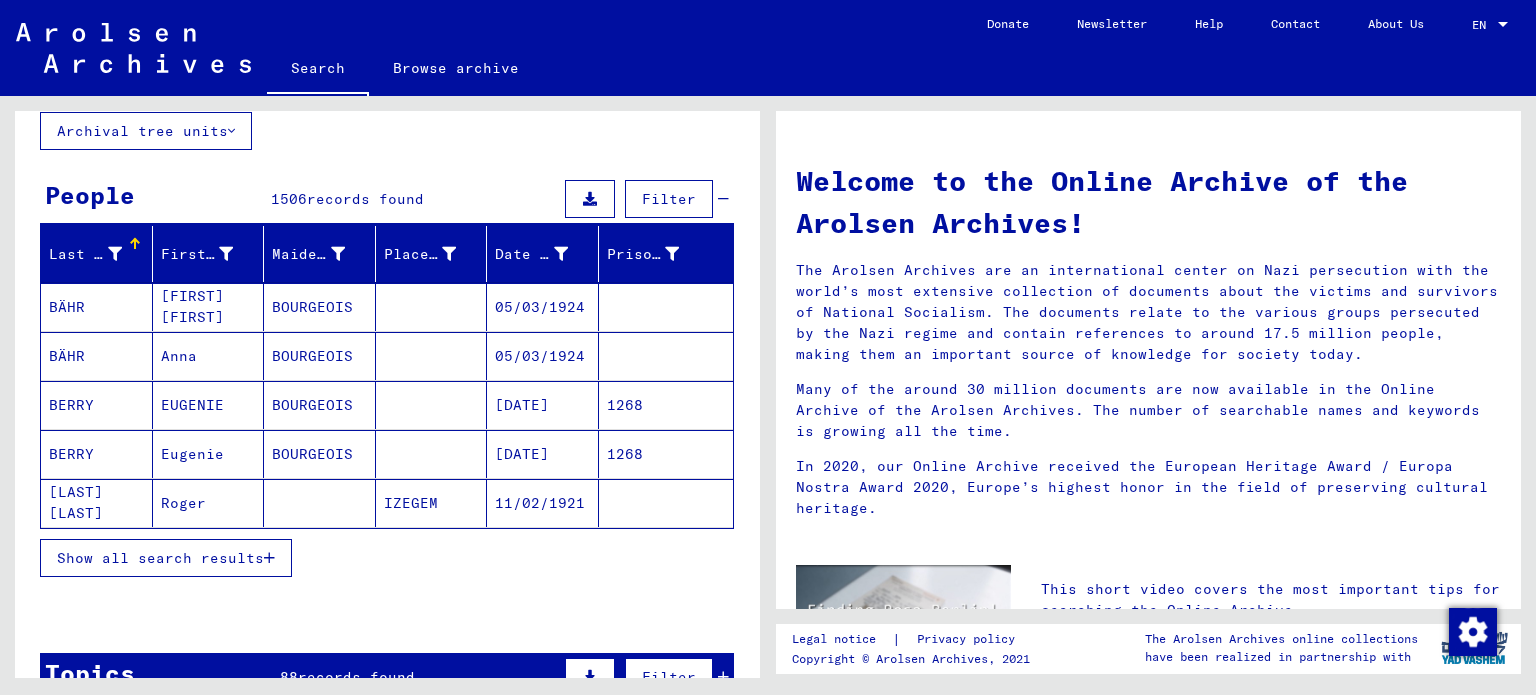 scroll, scrollTop: 124, scrollLeft: 0, axis: vertical 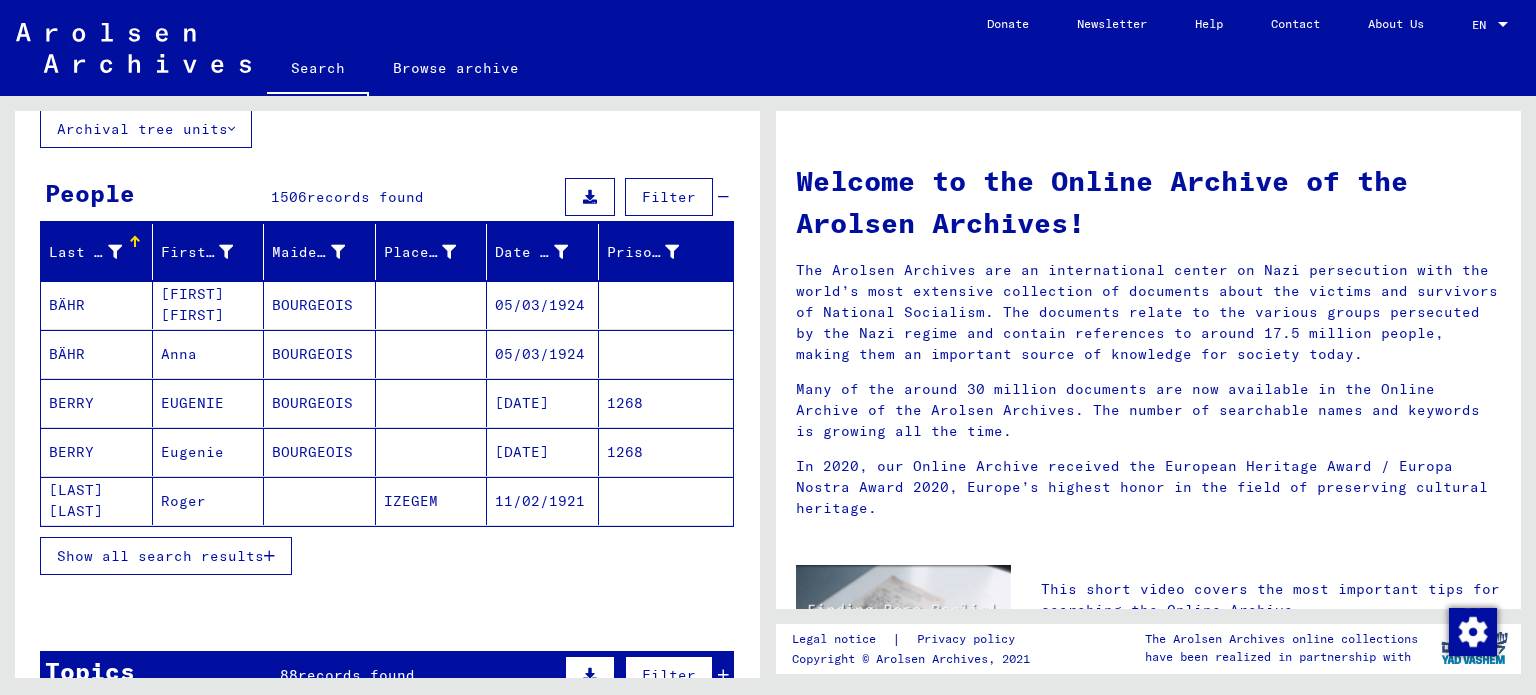 click at bounding box center (269, 556) 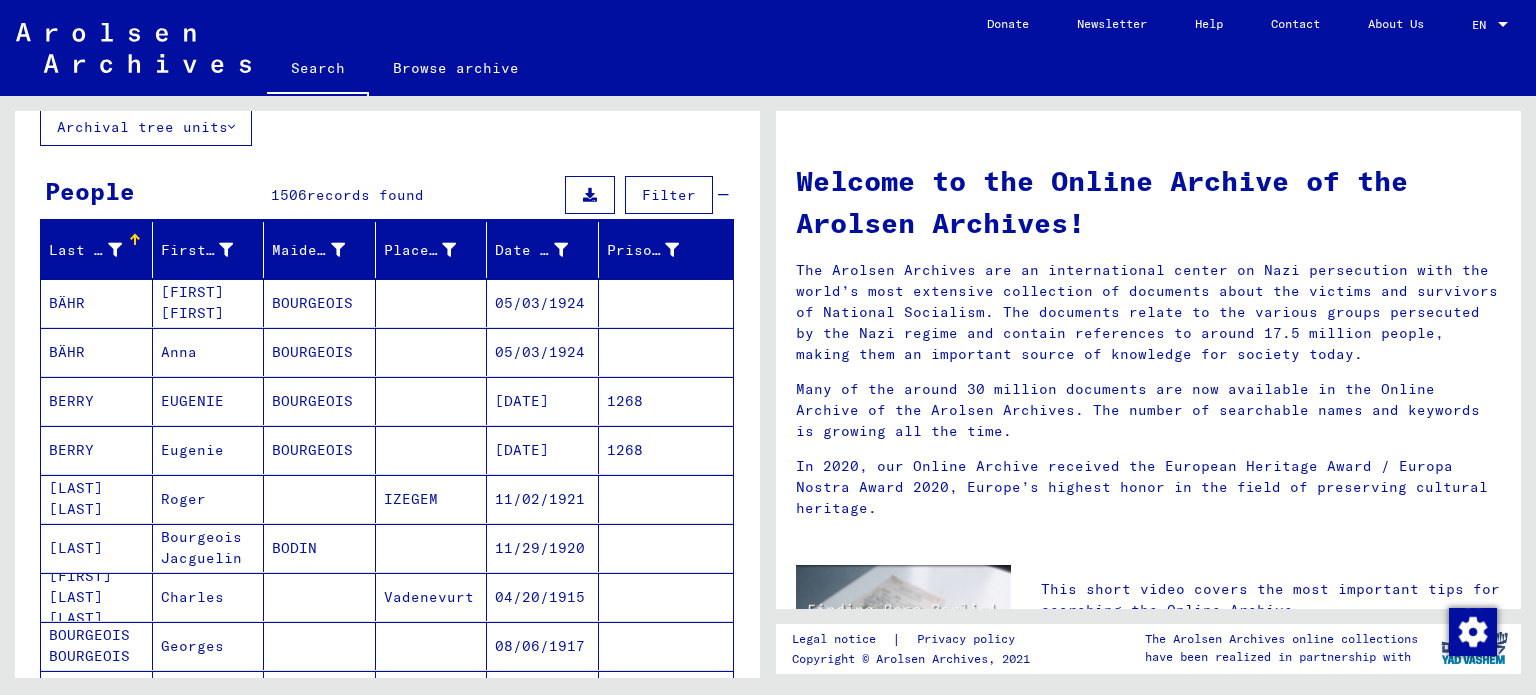 scroll, scrollTop: 130, scrollLeft: 0, axis: vertical 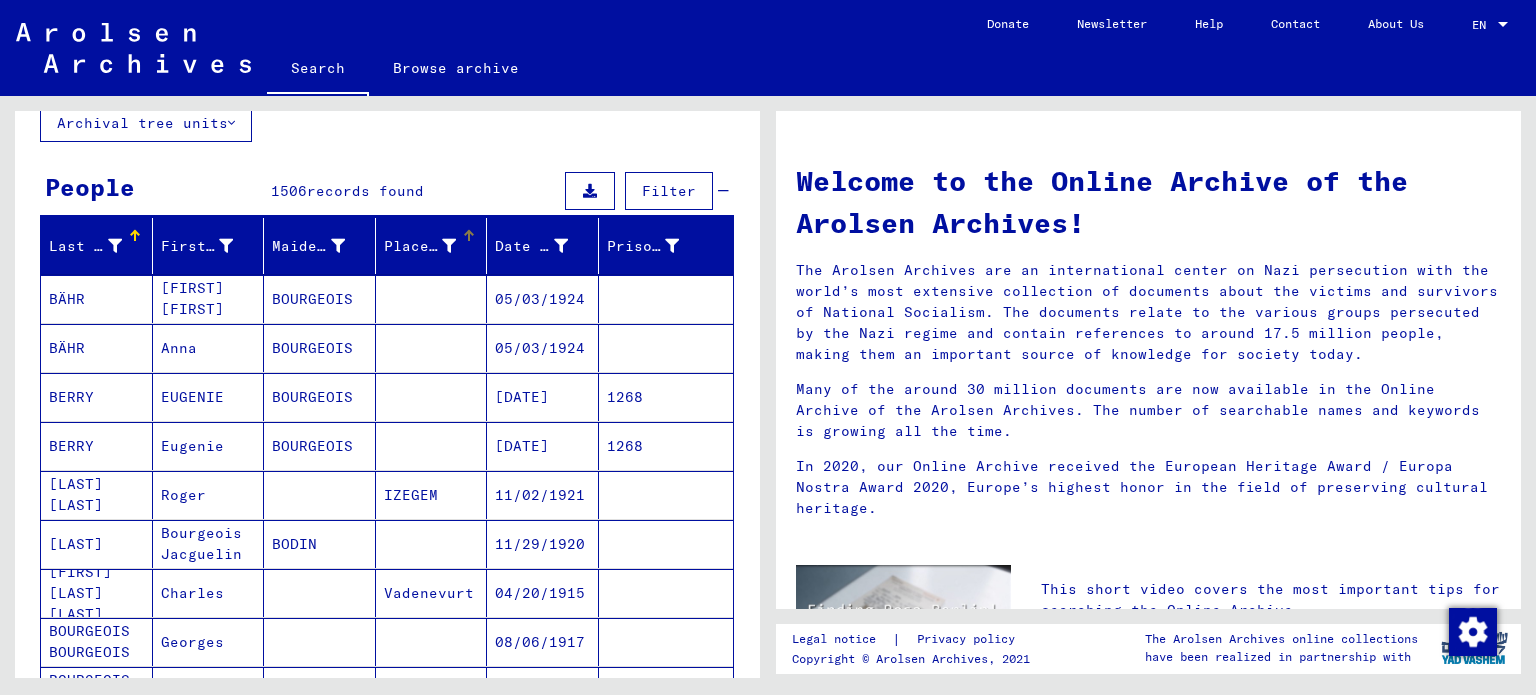 click on "Last Name   First Name   Maiden Name   Place of Birth   Date of Birth   Prisoner #" at bounding box center [387, 247] 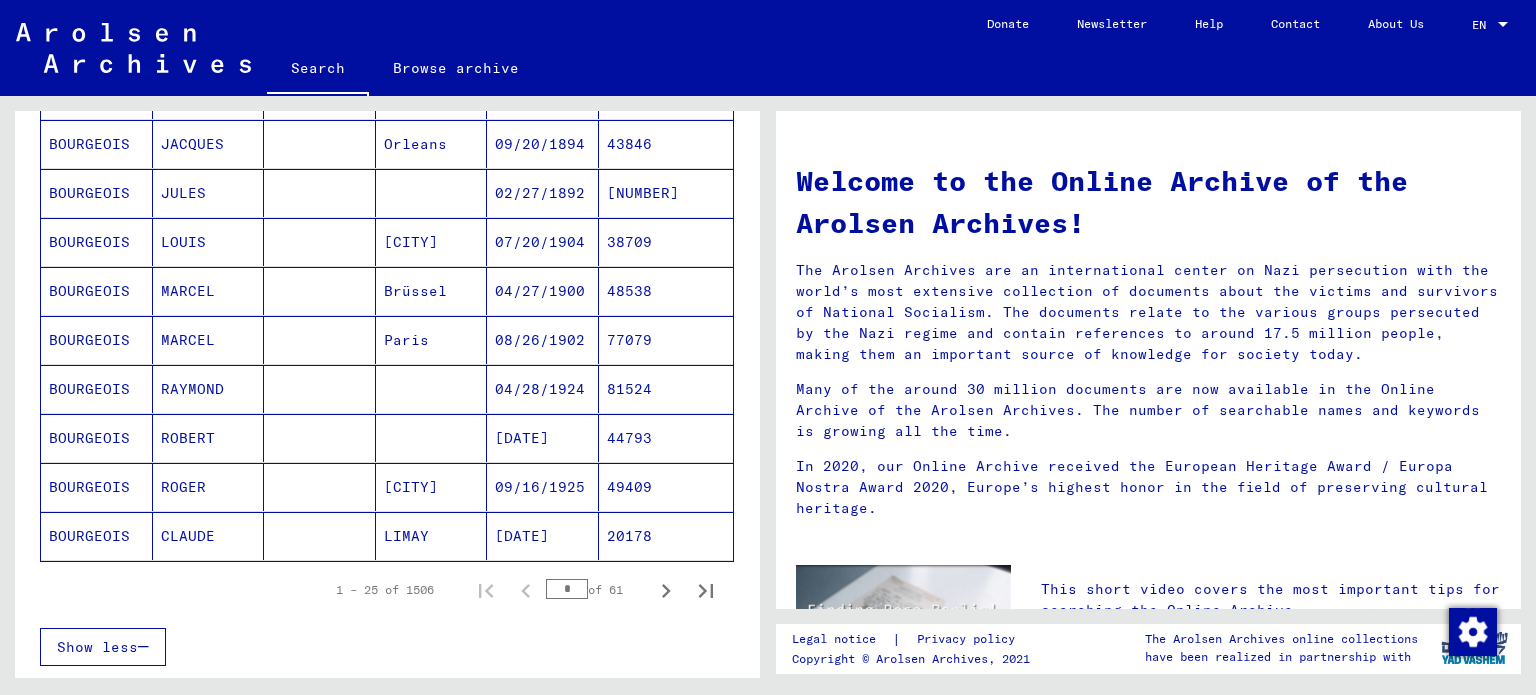 scroll, scrollTop: 1098, scrollLeft: 0, axis: vertical 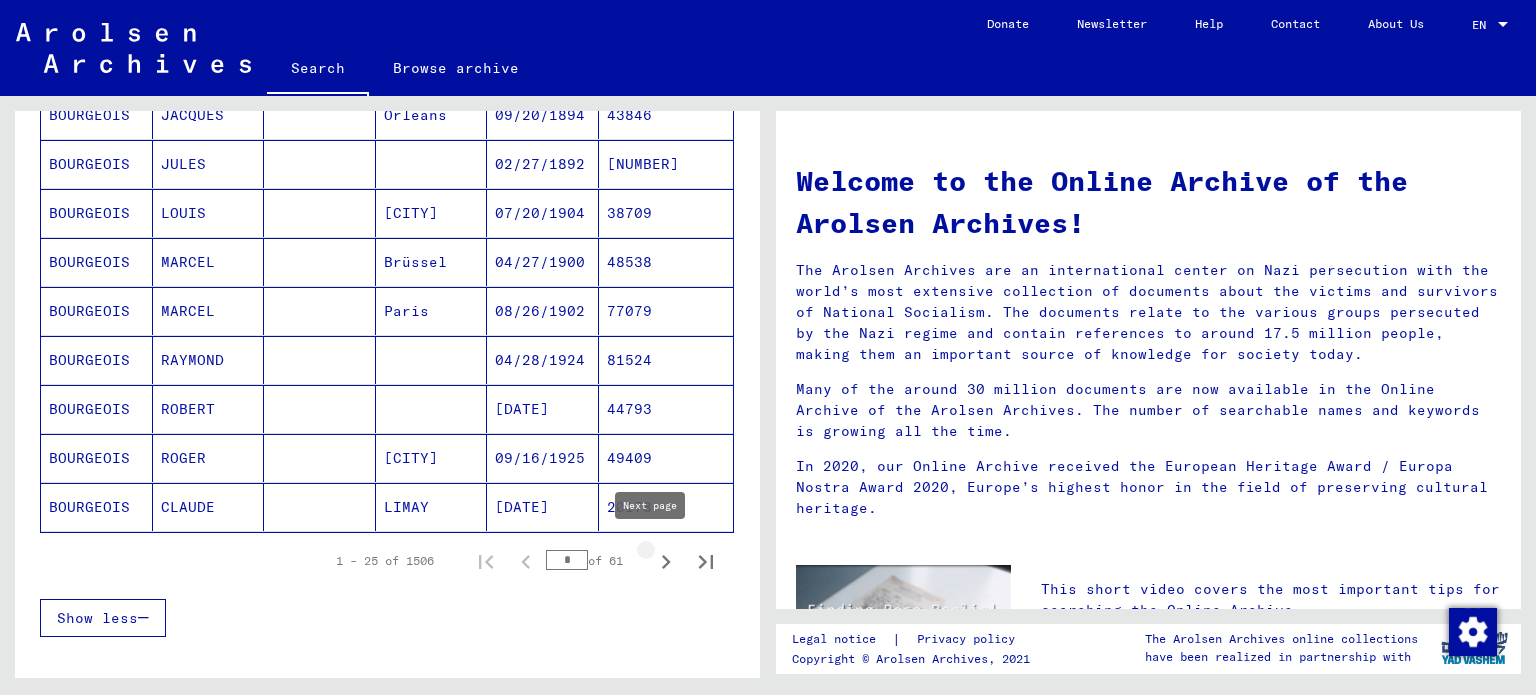 click 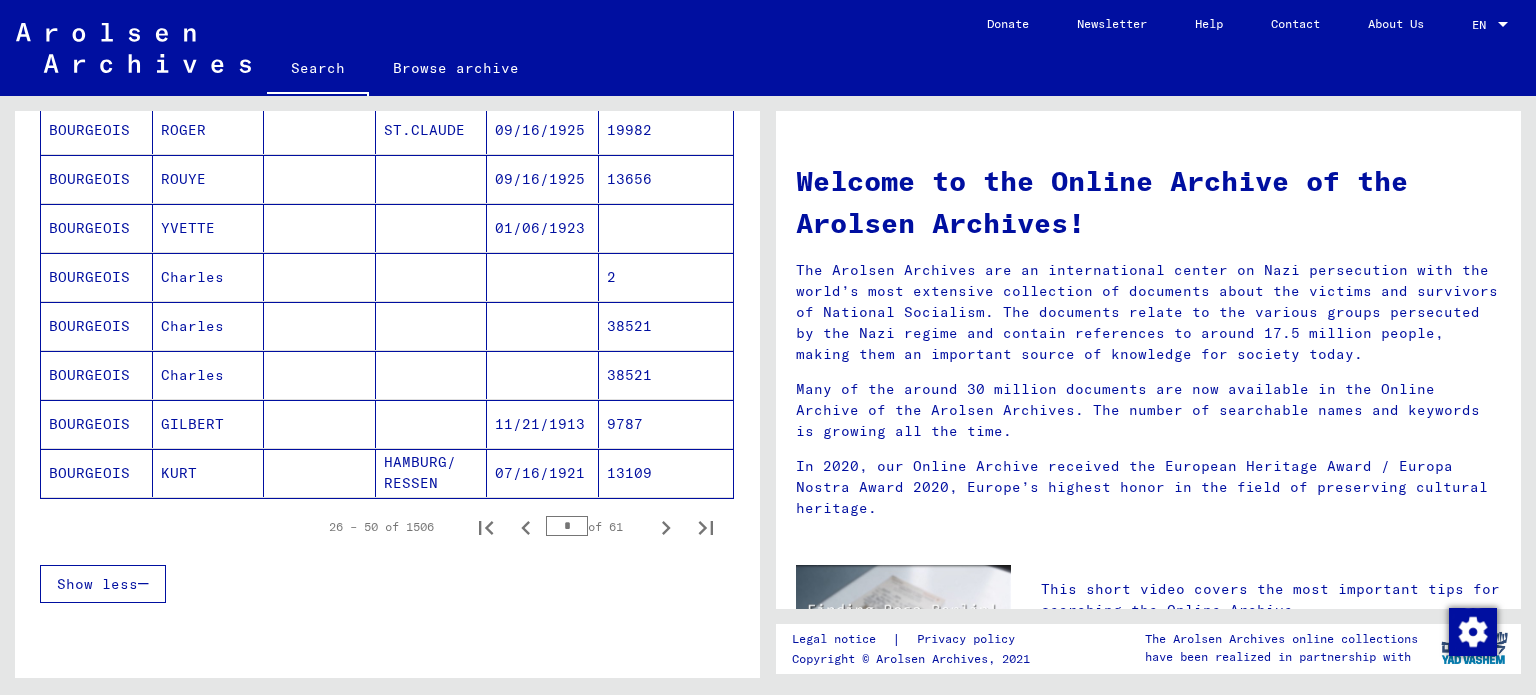 scroll, scrollTop: 1177, scrollLeft: 0, axis: vertical 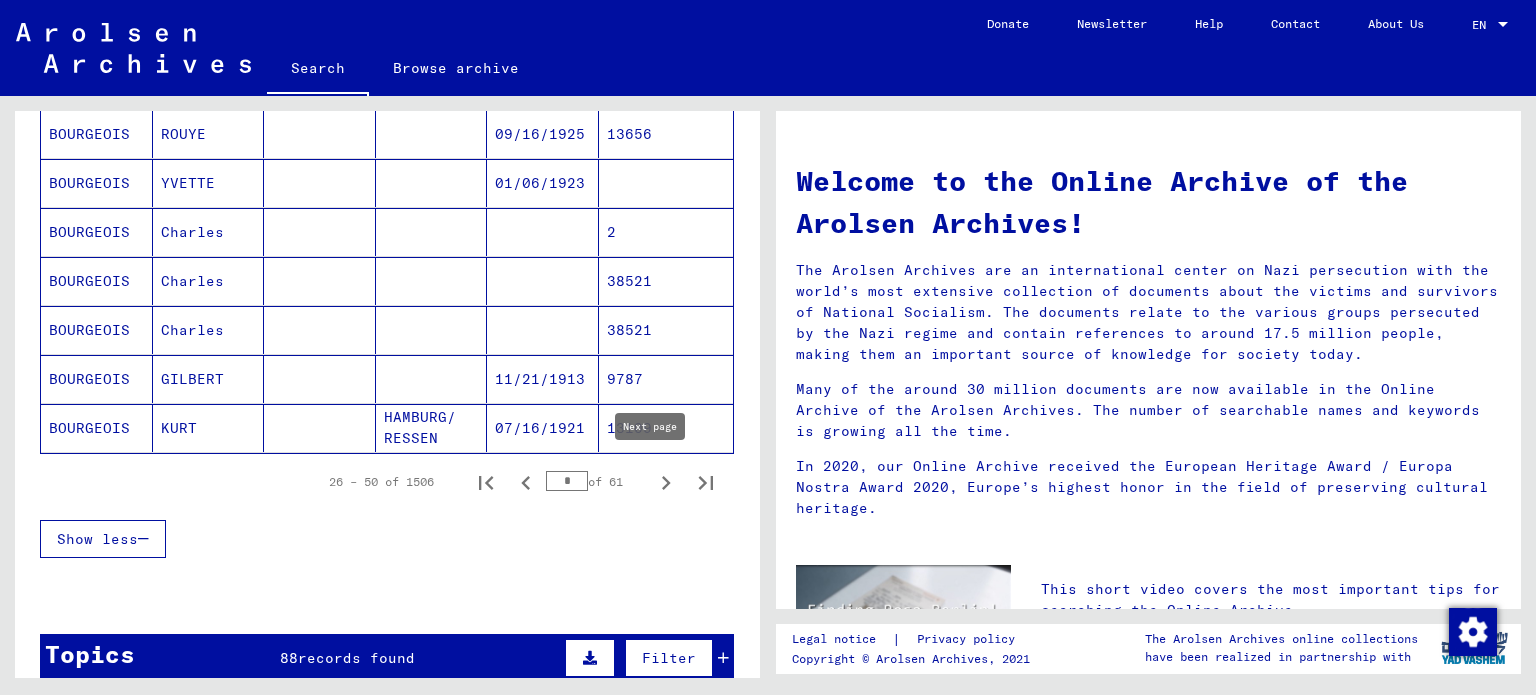 click 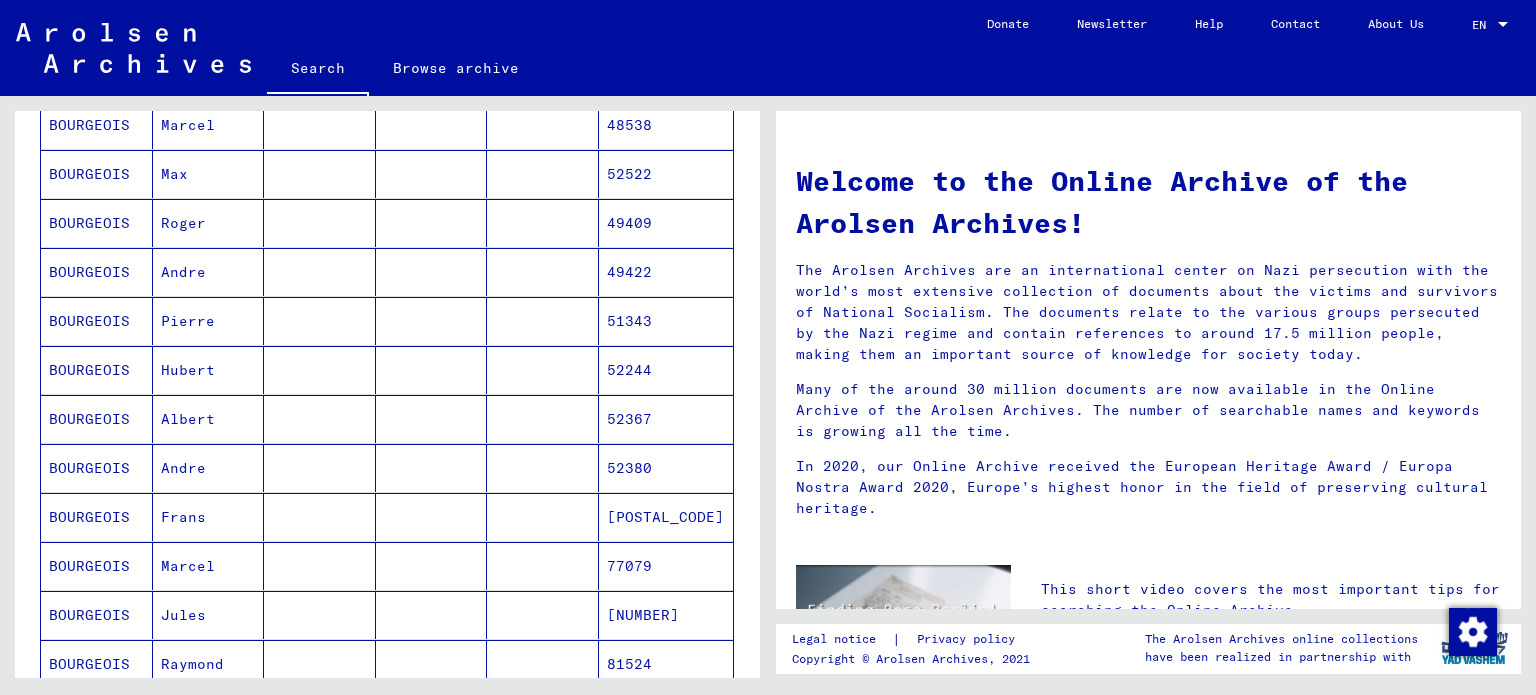 scroll, scrollTop: 467, scrollLeft: 0, axis: vertical 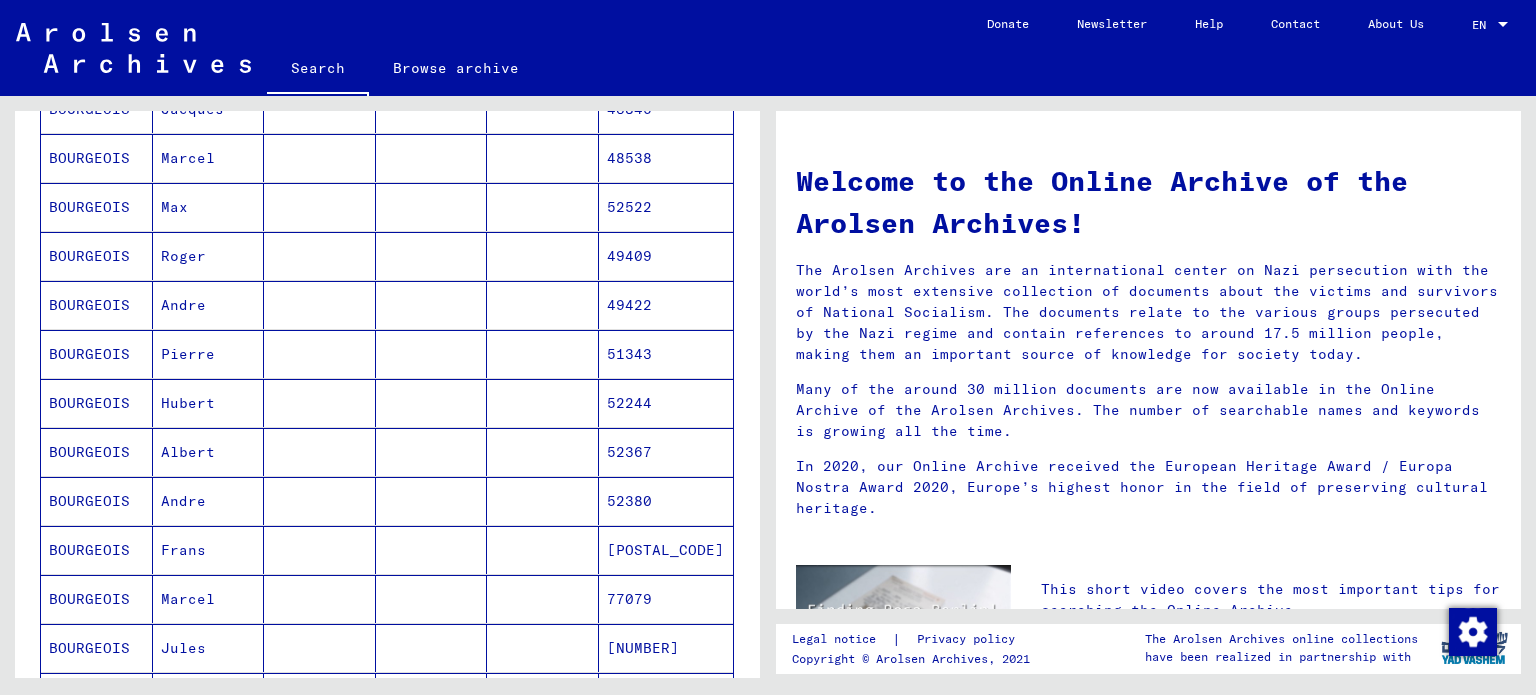 click on "Marcel" at bounding box center [209, 648] 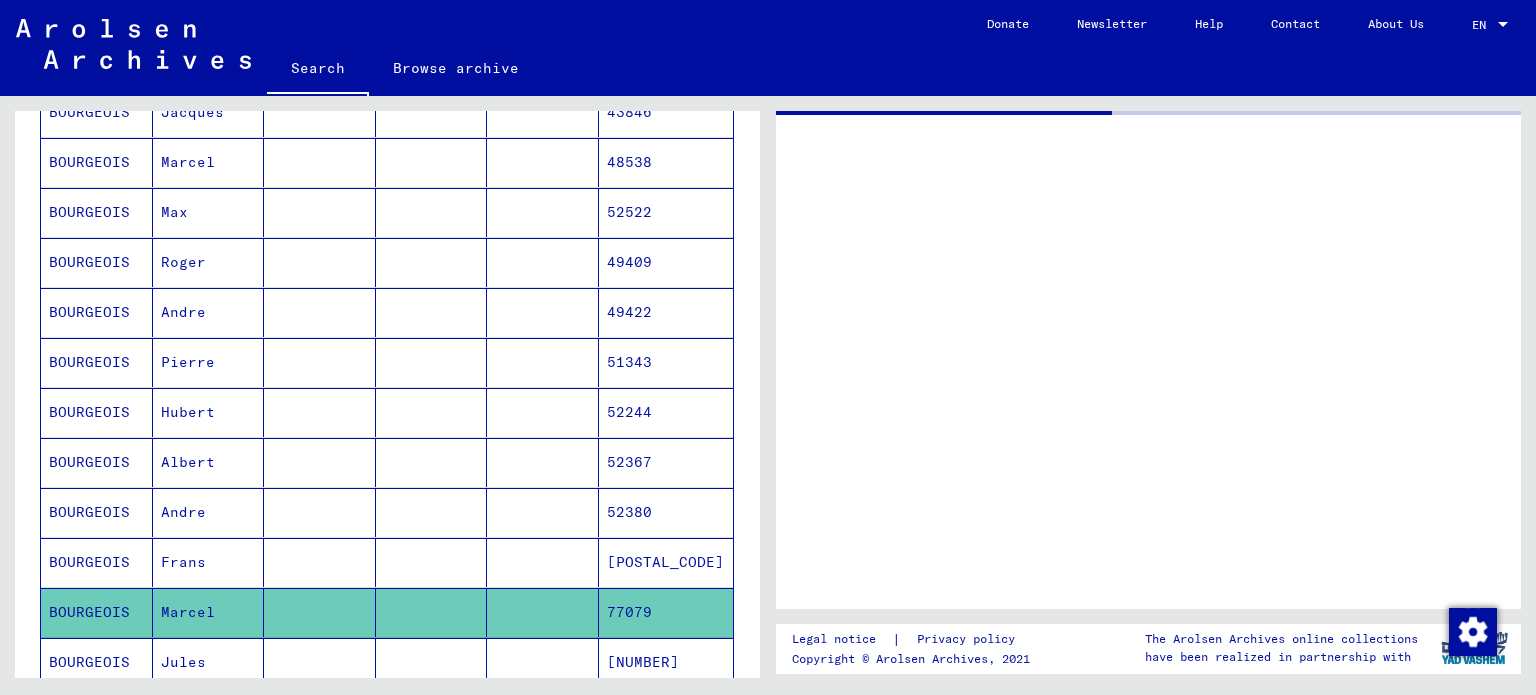 scroll, scrollTop: 470, scrollLeft: 0, axis: vertical 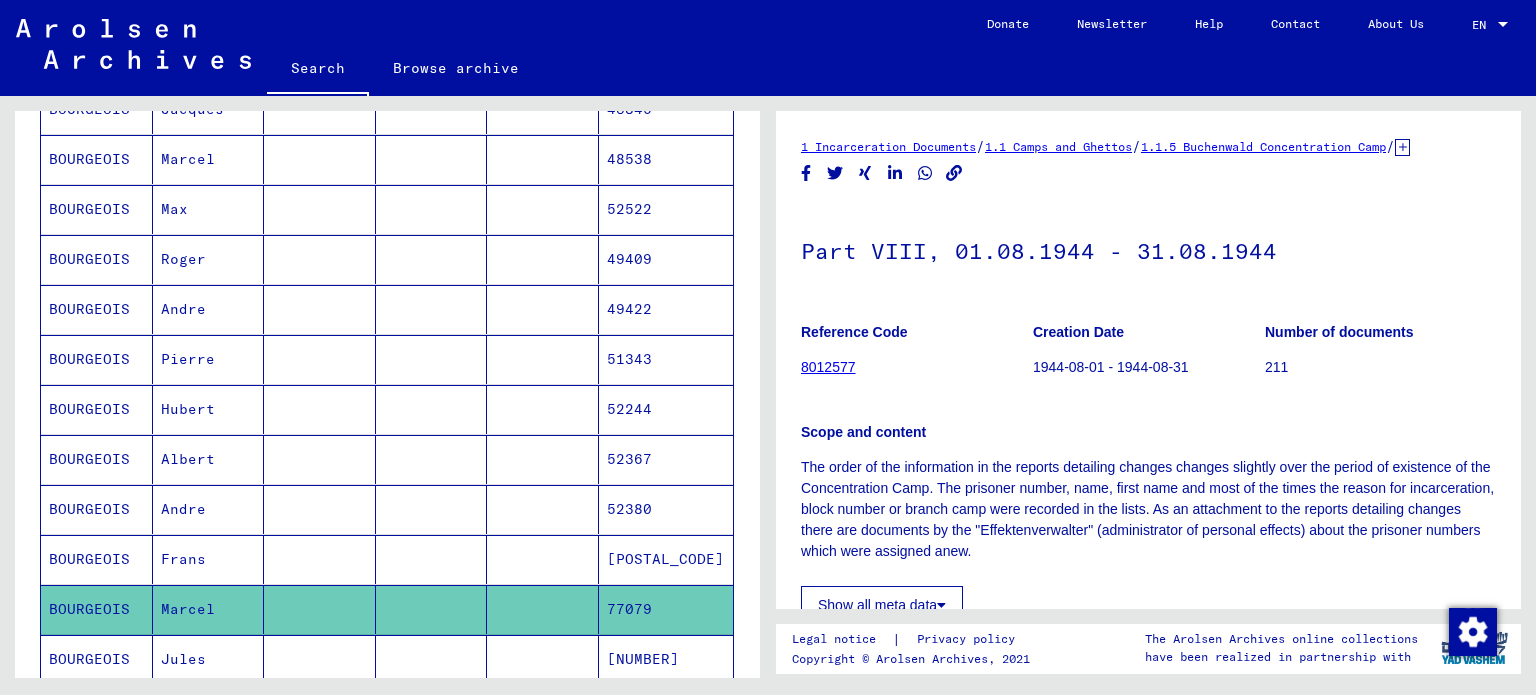 click on "8012577" 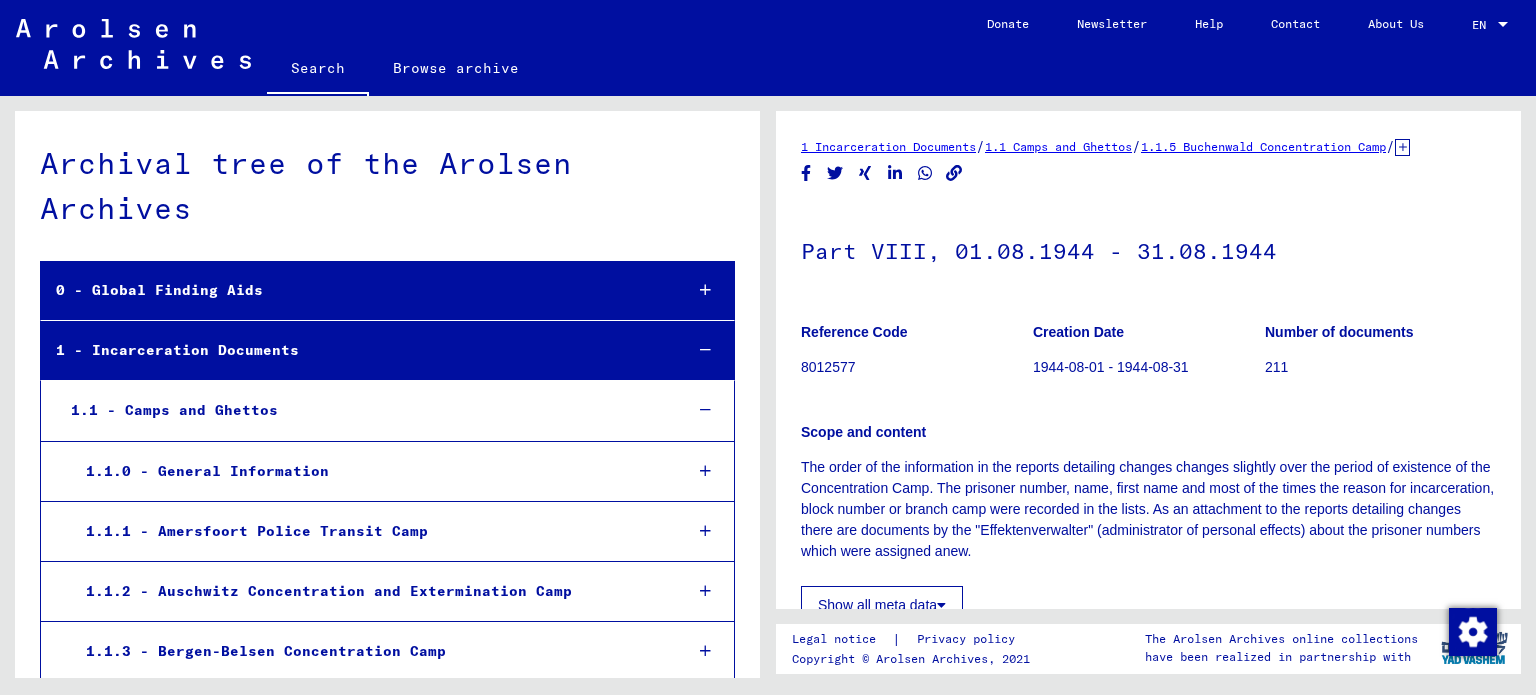 scroll, scrollTop: 2183, scrollLeft: 0, axis: vertical 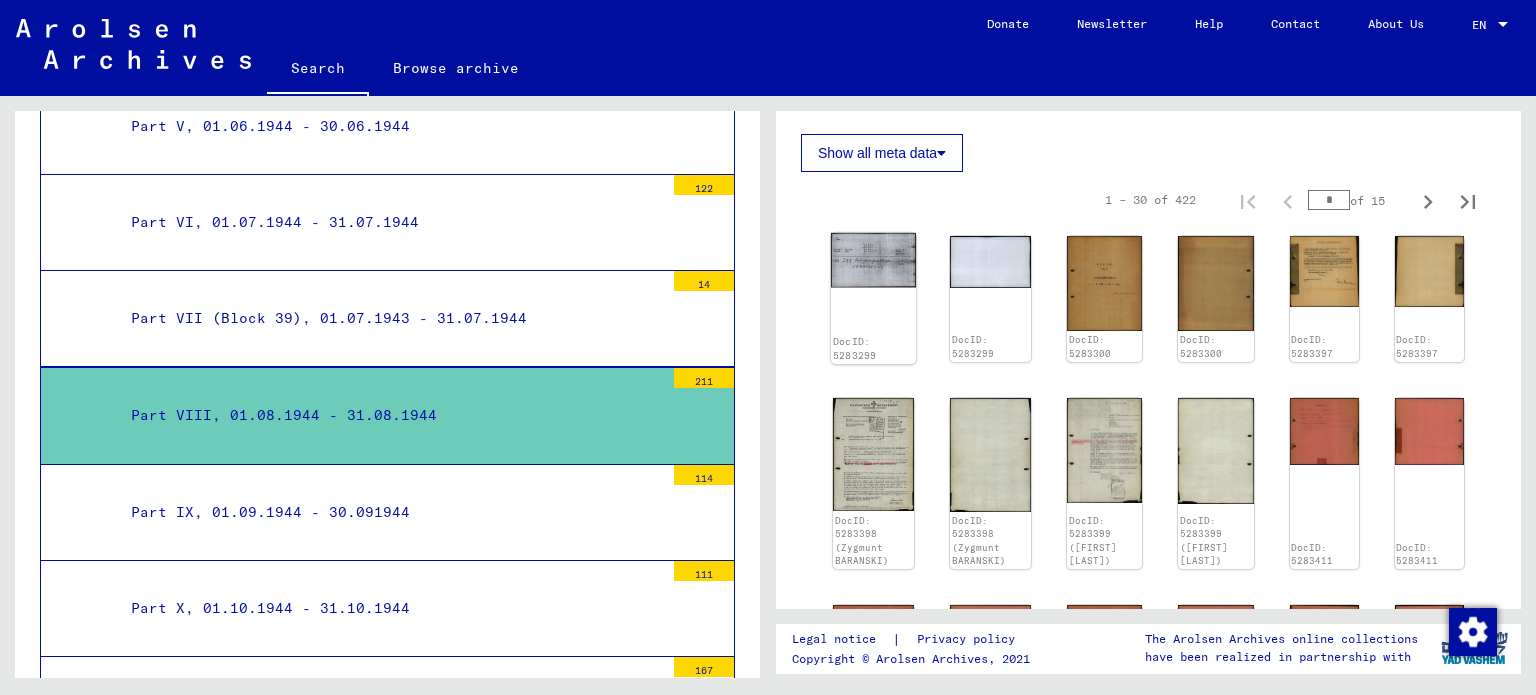 click 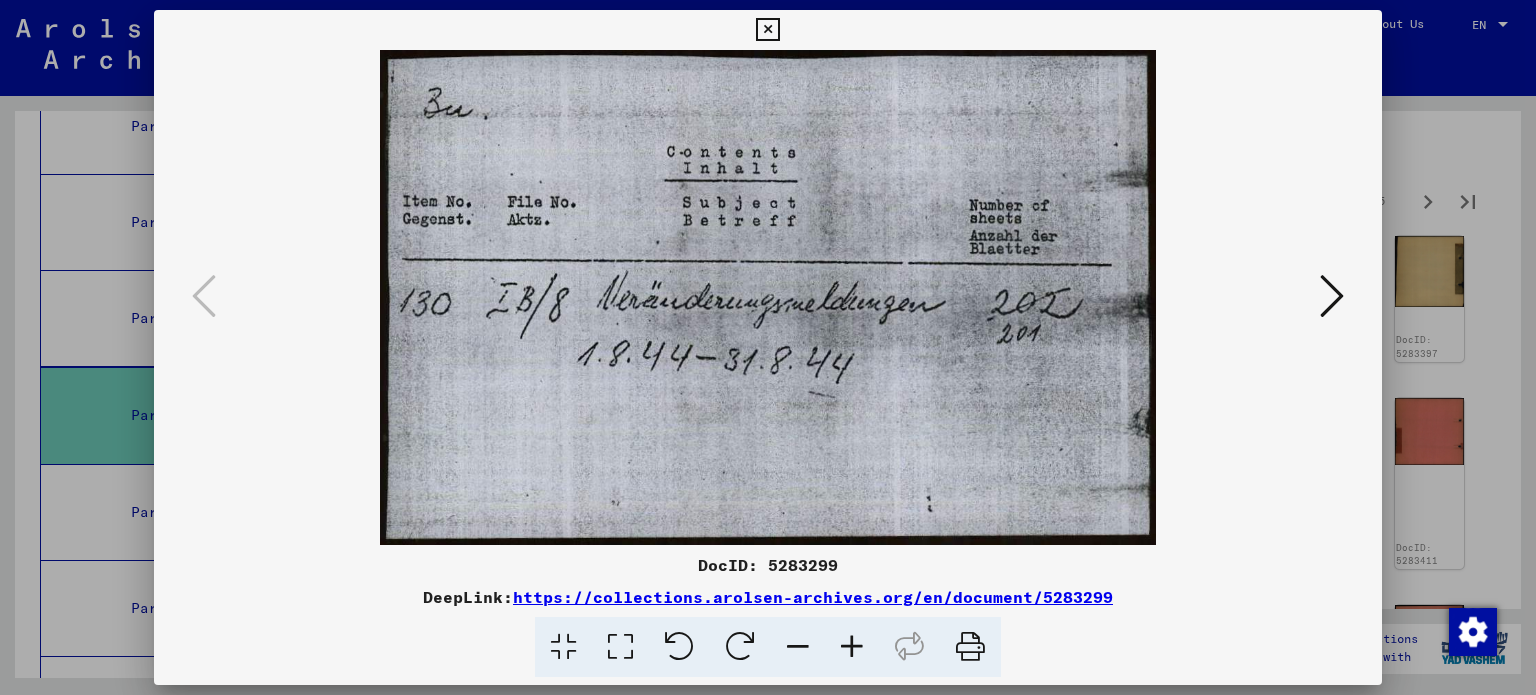 click at bounding box center [1332, 296] 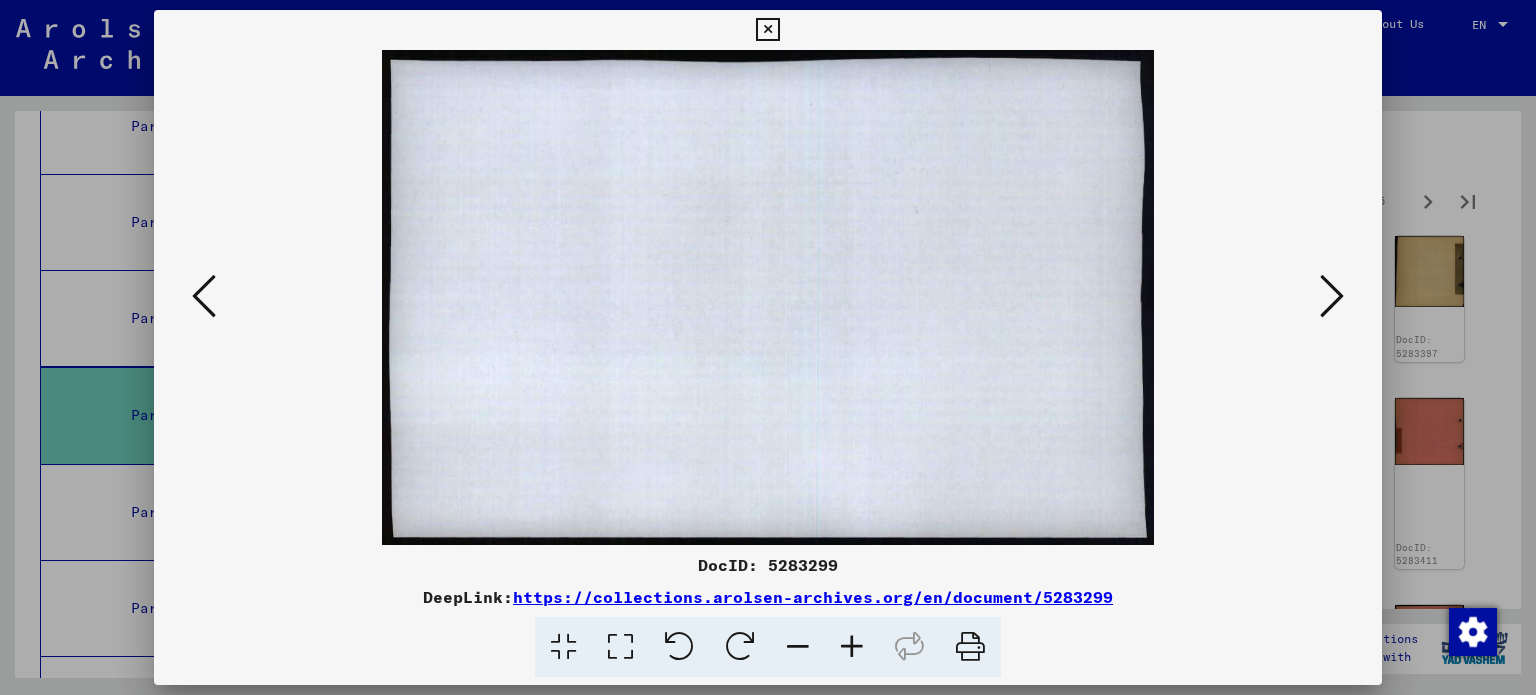 click at bounding box center [1332, 296] 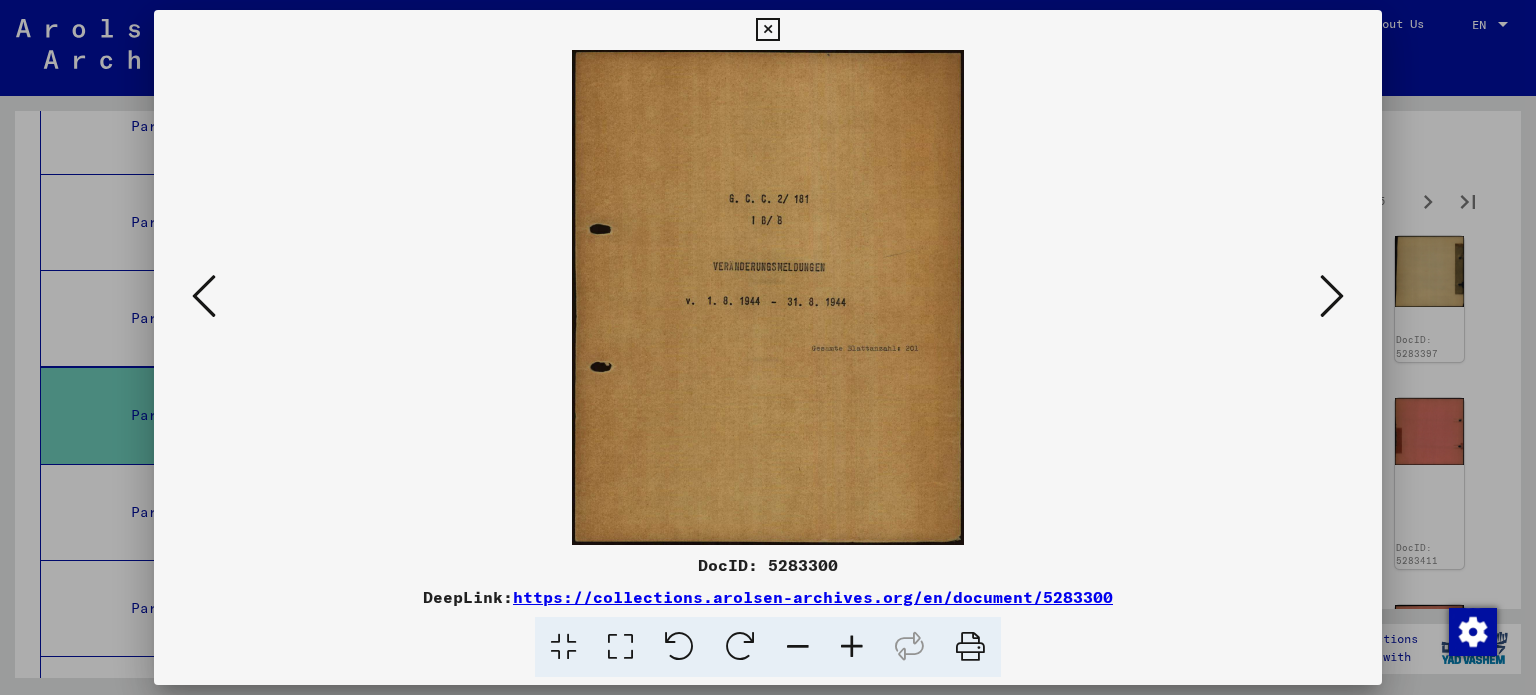 click at bounding box center [1332, 296] 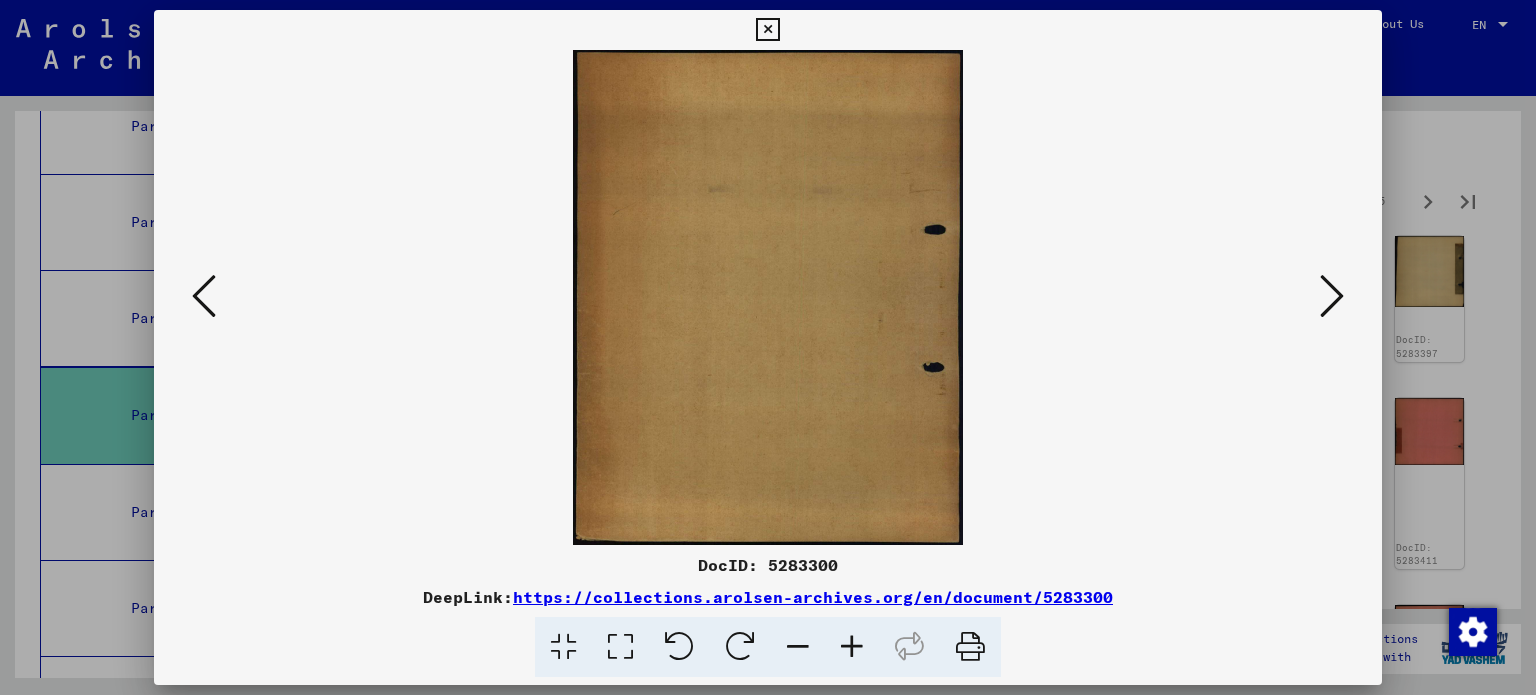 click at bounding box center (1332, 296) 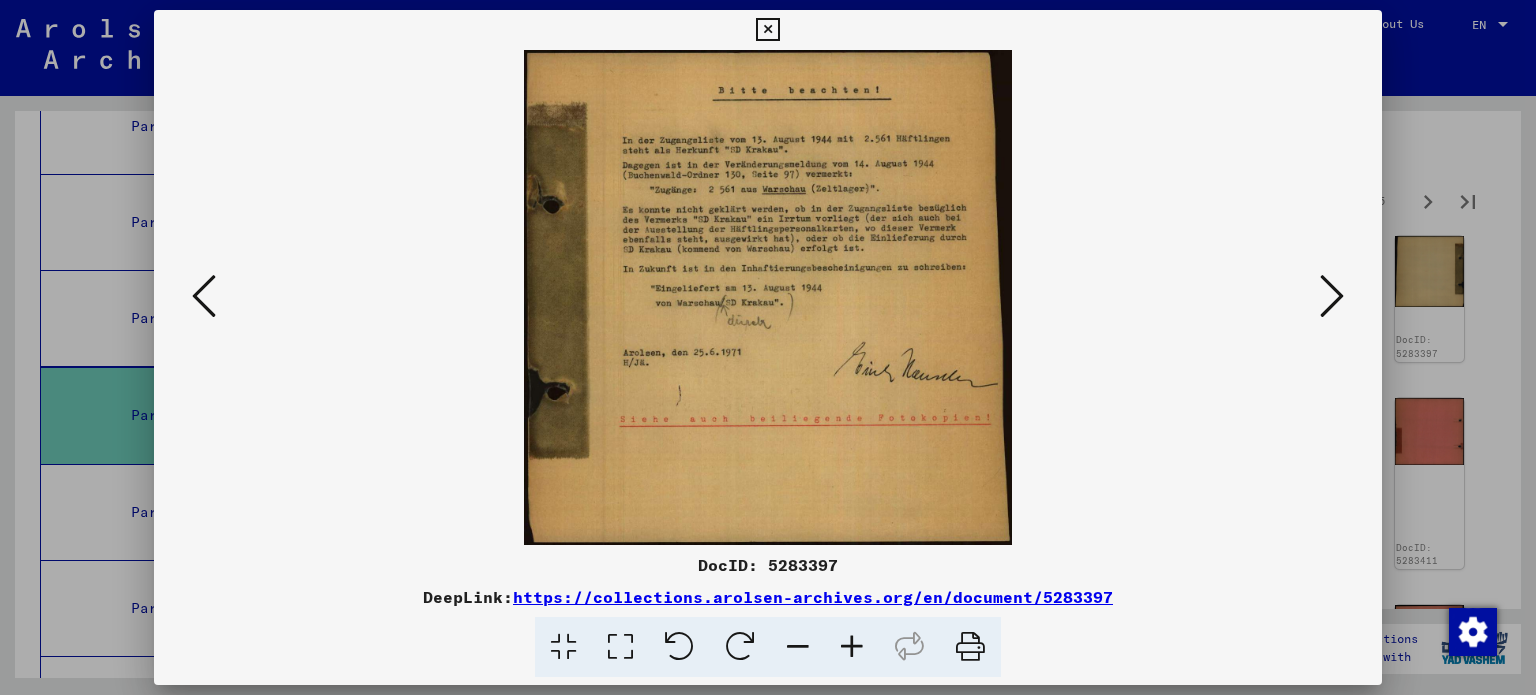 click at bounding box center [1332, 296] 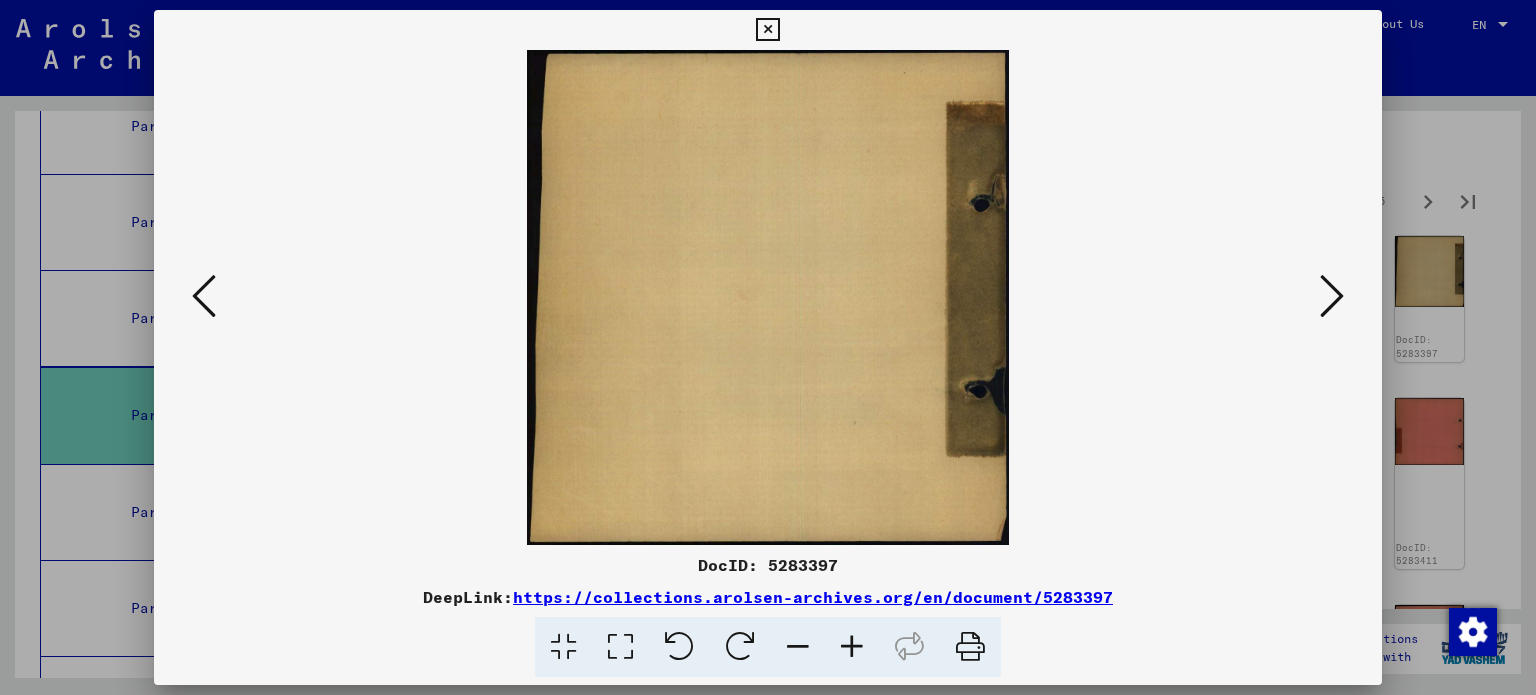 click at bounding box center (1332, 296) 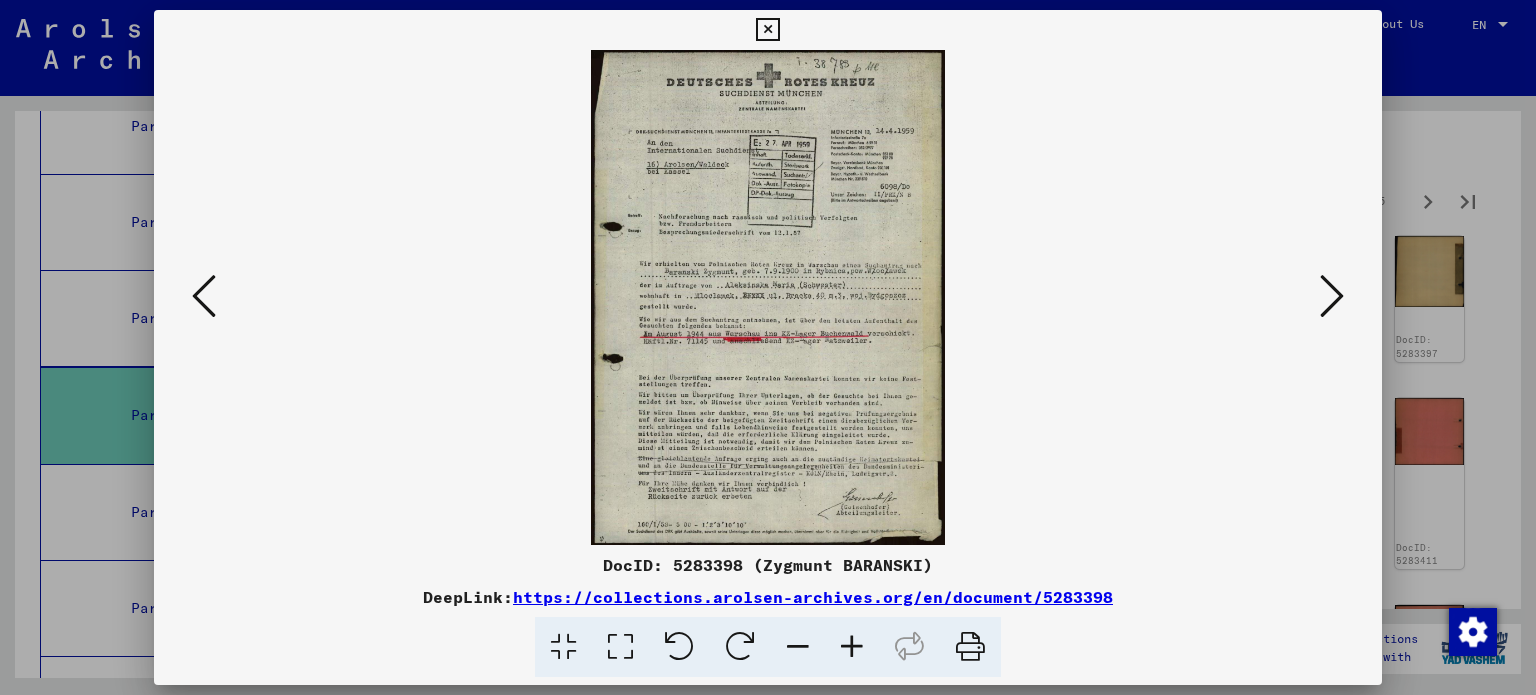 click at bounding box center (1332, 296) 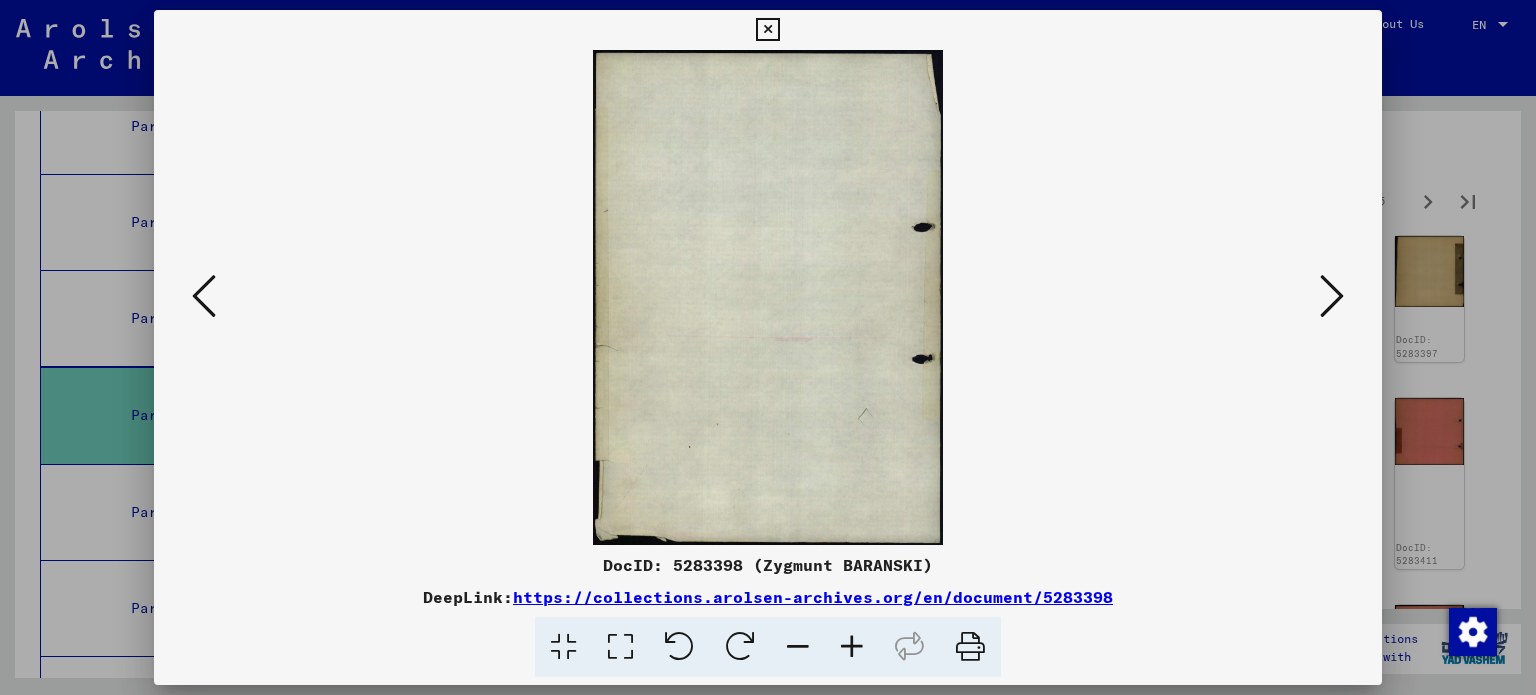 click at bounding box center (1332, 296) 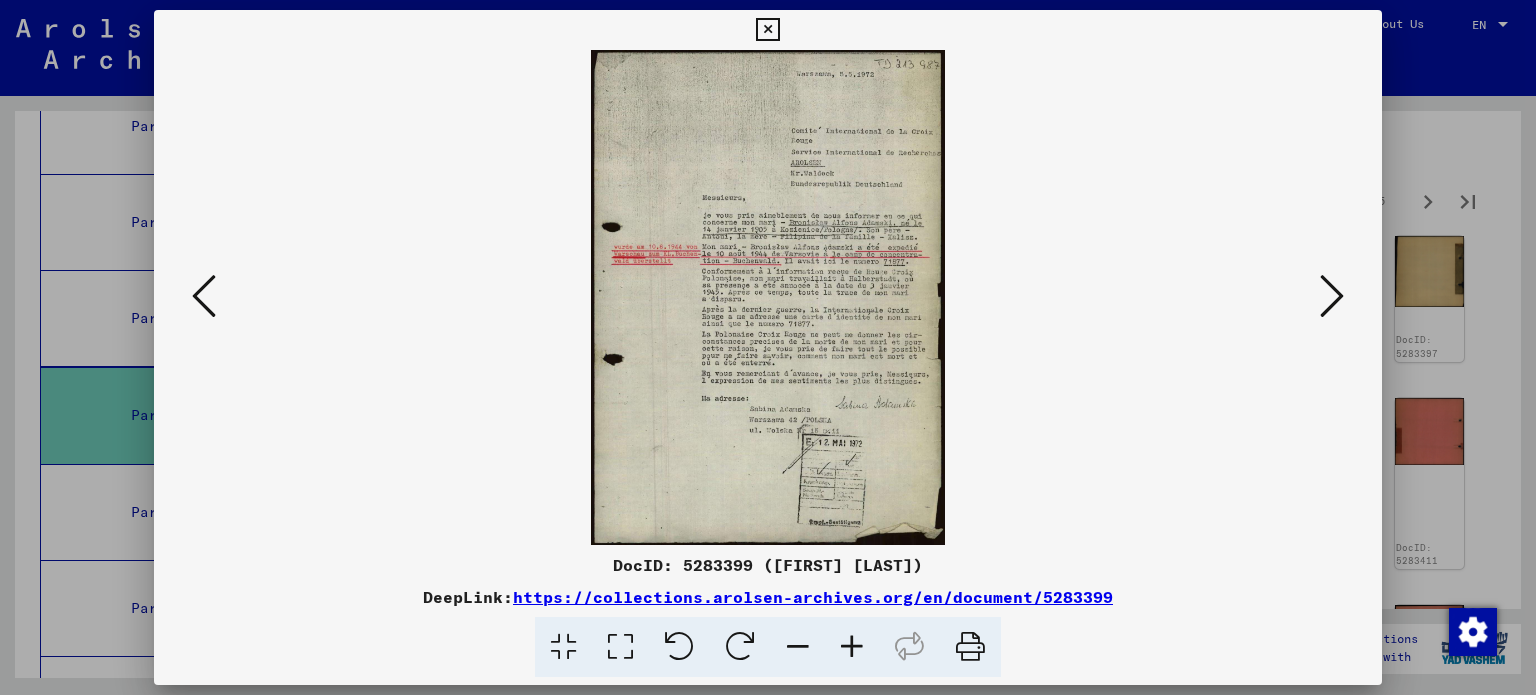 click at bounding box center [1332, 296] 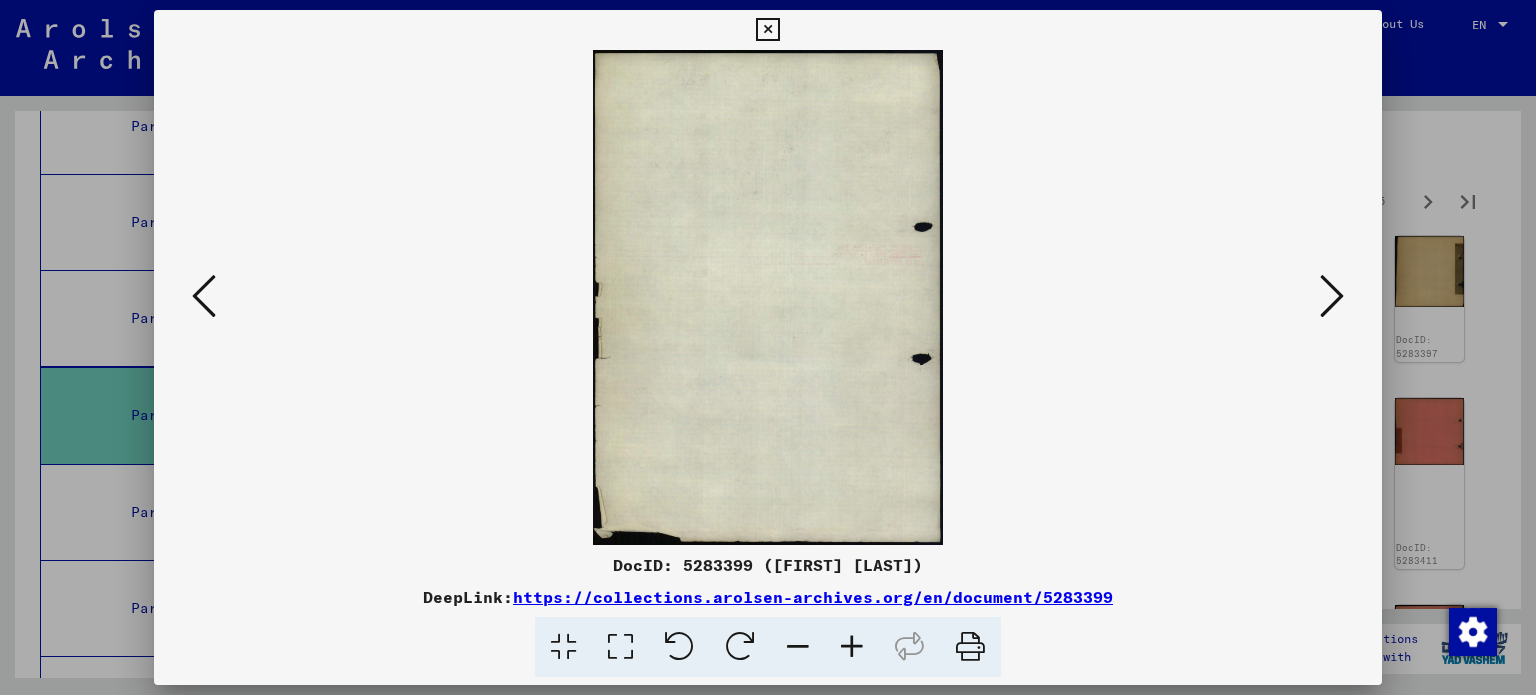 click at bounding box center (1332, 296) 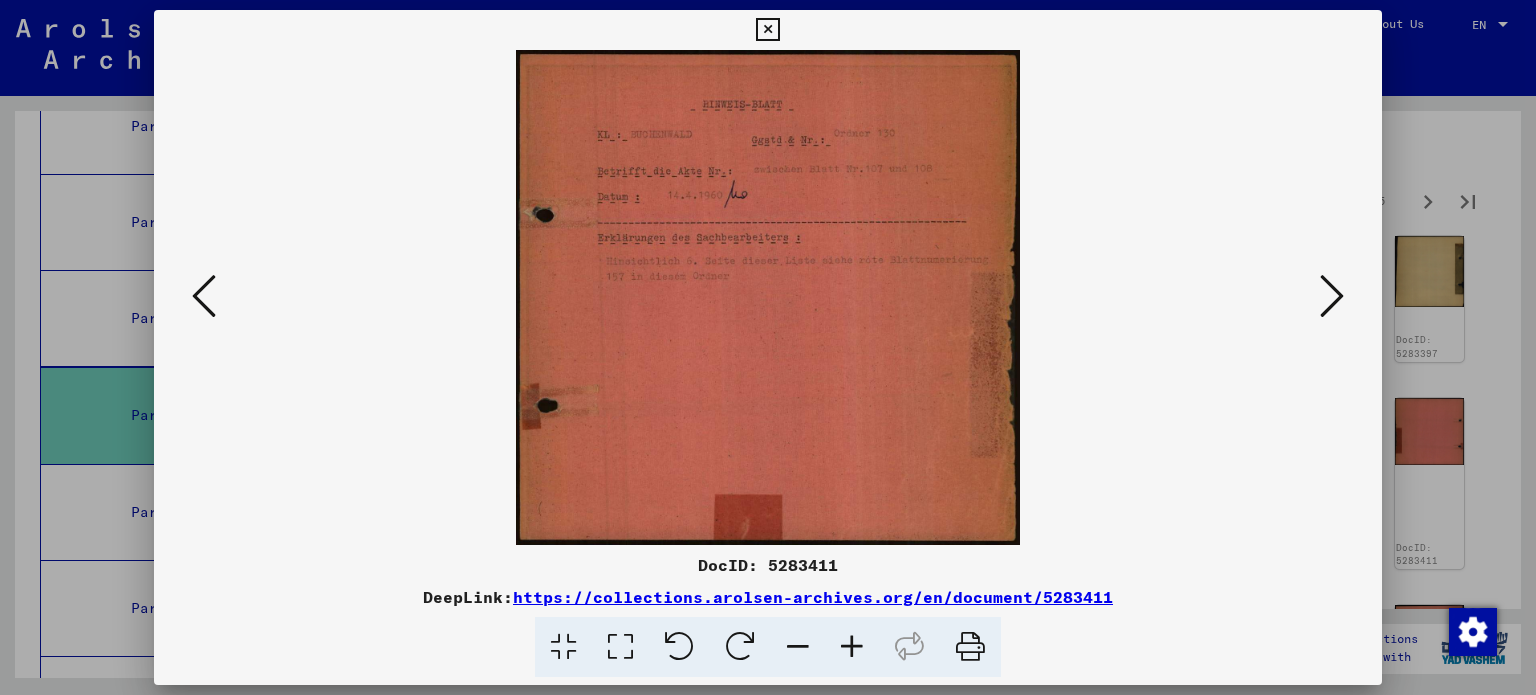 click at bounding box center [1332, 296] 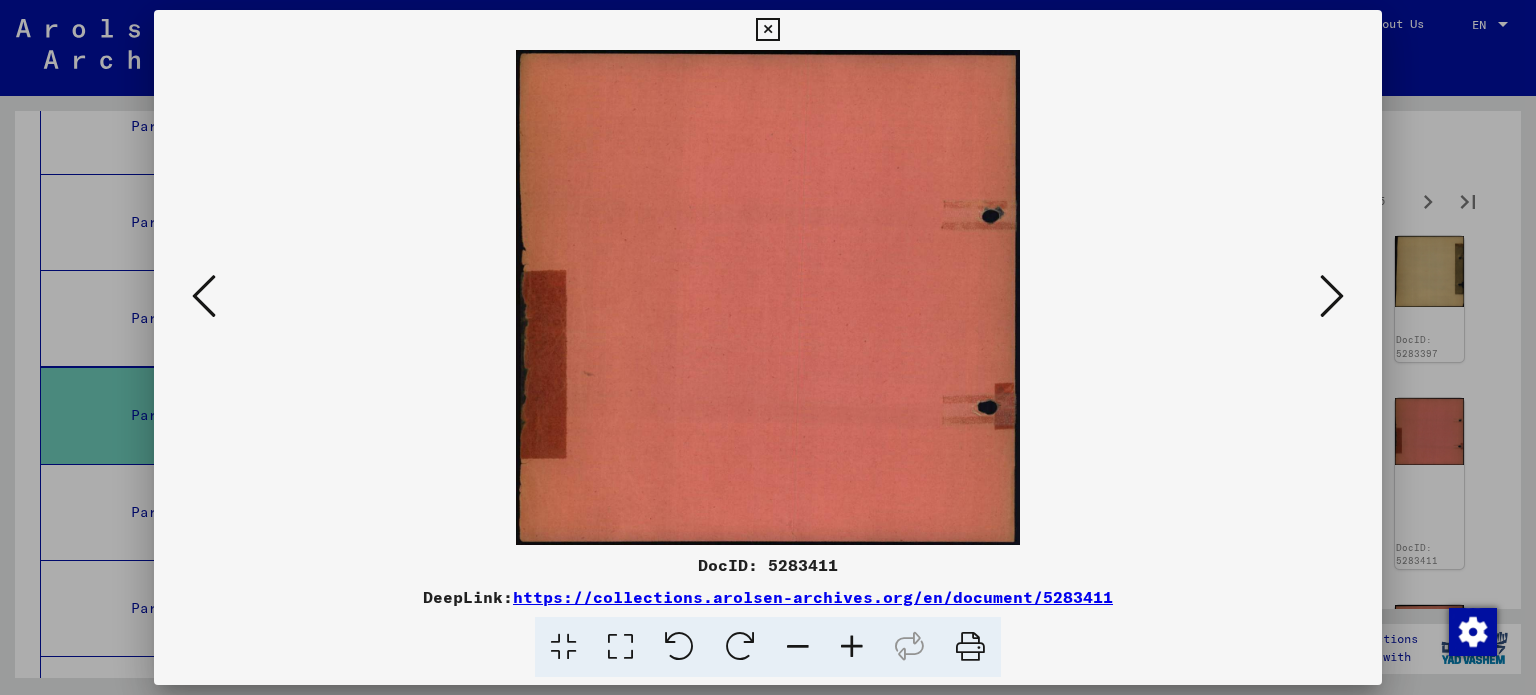 click at bounding box center [1332, 296] 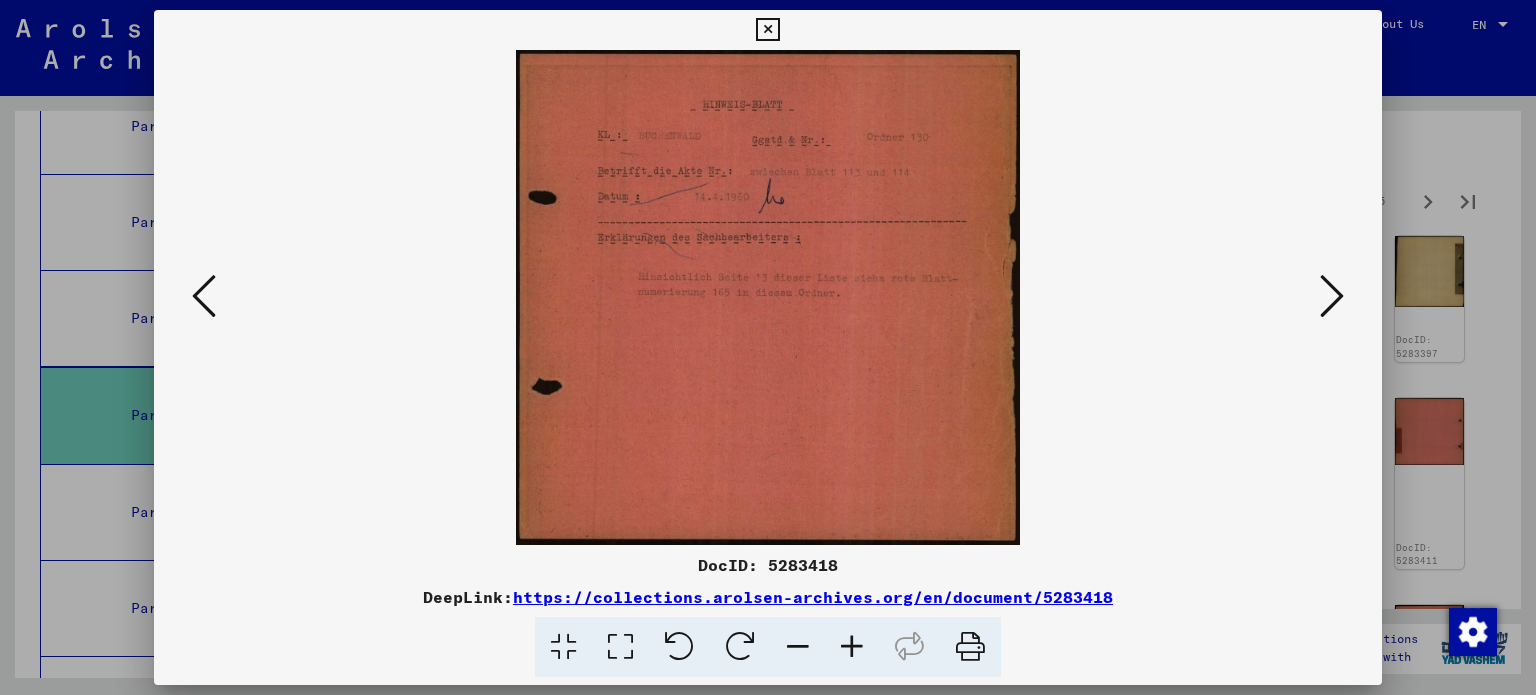 click at bounding box center [1332, 296] 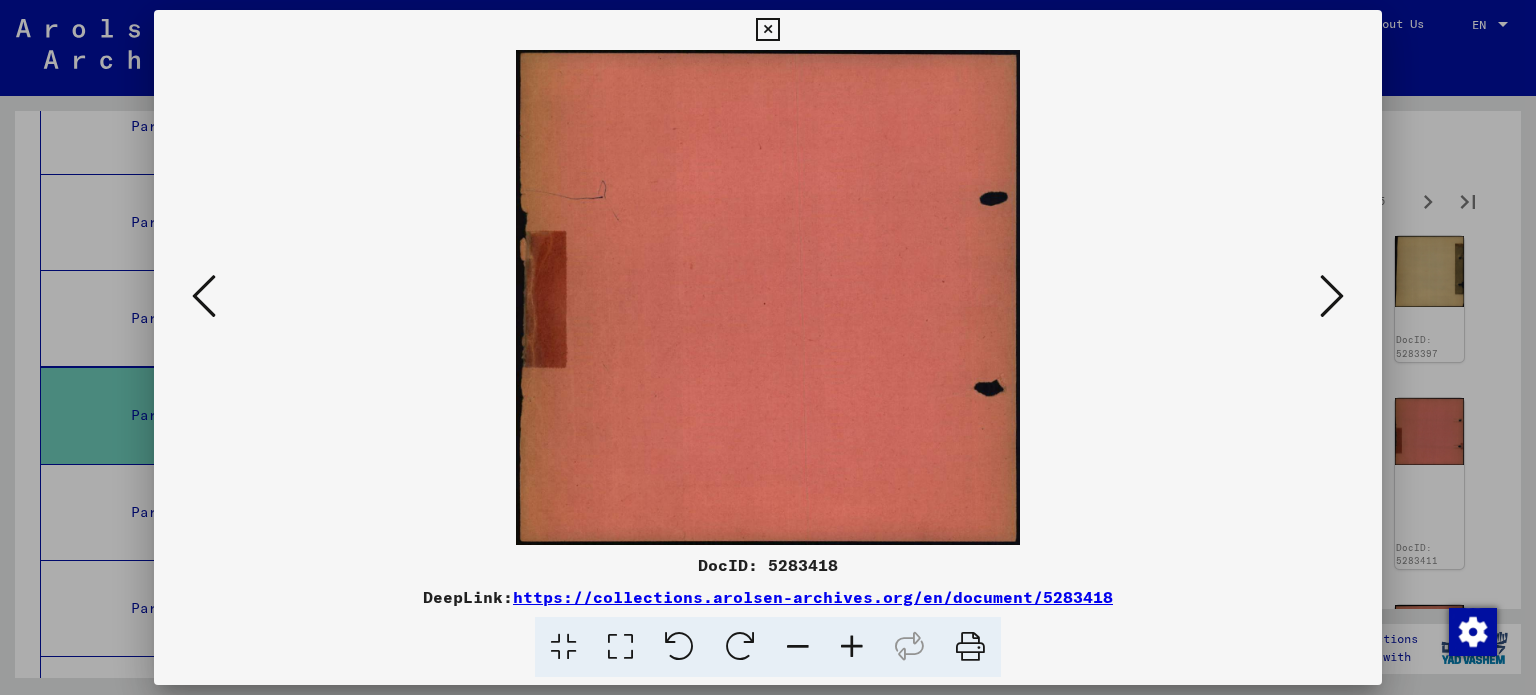 click at bounding box center (1332, 296) 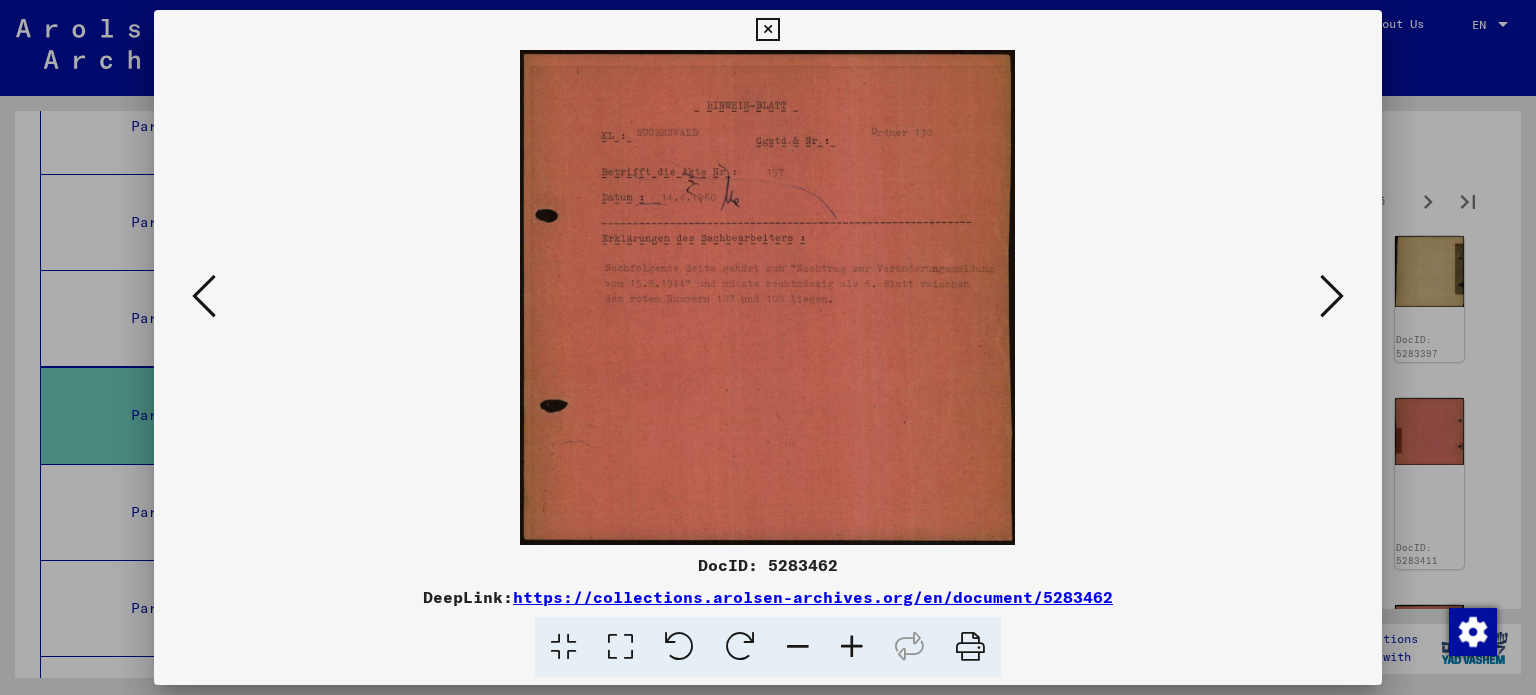 click at bounding box center [1332, 296] 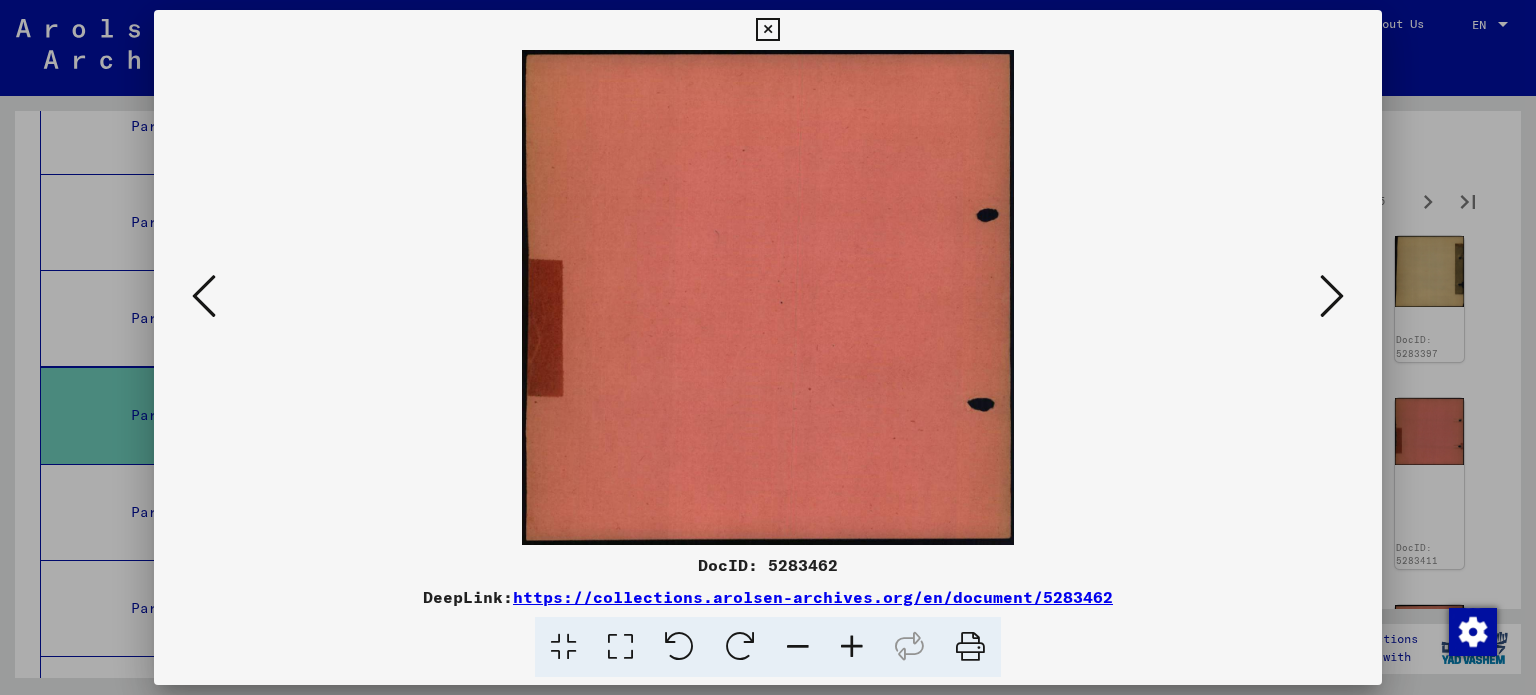 click at bounding box center (1332, 296) 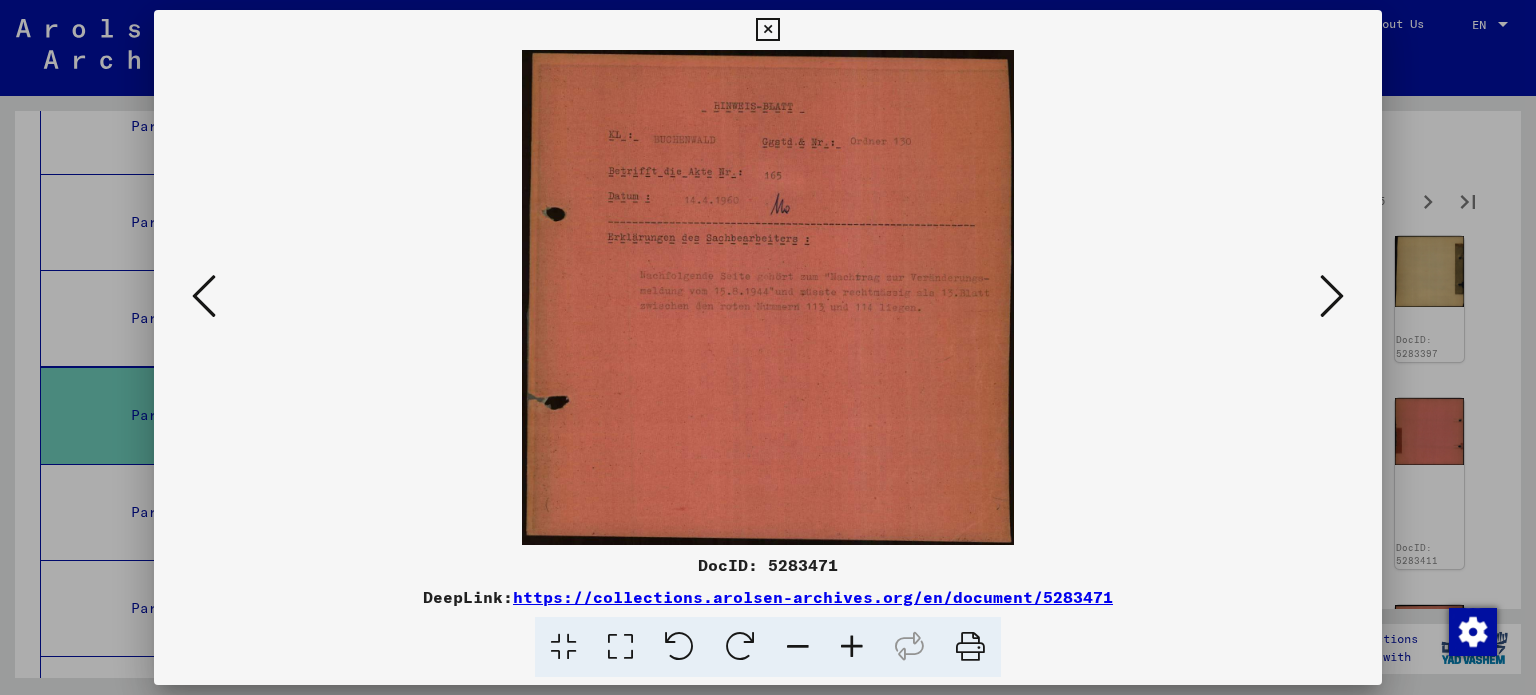 click at bounding box center [204, 296] 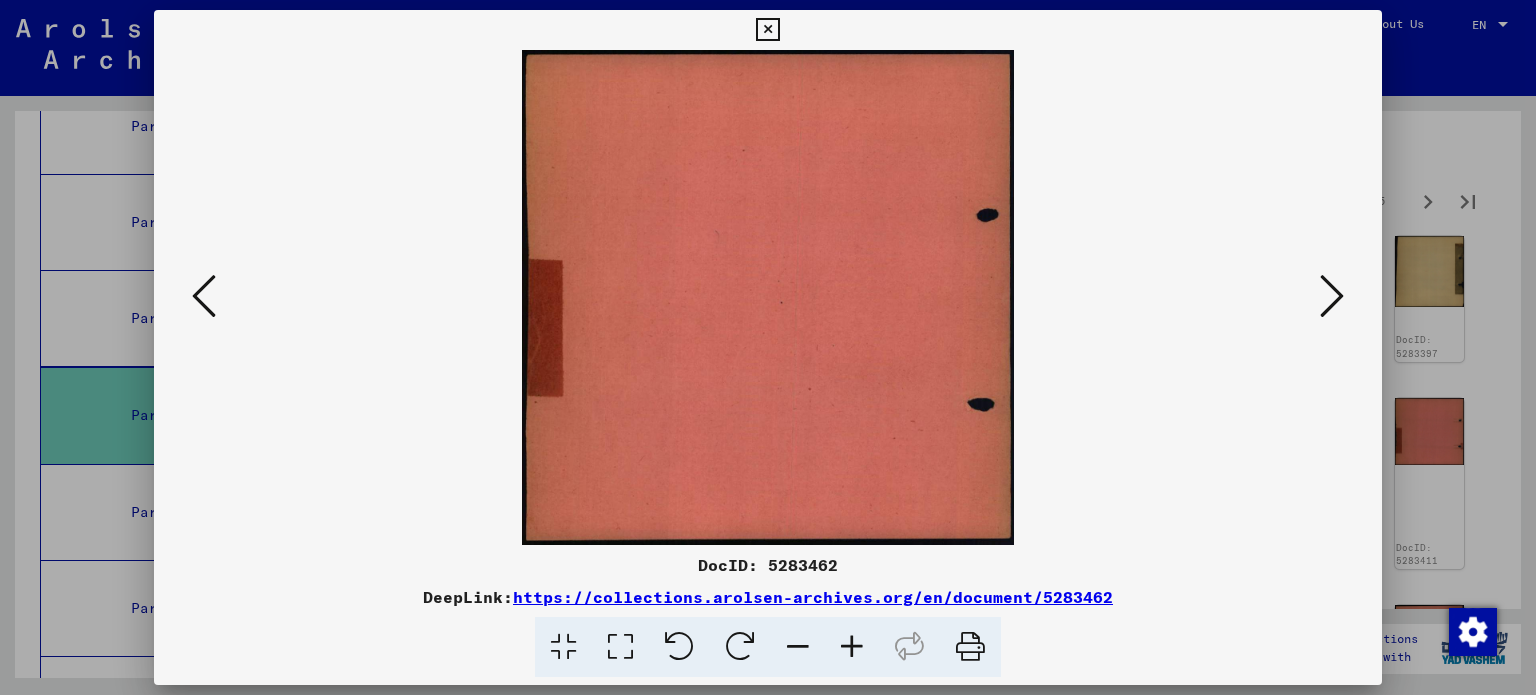click at bounding box center [204, 296] 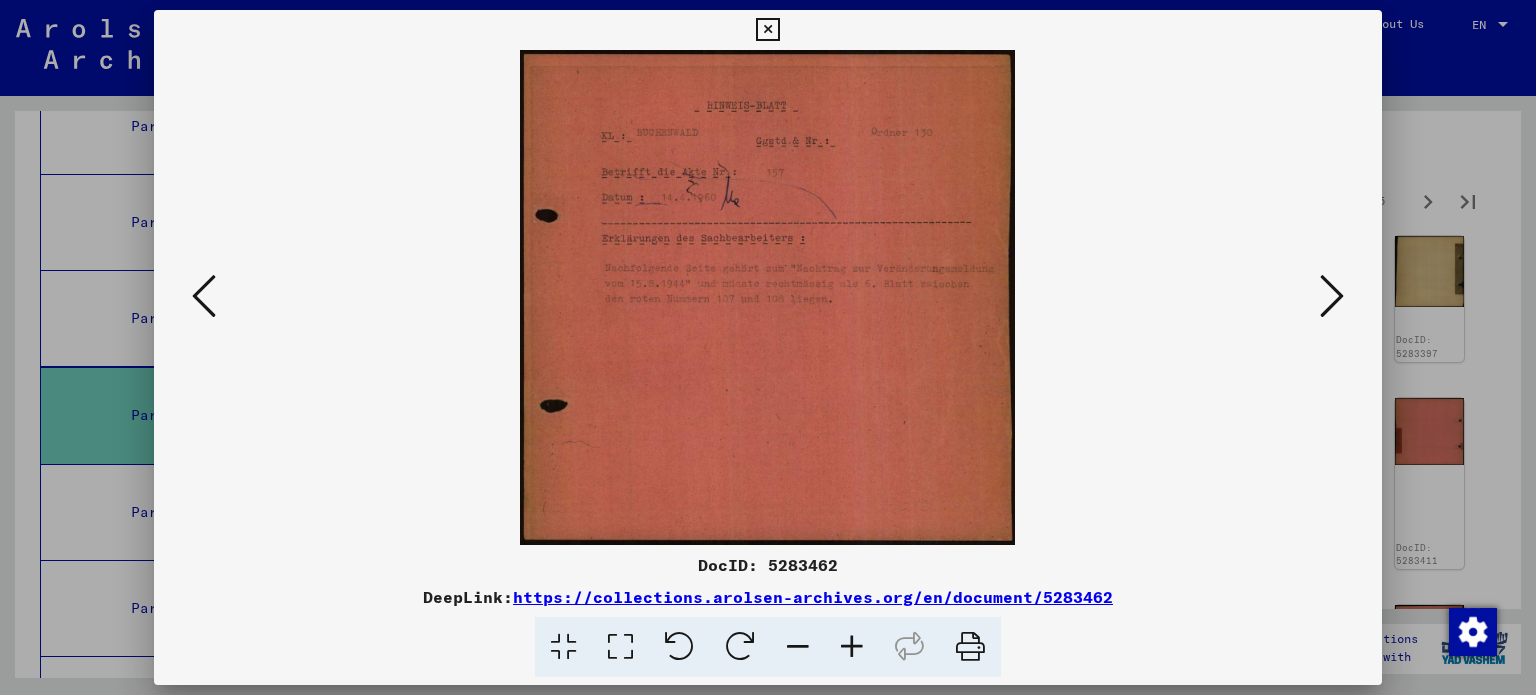 click at bounding box center [204, 296] 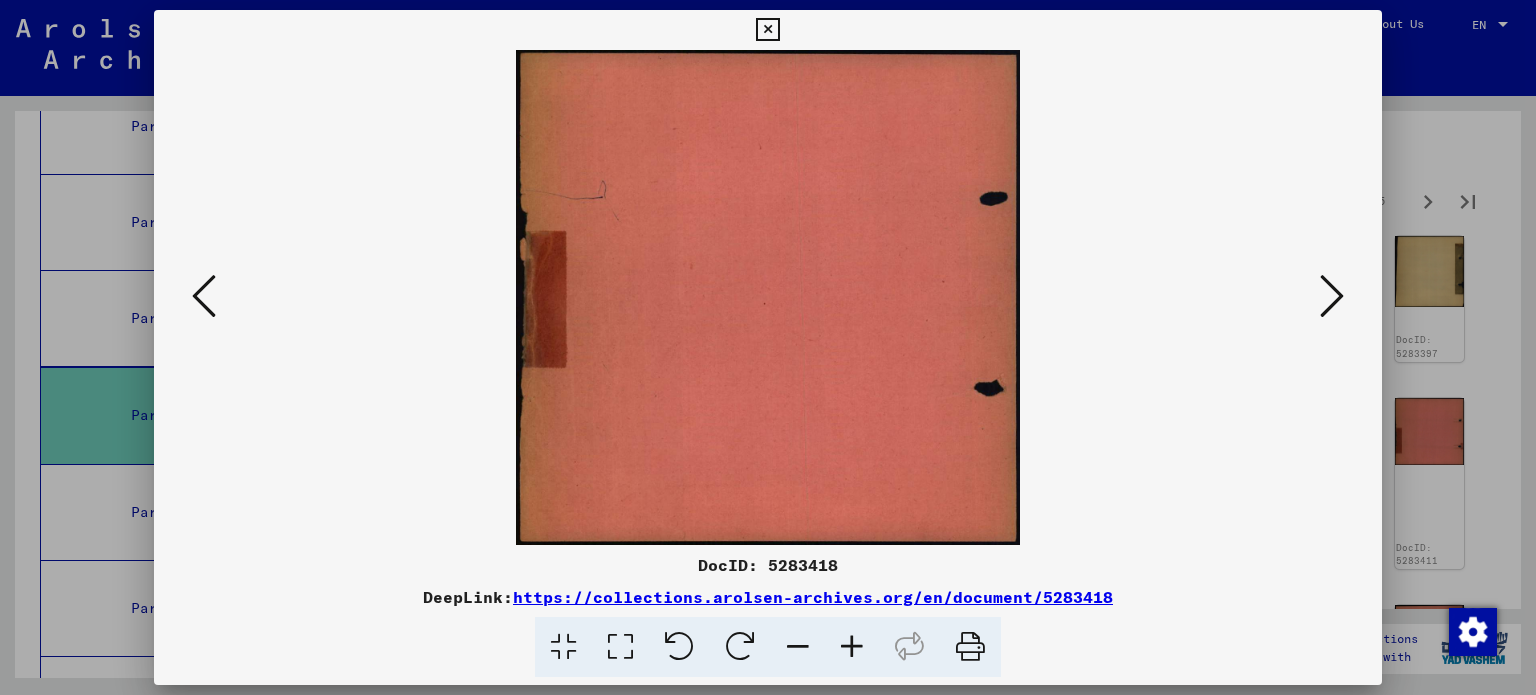 click at bounding box center (204, 296) 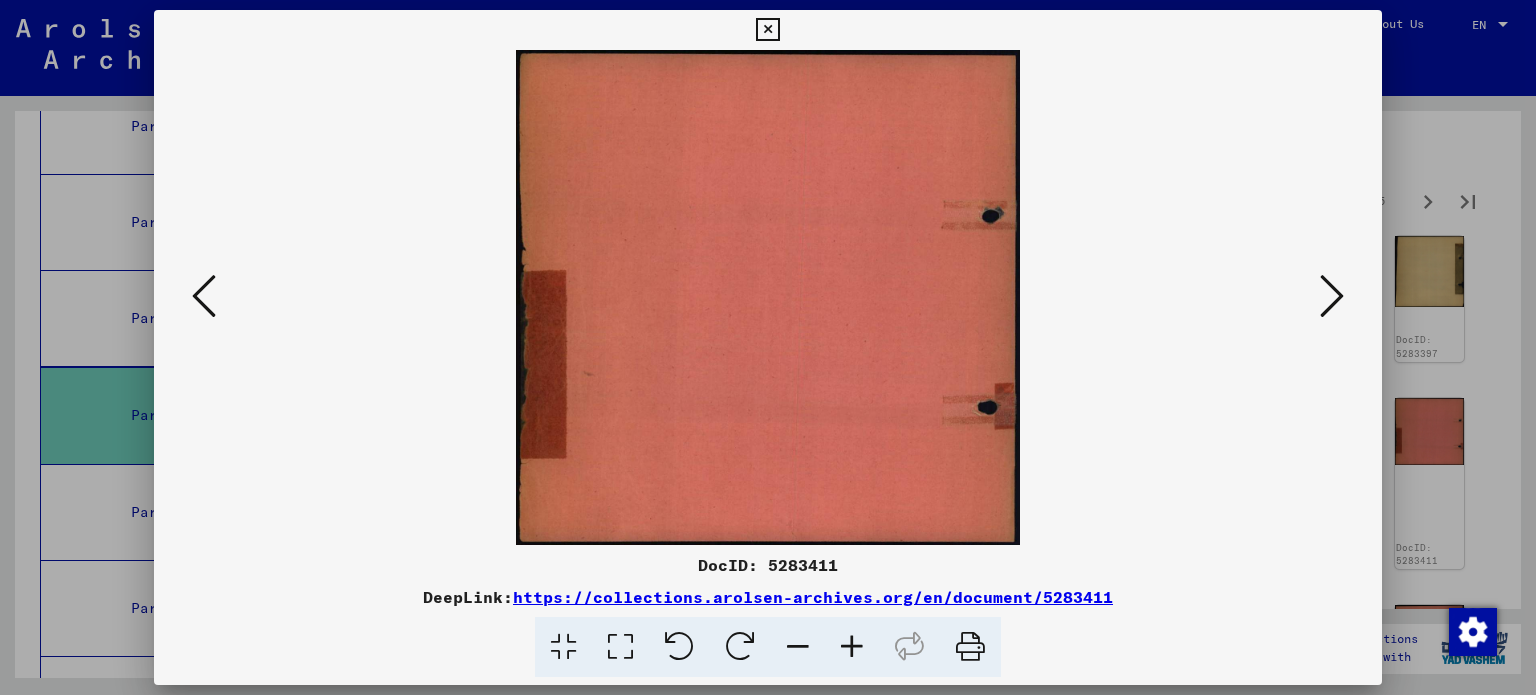 click at bounding box center [204, 296] 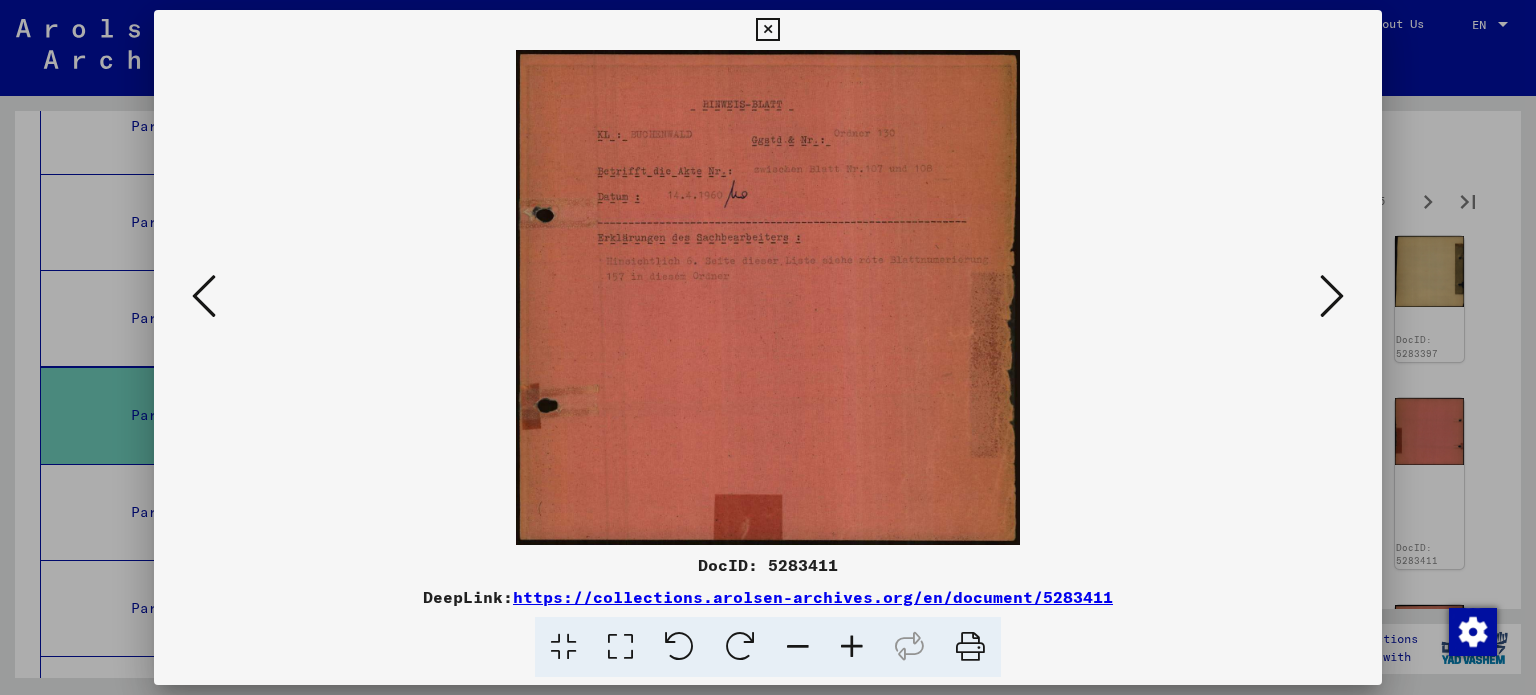 click at bounding box center (204, 296) 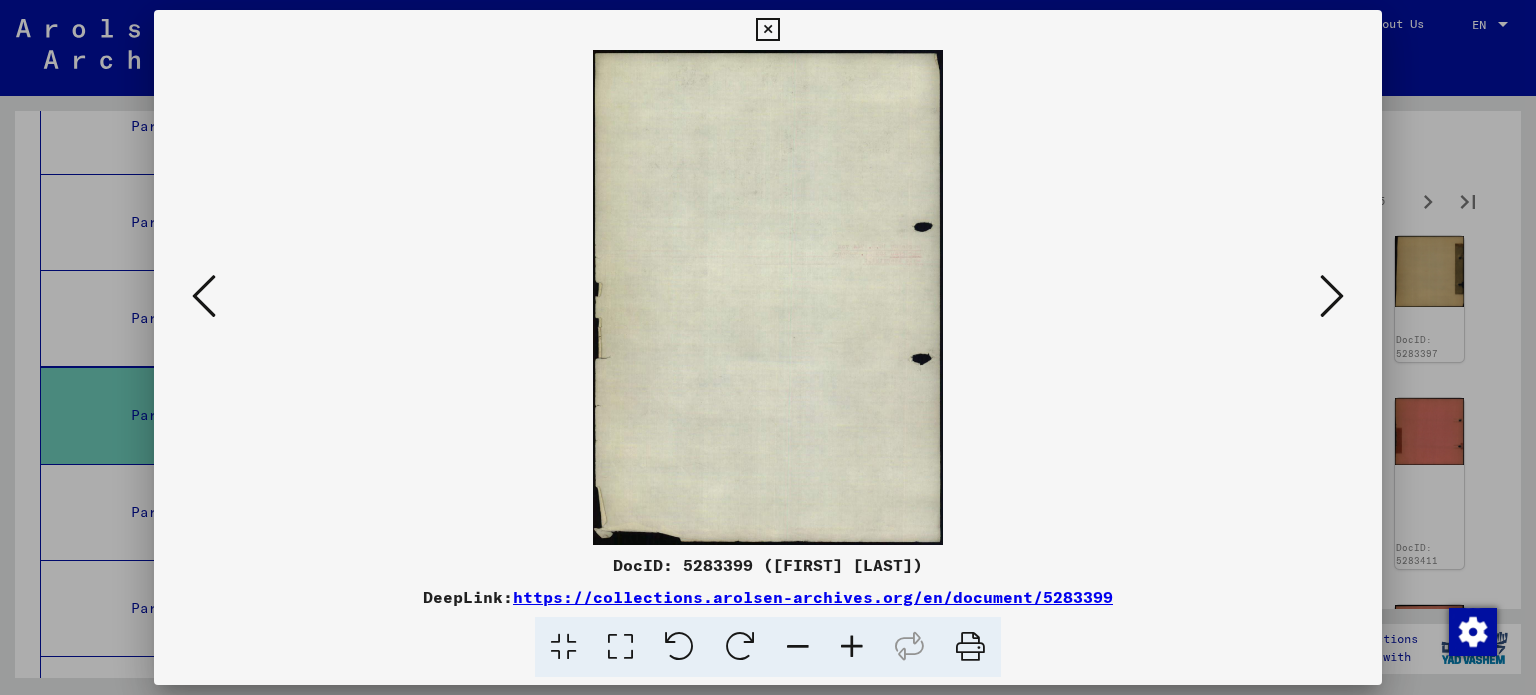 click at bounding box center [204, 296] 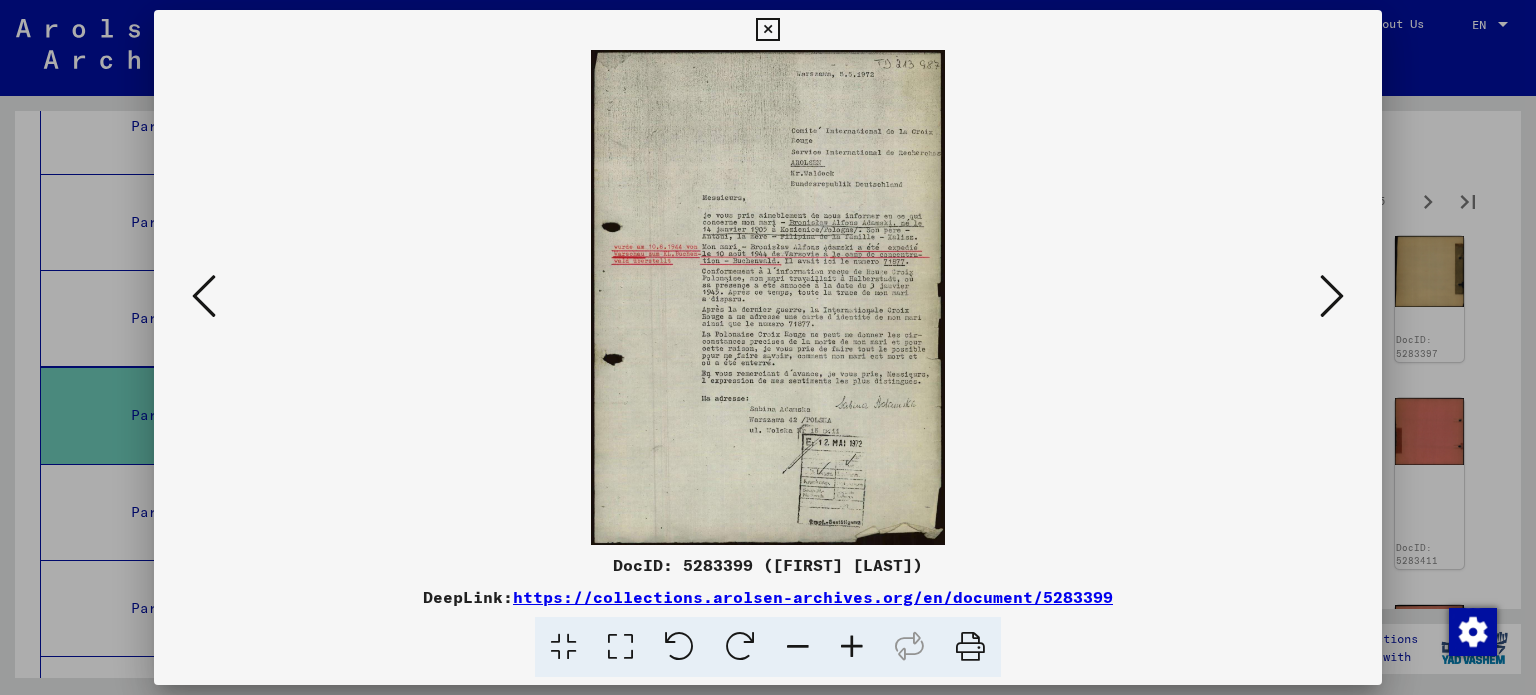 click at bounding box center [852, 647] 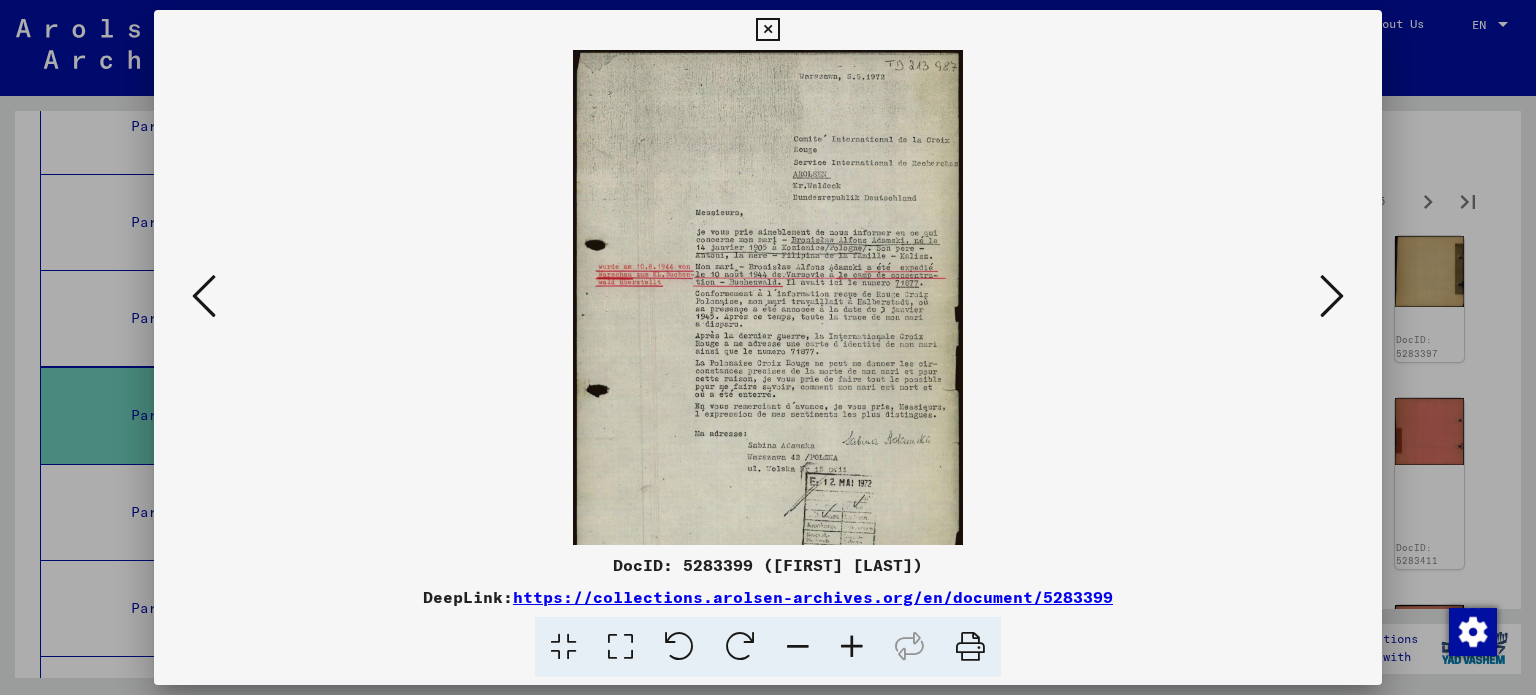 click at bounding box center (852, 647) 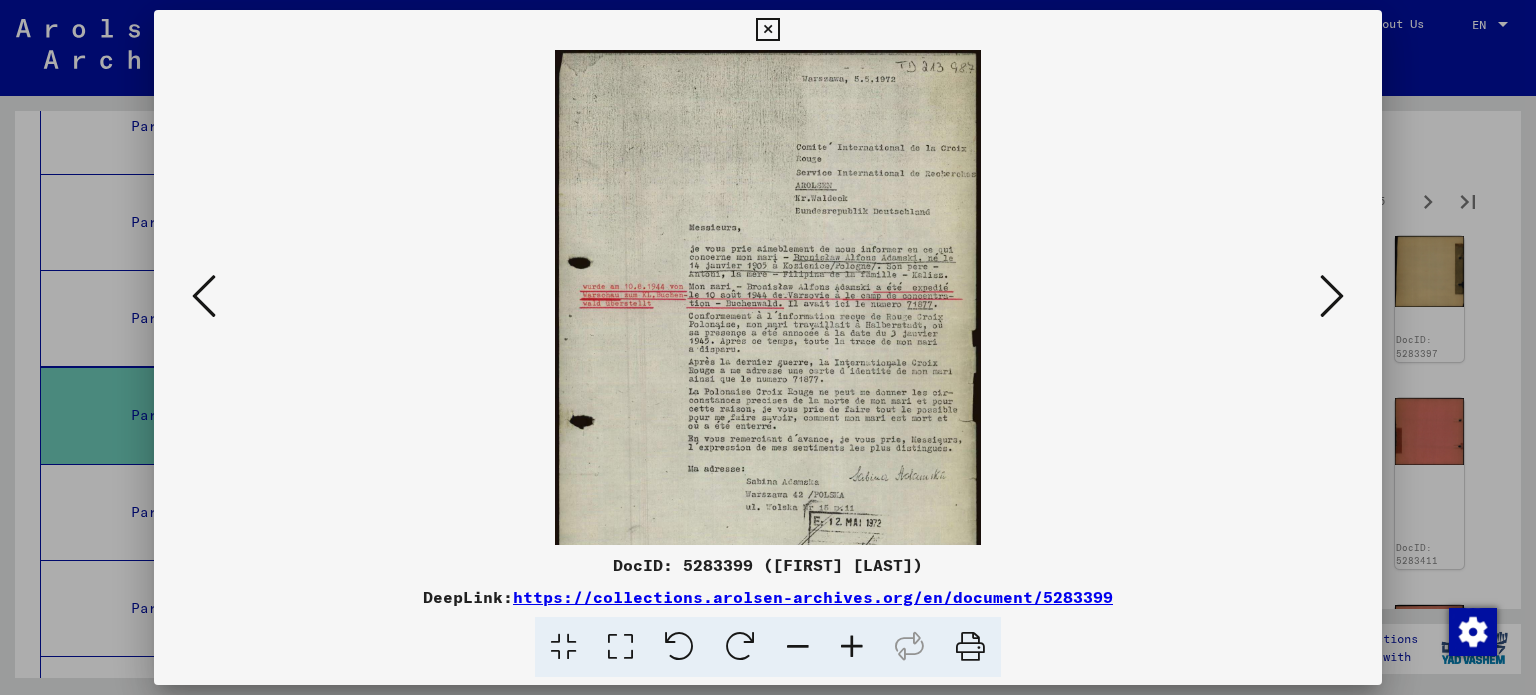 click at bounding box center [852, 647] 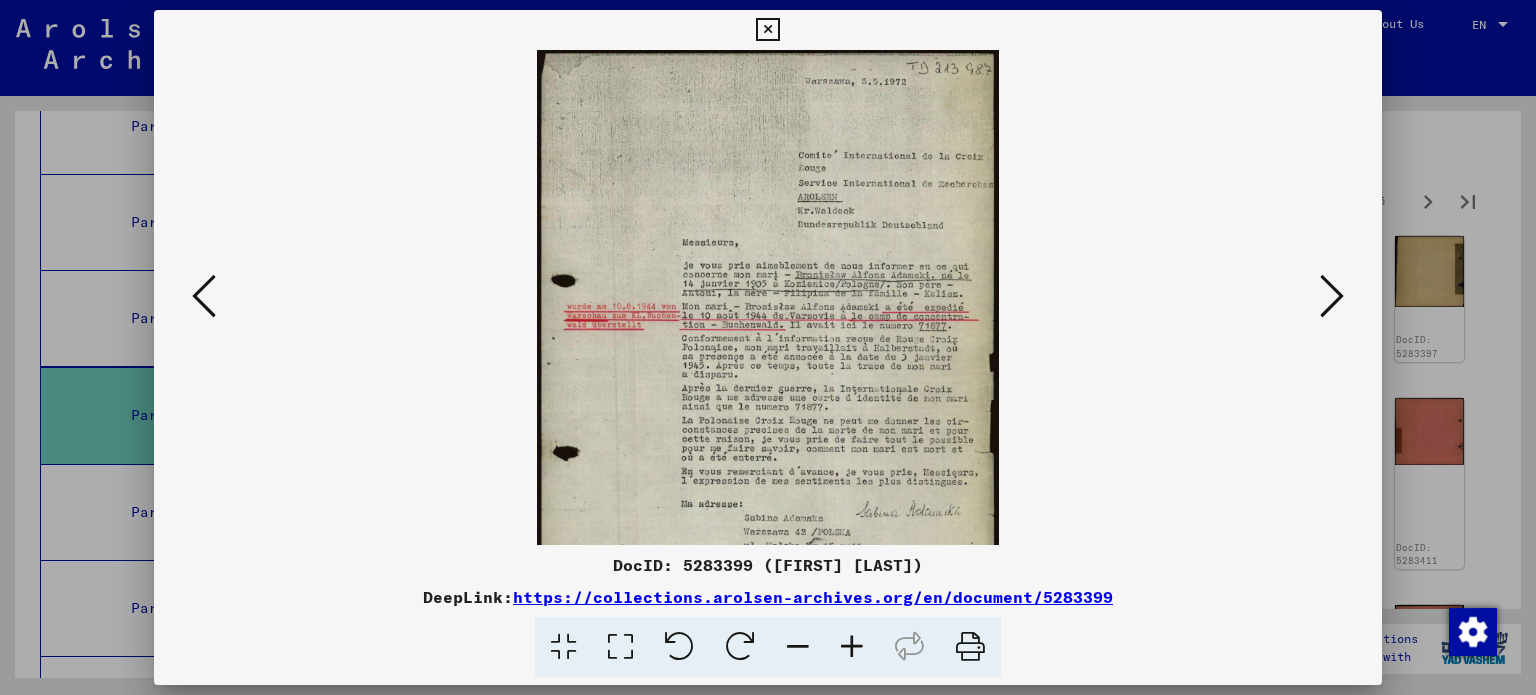 click at bounding box center [852, 647] 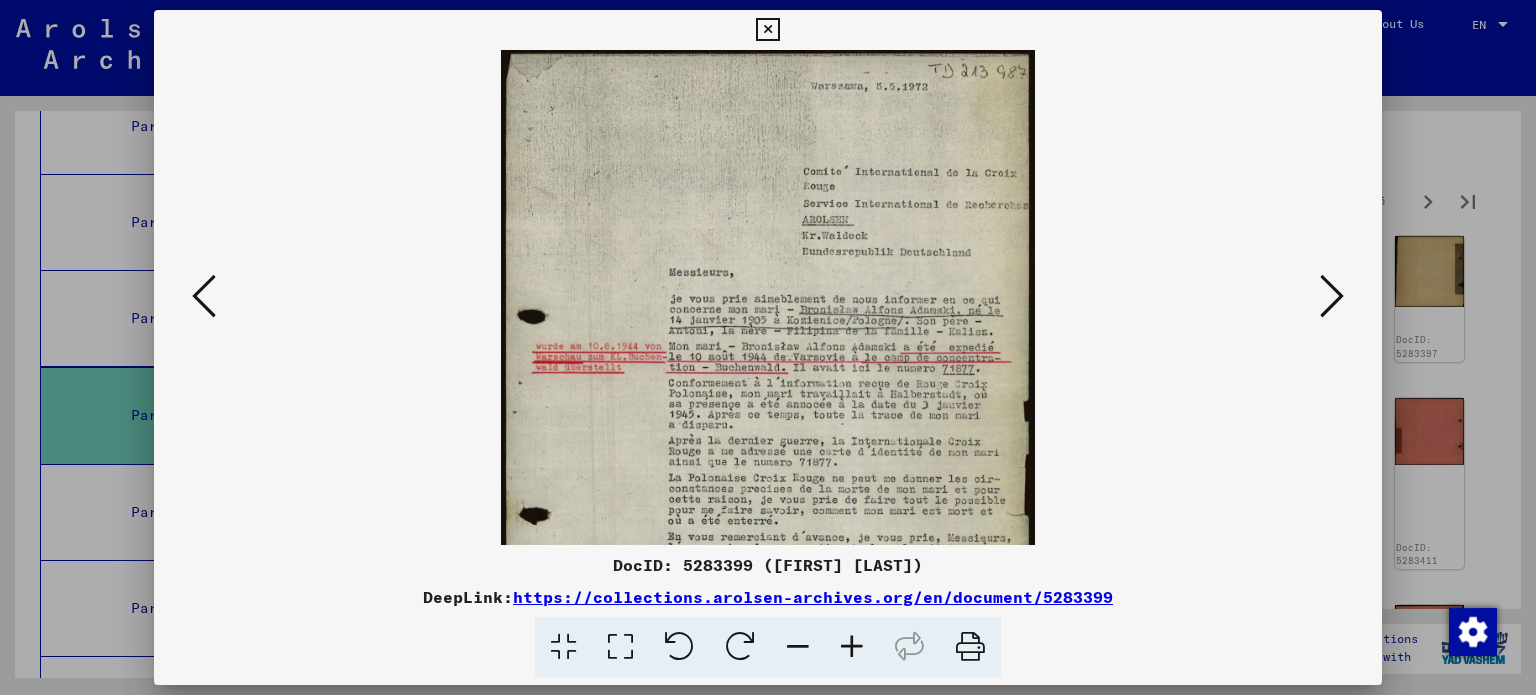 click at bounding box center [852, 647] 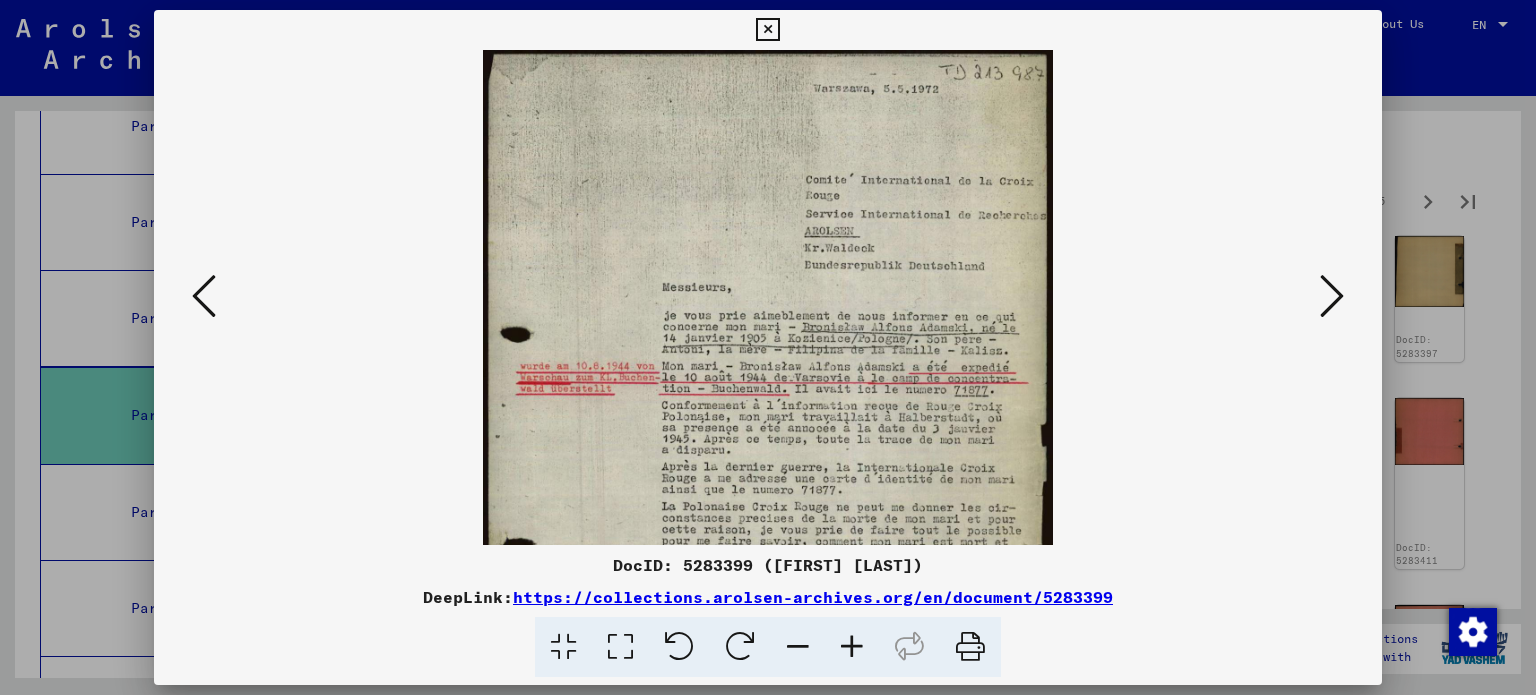 click at bounding box center [852, 647] 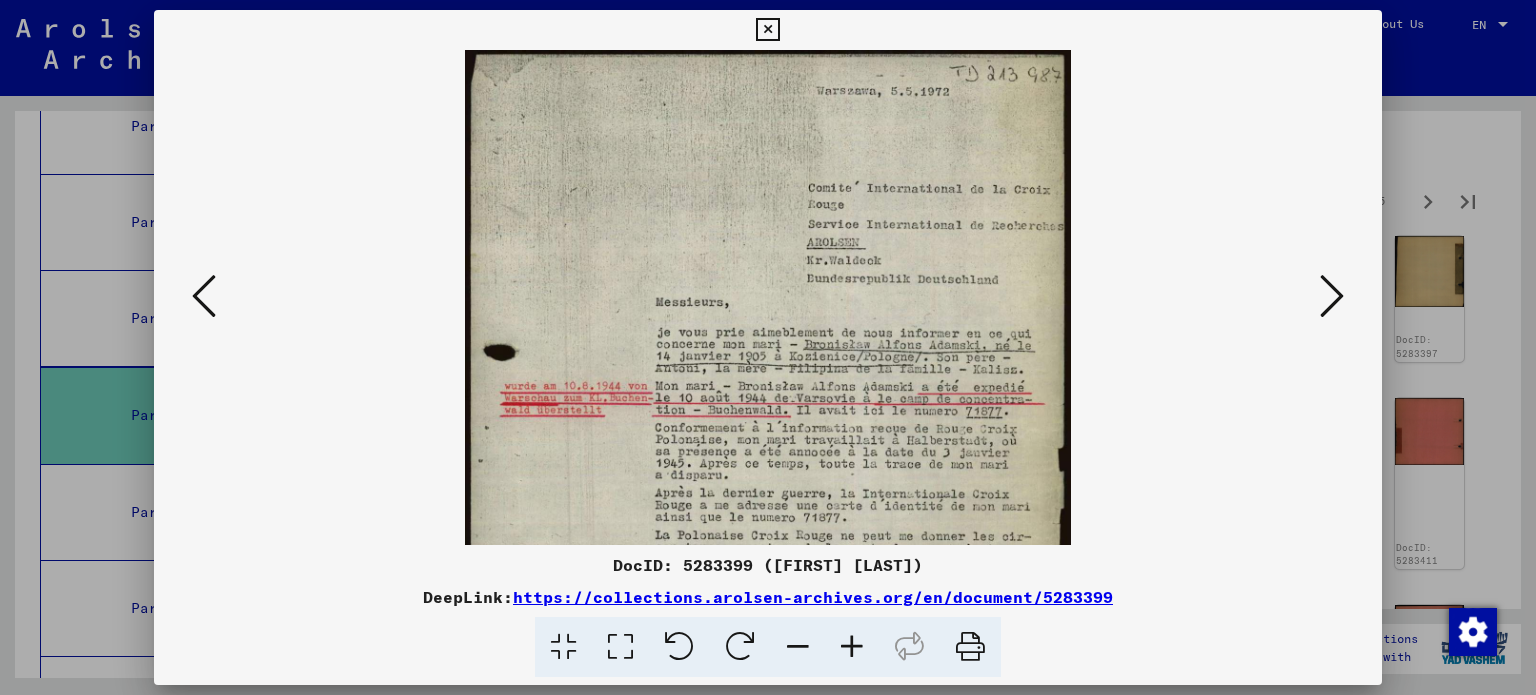 click at bounding box center (852, 647) 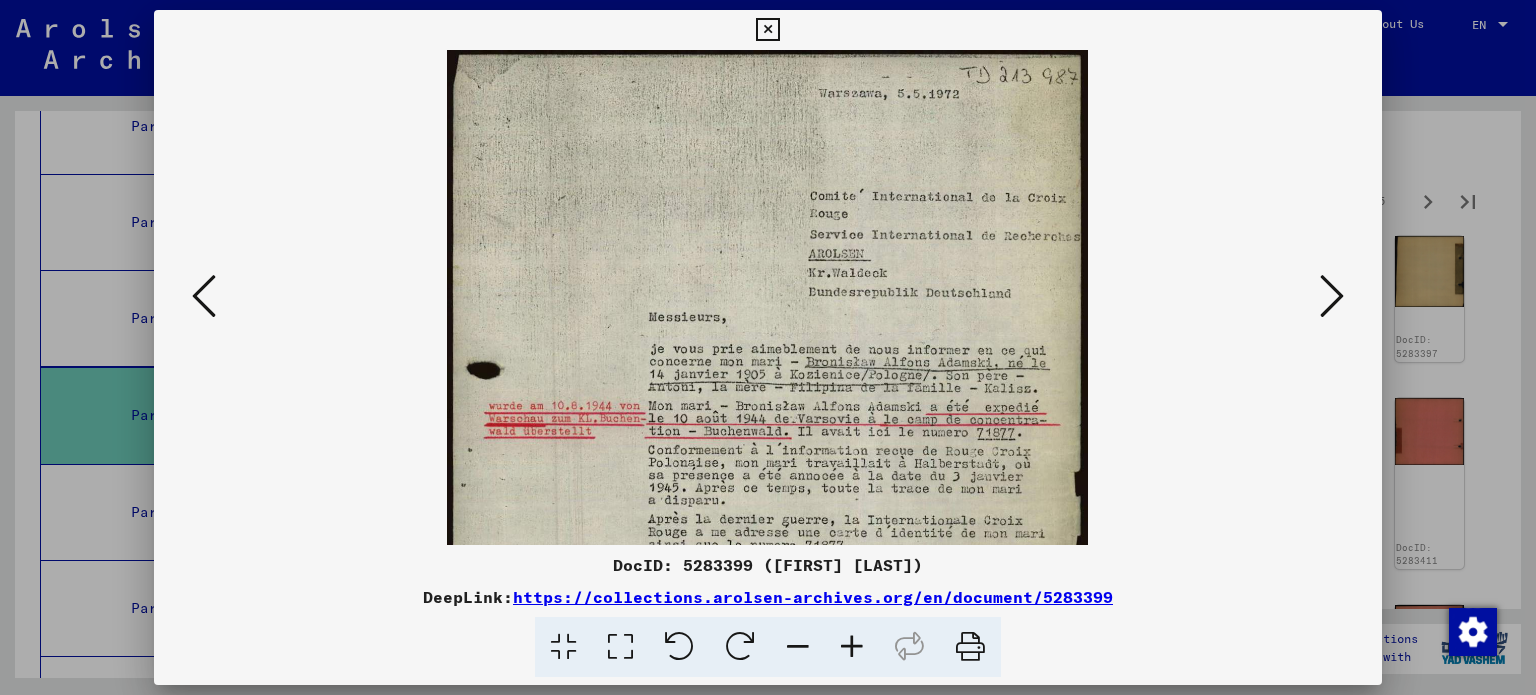 click at bounding box center (852, 647) 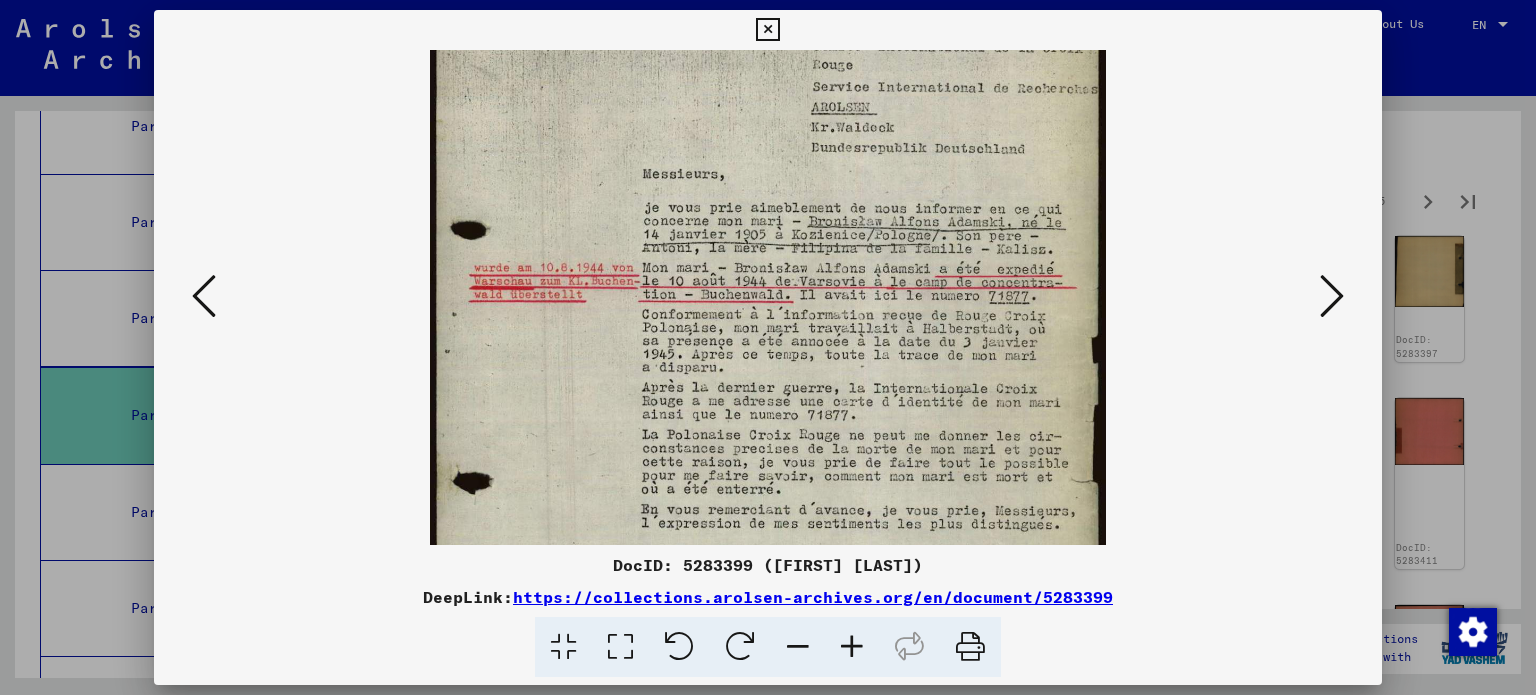 scroll, scrollTop: 159, scrollLeft: 0, axis: vertical 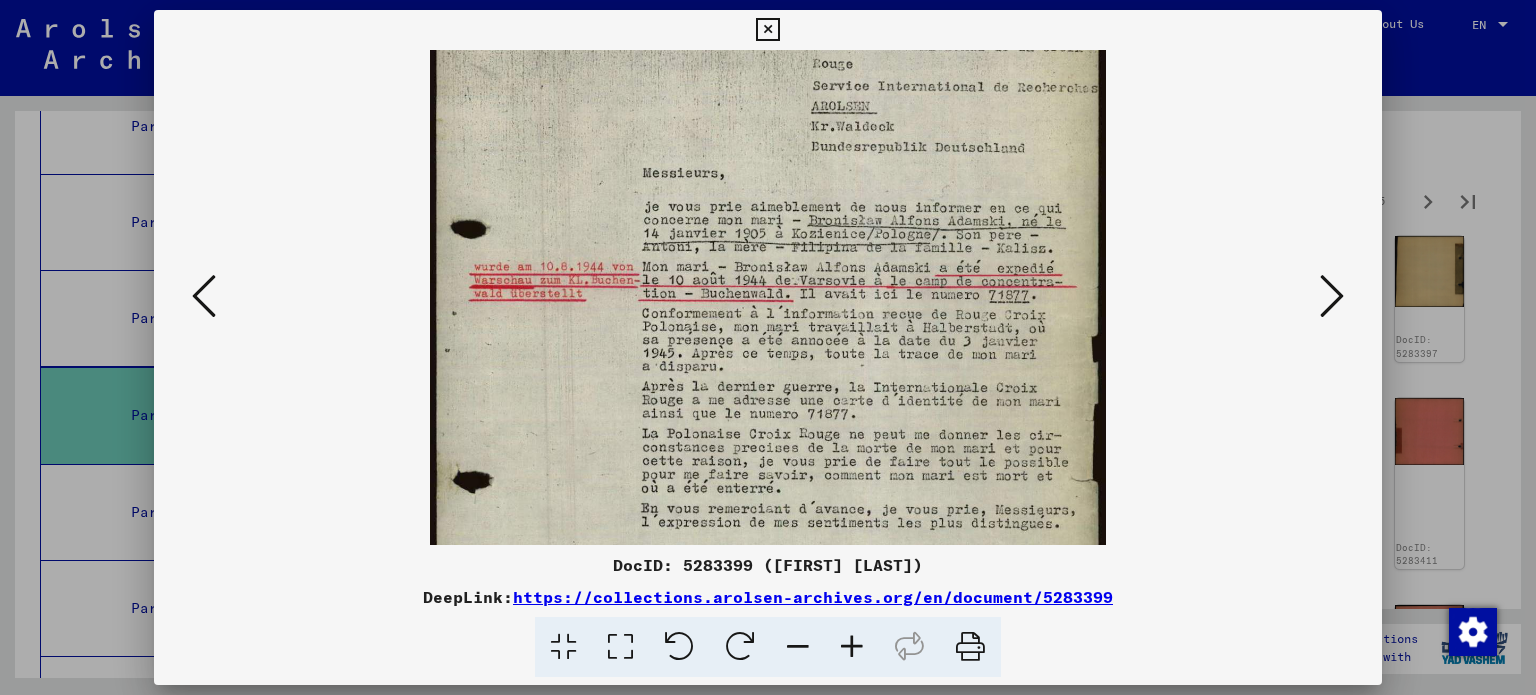 drag, startPoint x: 837, startPoint y: 512, endPoint x: 791, endPoint y: 354, distance: 164.56001 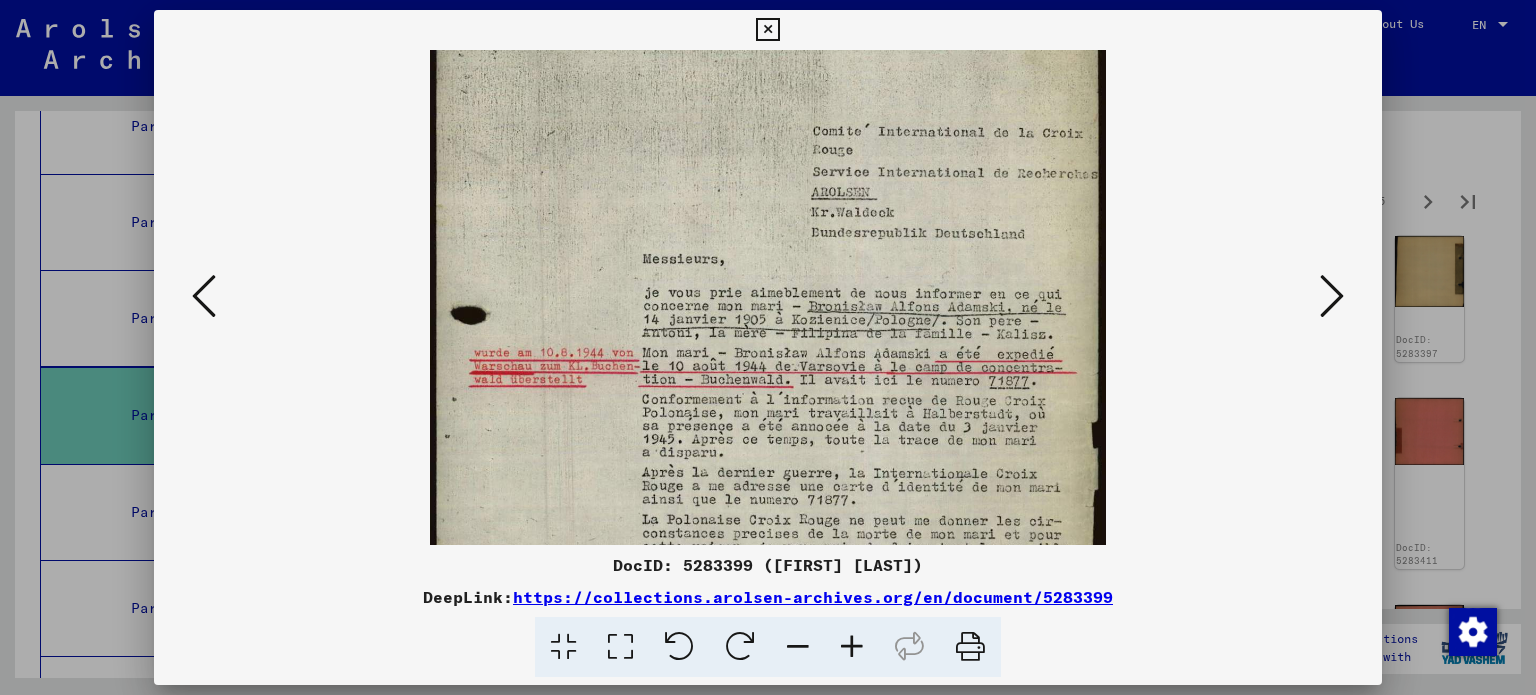 scroll, scrollTop: 0, scrollLeft: 0, axis: both 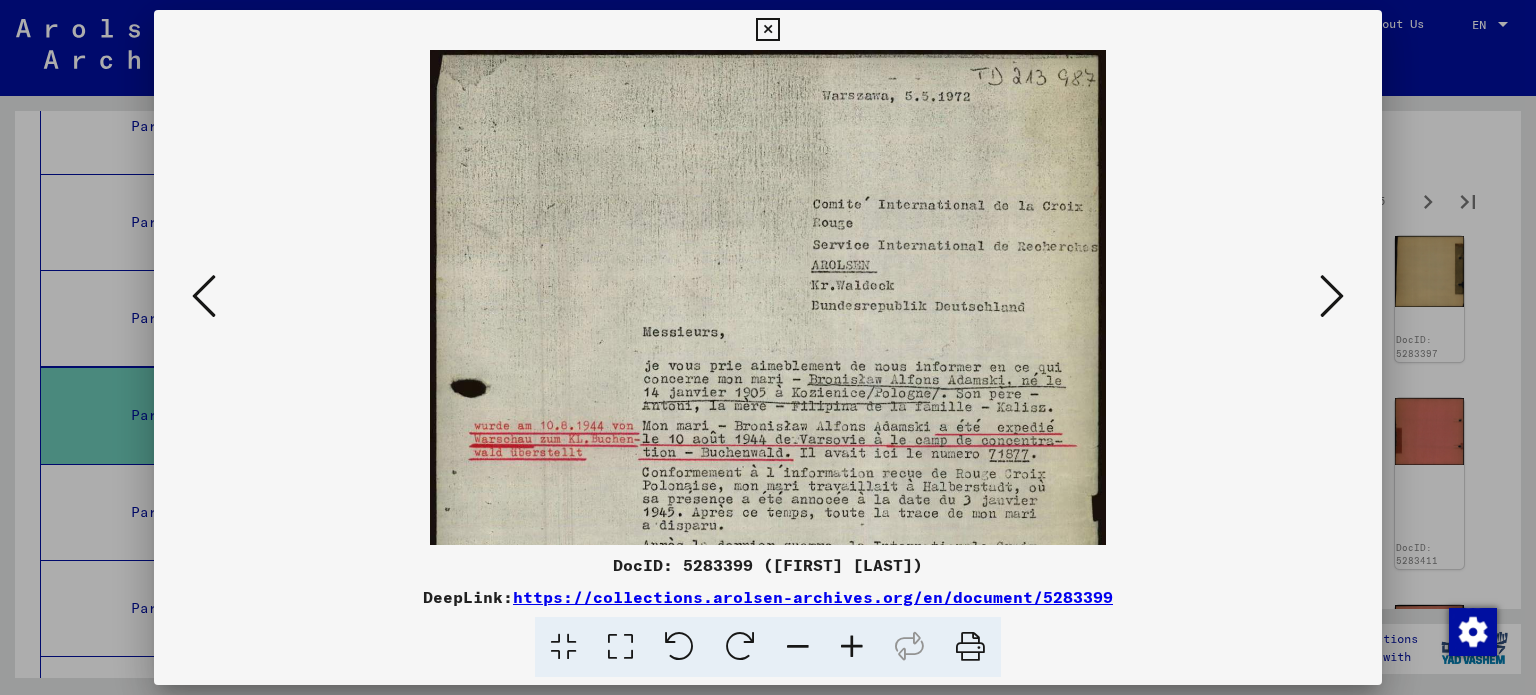 drag, startPoint x: 865, startPoint y: 432, endPoint x: 799, endPoint y: 723, distance: 298.3907 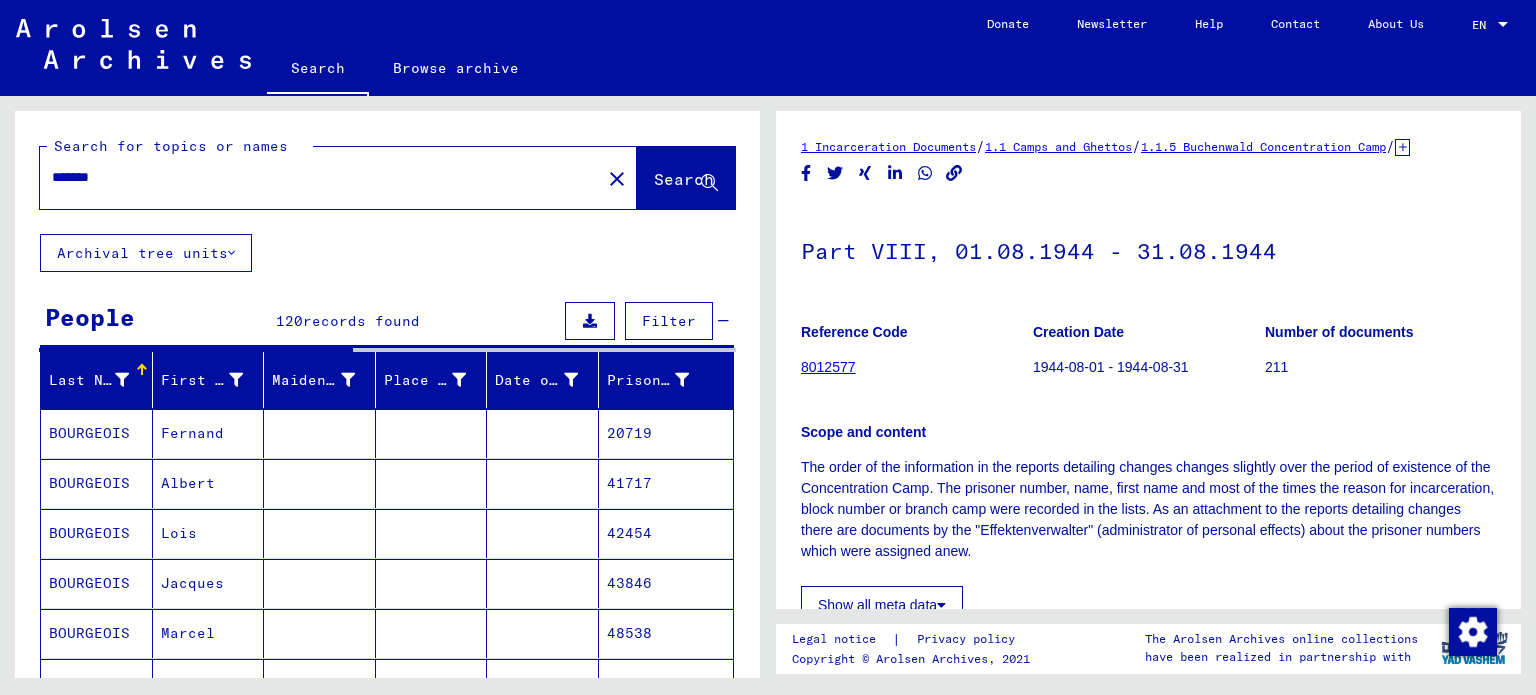 scroll, scrollTop: 0, scrollLeft: 0, axis: both 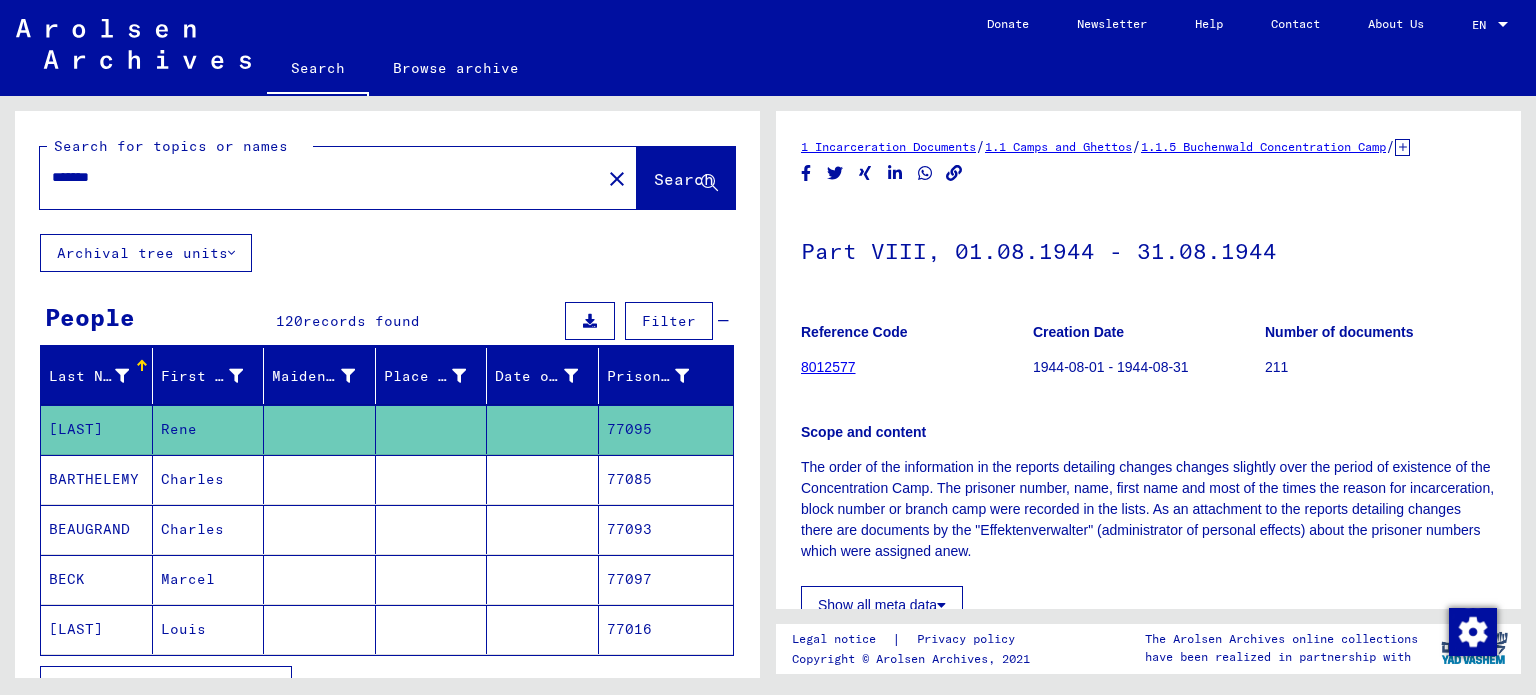 click on "*******" 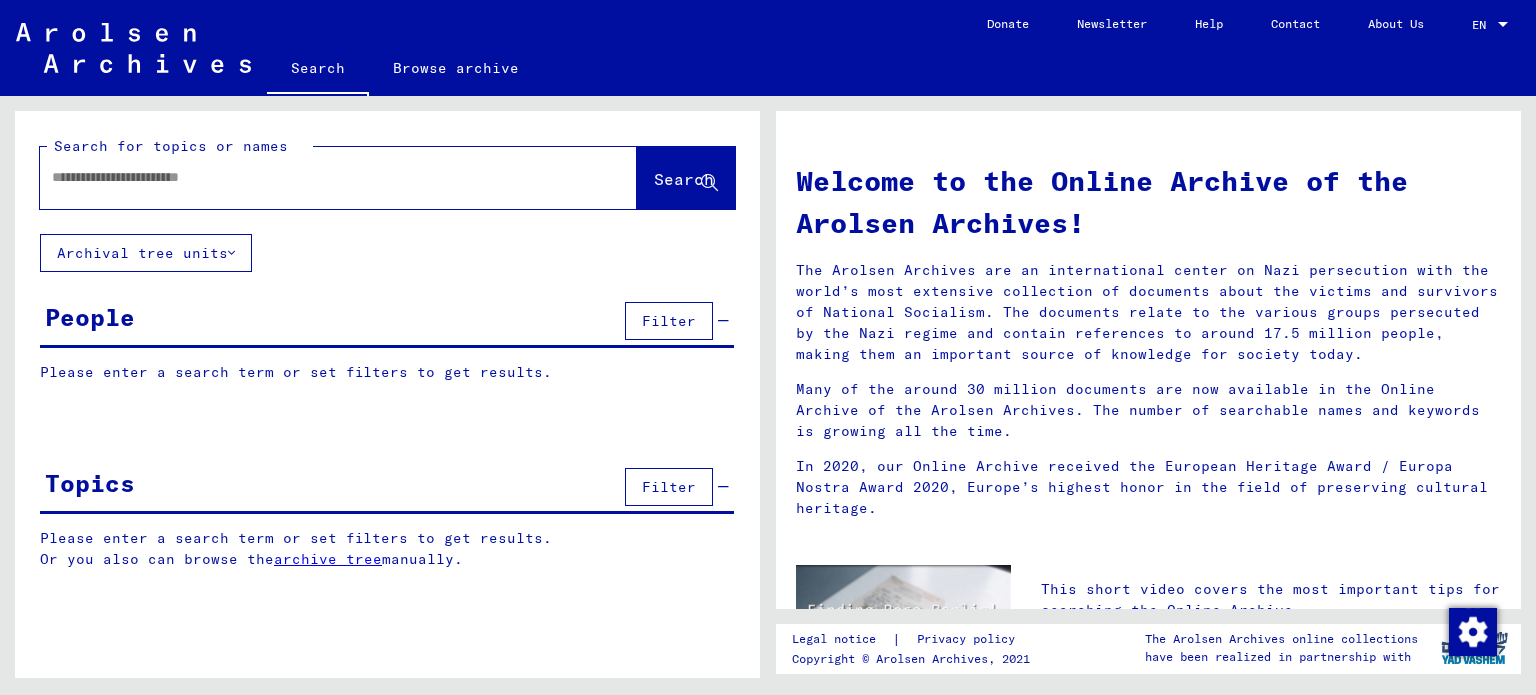 click at bounding box center [314, 177] 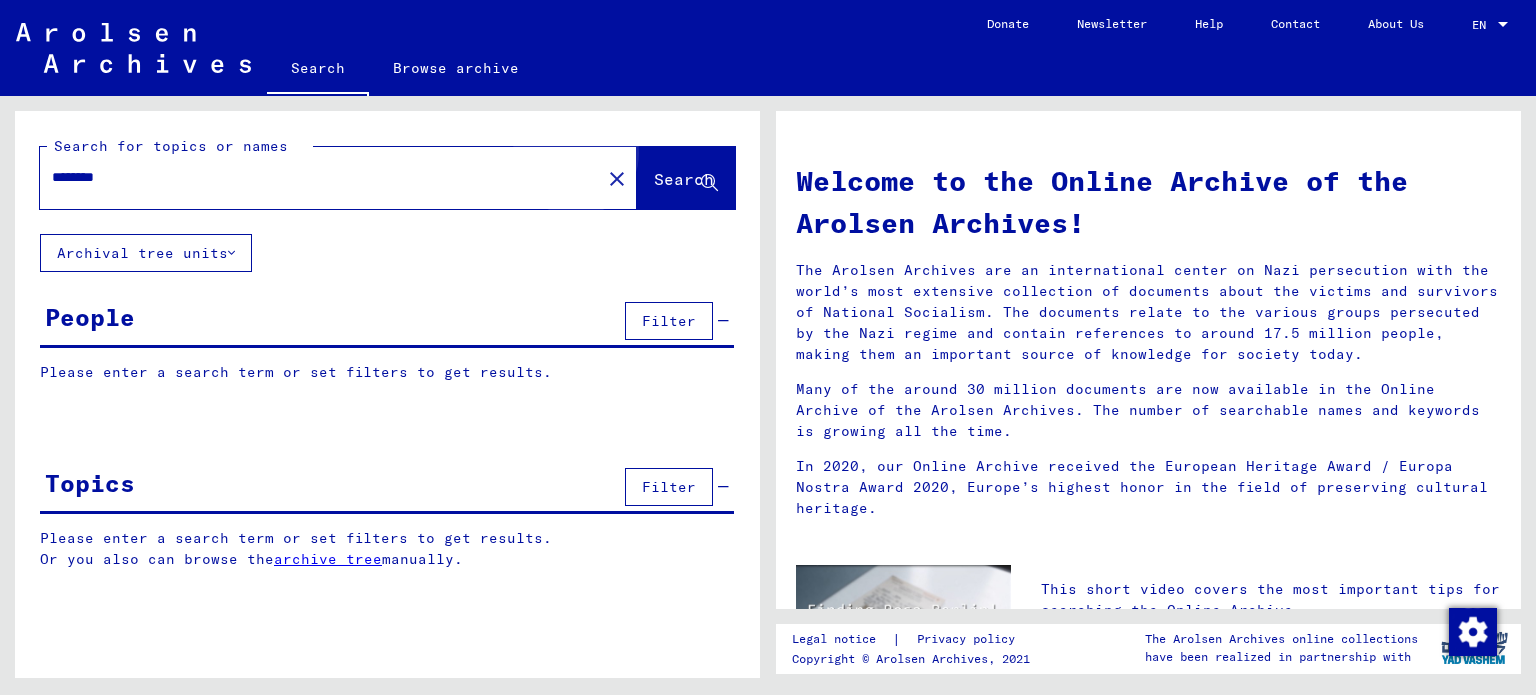 click on "Search" 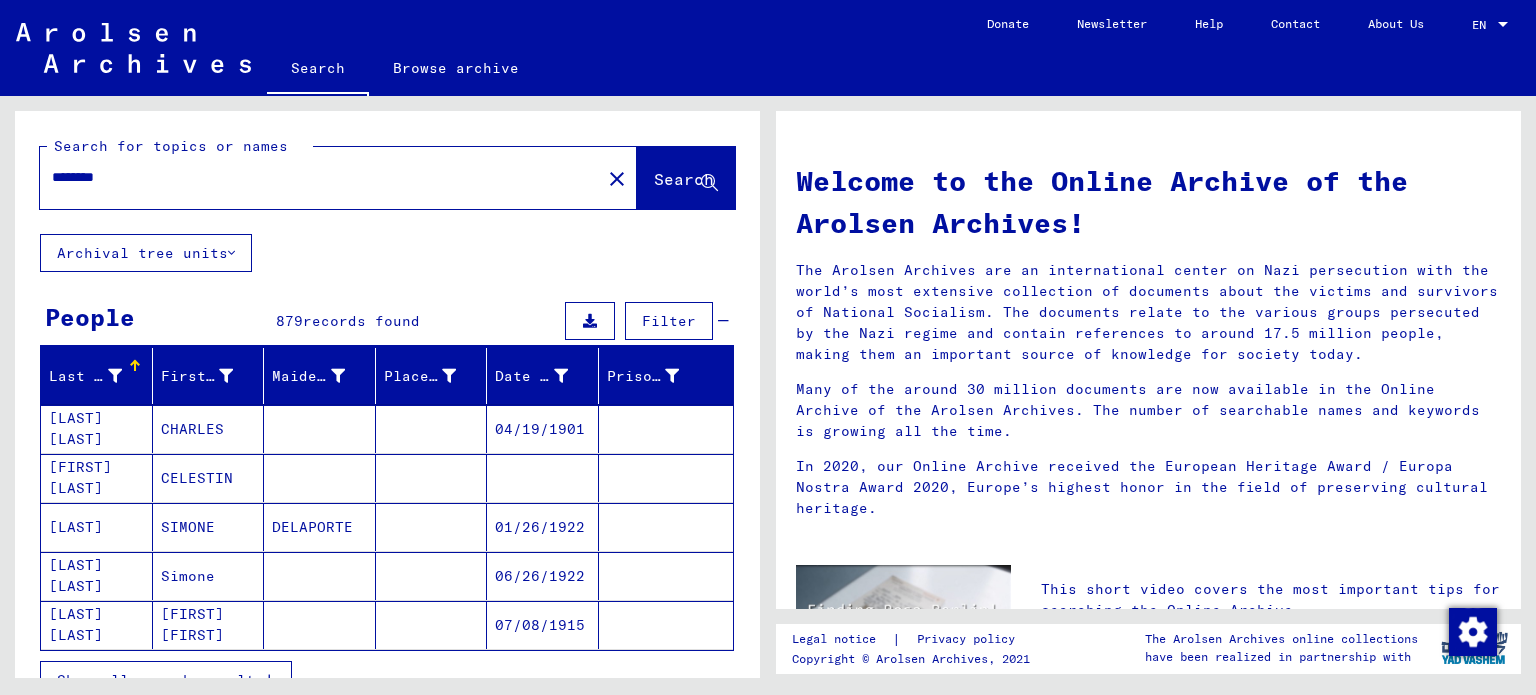 scroll, scrollTop: 228, scrollLeft: 0, axis: vertical 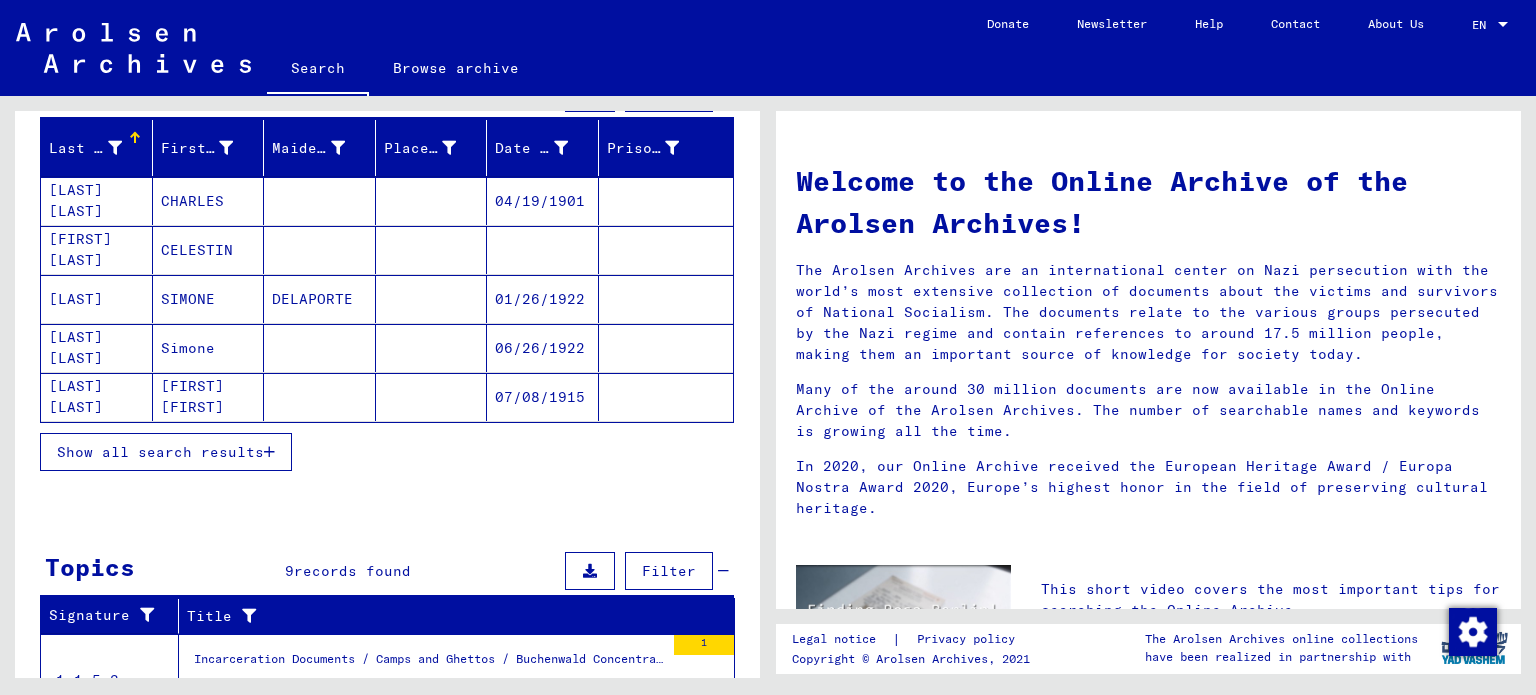 click on "Show all search results" at bounding box center [160, 452] 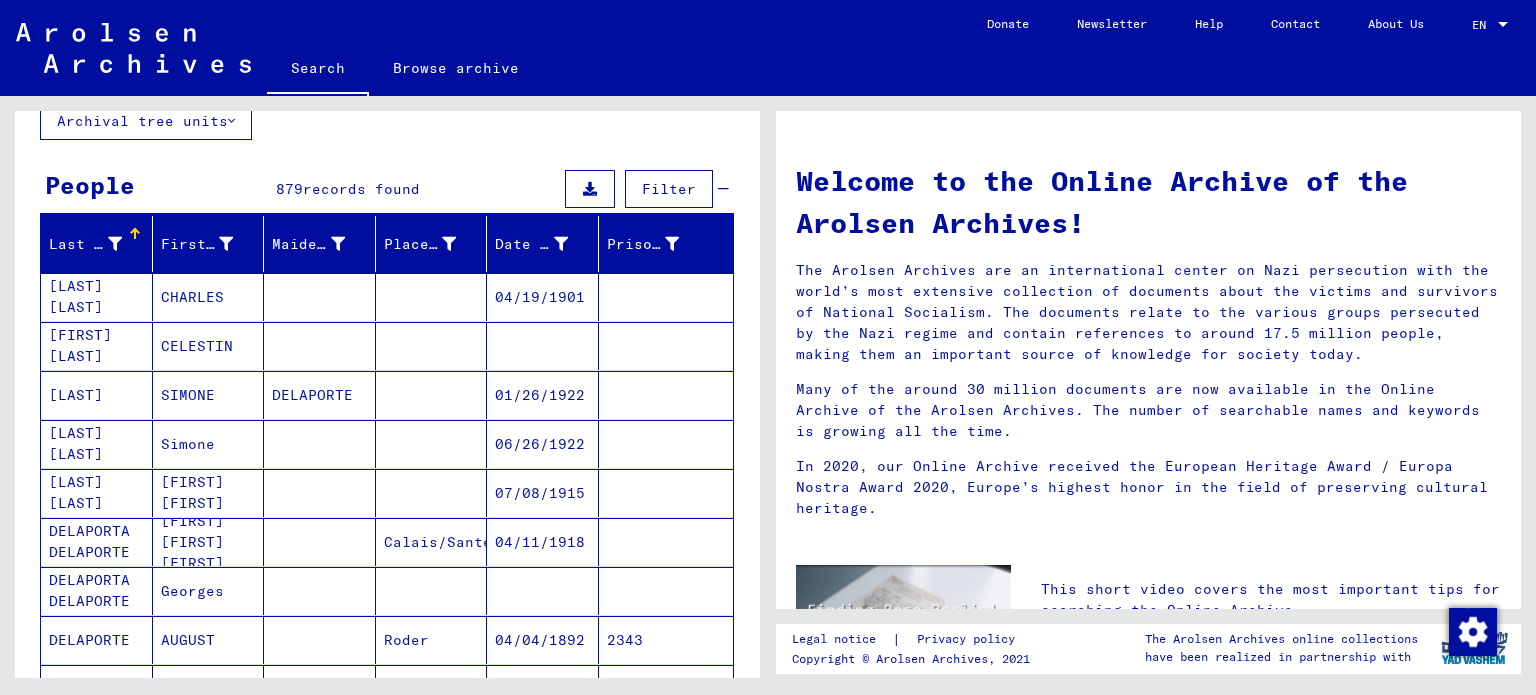 scroll, scrollTop: 0, scrollLeft: 0, axis: both 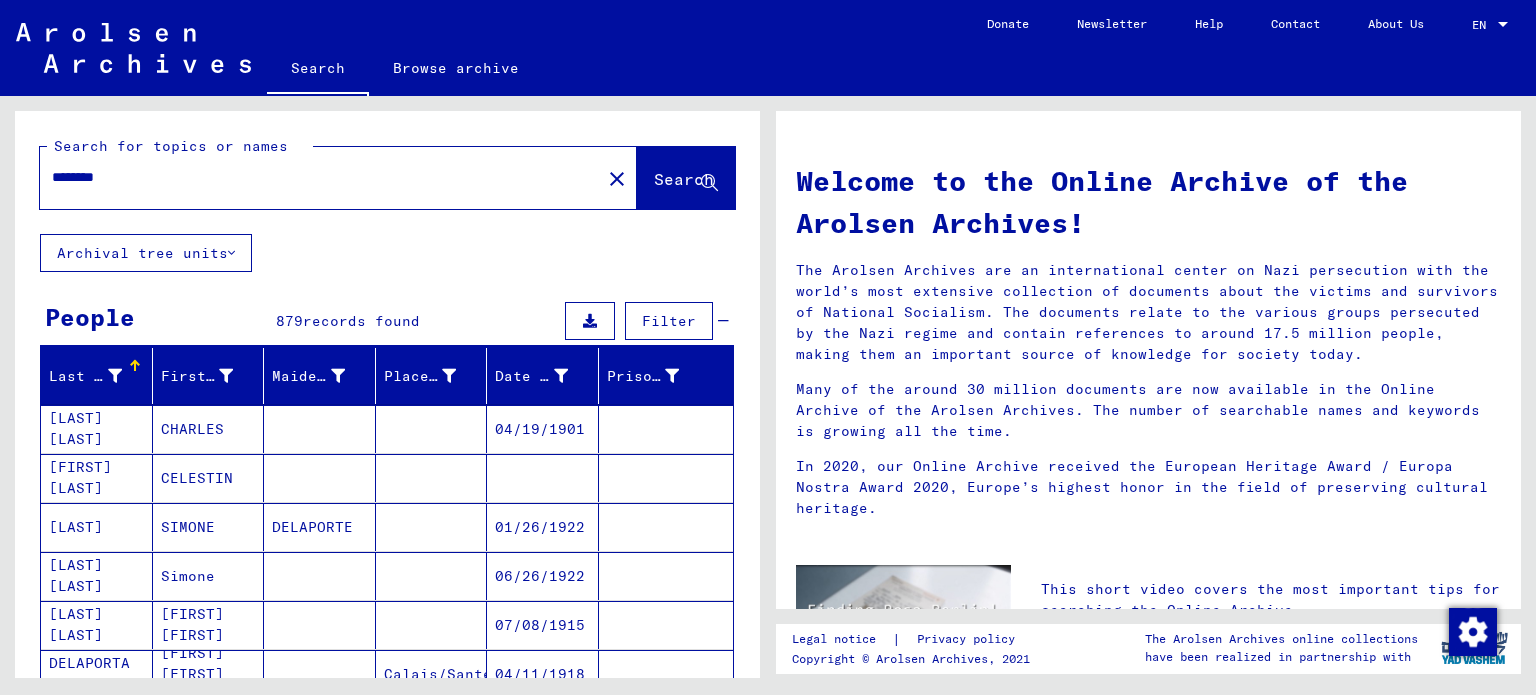 click on "********" at bounding box center [314, 177] 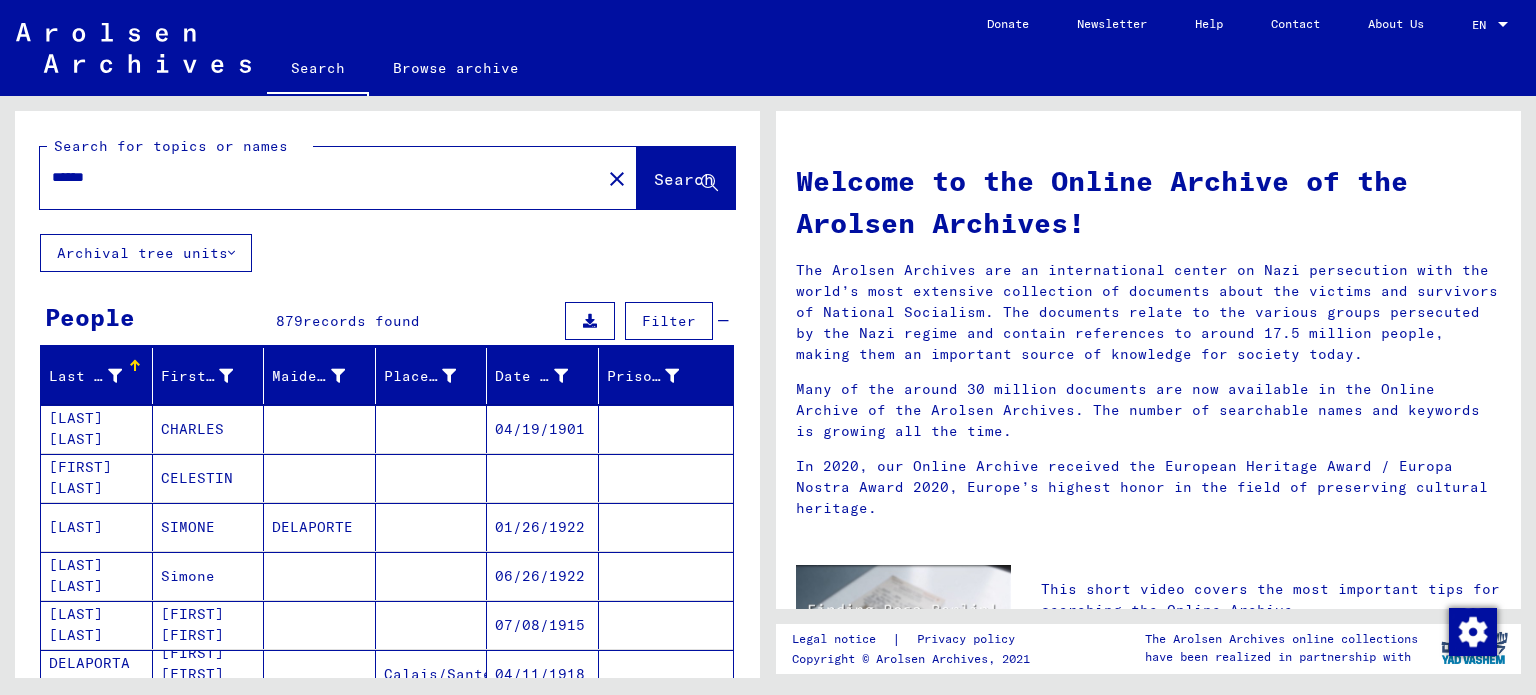 type on "******" 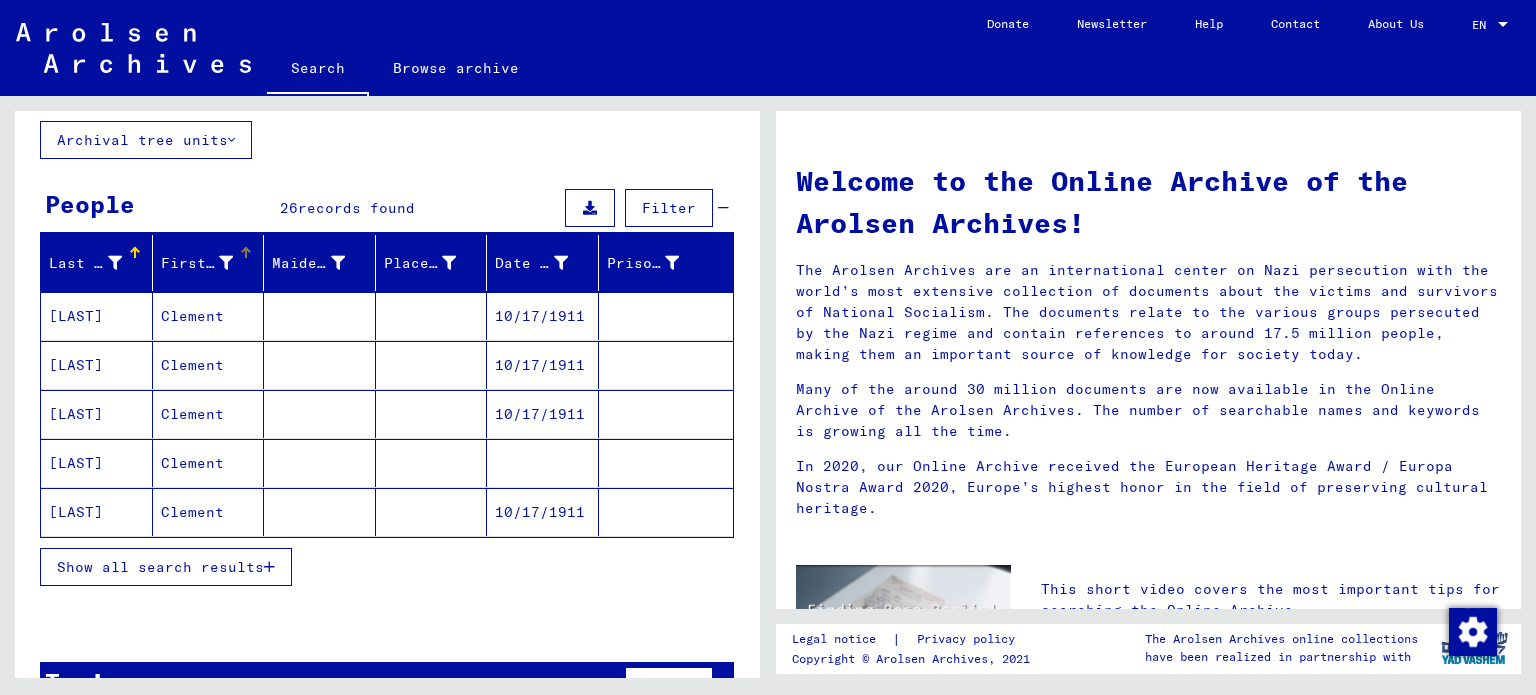 scroll, scrollTop: 155, scrollLeft: 0, axis: vertical 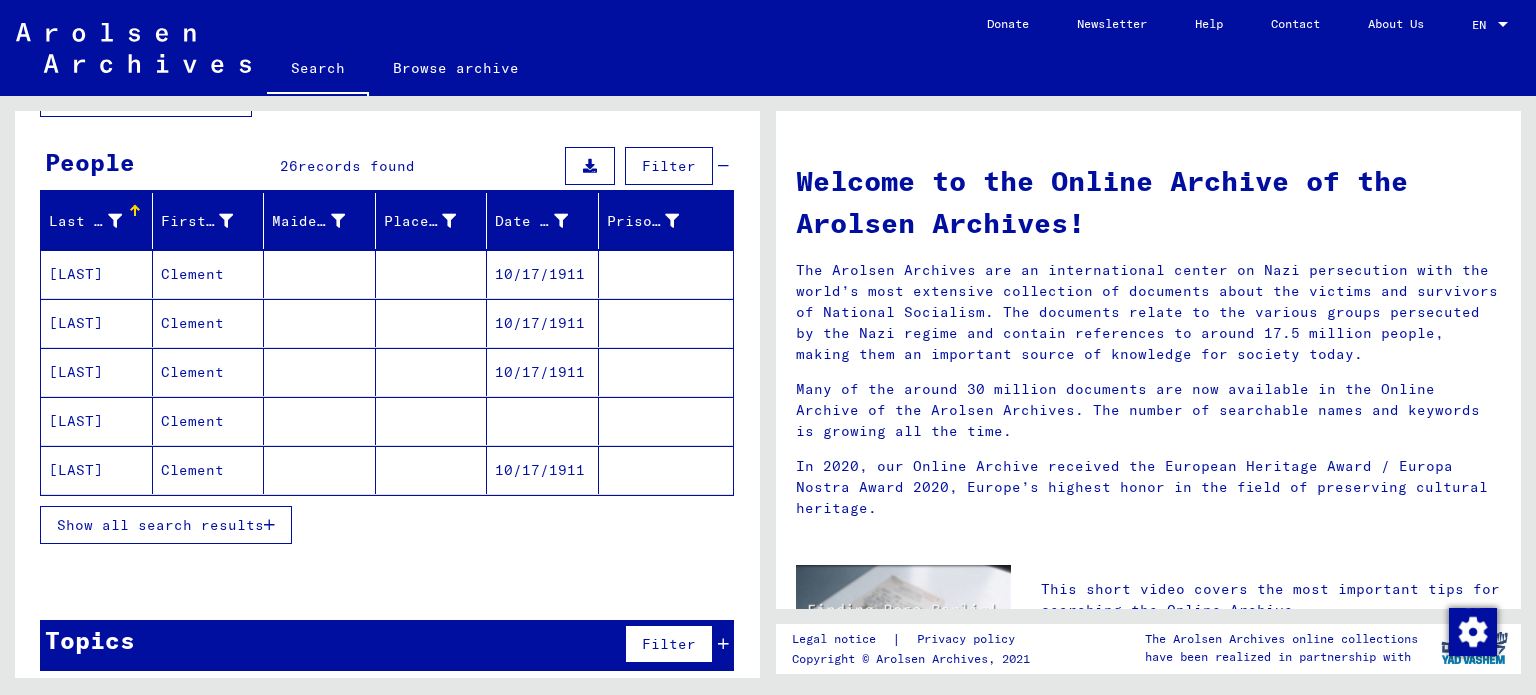 click on "Show all search results" at bounding box center (160, 525) 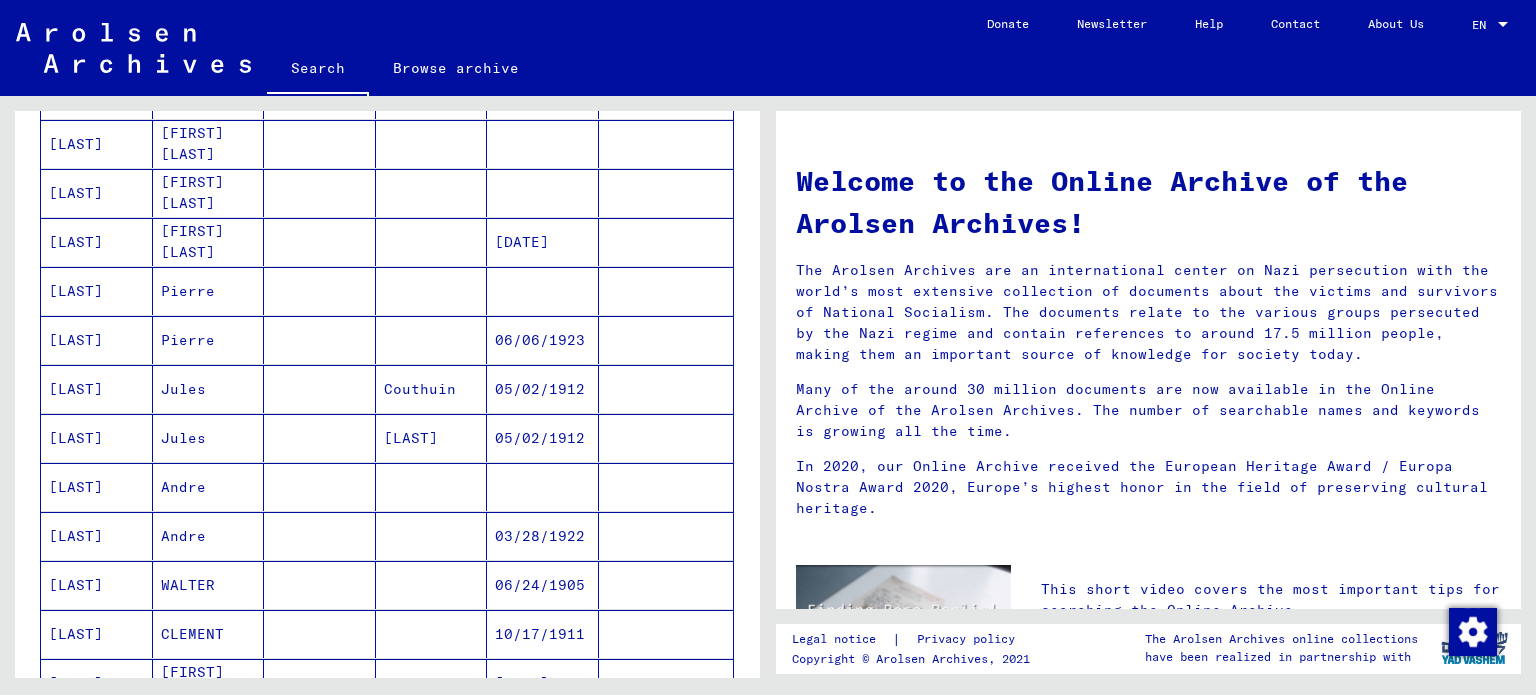 scroll, scrollTop: 961, scrollLeft: 0, axis: vertical 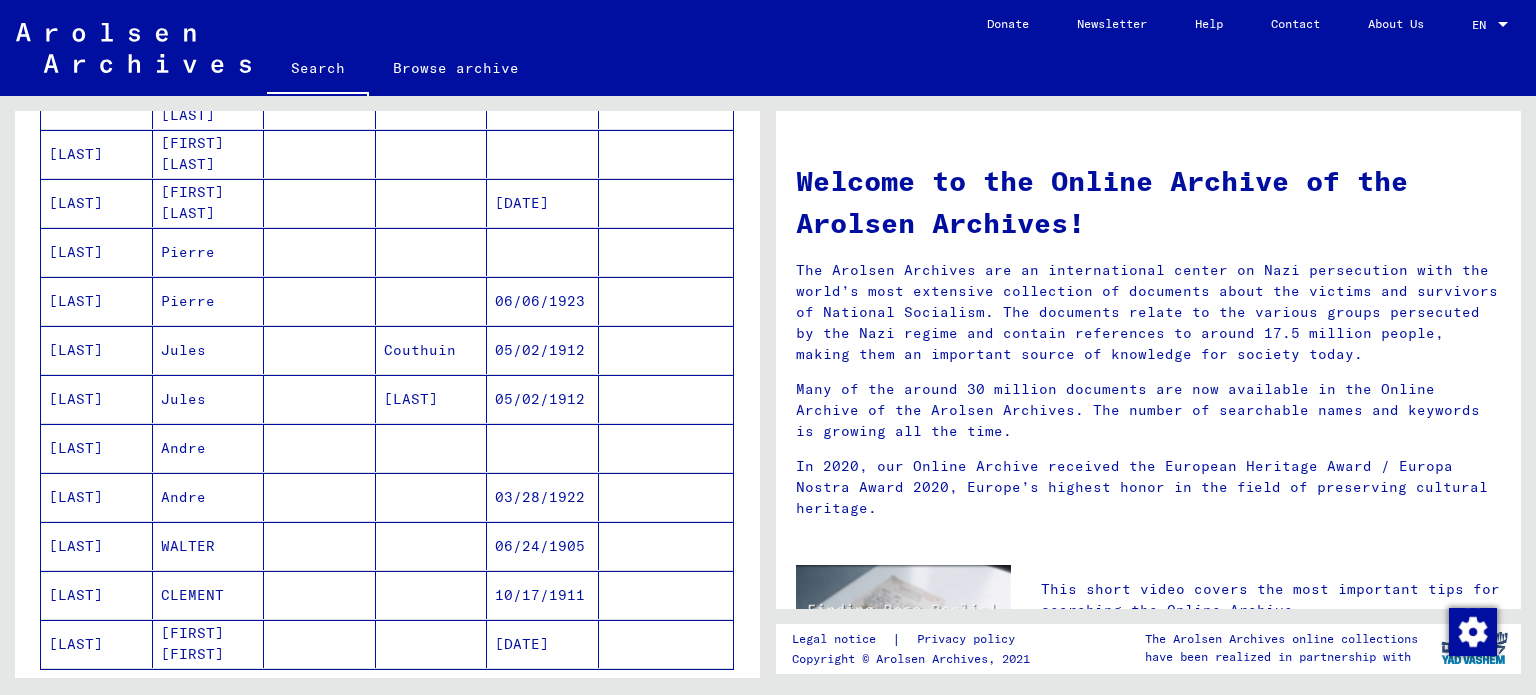 click on "Jules" at bounding box center [209, 399] 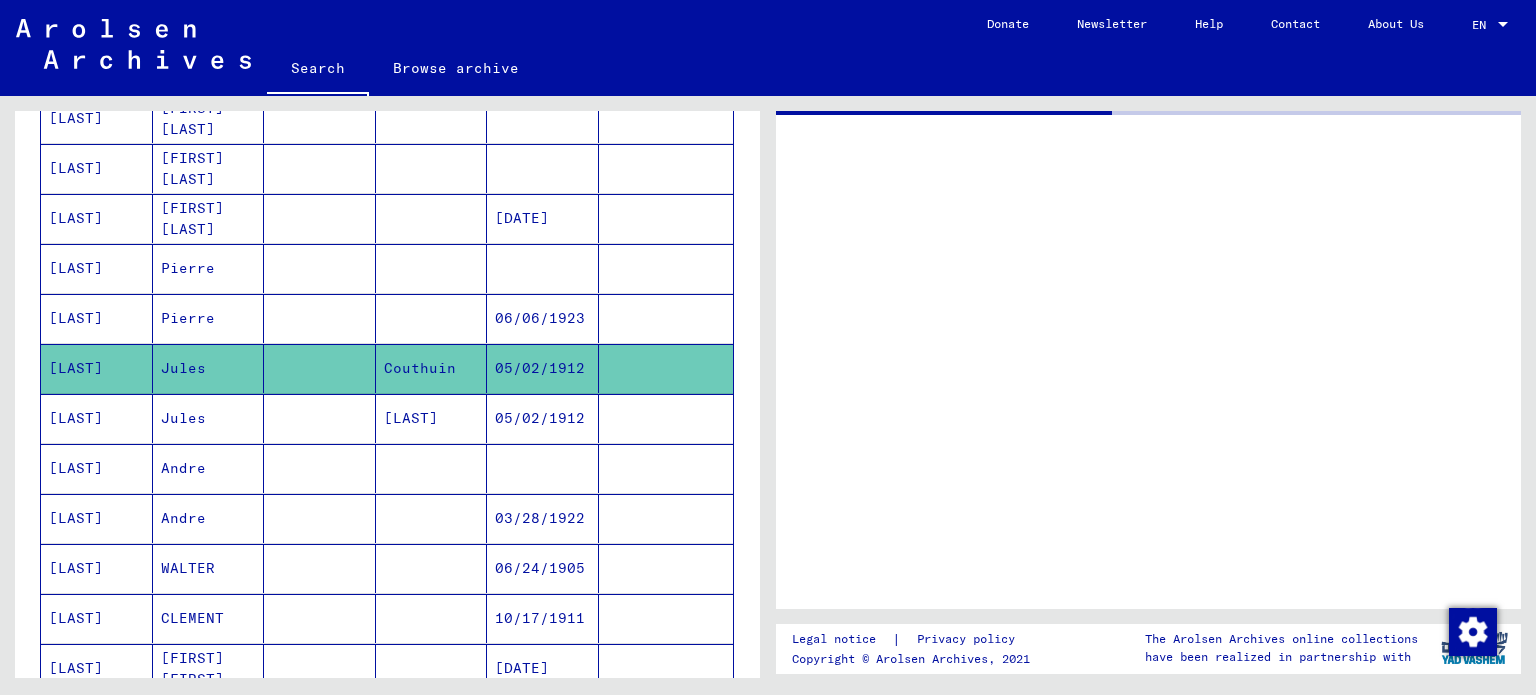 scroll, scrollTop: 972, scrollLeft: 0, axis: vertical 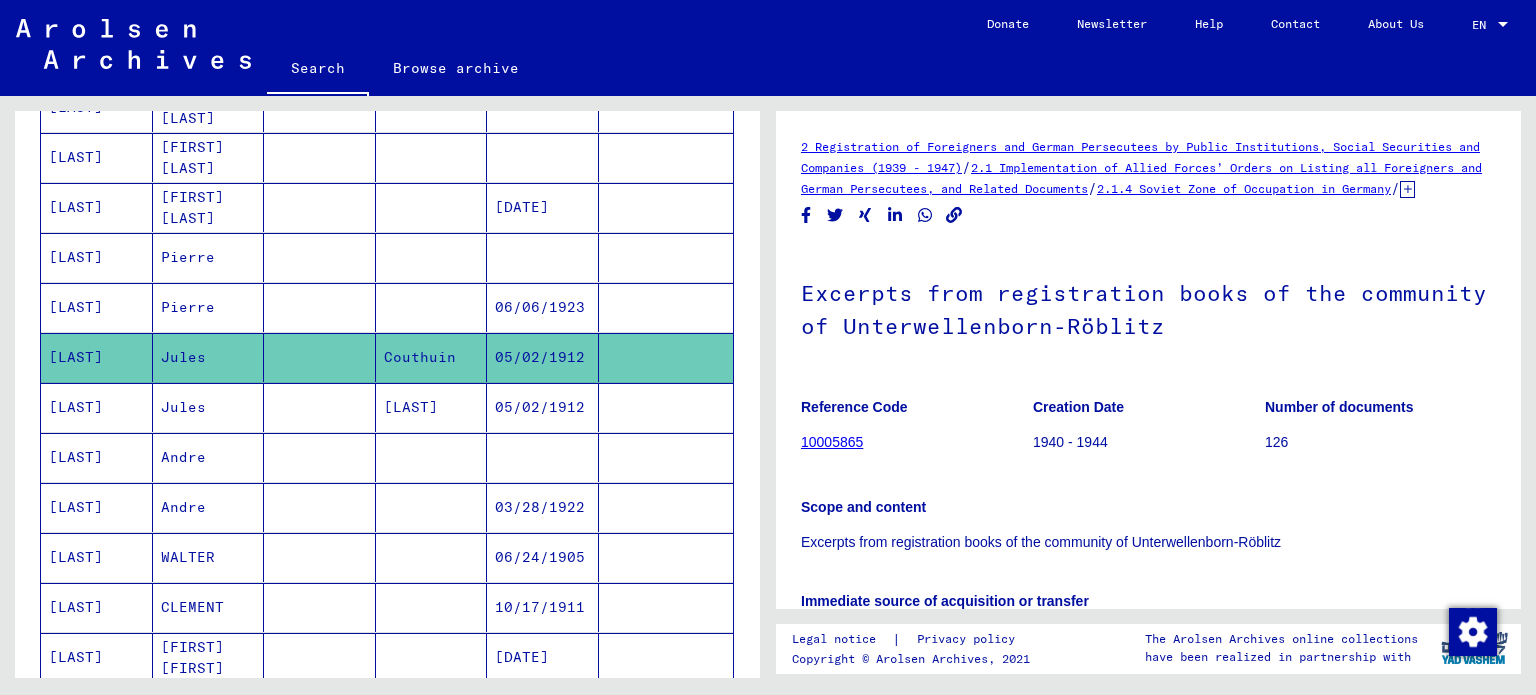 click on "10005865" 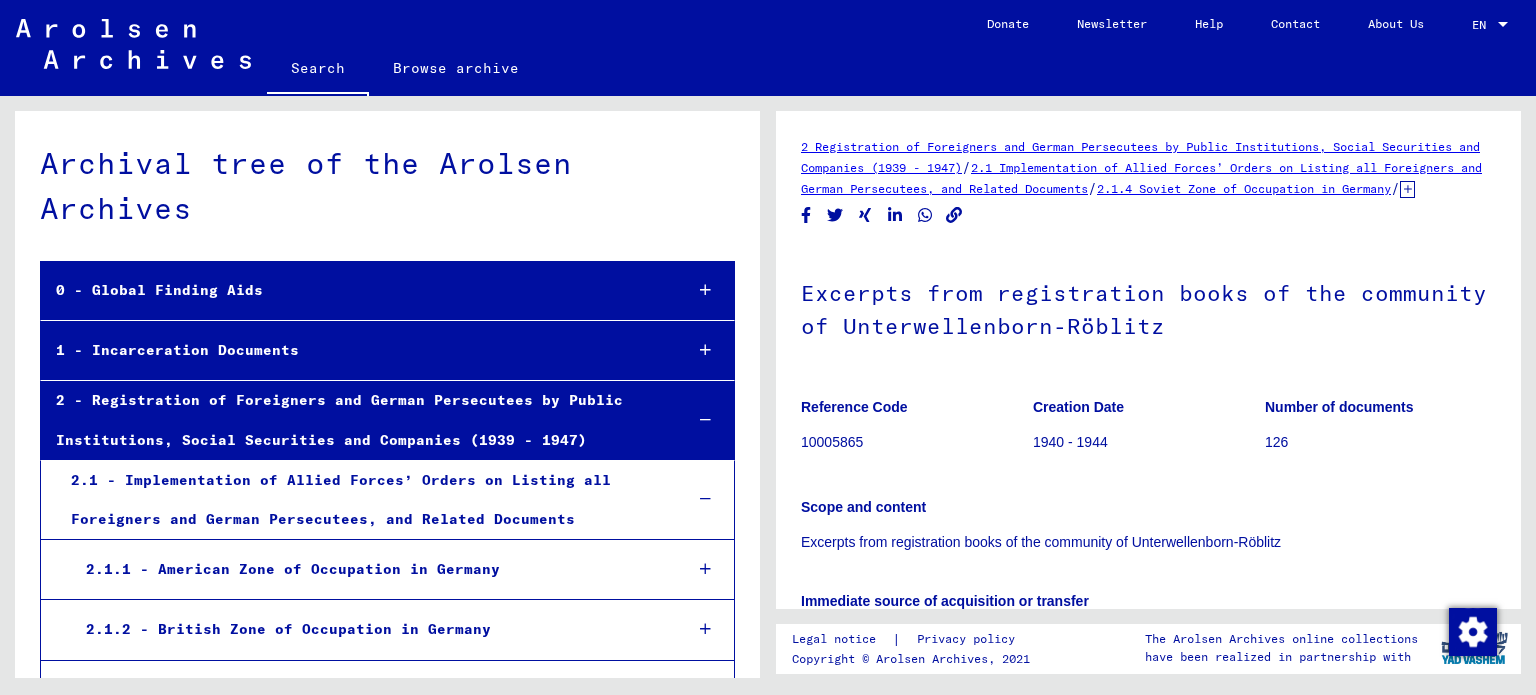 scroll, scrollTop: 18400, scrollLeft: 0, axis: vertical 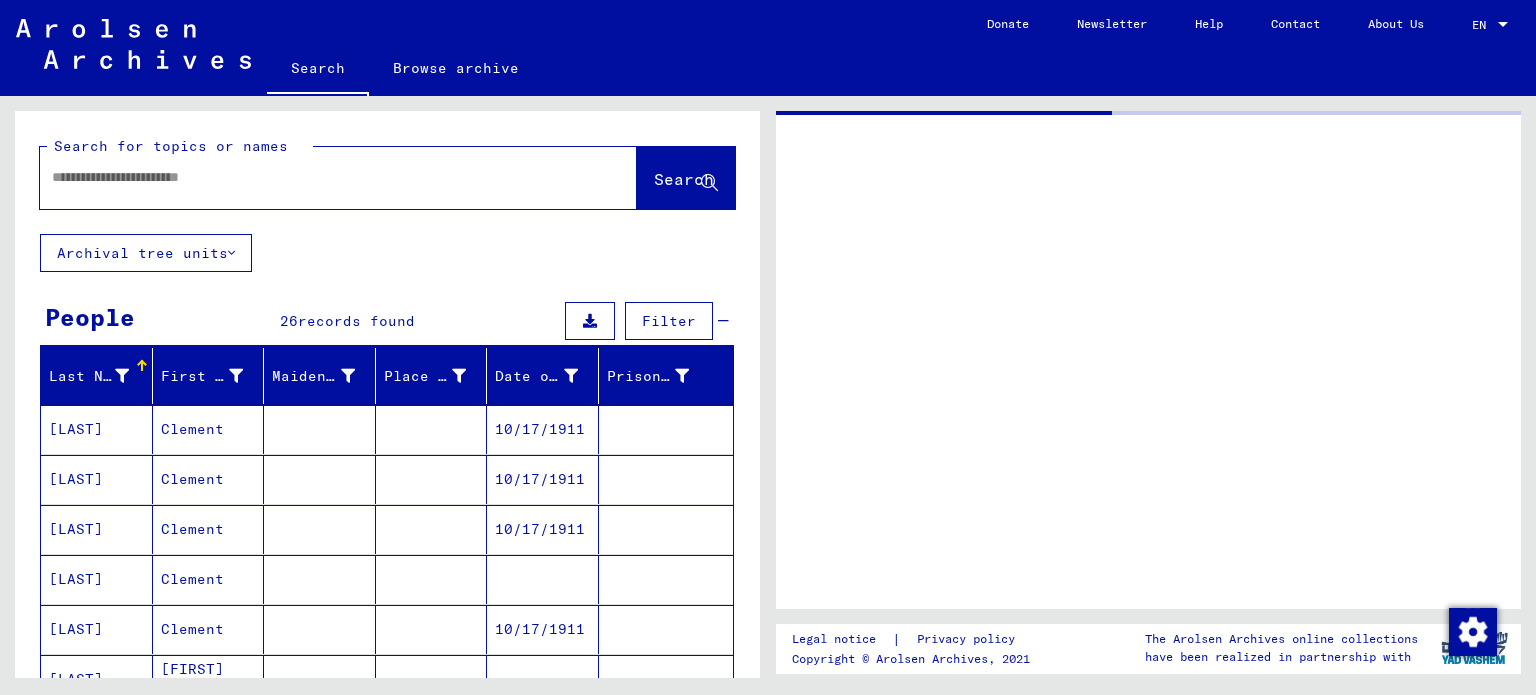 type on "********" 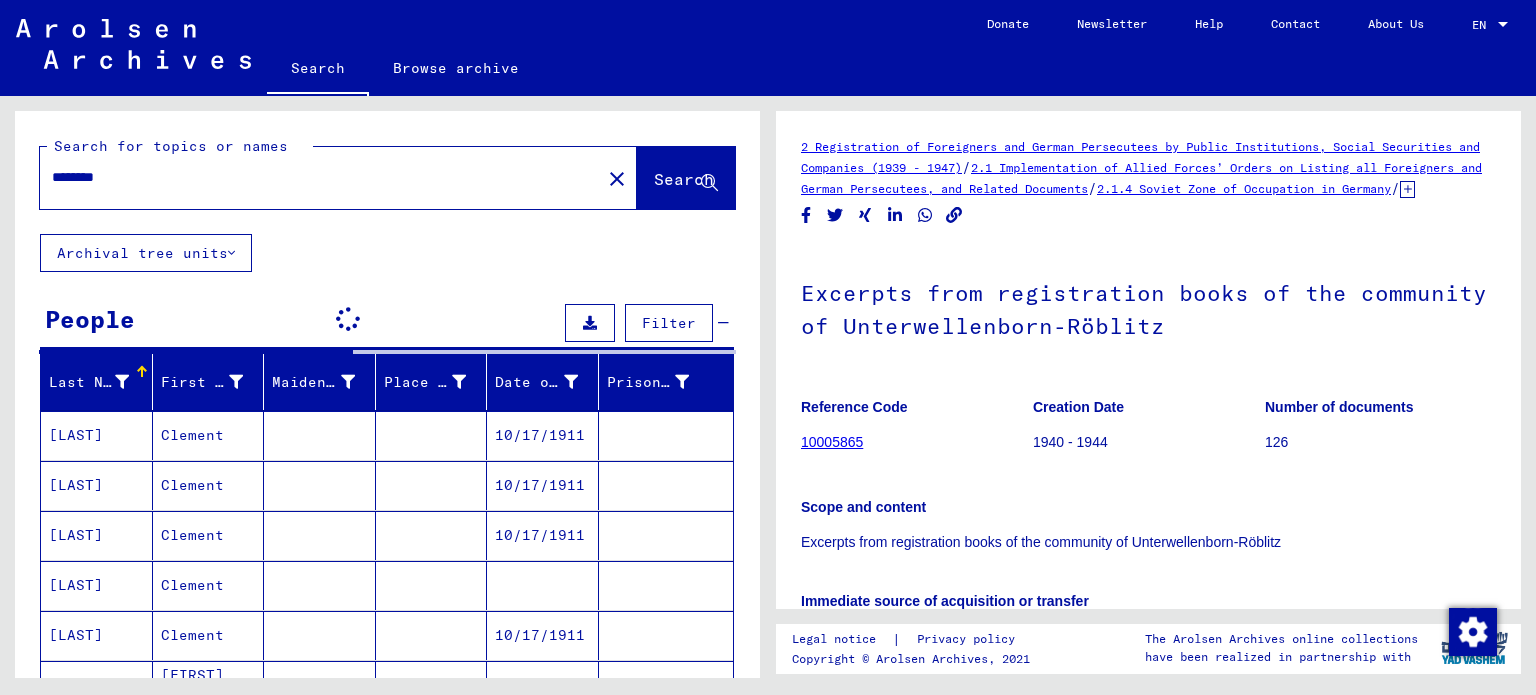 scroll, scrollTop: 0, scrollLeft: 0, axis: both 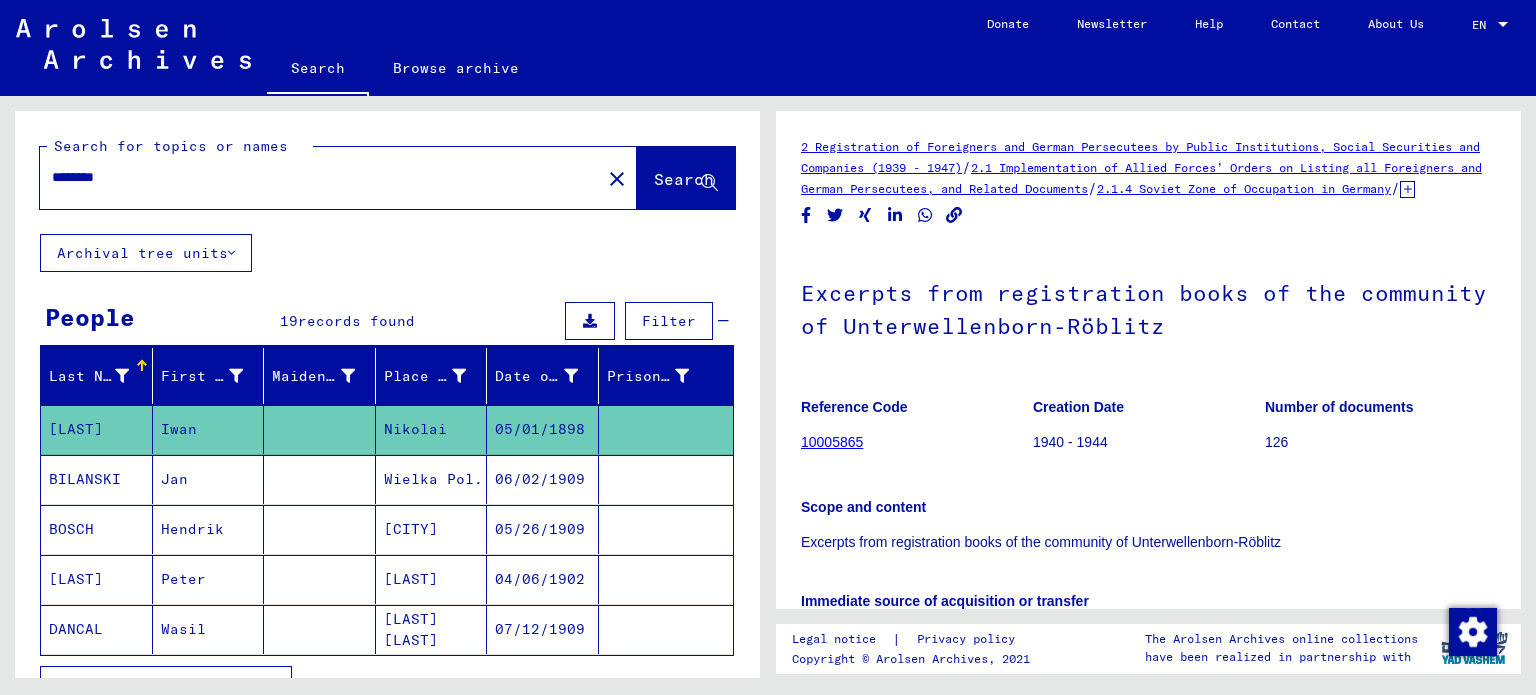 click on "********" 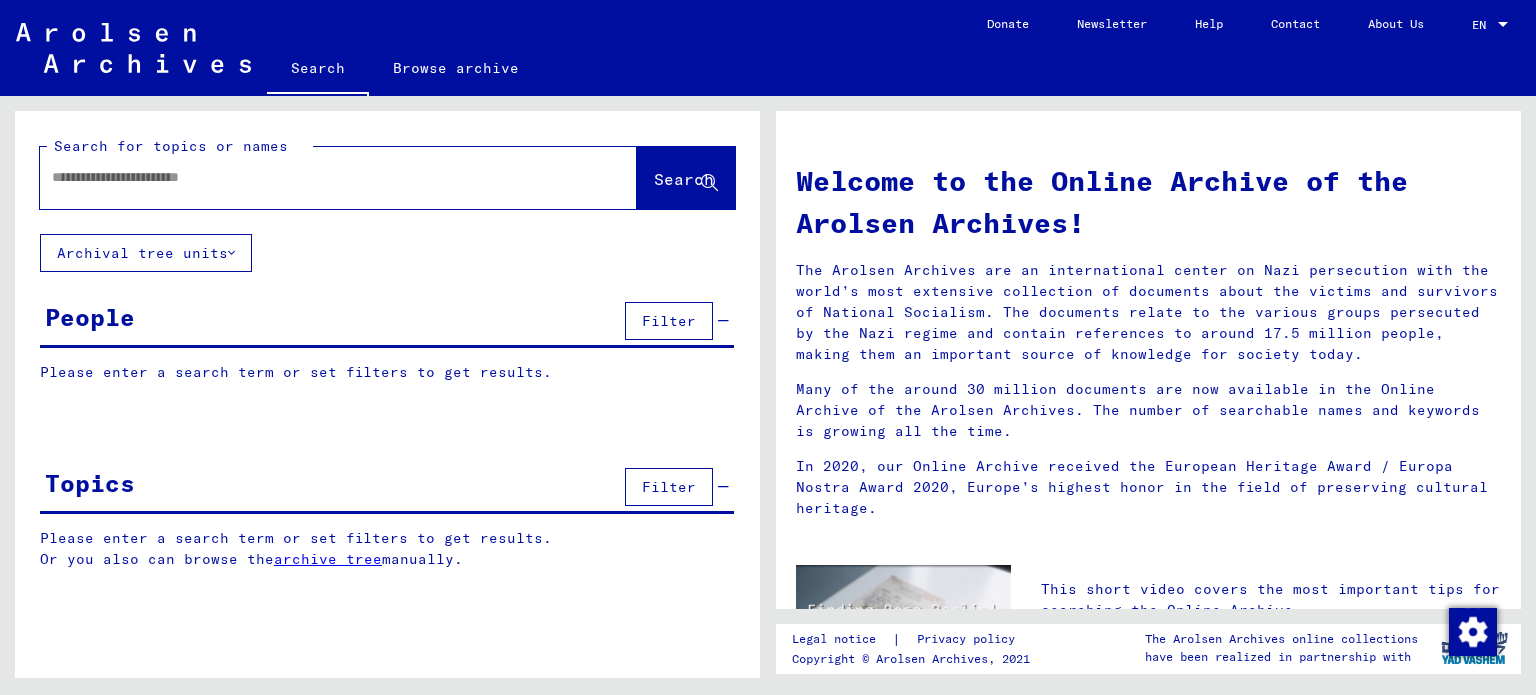 click at bounding box center [314, 177] 